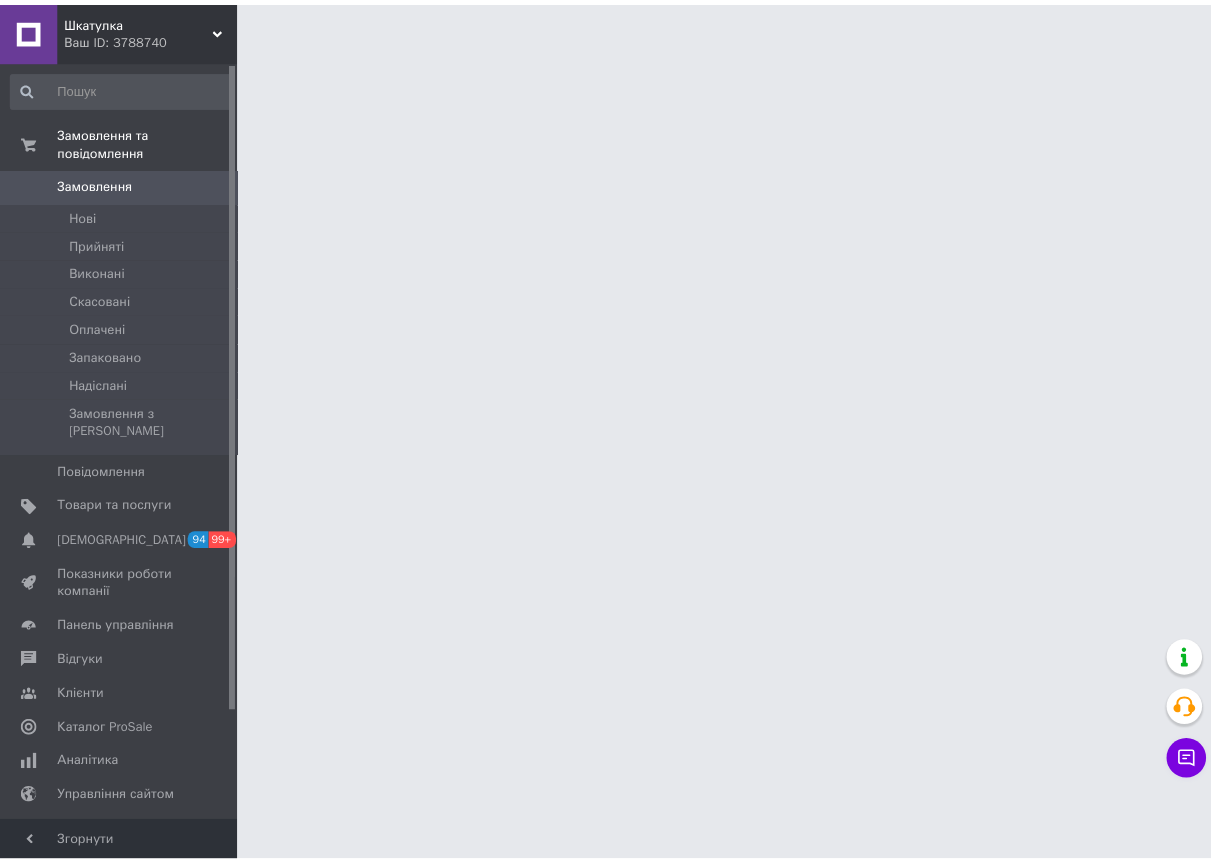 scroll, scrollTop: 0, scrollLeft: 0, axis: both 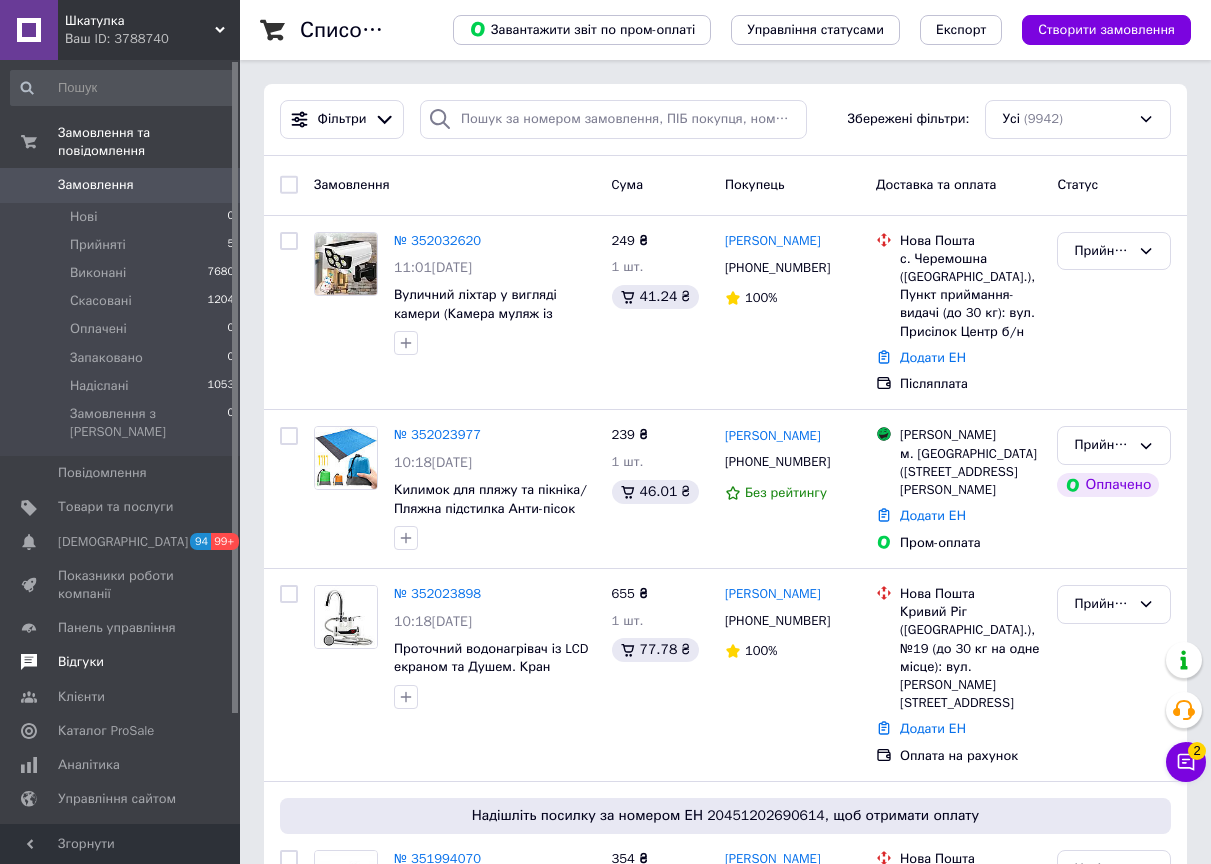 click on "Відгуки" at bounding box center (81, 662) 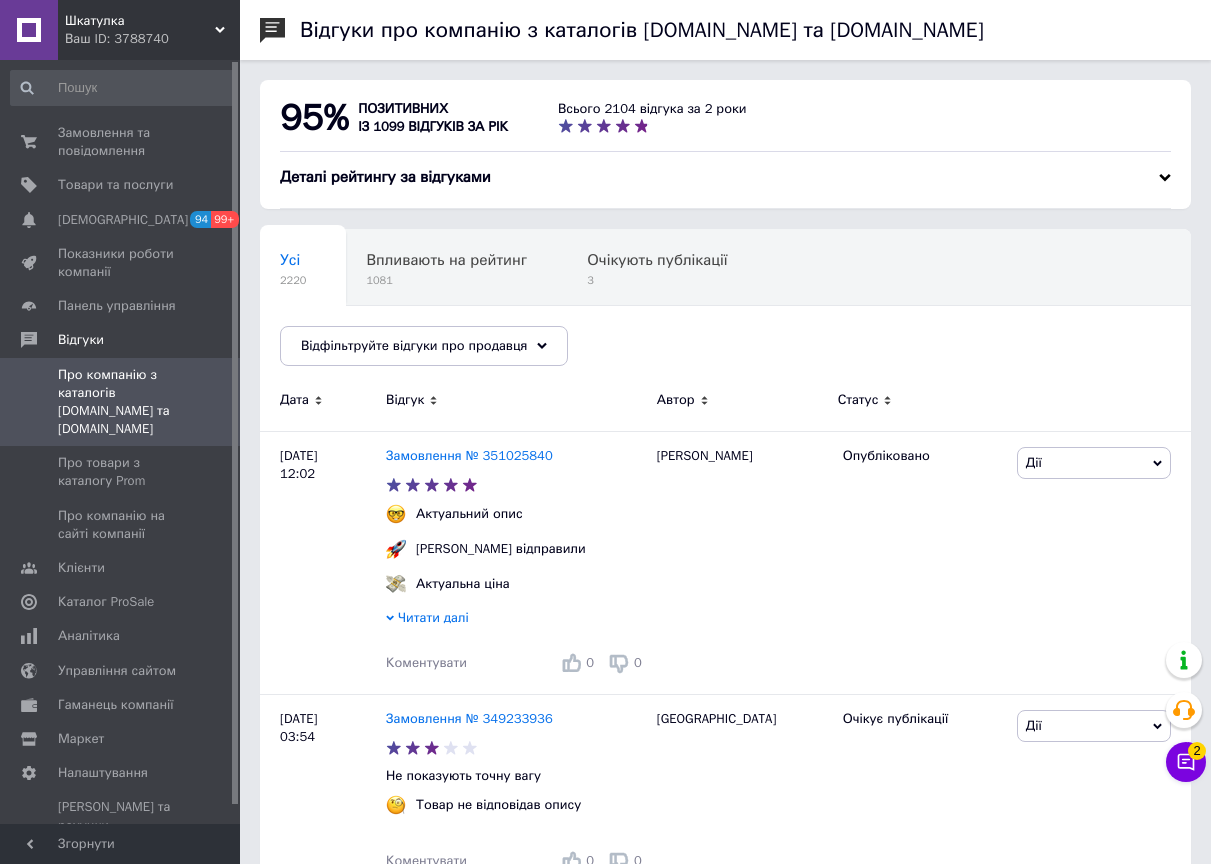 click 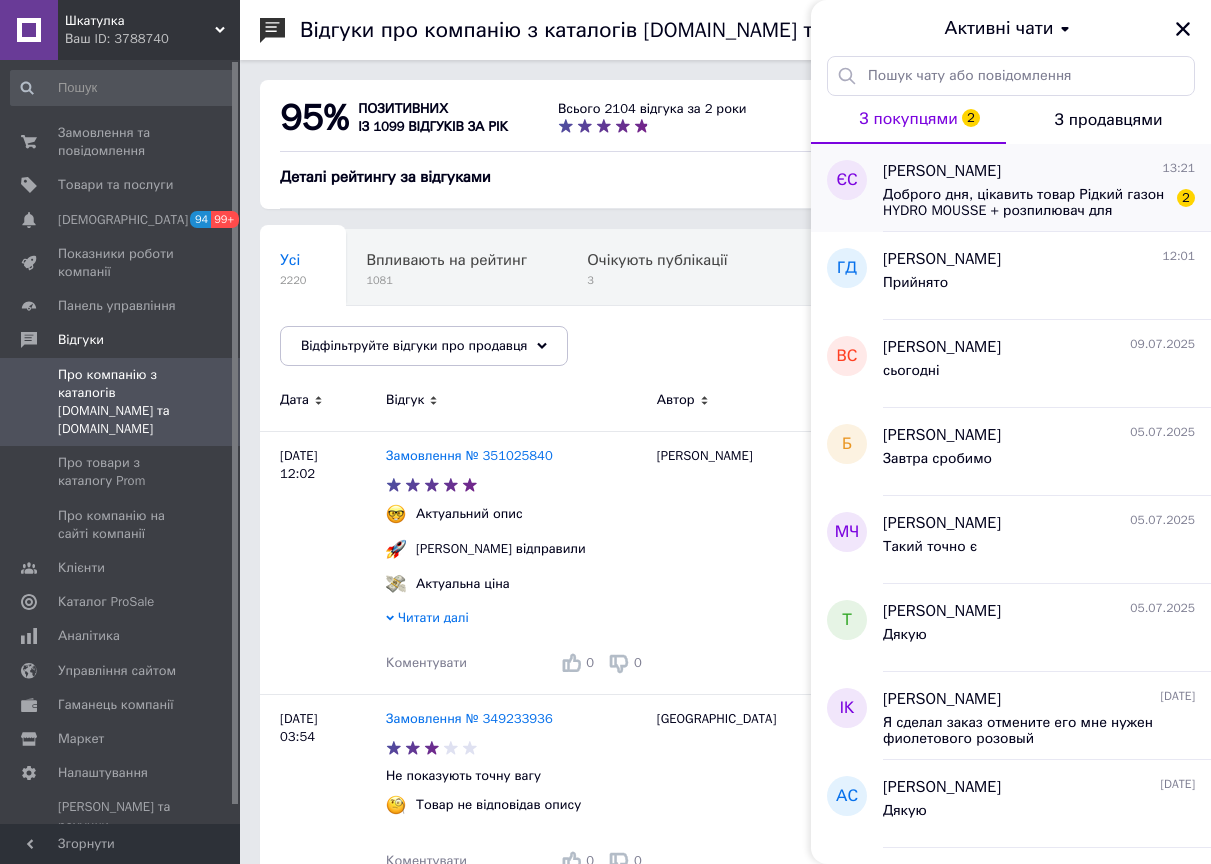 click on "Євгеній Соколов 13:21 Доброго дня, цікавить товар Рідкий газон HYDRO MOUSSE + розпилювач для гідропосіву. Вже маємо замовлення від наших клієнтів на ваш товар, хочемо працювати з вами по дропшипінгу, скажіть це можливо? 2" at bounding box center [1047, 188] 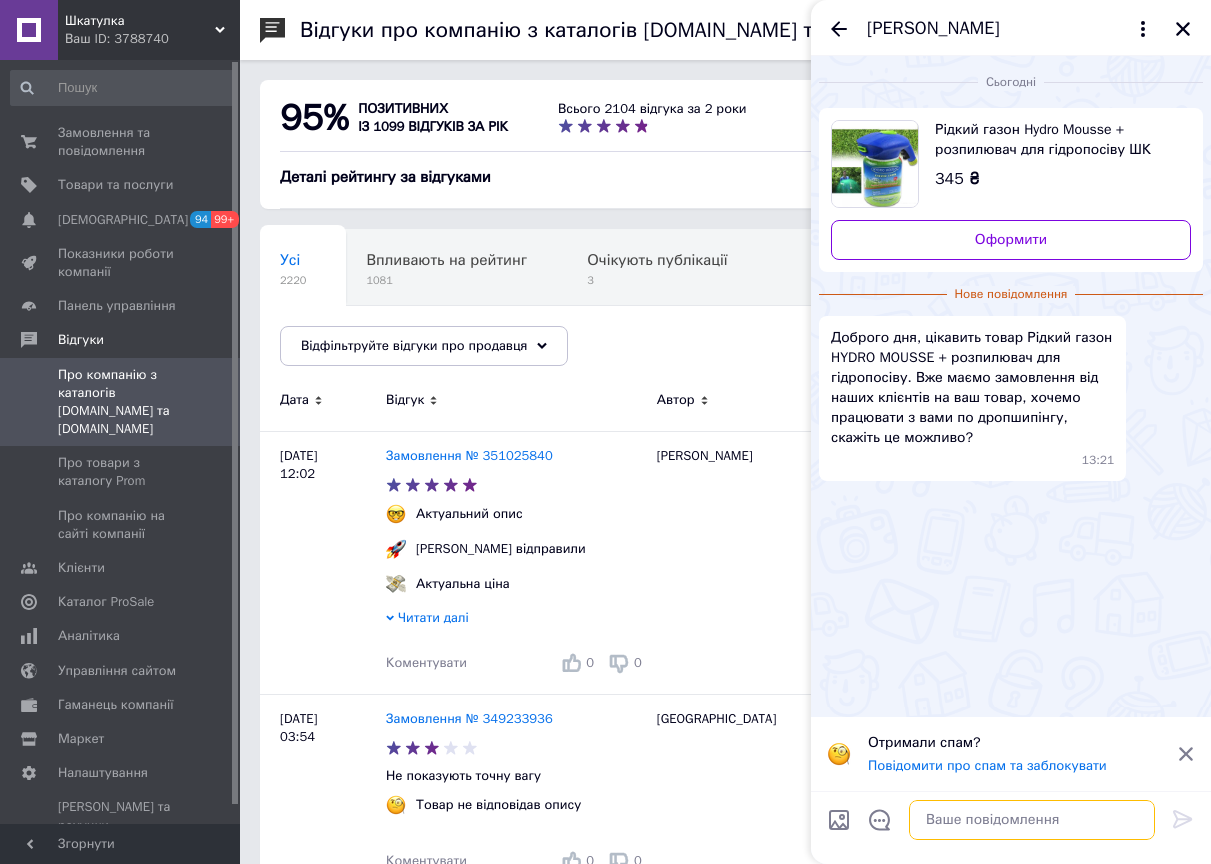 click at bounding box center [1032, 820] 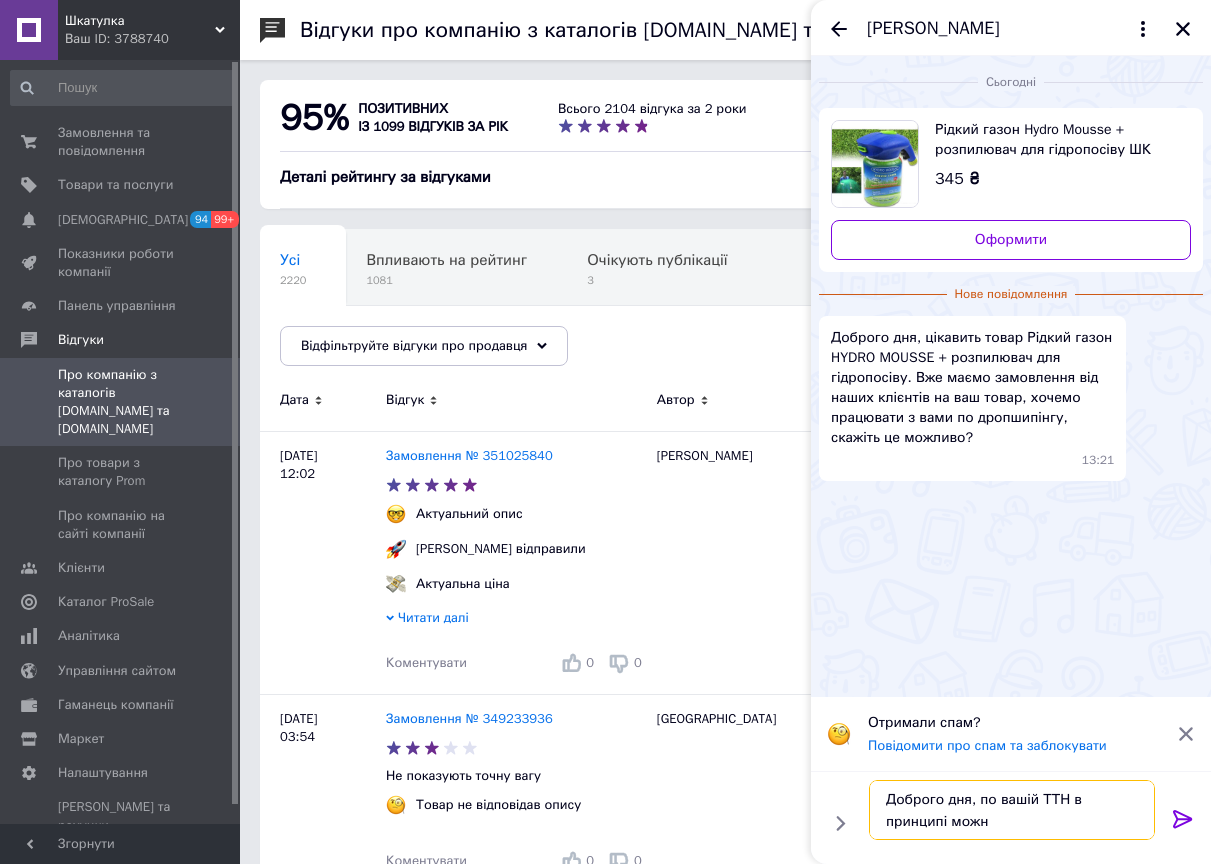 type on "Доброго дня, по вашій ТТН в принципі можна" 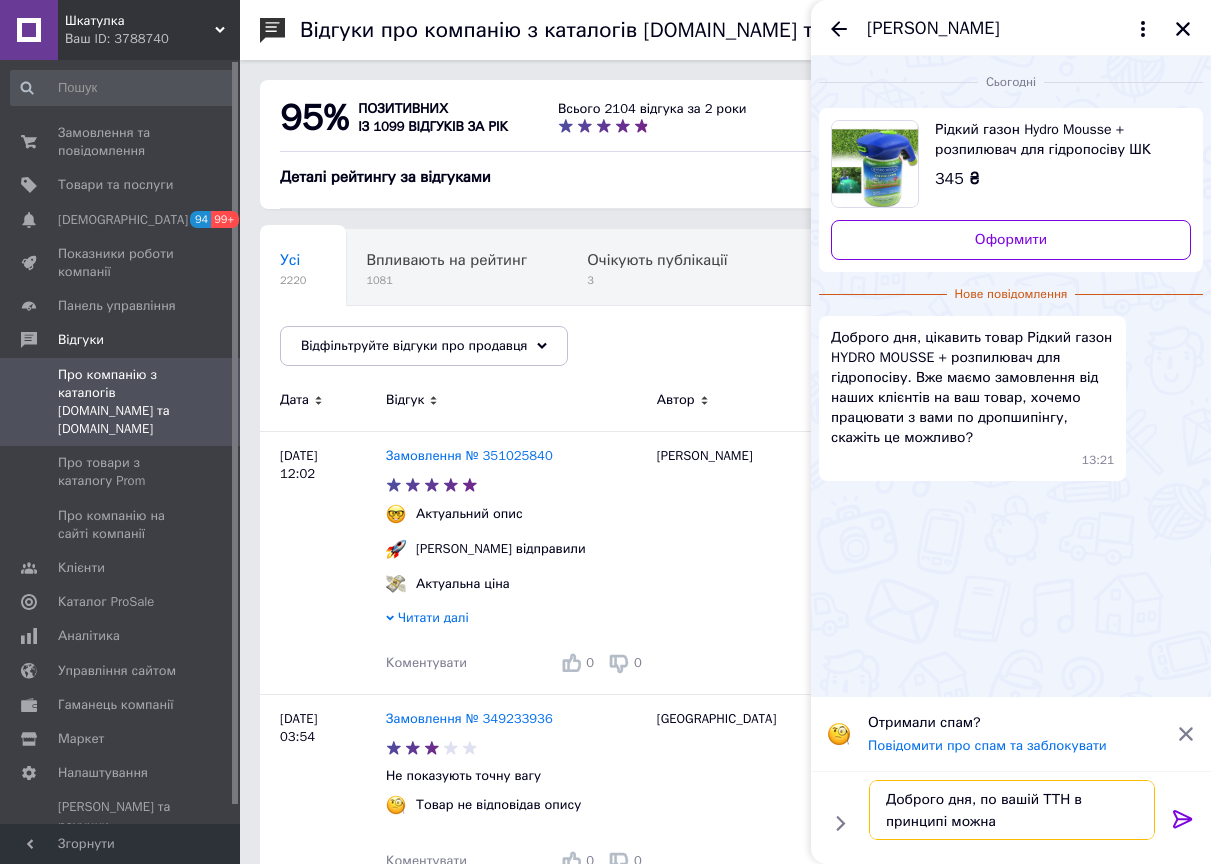 type 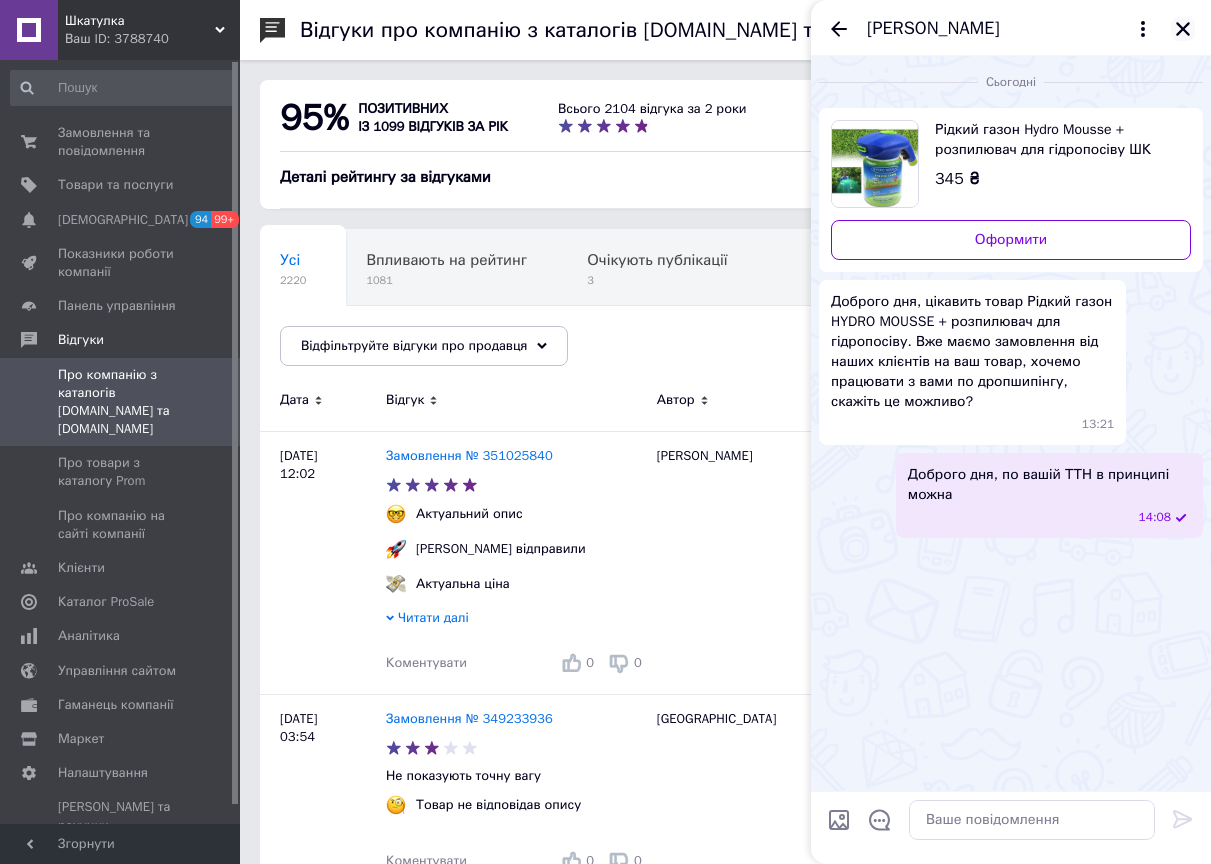 click 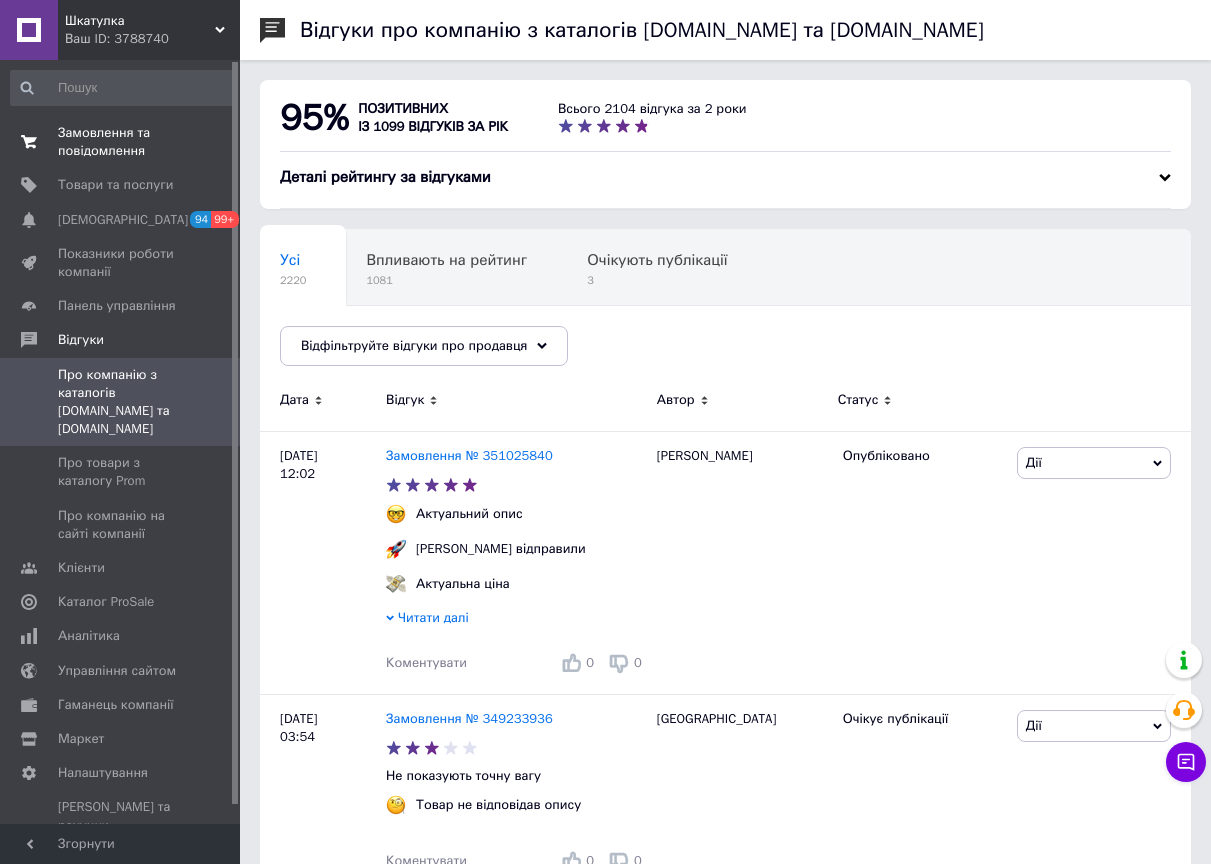 click on "Замовлення та повідомлення" at bounding box center (121, 142) 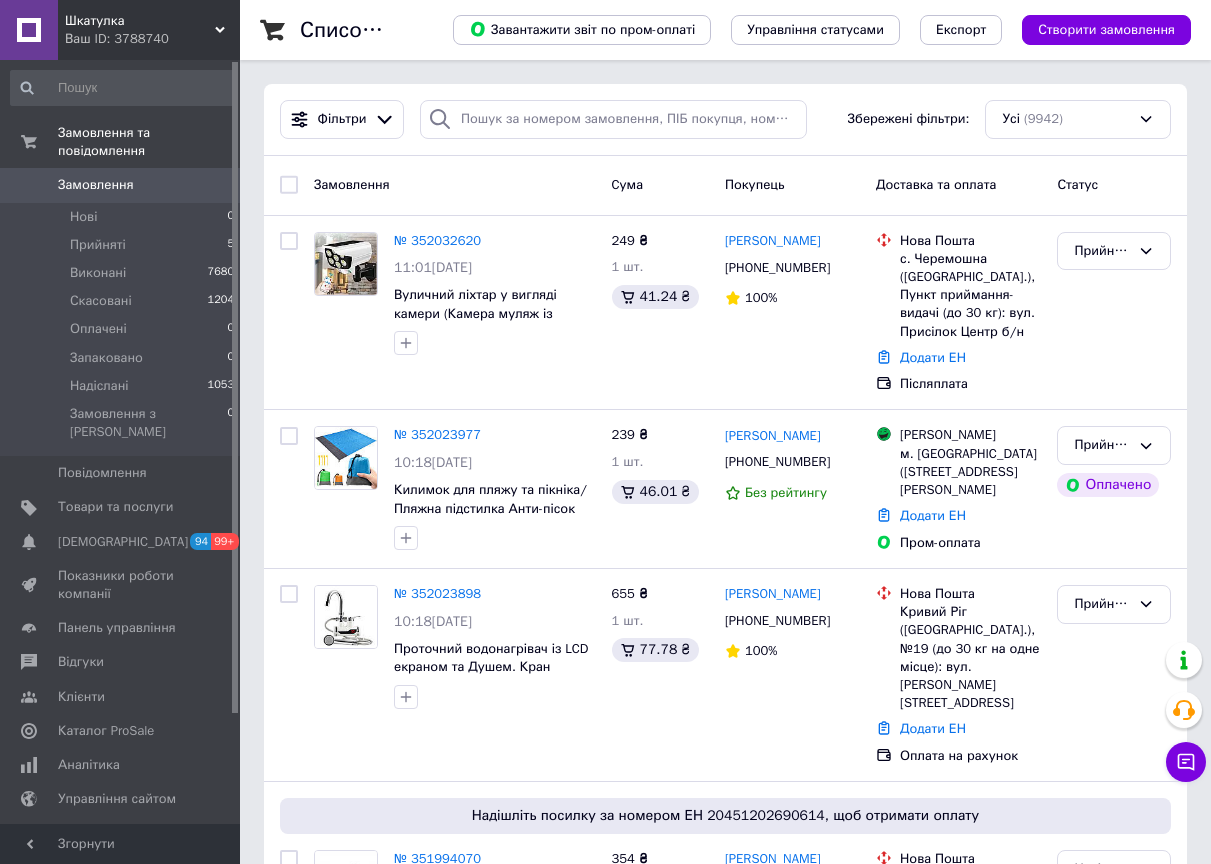 scroll, scrollTop: 100, scrollLeft: 0, axis: vertical 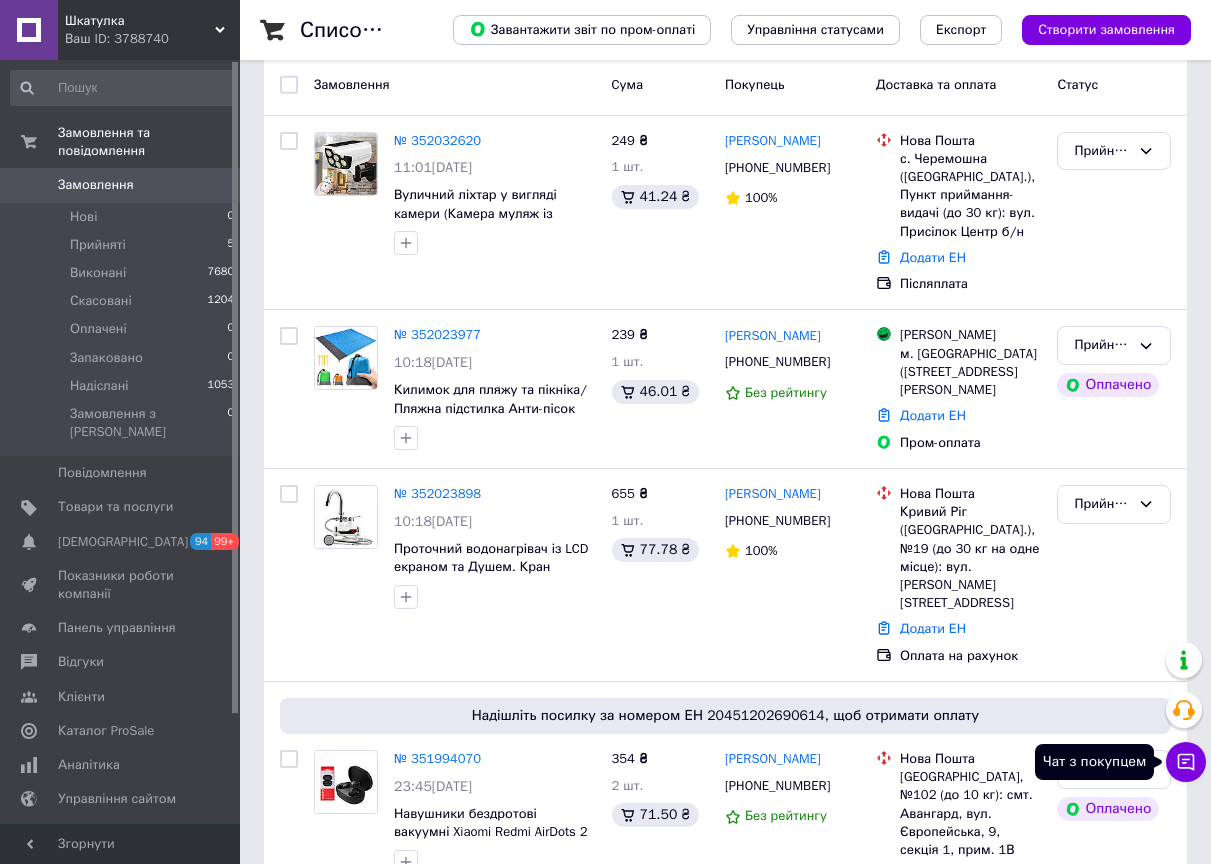click on "Чат з покупцем" at bounding box center [1186, 762] 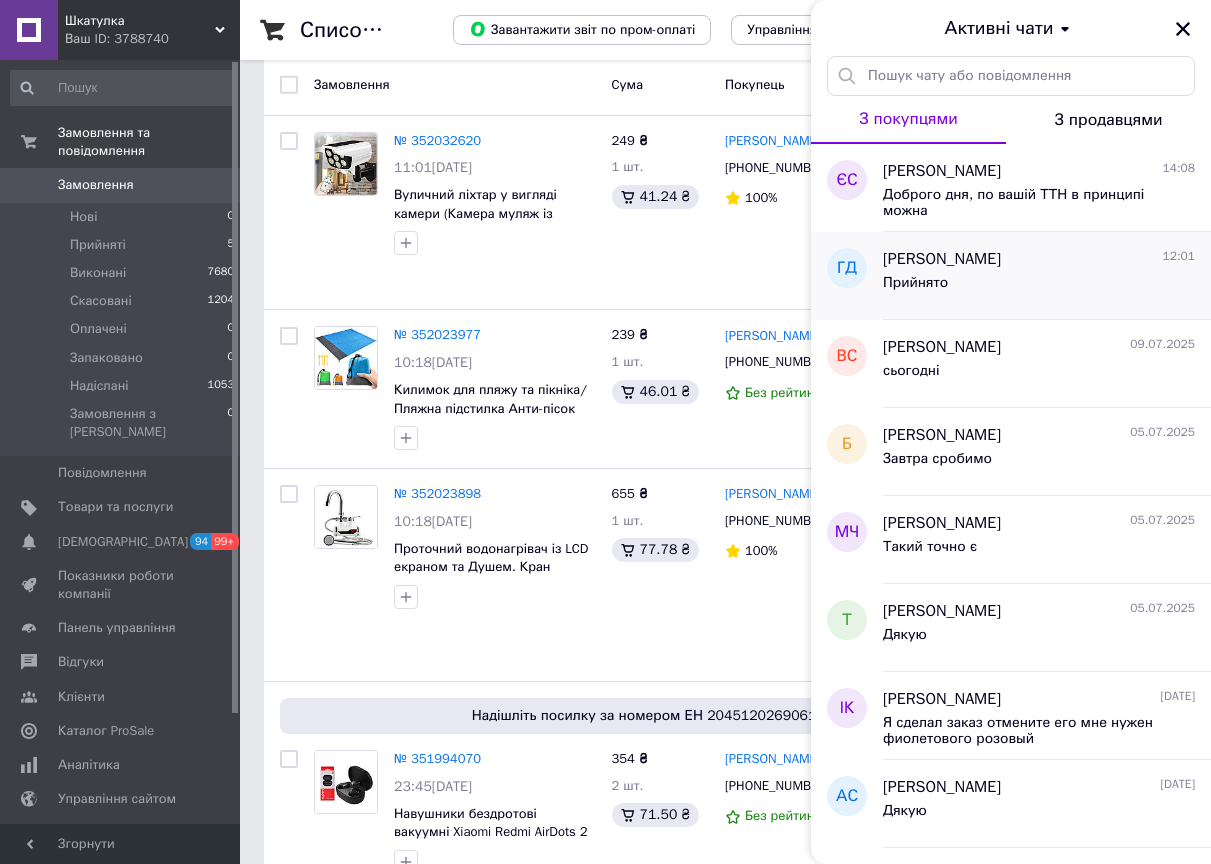click on "Прийнято" at bounding box center (1039, 287) 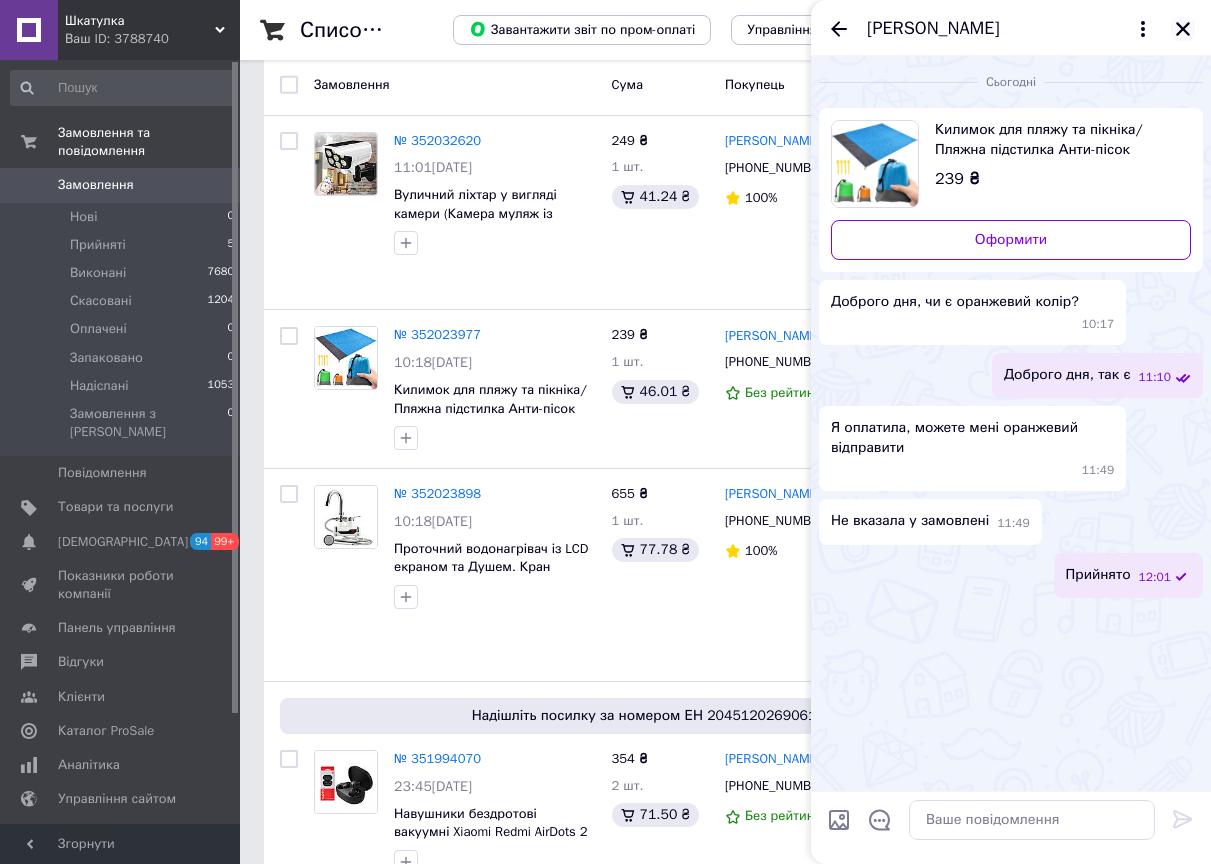 click 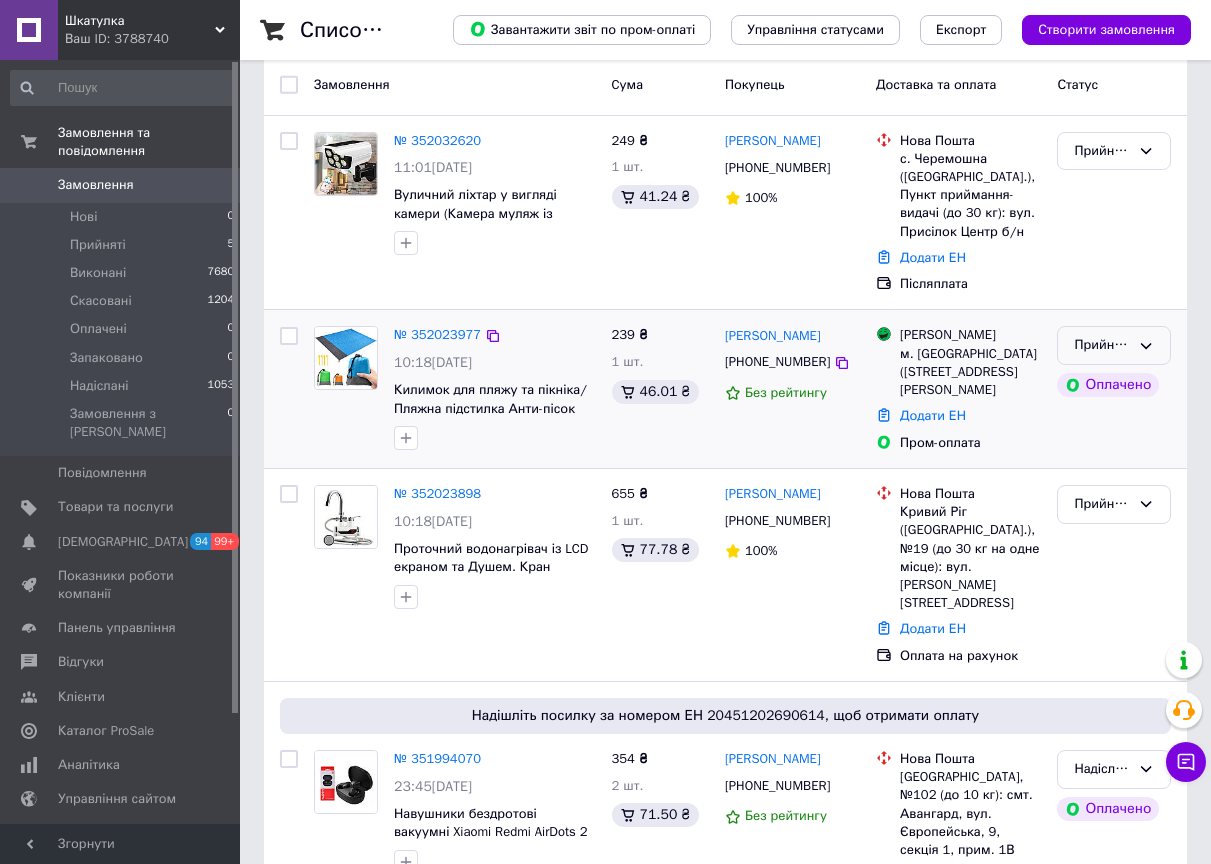click on "Прийнято" at bounding box center (1102, 345) 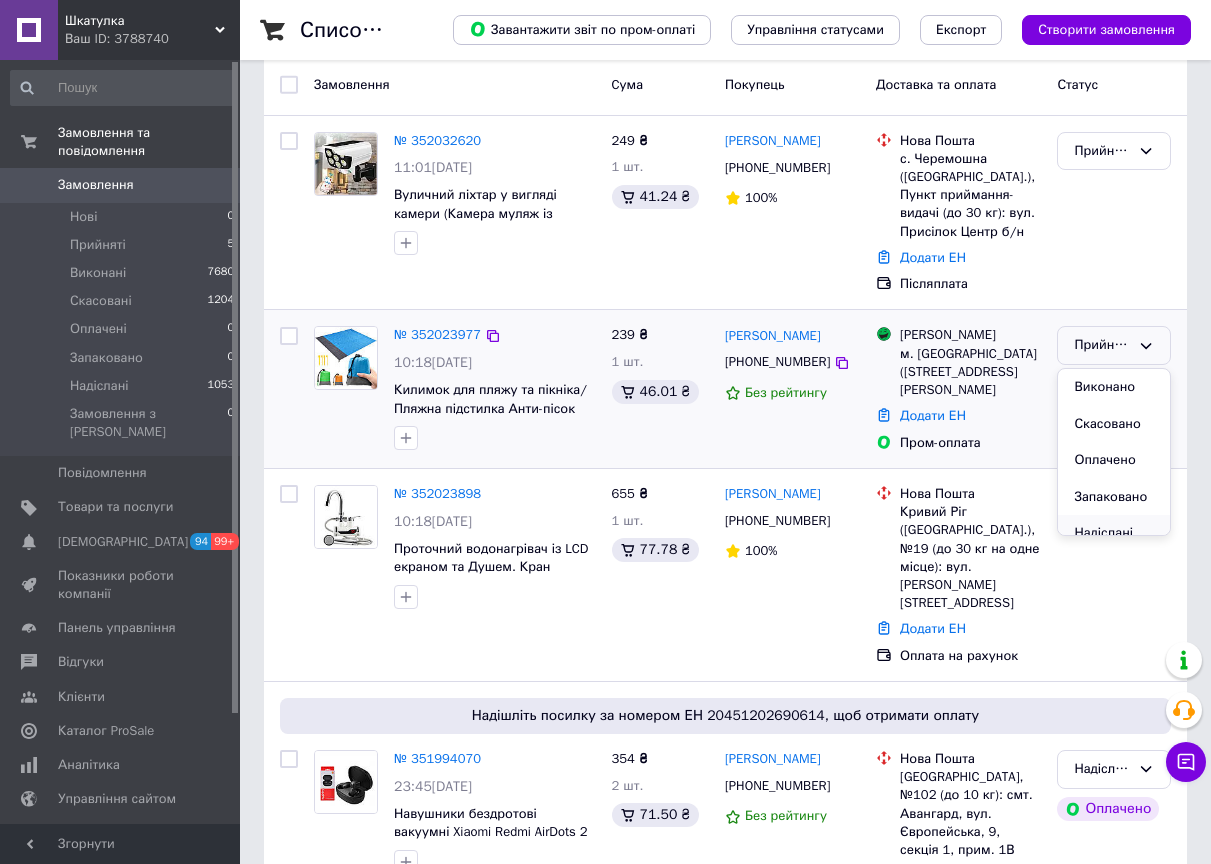 click on "Надіслані" at bounding box center (1114, 533) 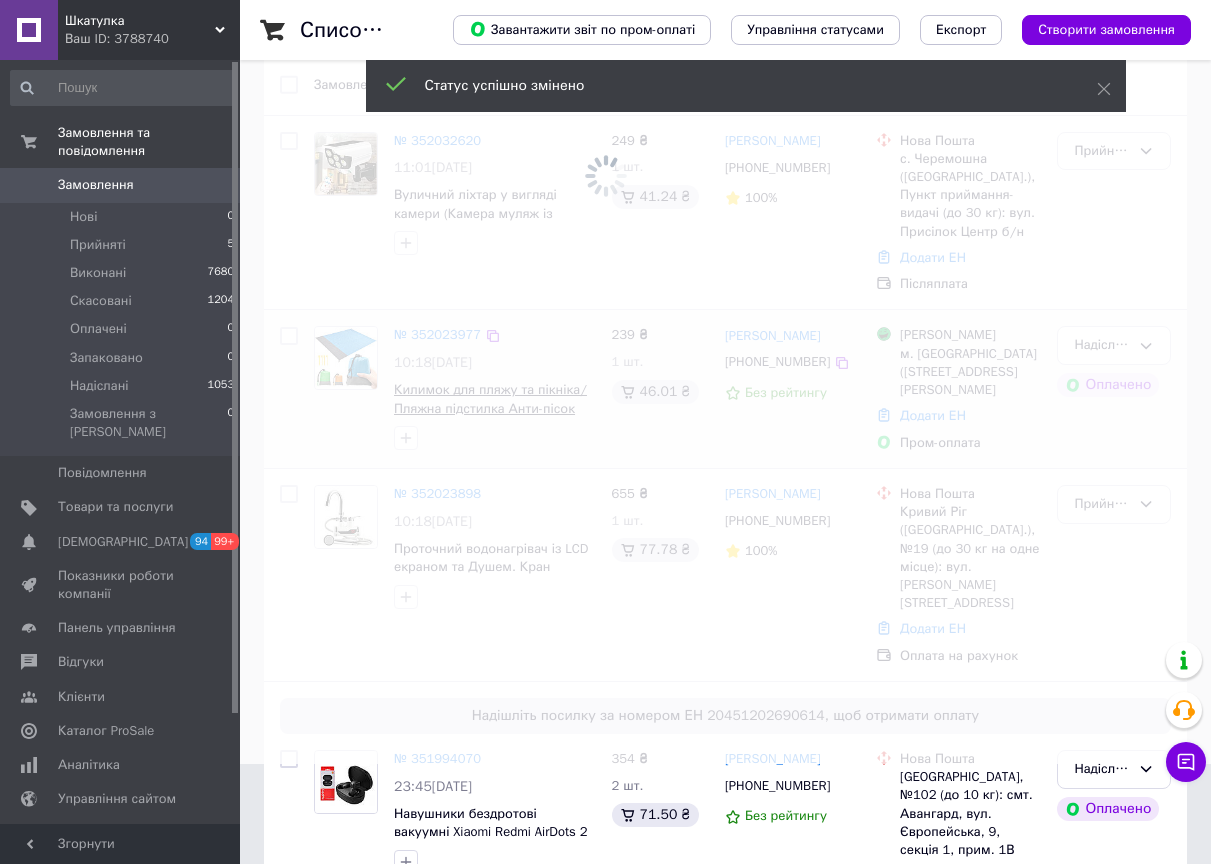 scroll, scrollTop: 0, scrollLeft: 0, axis: both 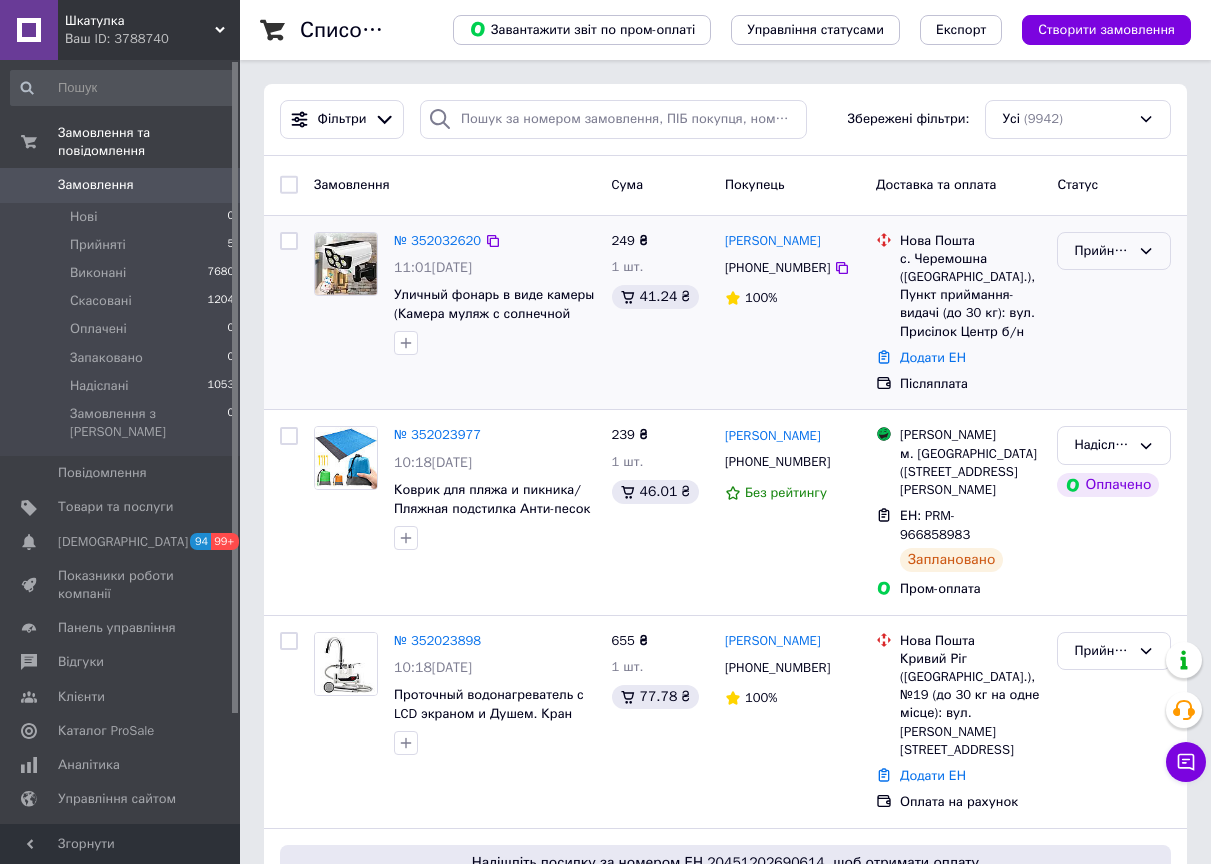 click on "Прийнято" at bounding box center (1114, 251) 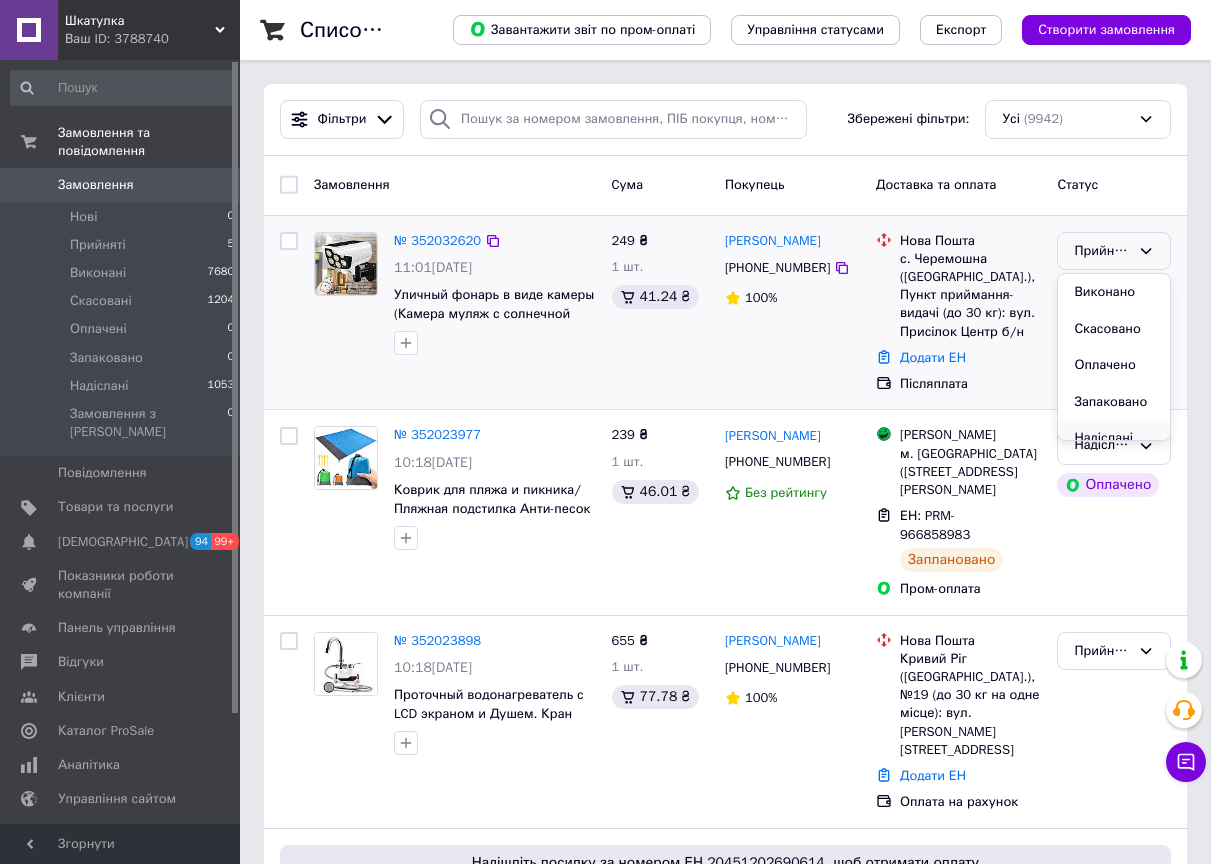 click on "Надіслані" at bounding box center (1114, 438) 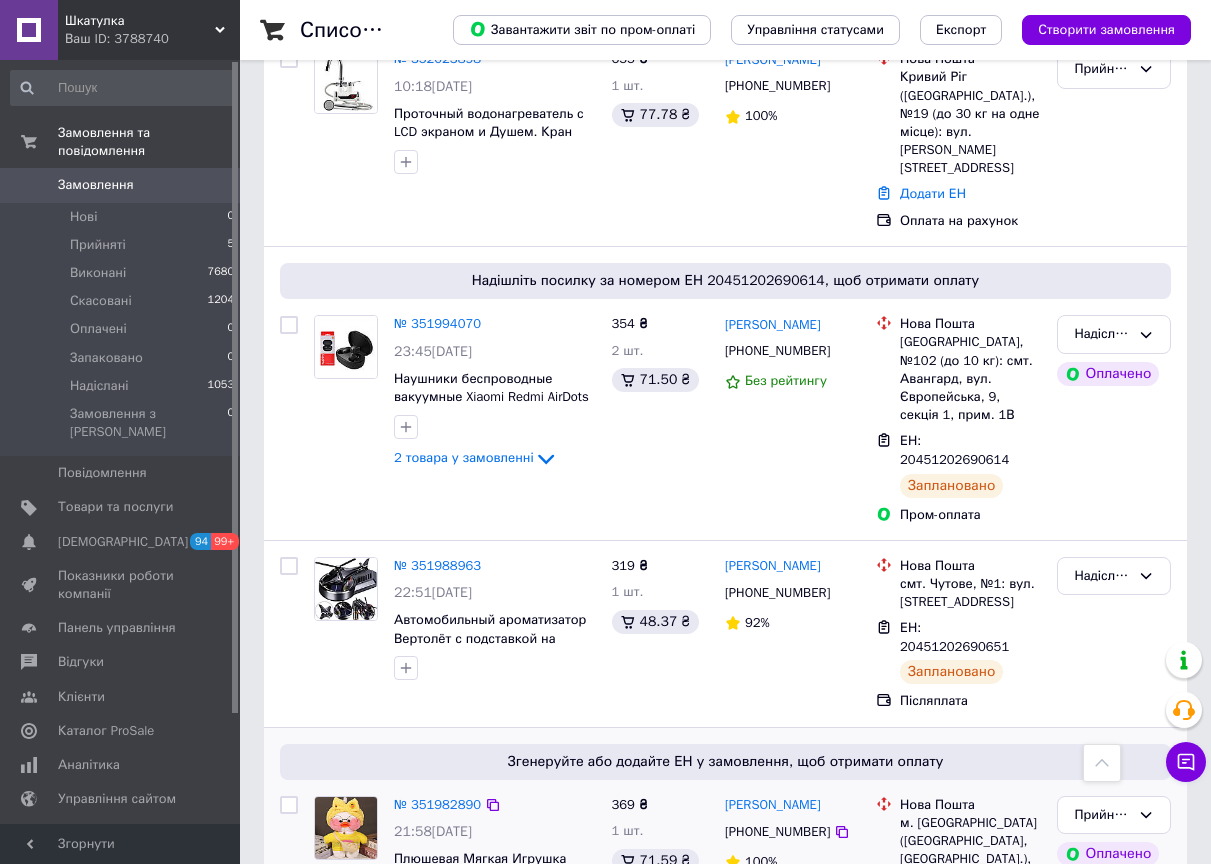 scroll, scrollTop: 428, scrollLeft: 0, axis: vertical 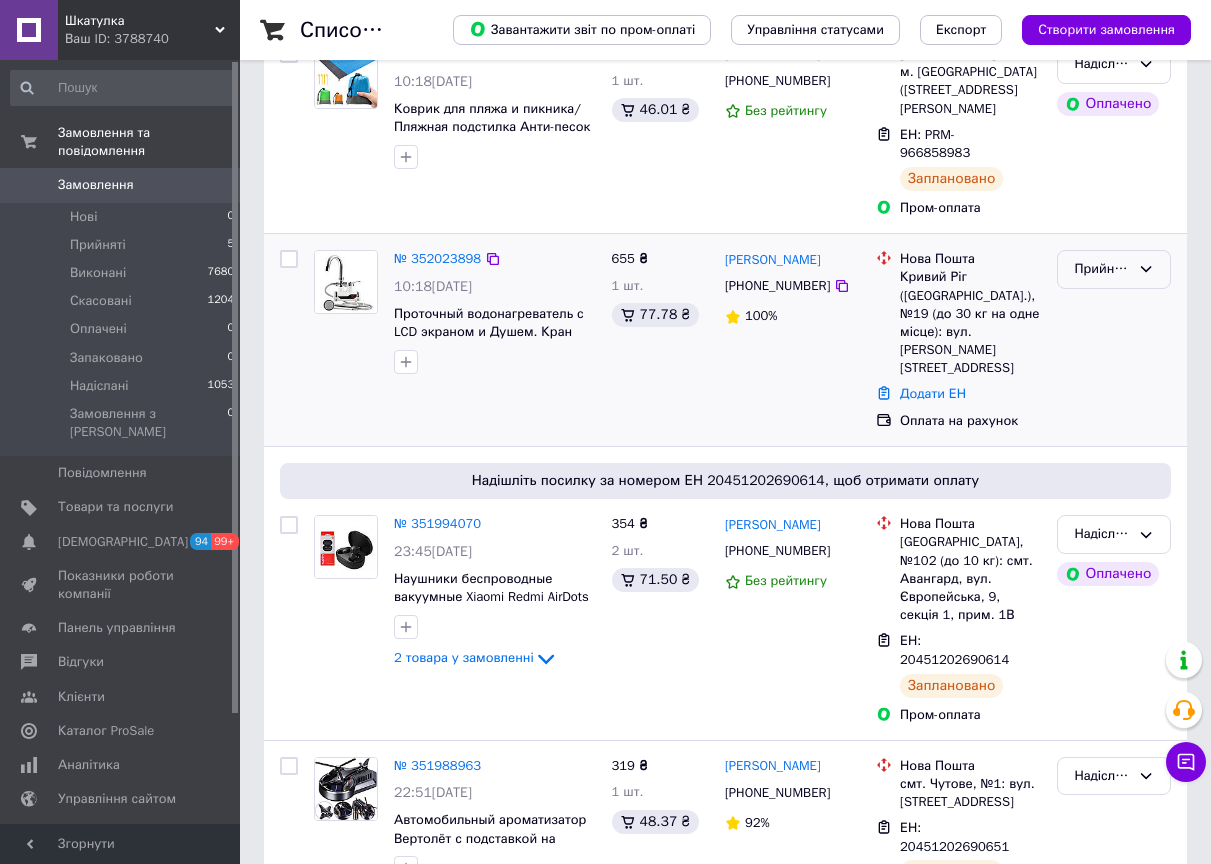 click on "Прийнято" at bounding box center [1102, 269] 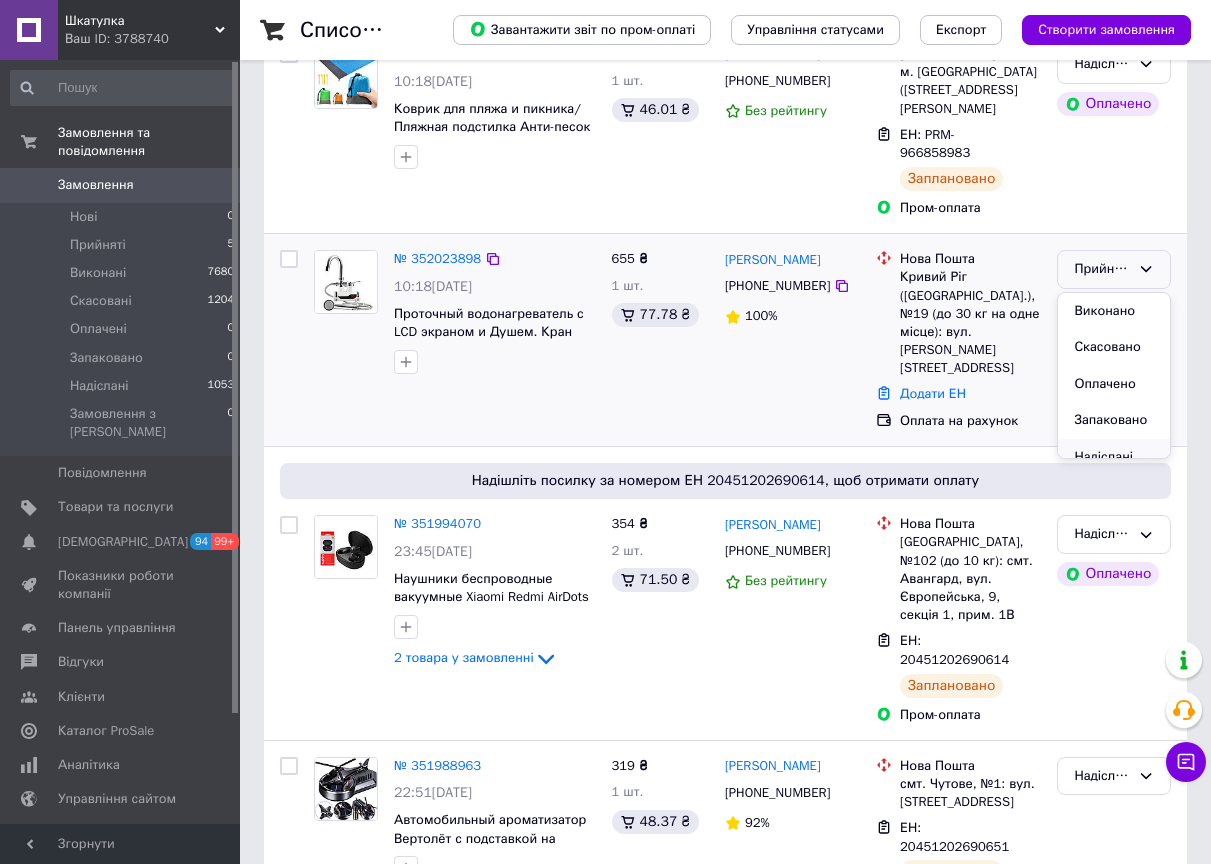 click on "Надіслані" at bounding box center (1114, 457) 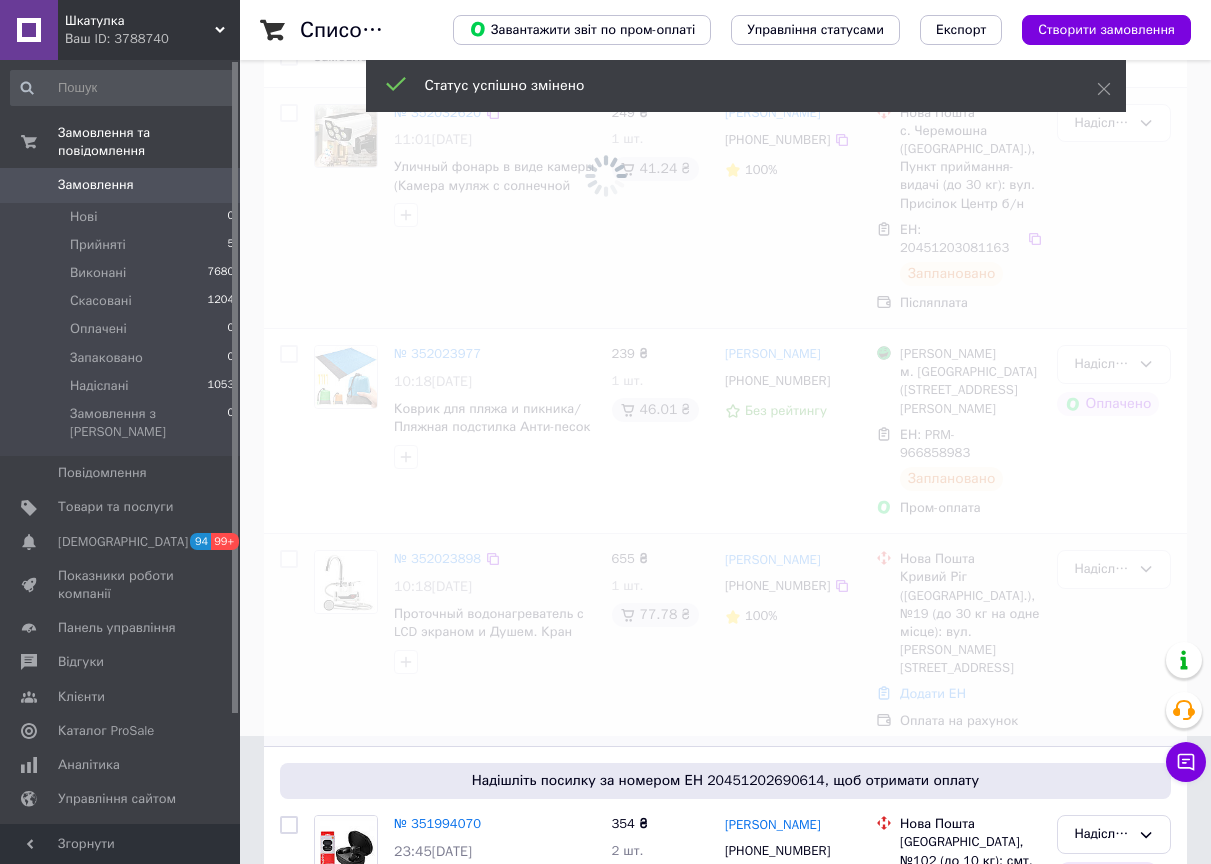 scroll, scrollTop: 0, scrollLeft: 0, axis: both 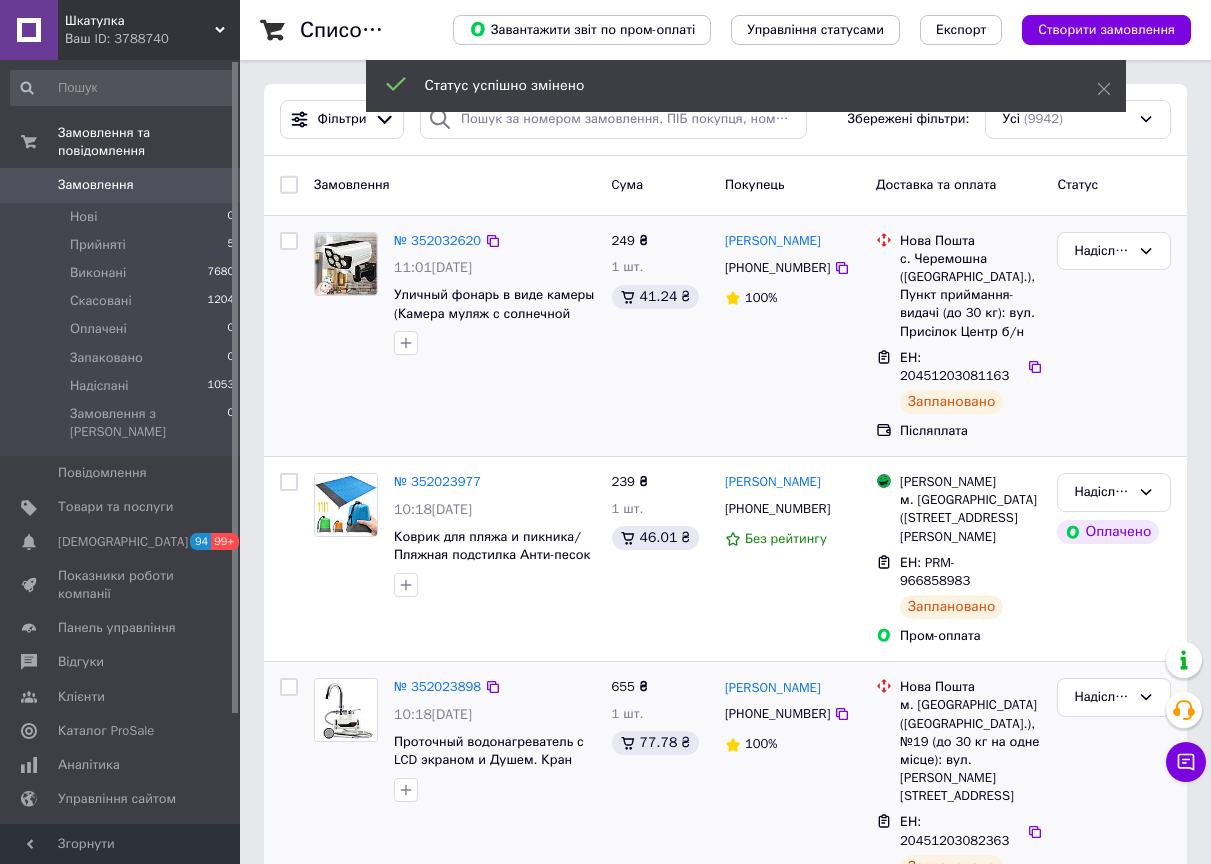 click on "Замовлення" at bounding box center [121, 185] 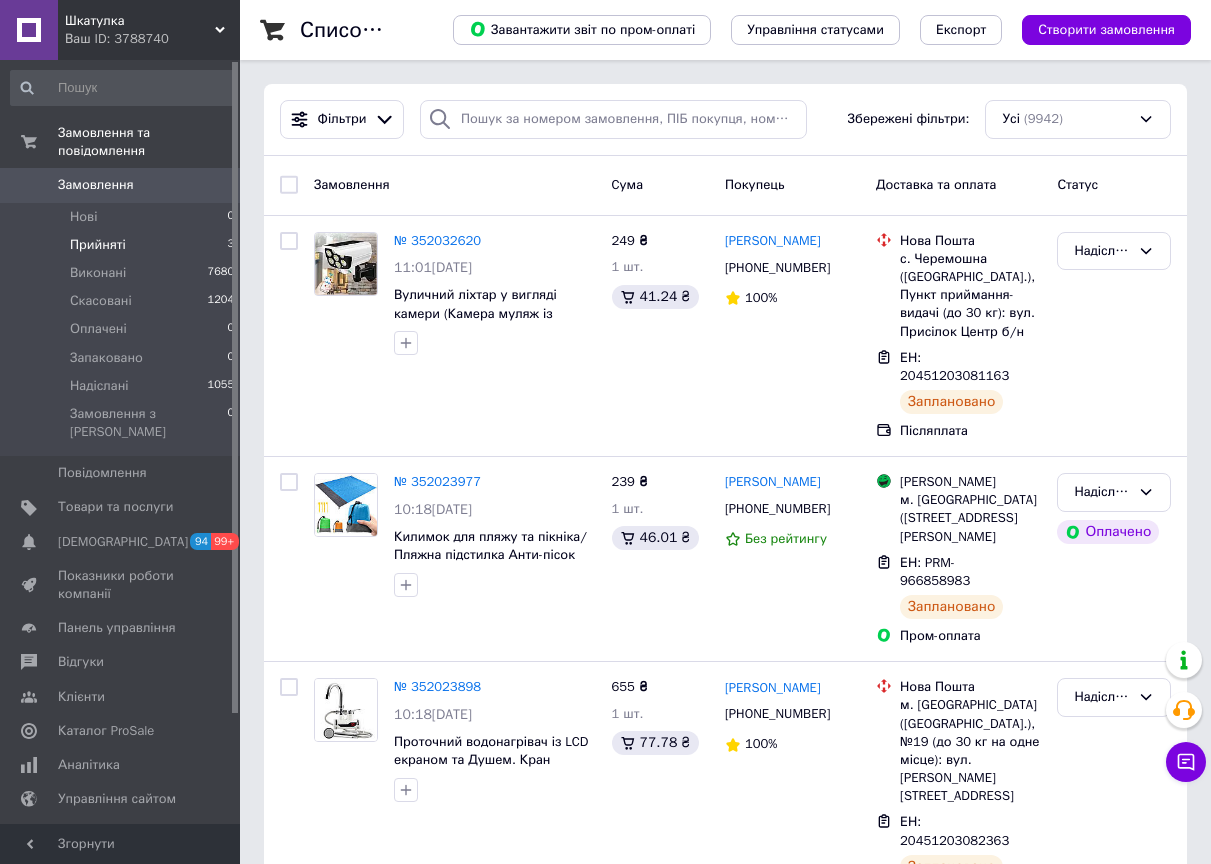 click on "Прийняті" at bounding box center [98, 245] 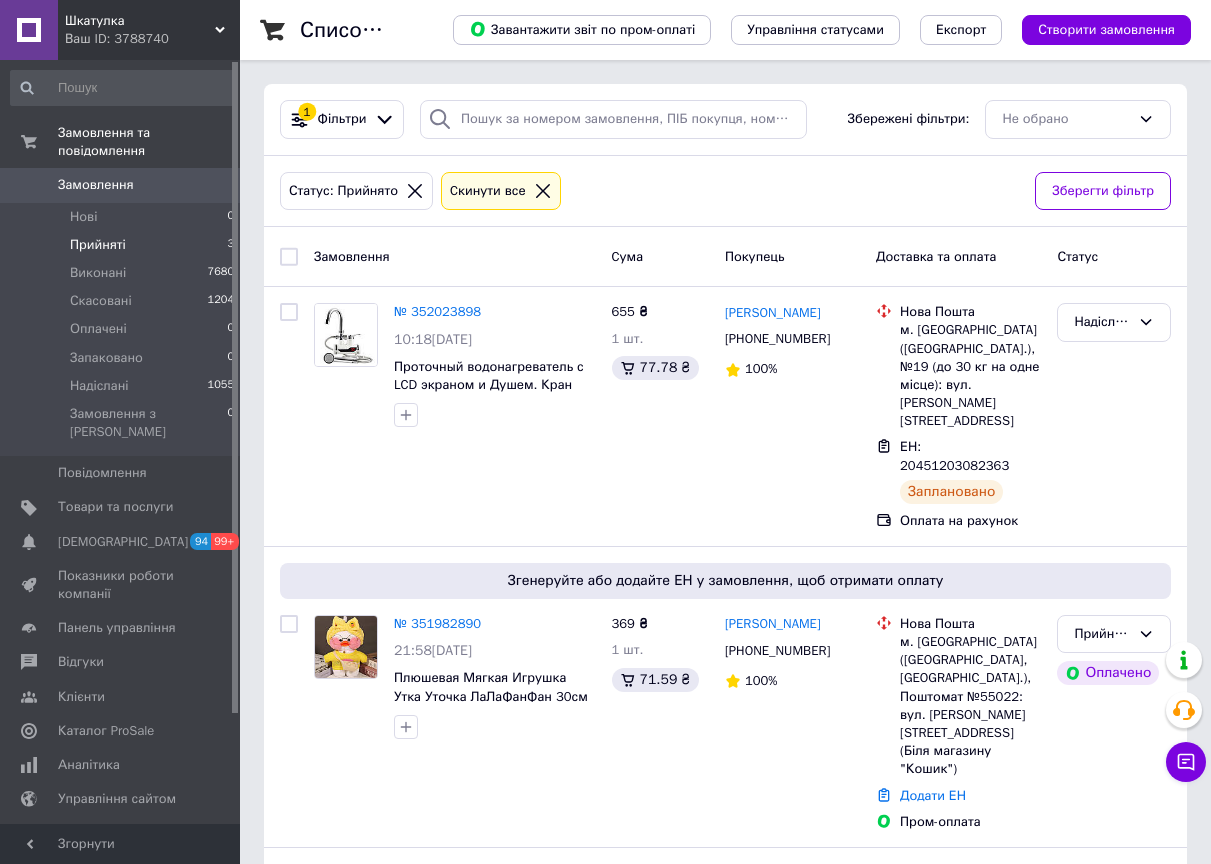 scroll, scrollTop: 129, scrollLeft: 0, axis: vertical 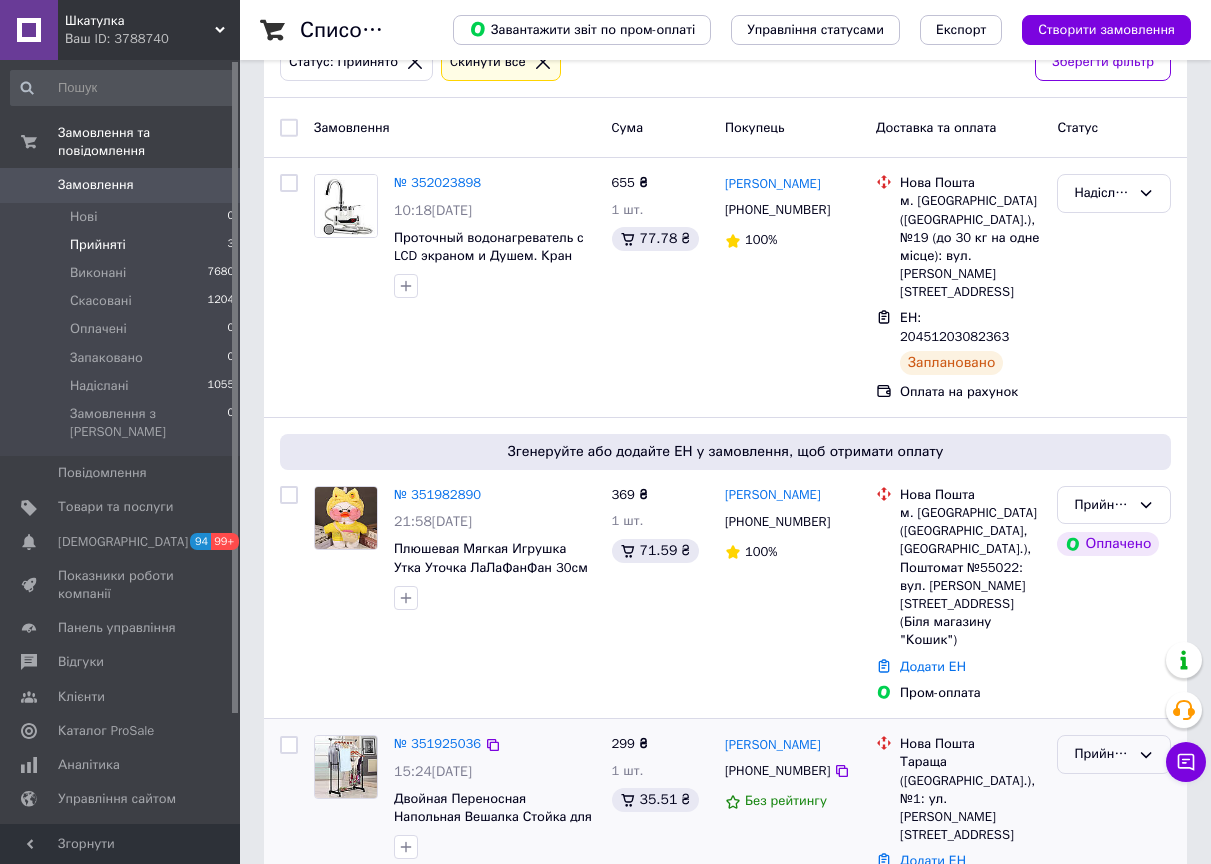 click on "Прийнято" at bounding box center (1102, 754) 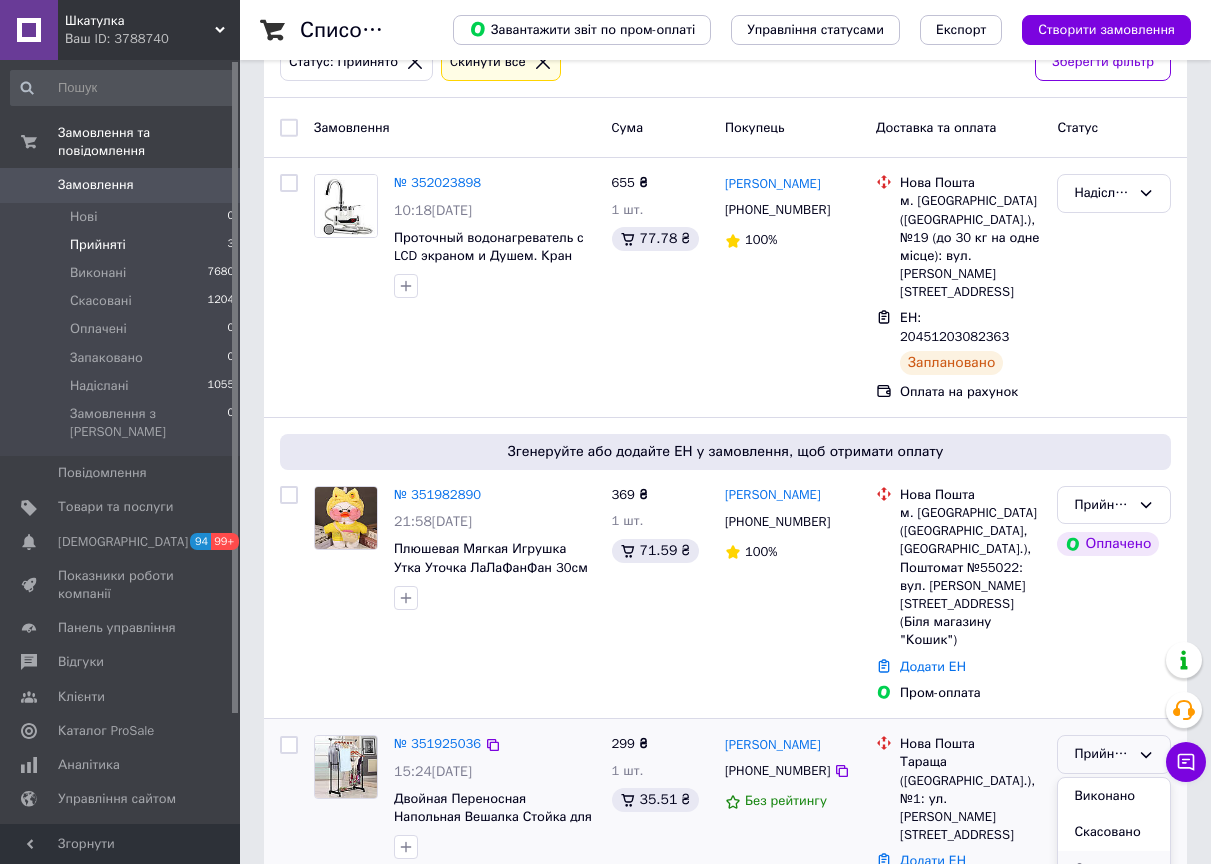 scroll, scrollTop: 17, scrollLeft: 0, axis: vertical 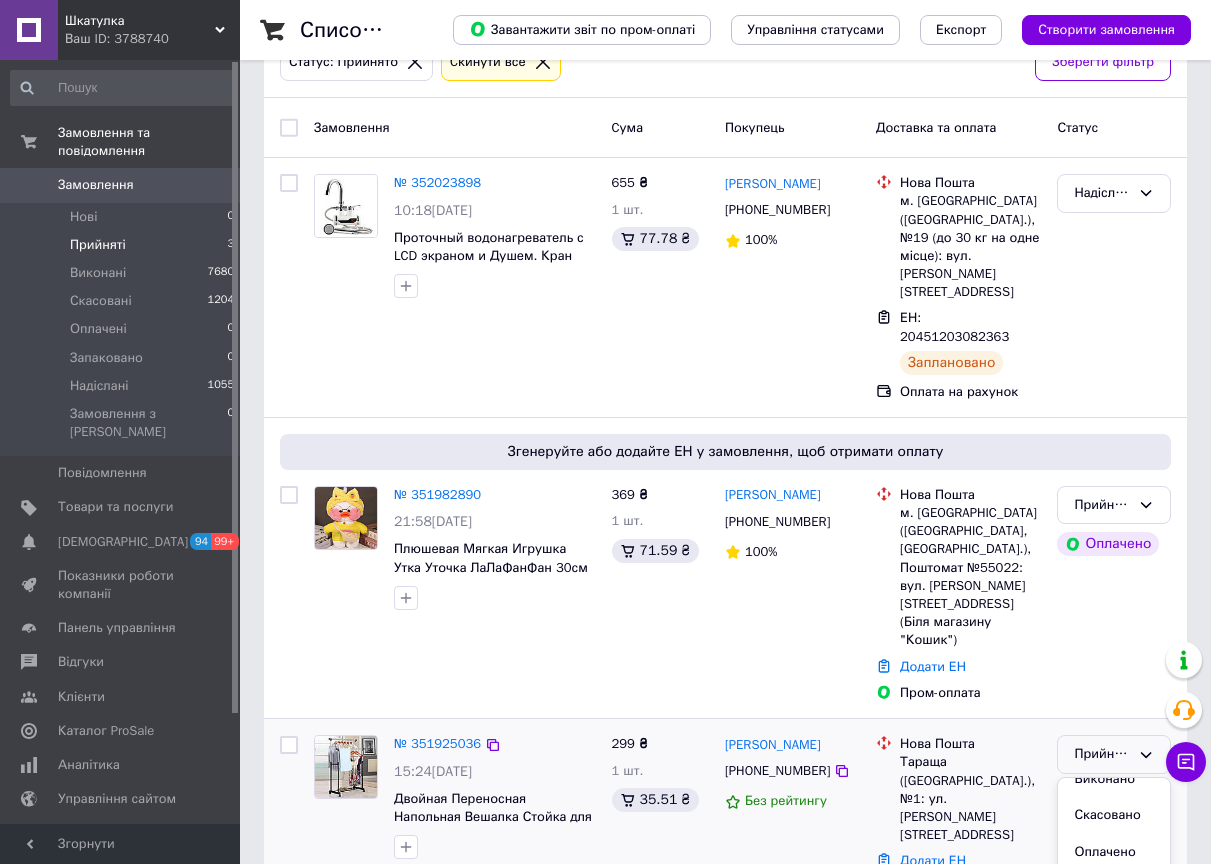 click on "Надіслані" at bounding box center (1114, 925) 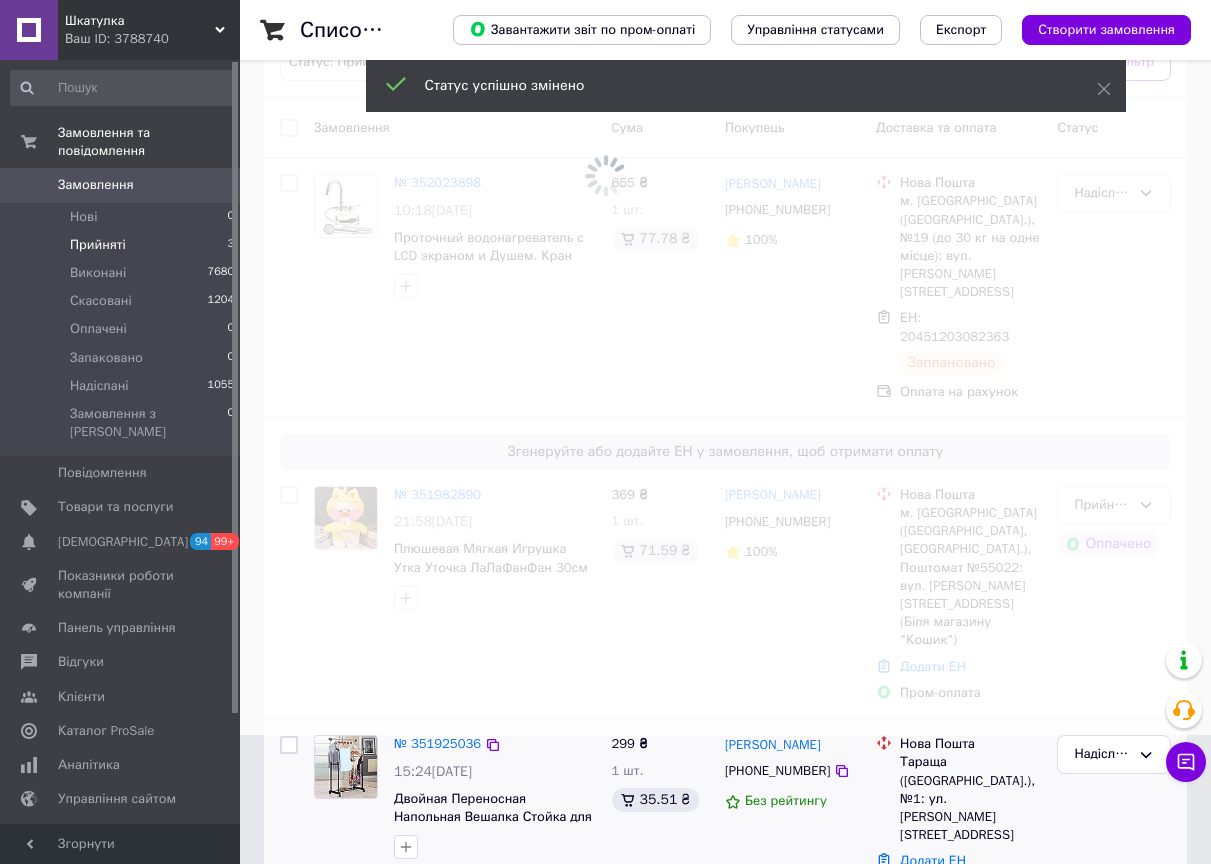 scroll, scrollTop: 0, scrollLeft: 0, axis: both 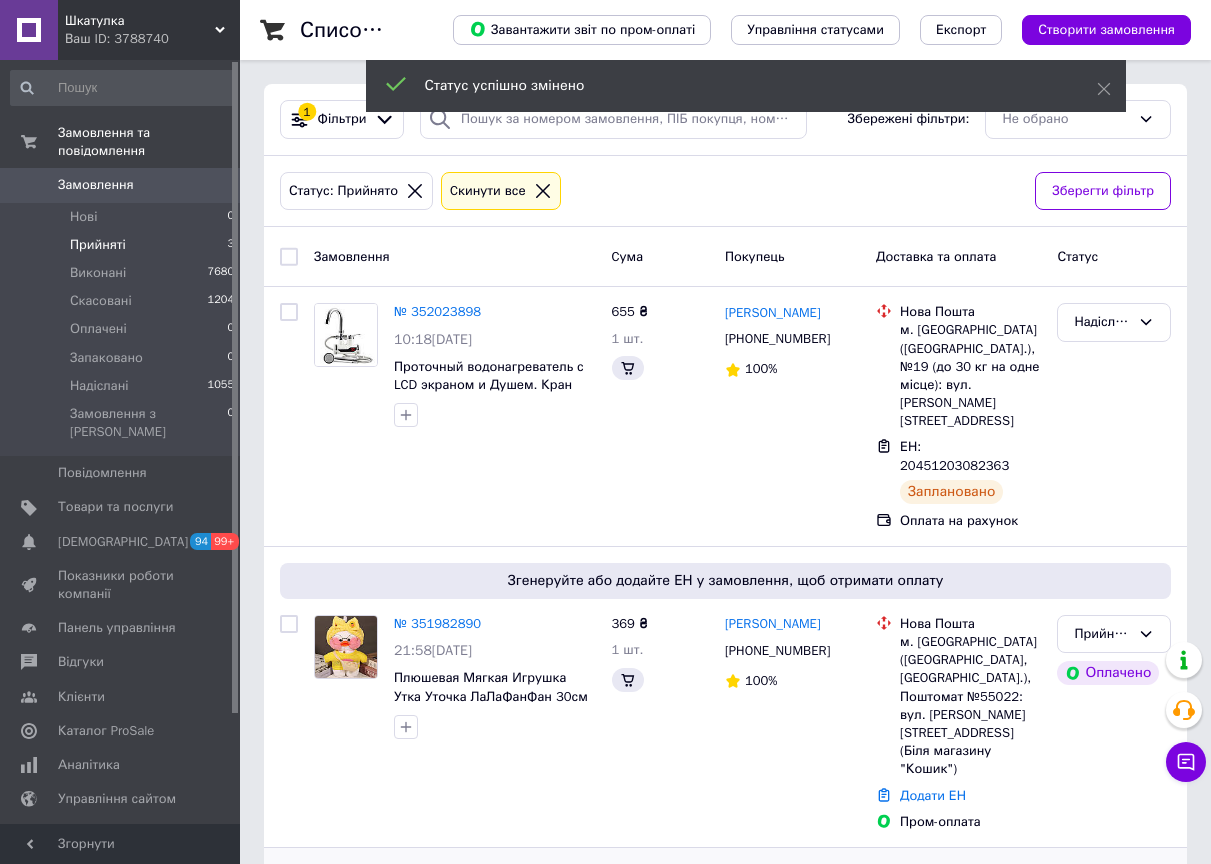 click on "Ваш ID: 3788740" at bounding box center [152, 39] 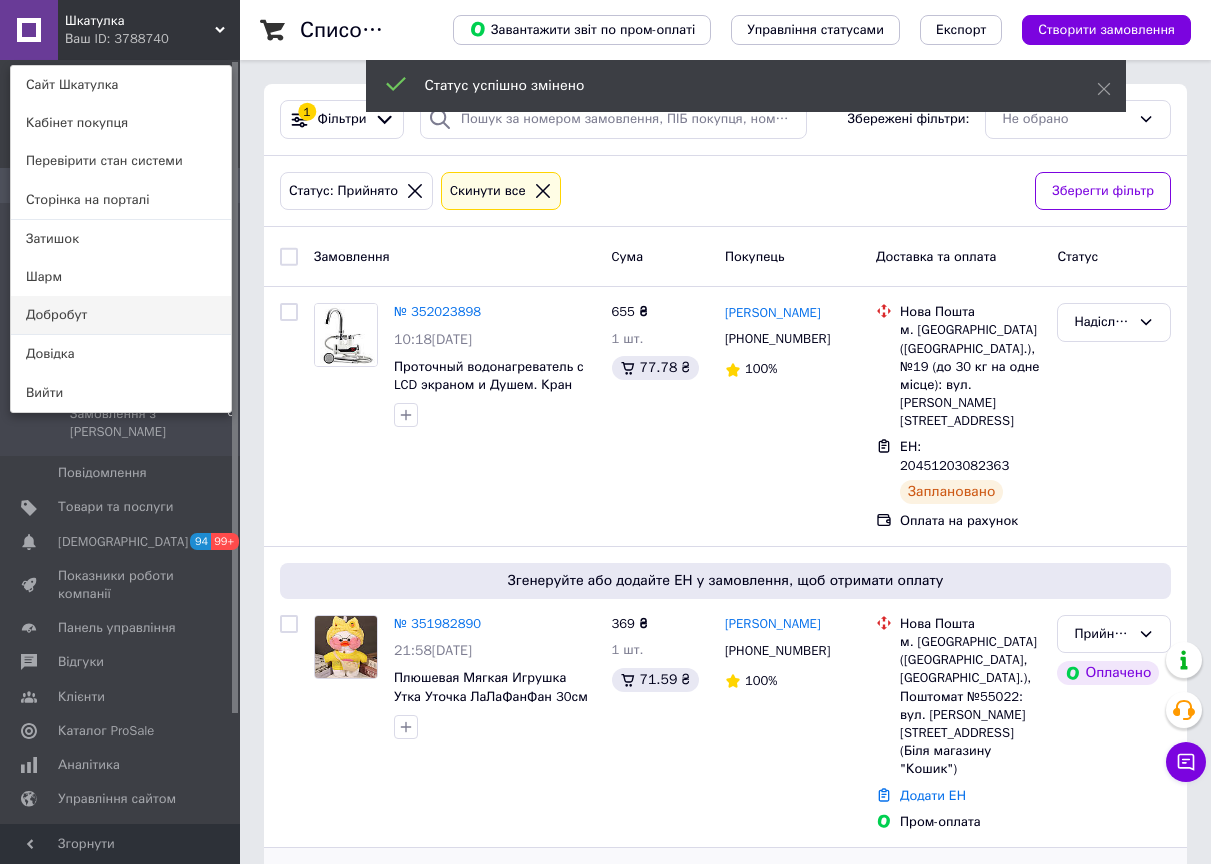 click on "Добробут" at bounding box center (121, 315) 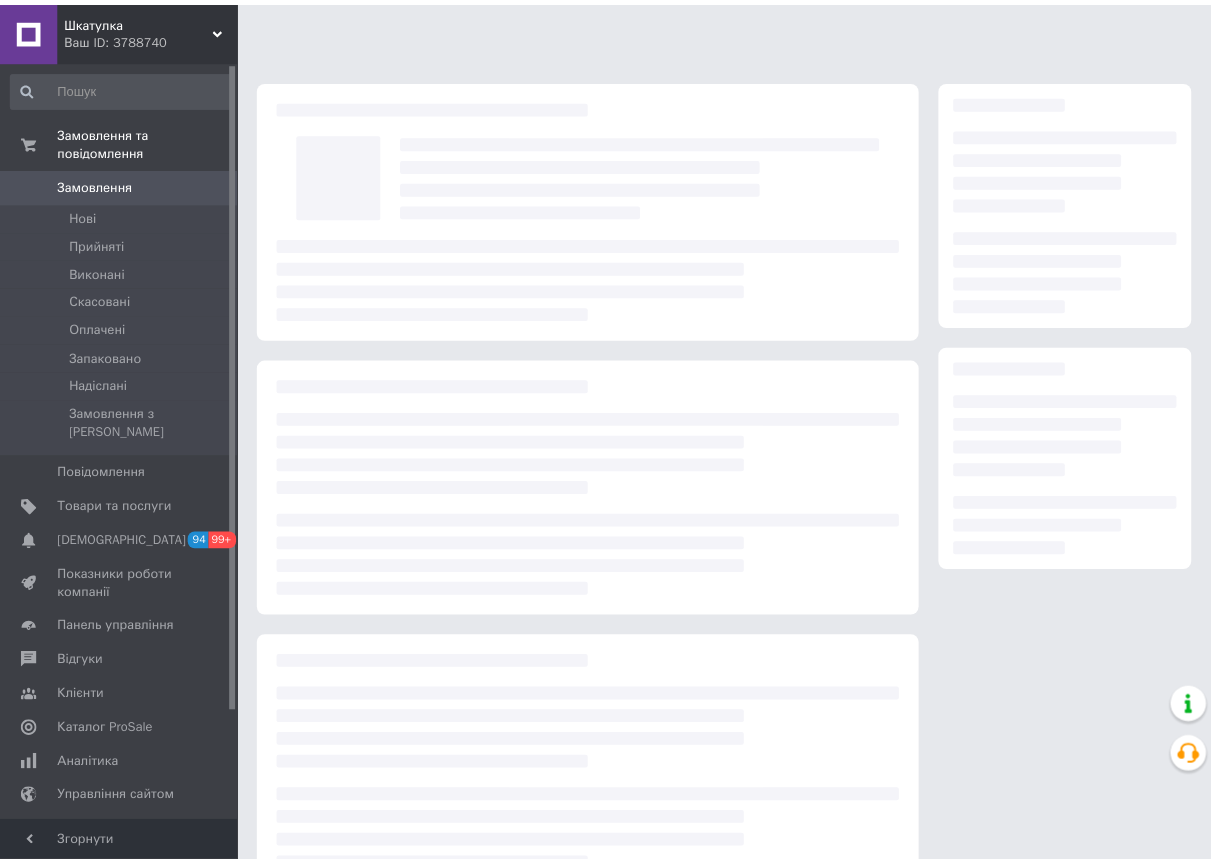 scroll, scrollTop: 0, scrollLeft: 0, axis: both 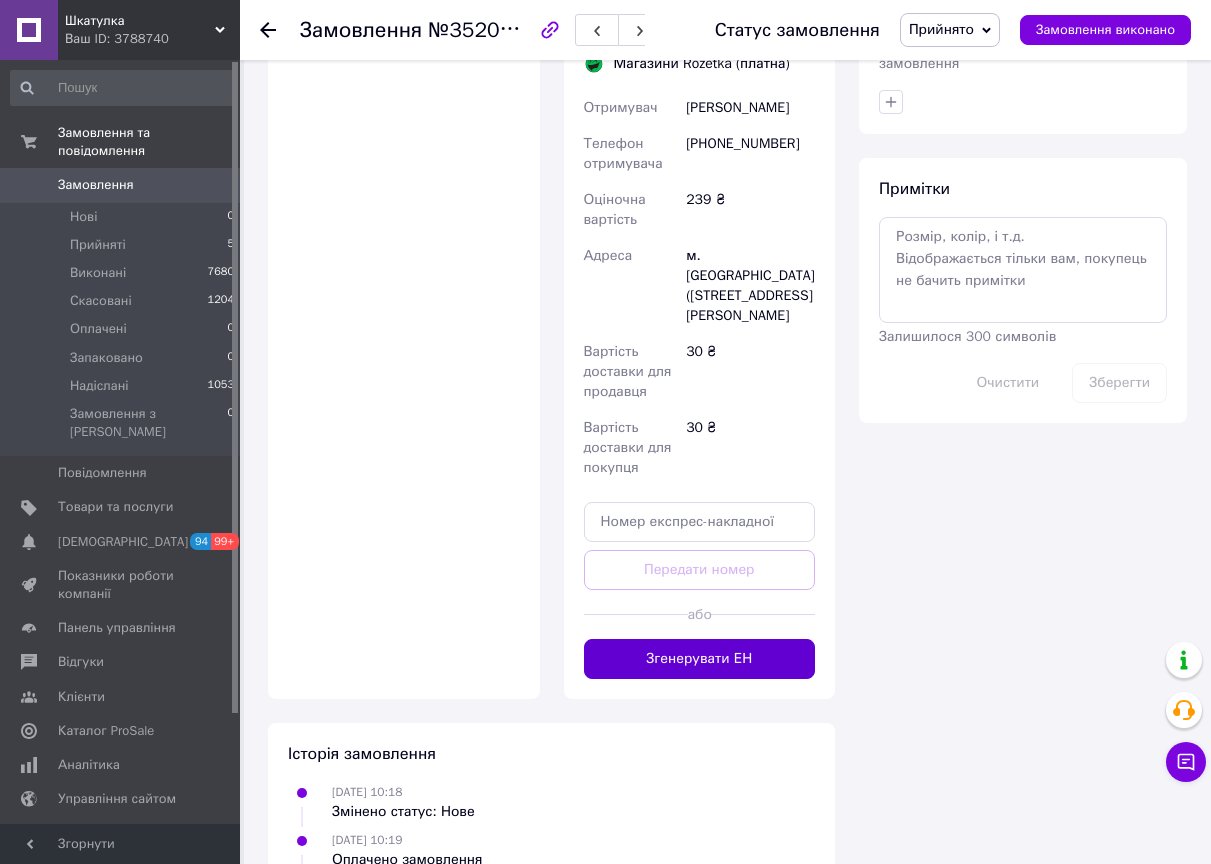 click on "Згенерувати ЕН" at bounding box center [700, 659] 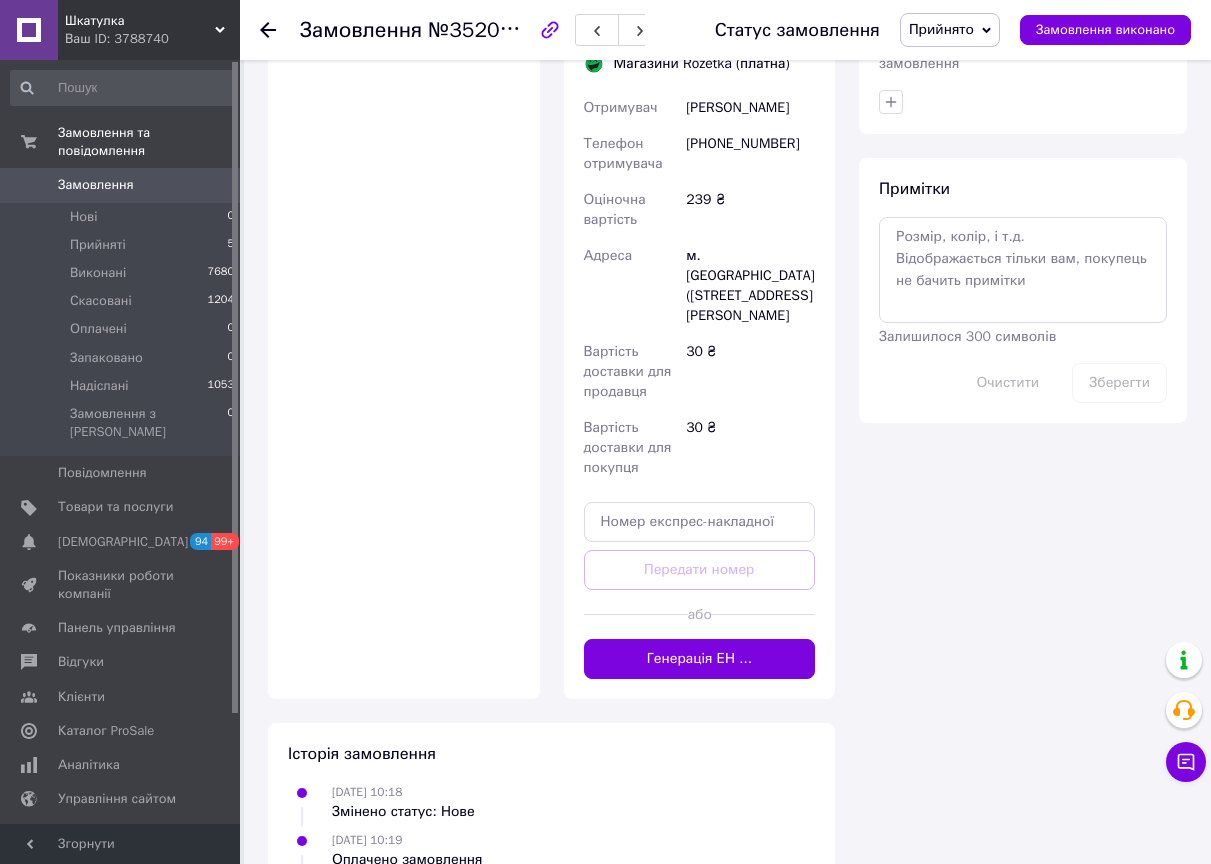 scroll, scrollTop: 900, scrollLeft: 0, axis: vertical 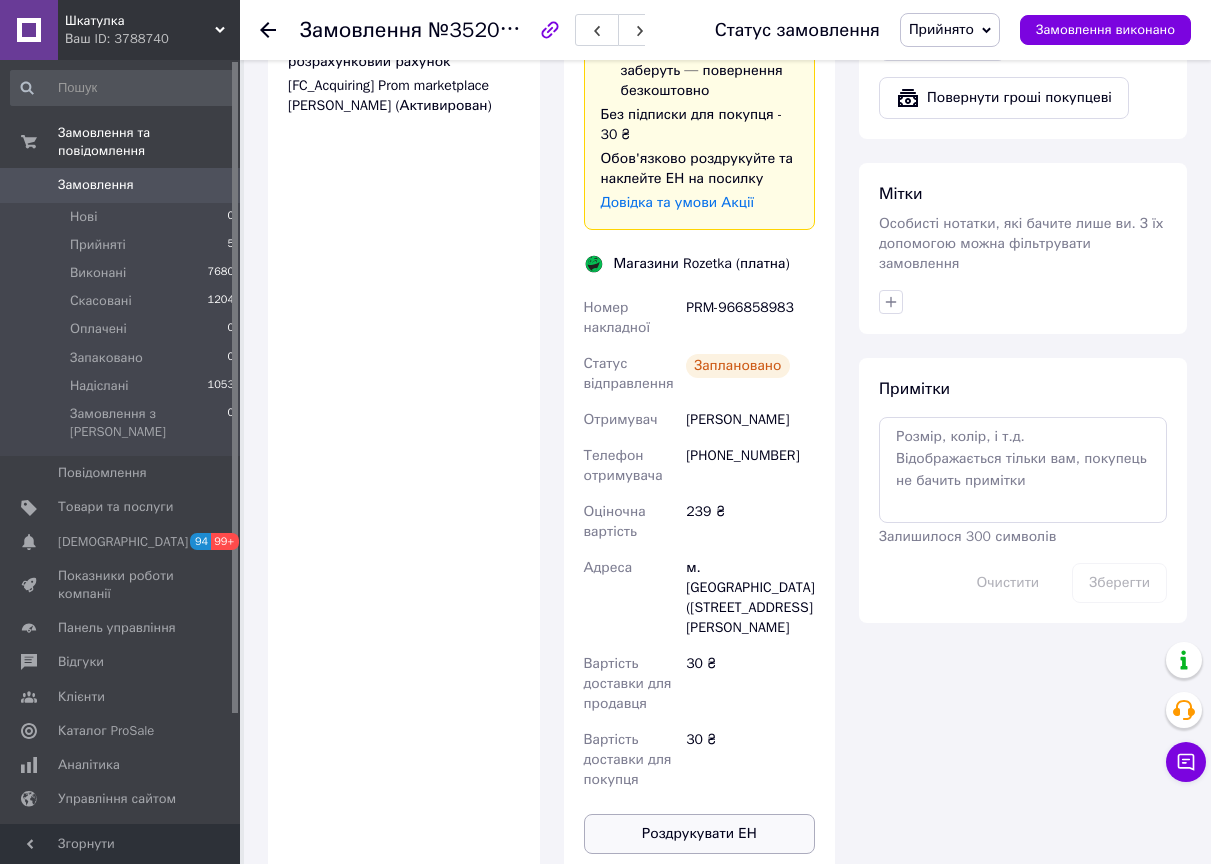 click on "Роздрукувати ЕН" at bounding box center [700, 834] 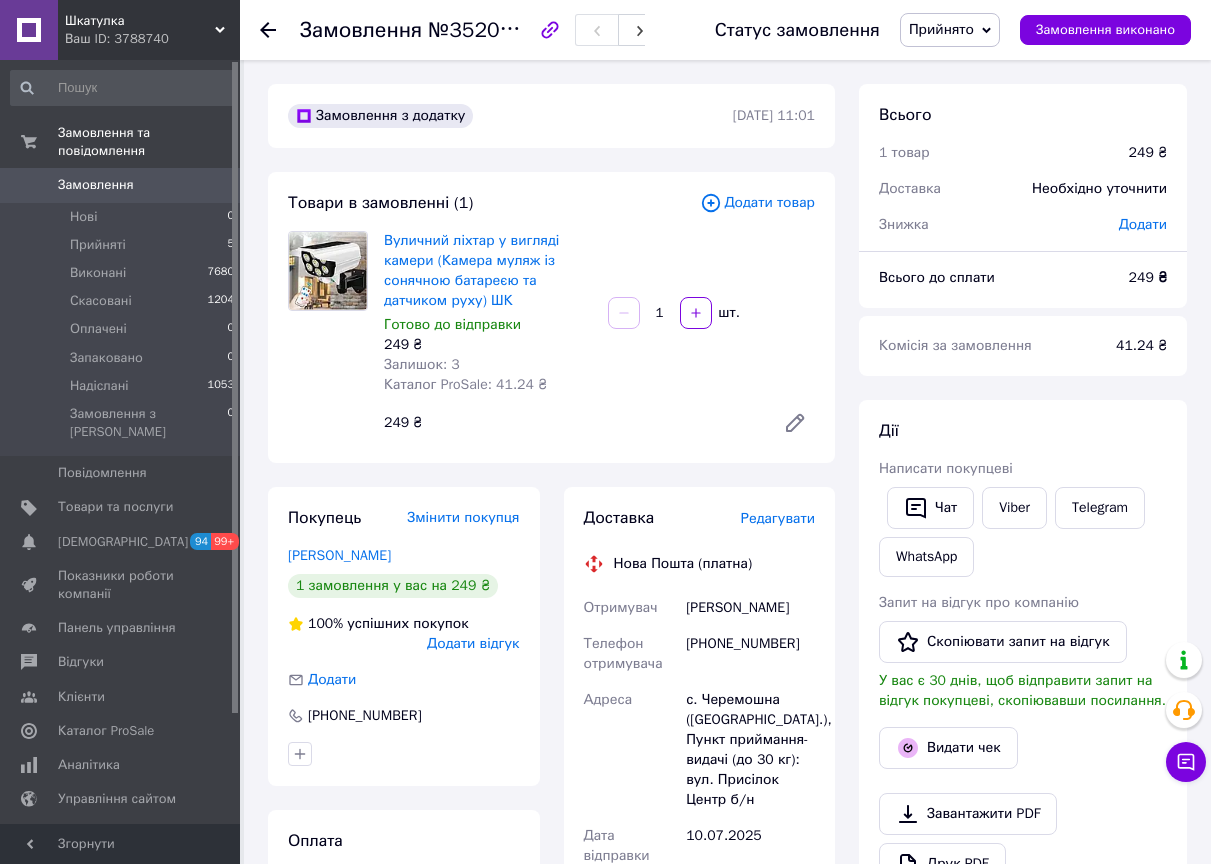 scroll, scrollTop: 500, scrollLeft: 0, axis: vertical 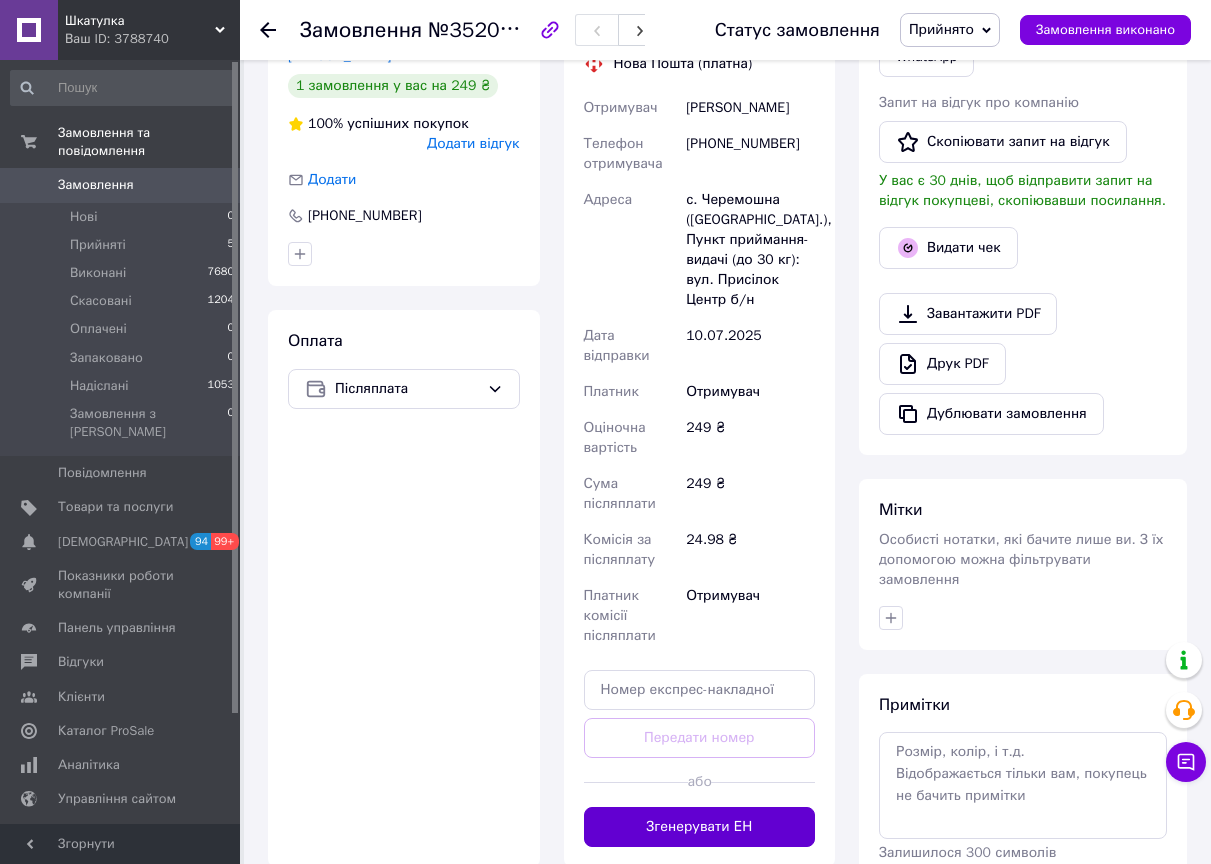click on "Згенерувати ЕН" at bounding box center (700, 827) 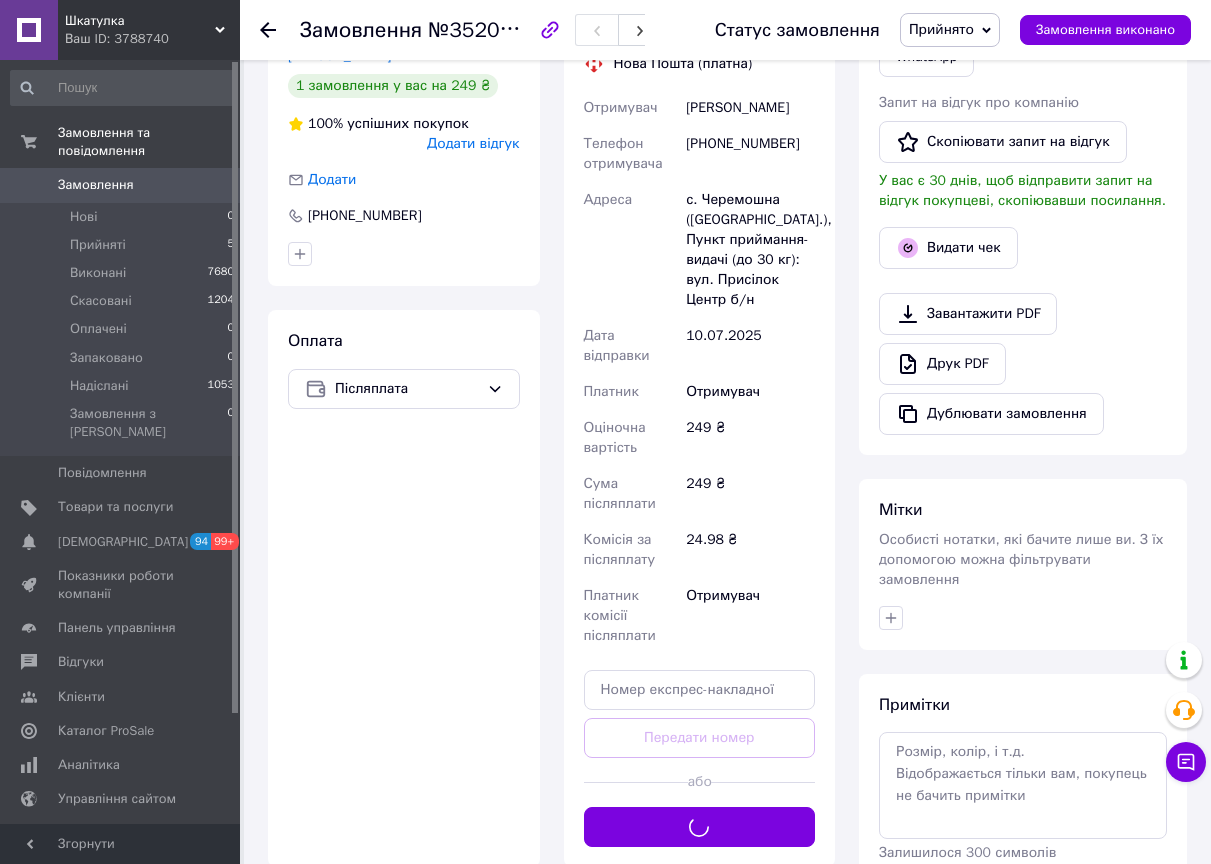 scroll, scrollTop: 300, scrollLeft: 0, axis: vertical 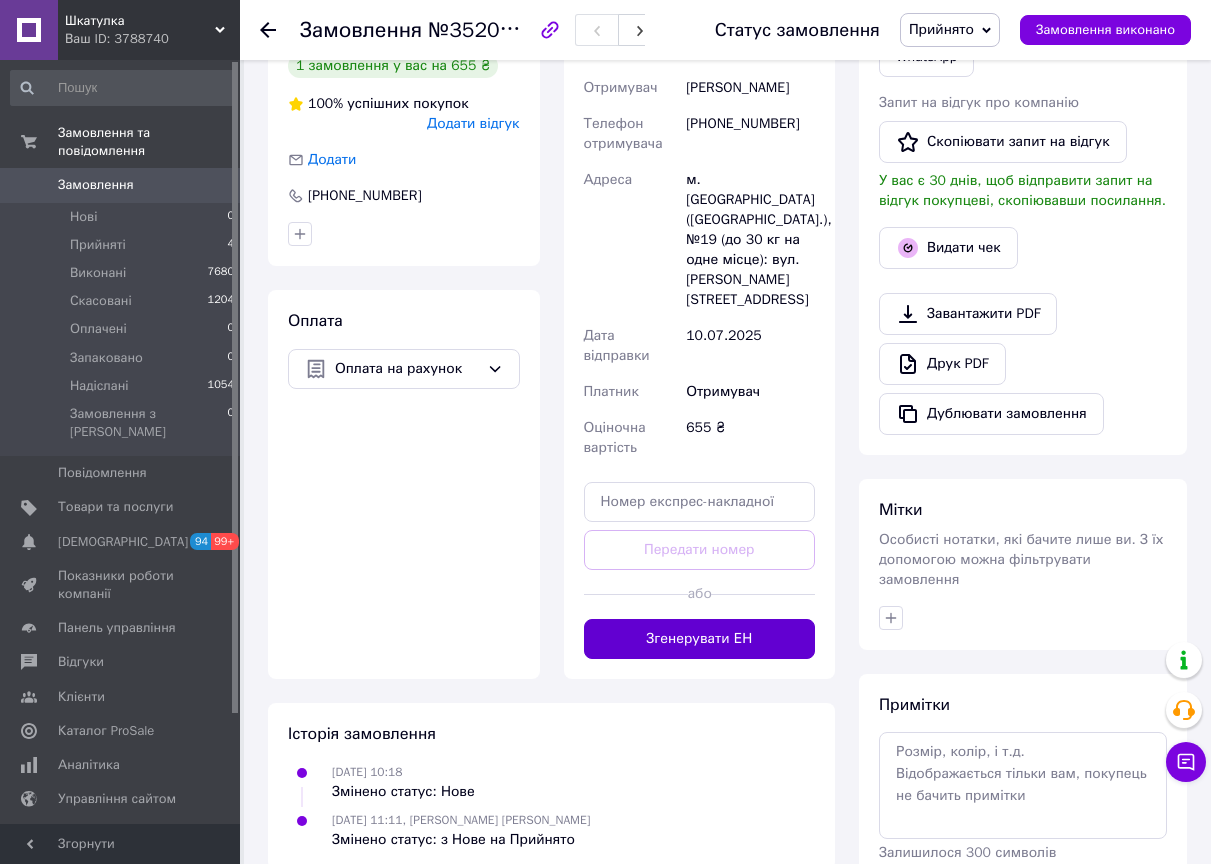 click on "Згенерувати ЕН" at bounding box center (700, 639) 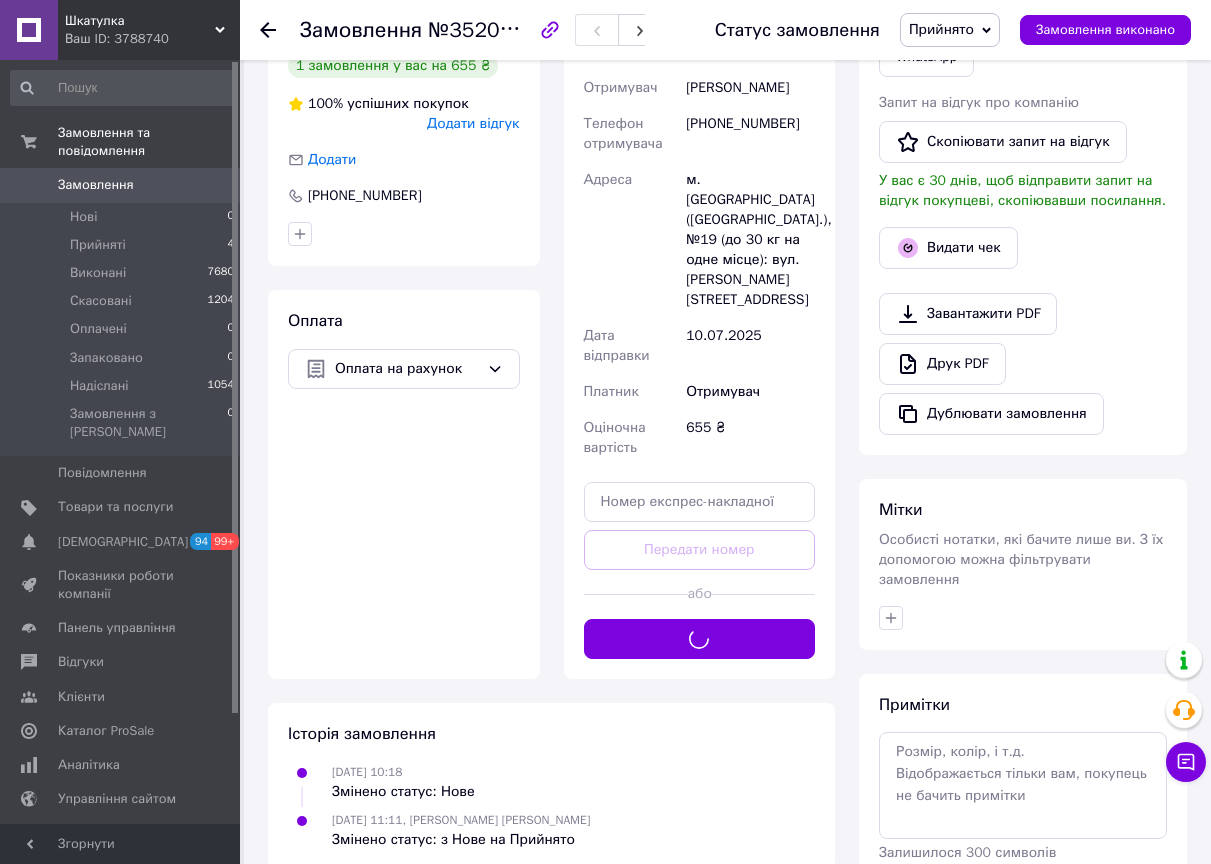 scroll, scrollTop: 300, scrollLeft: 0, axis: vertical 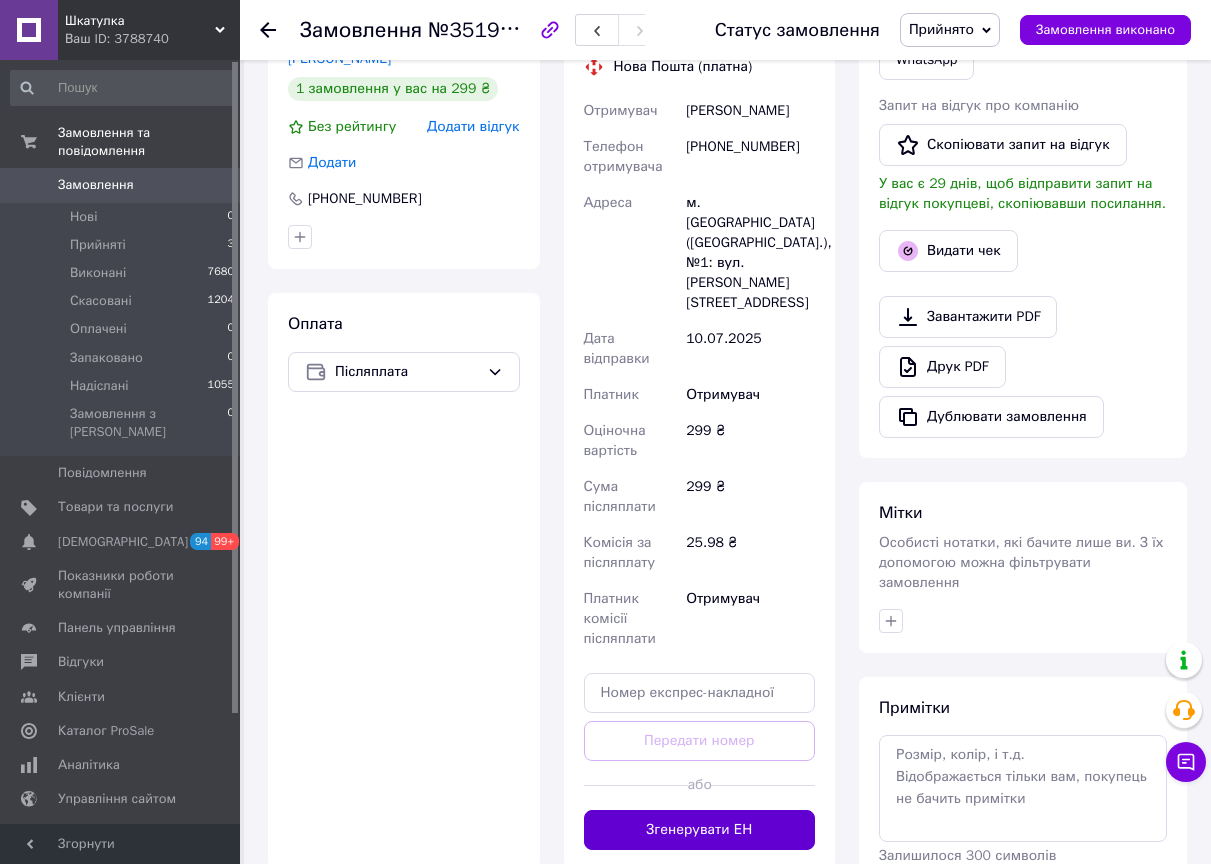 click on "Згенерувати ЕН" at bounding box center (700, 830) 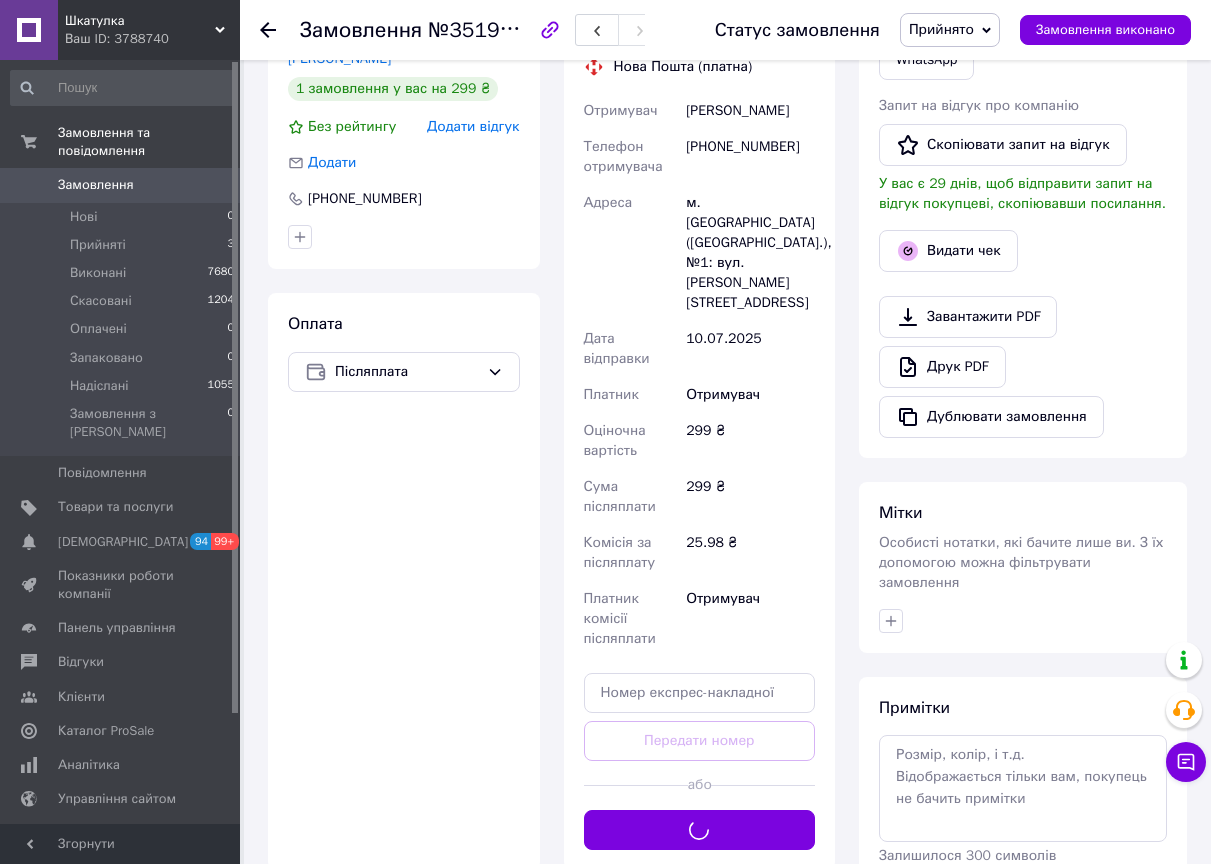 scroll, scrollTop: 0, scrollLeft: 0, axis: both 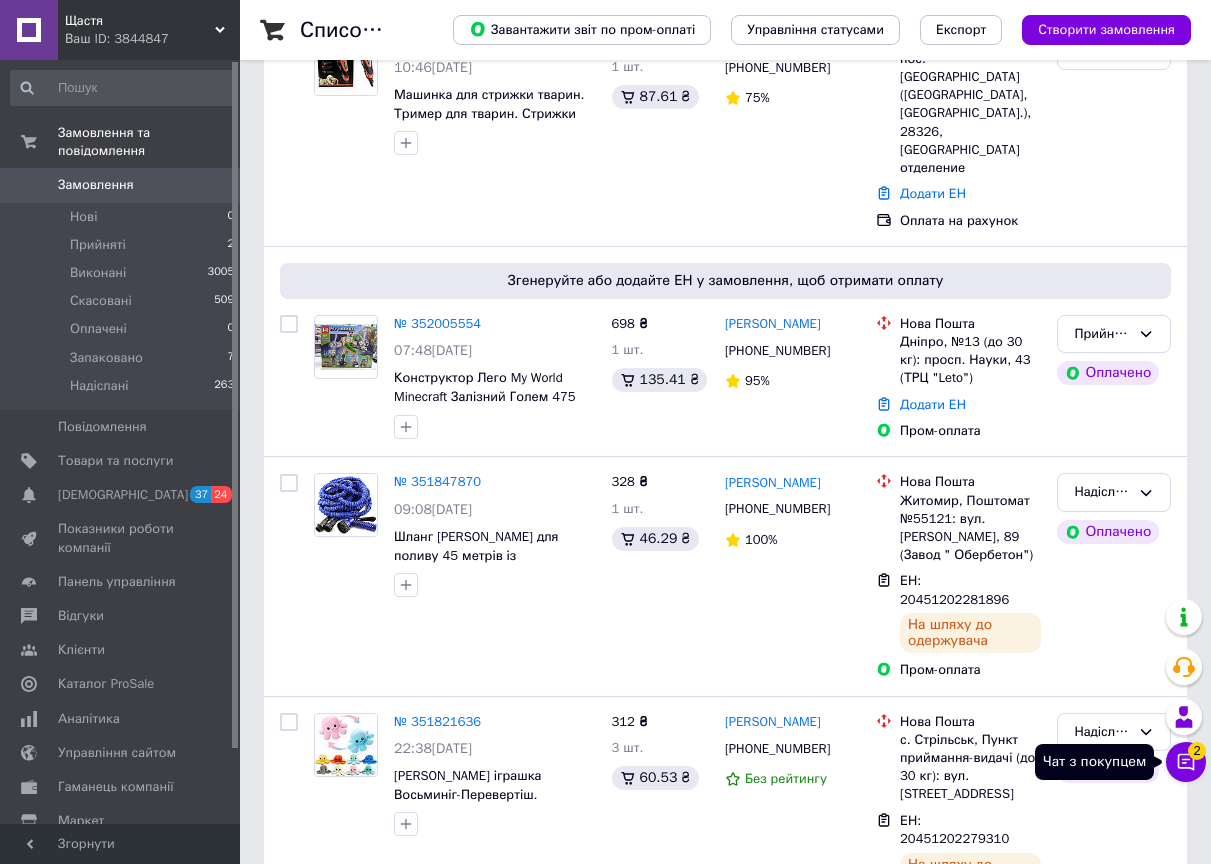 click on "Чат з покупцем 2" at bounding box center [1186, 762] 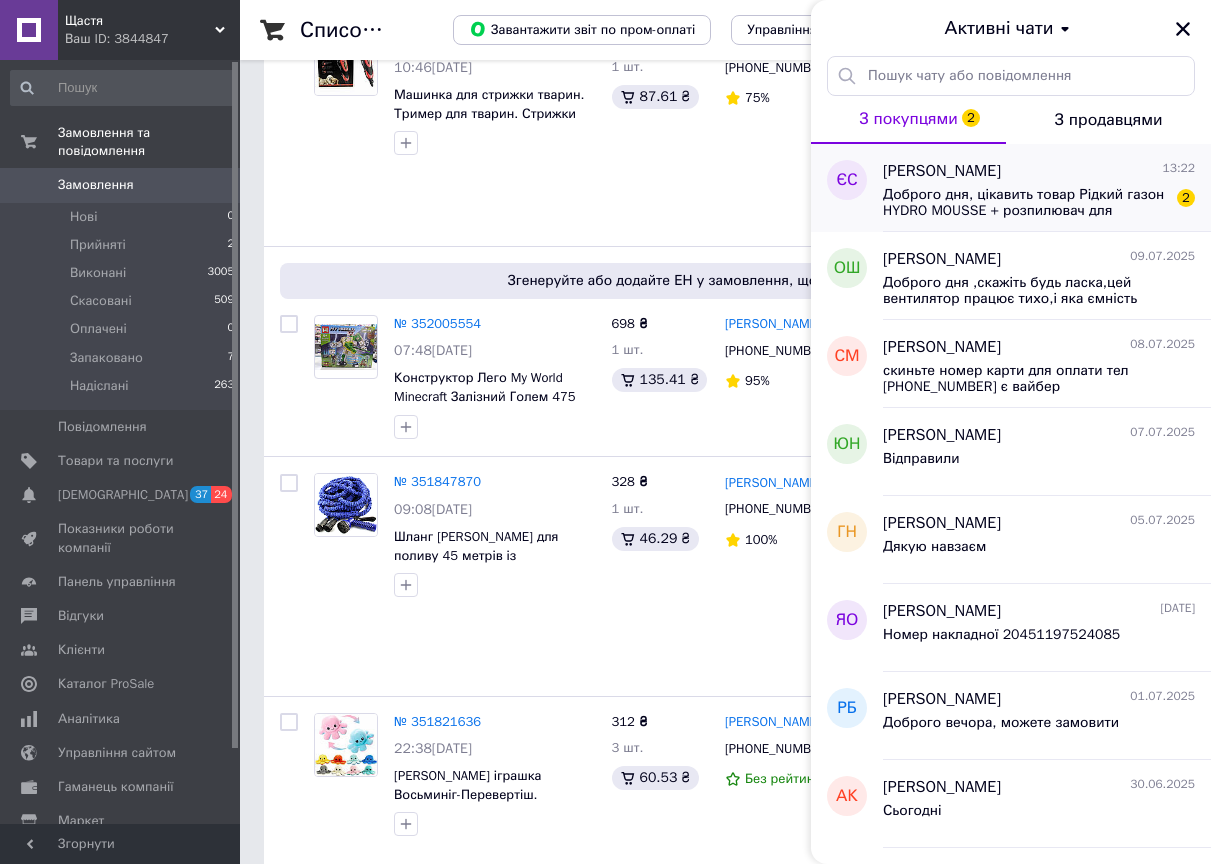 click on "Євгеній Соколов 13:22 Доброго дня, цікавить товар Рідкий газон HYDRO MOUSSE + розпилювач для гідропосіву. Вже маємо замовлення від наших клієнтів на ваш товар, хочемо працювати з вами по дропшипінгу, скажіть це можливо? 2" at bounding box center (1047, 188) 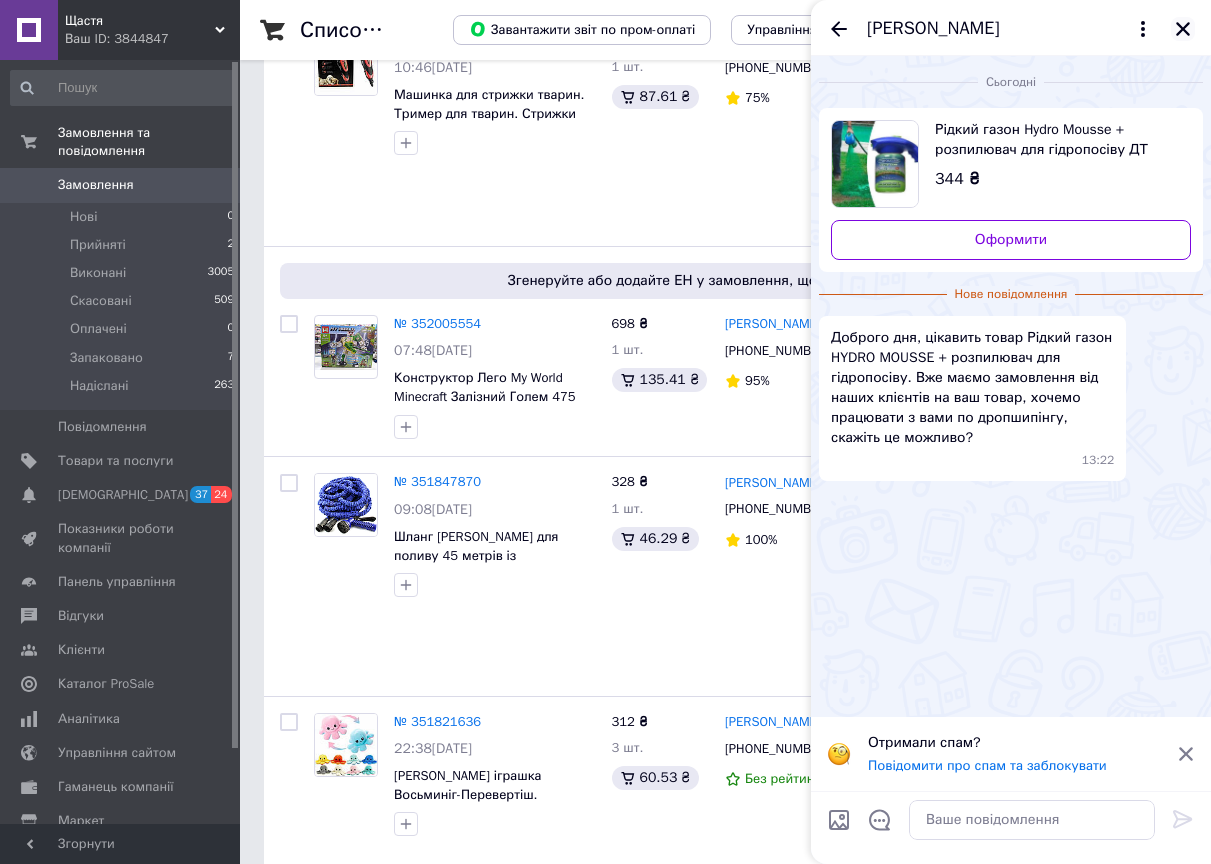 click at bounding box center [1183, 29] 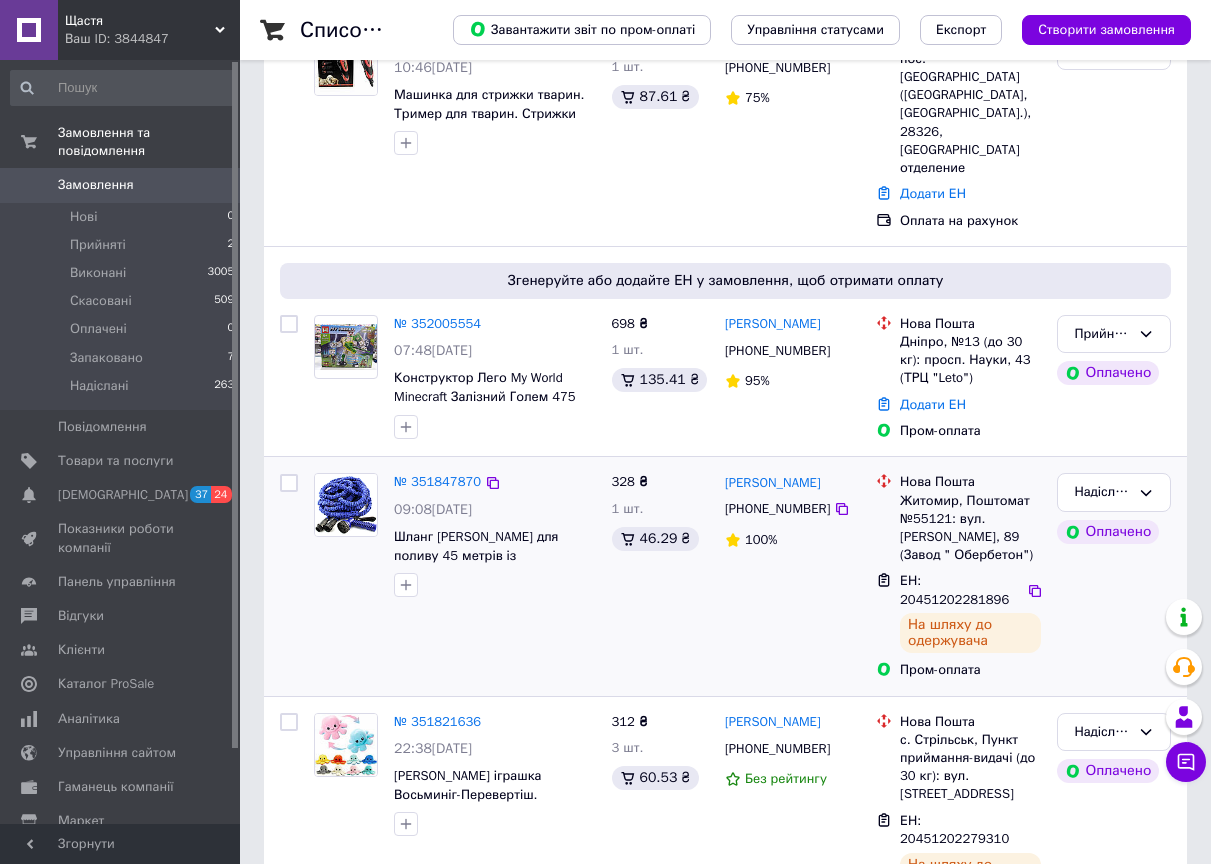 scroll, scrollTop: 0, scrollLeft: 0, axis: both 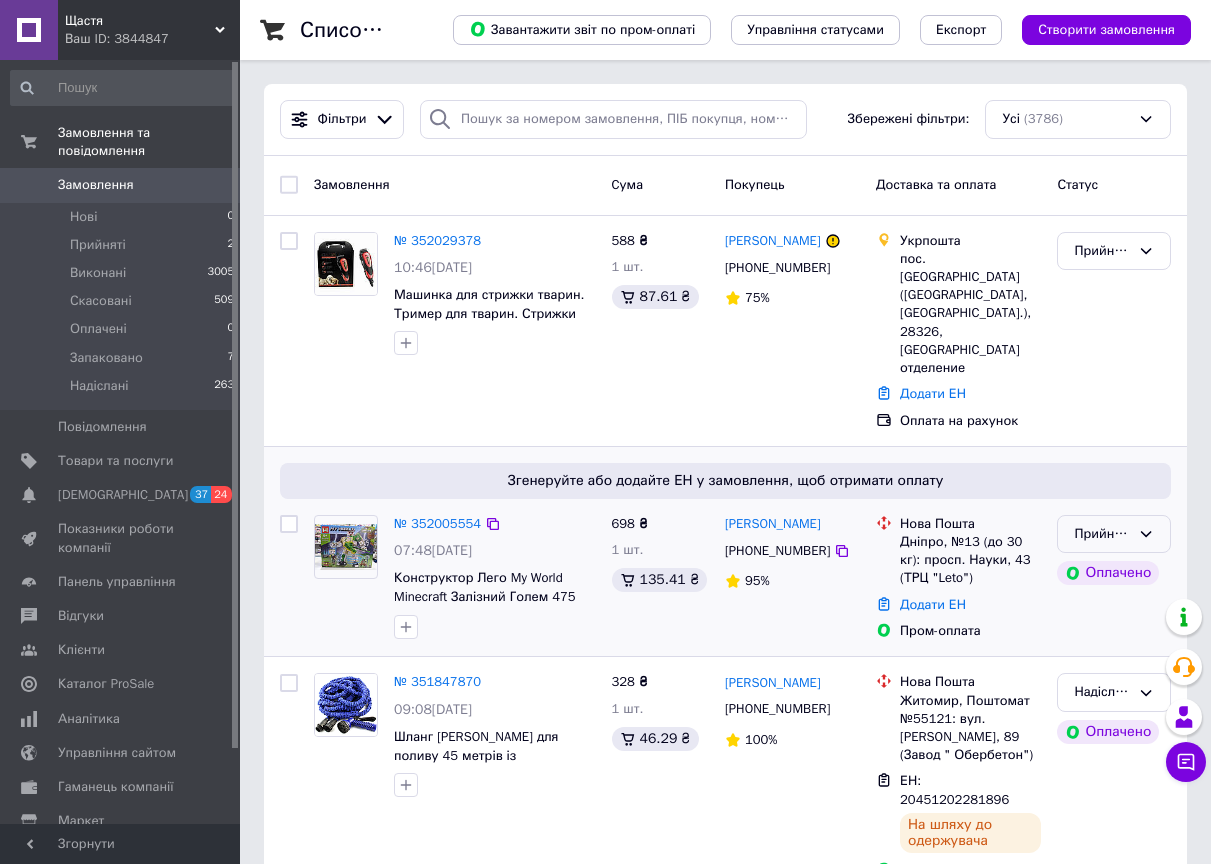 click on "Прийнято" at bounding box center [1114, 534] 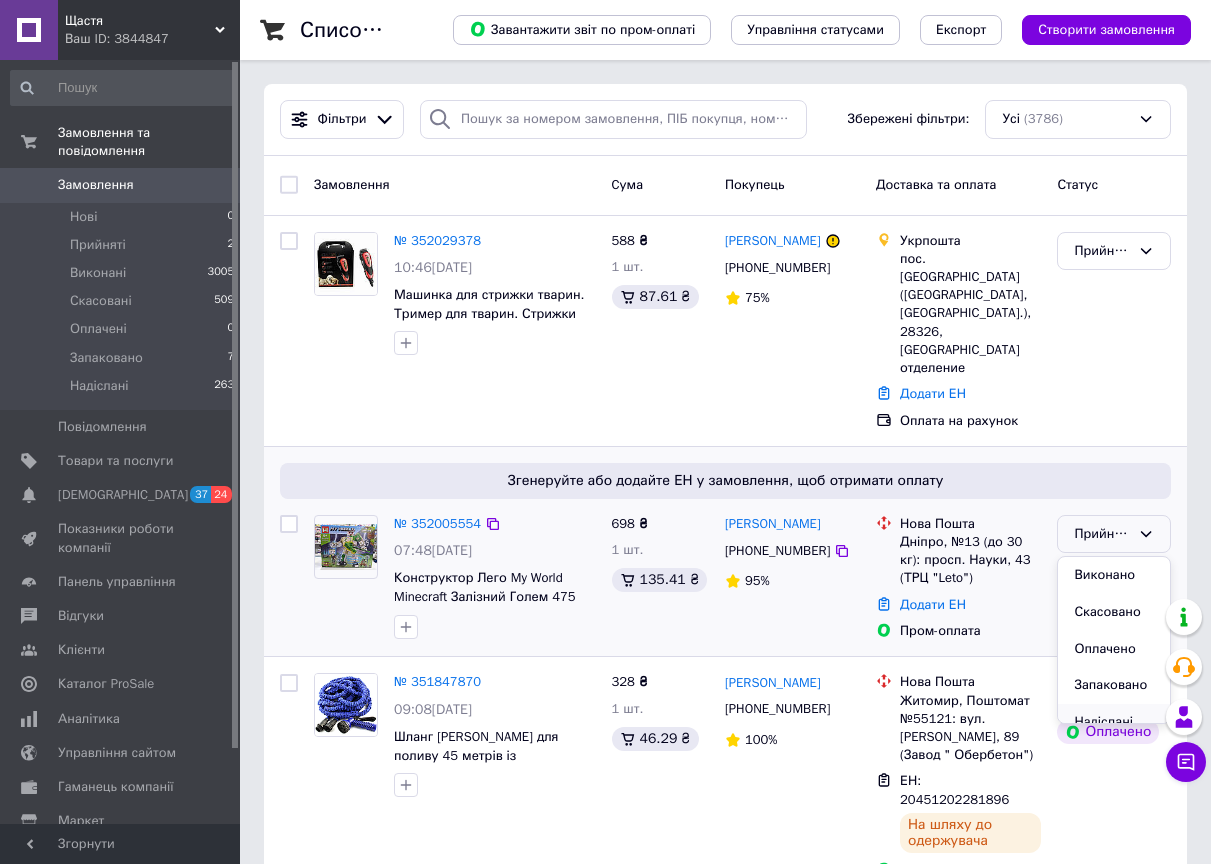 click on "Надіслані" at bounding box center [1114, 722] 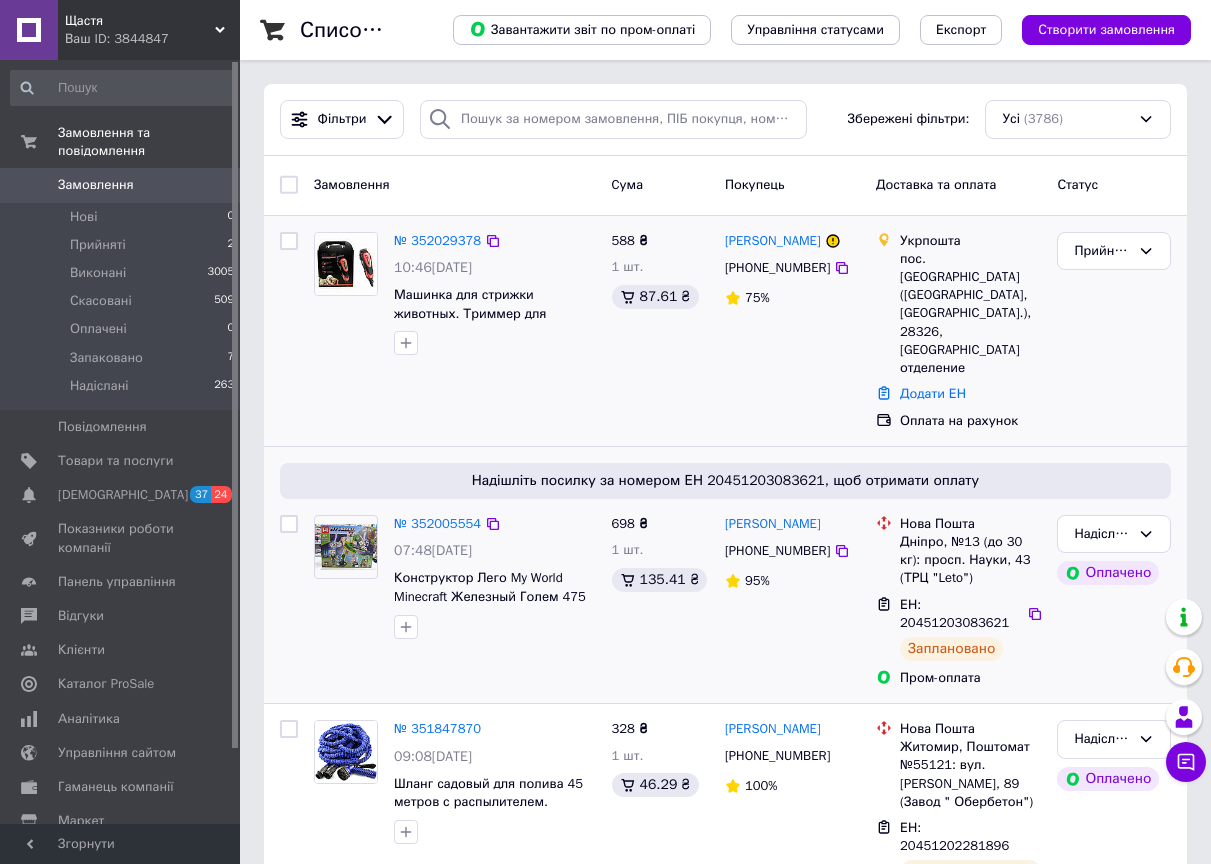 click on "588 ₴ 1 шт. 87.61 ₴" at bounding box center [660, 331] 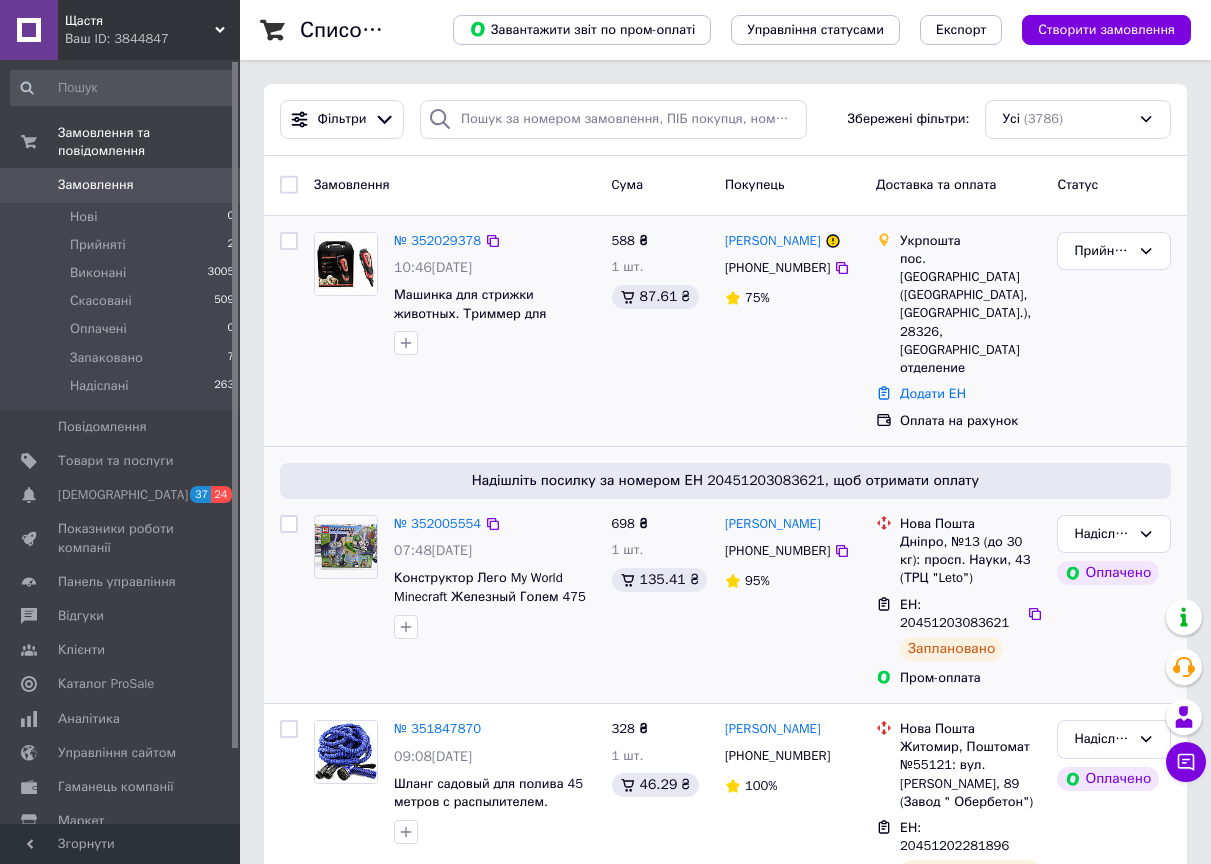 click on "№ 352029378 10:46, 10.07.2025 Машинка для стрижки животных. Триммер для животных. Стрижки кошек и собак ДТ" at bounding box center [455, 331] 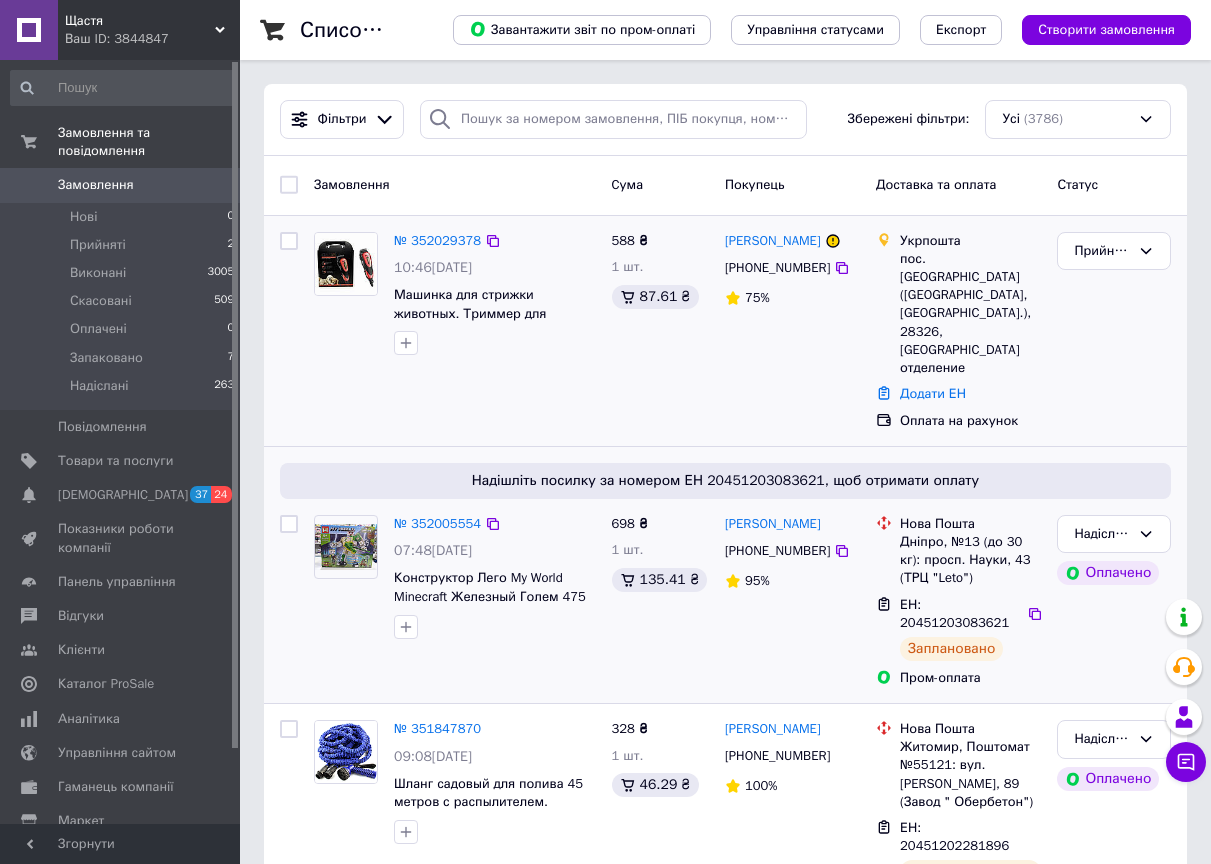 click on "№ 352029378 10:46, 10.07.2025 Машинка для стрижки животных. Триммер для животных. Стрижки кошек и собак ДТ" at bounding box center [455, 331] 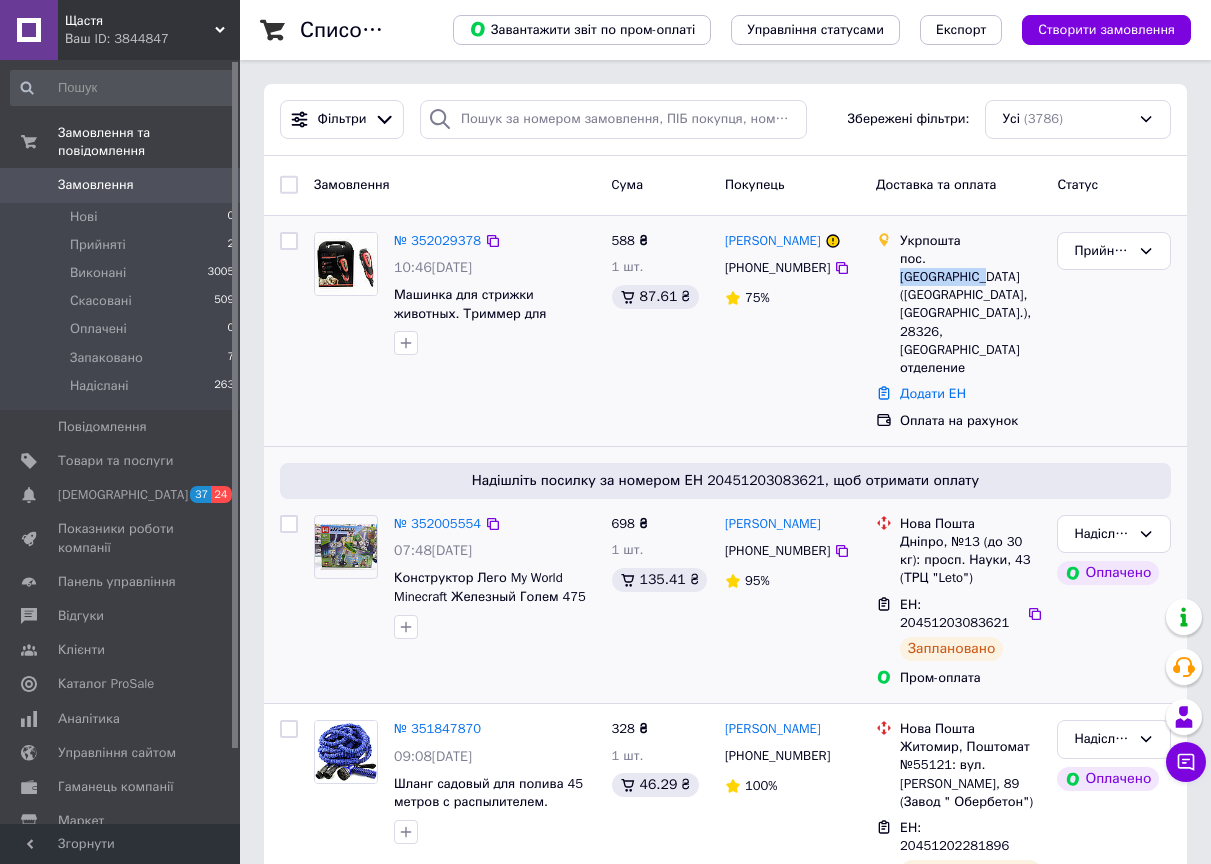 drag, startPoint x: 929, startPoint y: 262, endPoint x: 1015, endPoint y: 261, distance: 86.00581 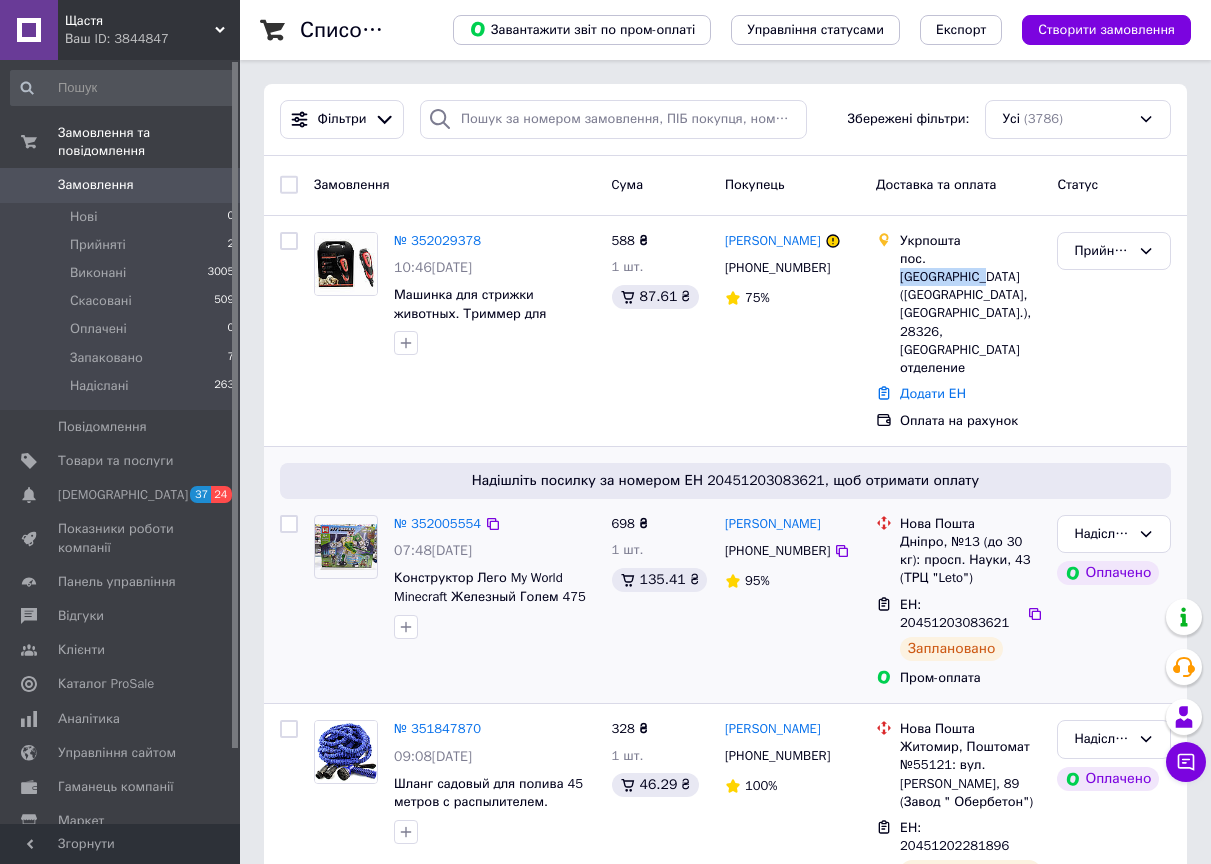 copy on "Владимировка" 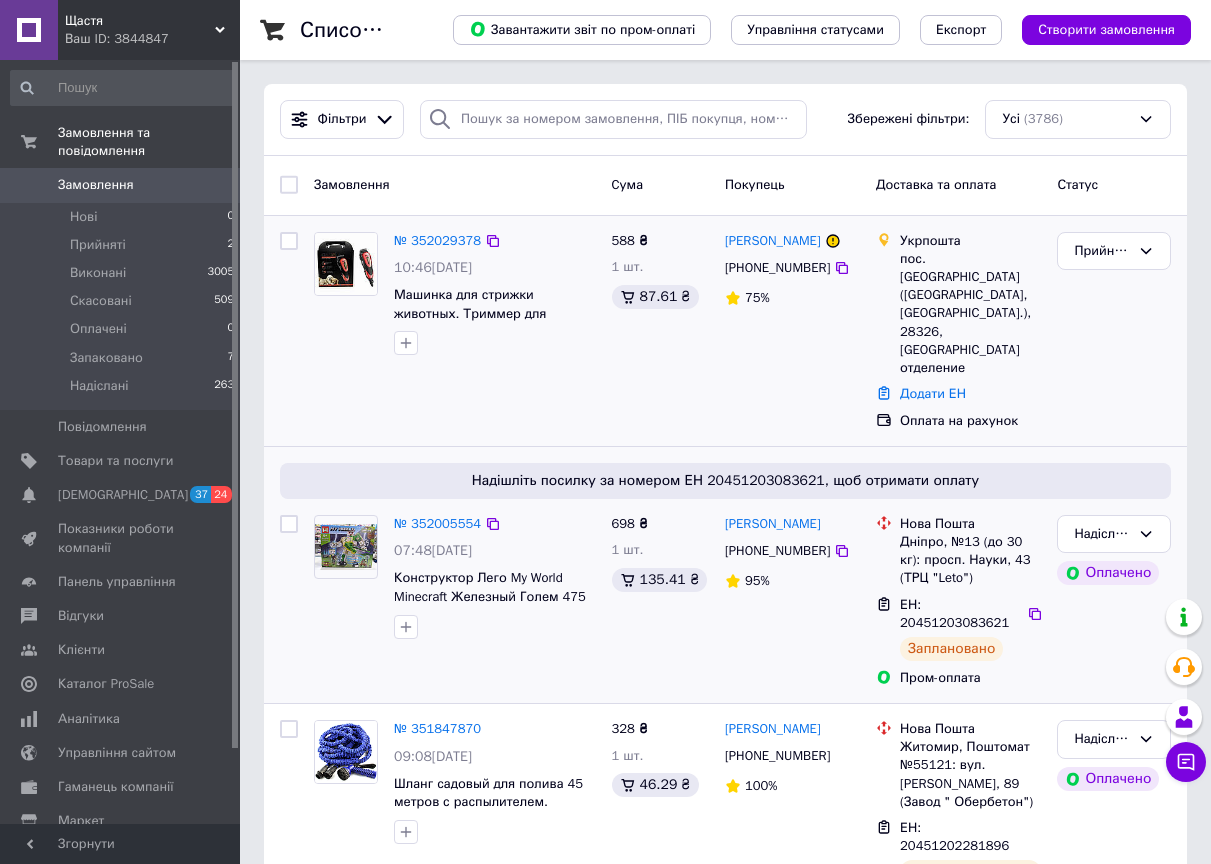 click on "№ 352029378 10:46, 10.07.2025 Машинка для стрижки животных. Триммер для животных. Стрижки кошек и собак ДТ" at bounding box center (455, 331) 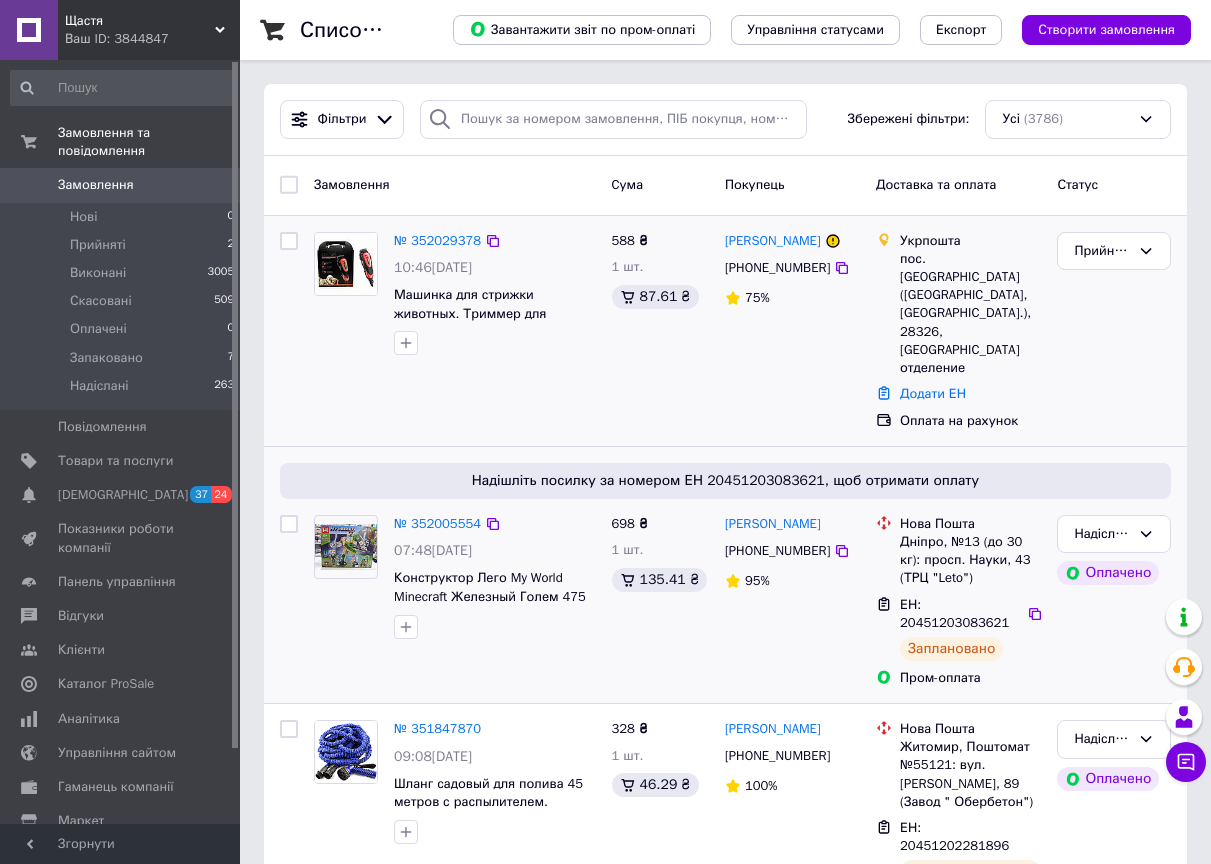 click on "№ 352029378 10:46, 10.07.2025 Машинка для стрижки животных. Триммер для животных. Стрижки кошек и собак ДТ" at bounding box center [455, 331] 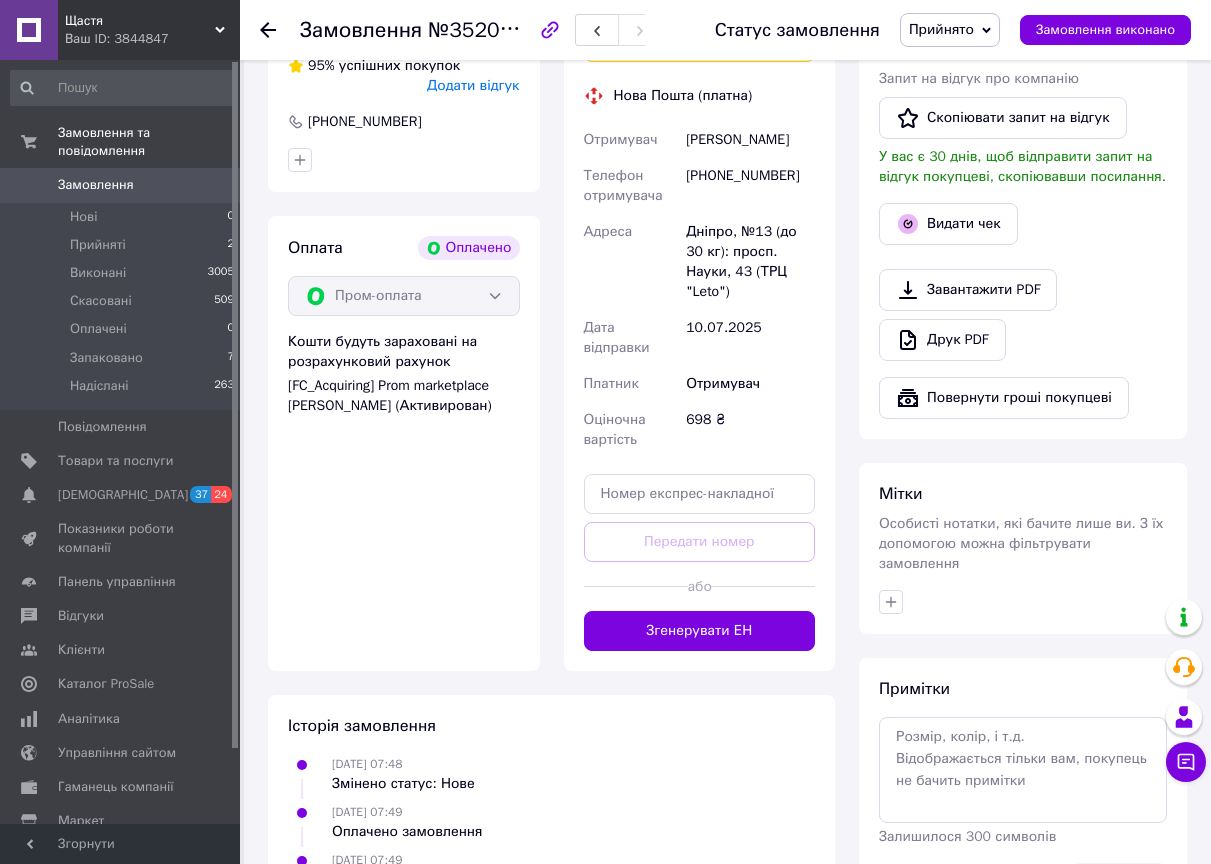 scroll, scrollTop: 718, scrollLeft: 0, axis: vertical 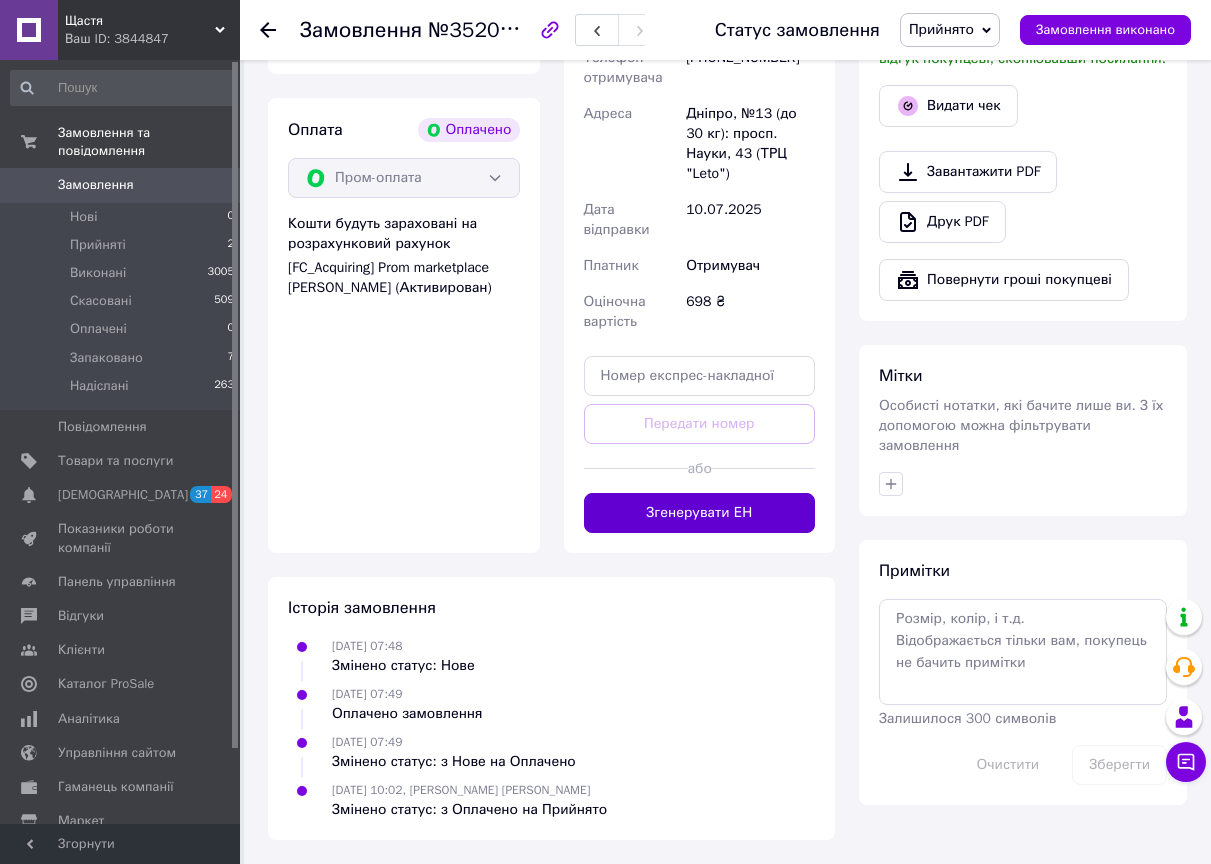 click on "Згенерувати ЕН" at bounding box center [700, 513] 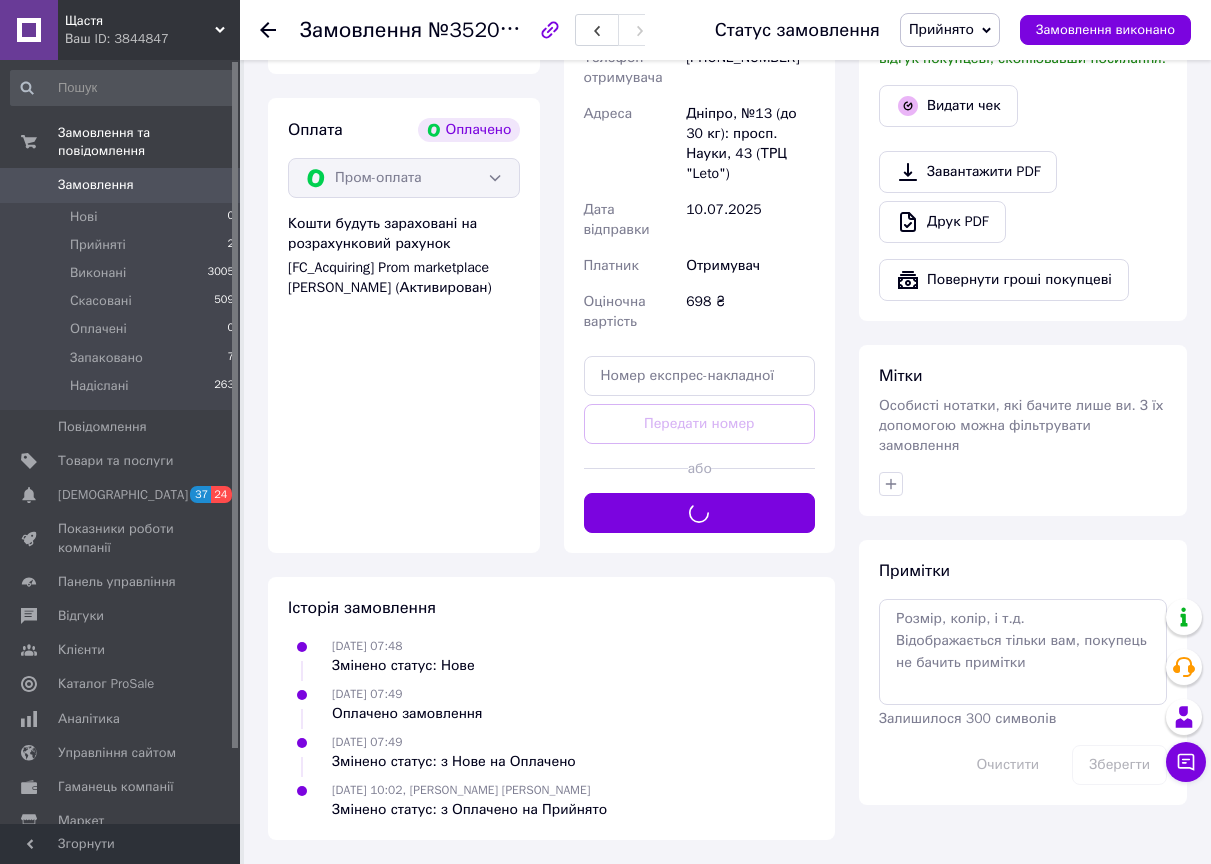 scroll, scrollTop: 318, scrollLeft: 0, axis: vertical 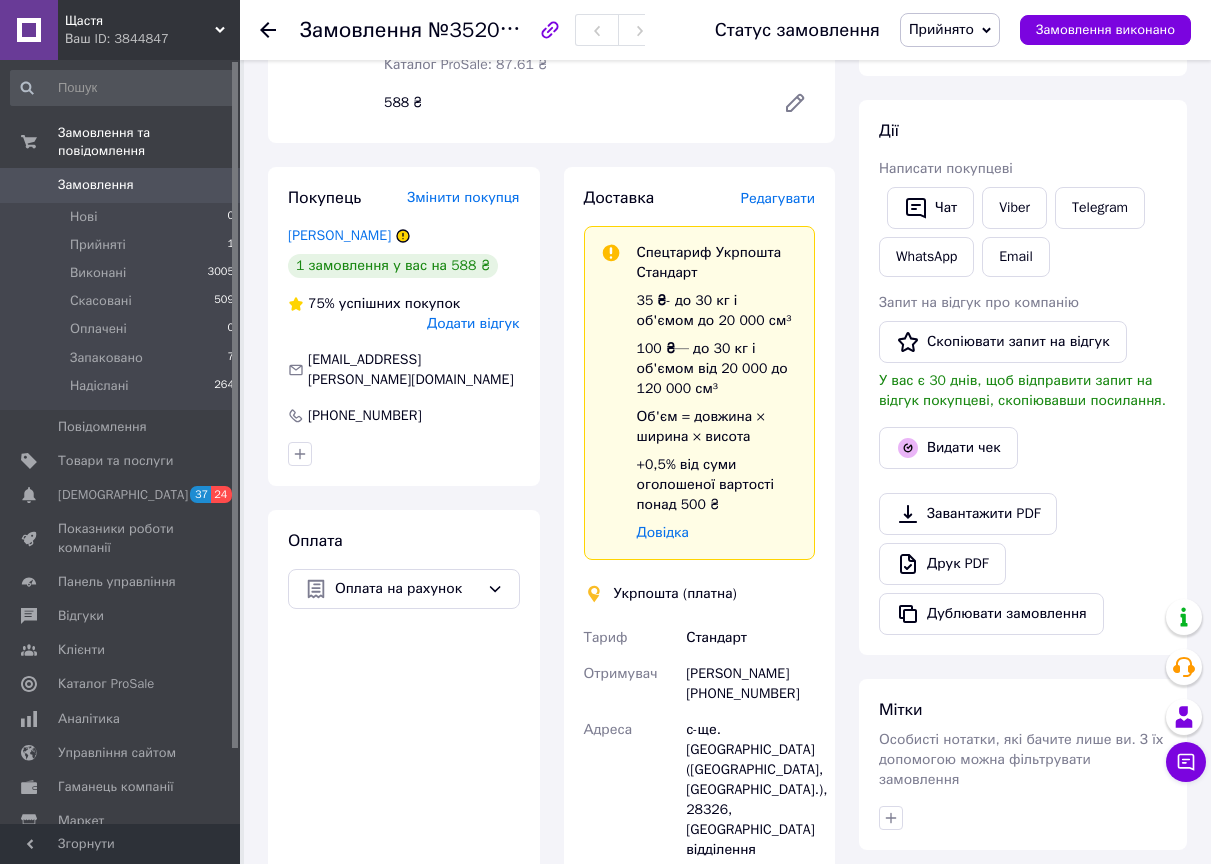 click on "Доставка Редагувати" at bounding box center (700, 198) 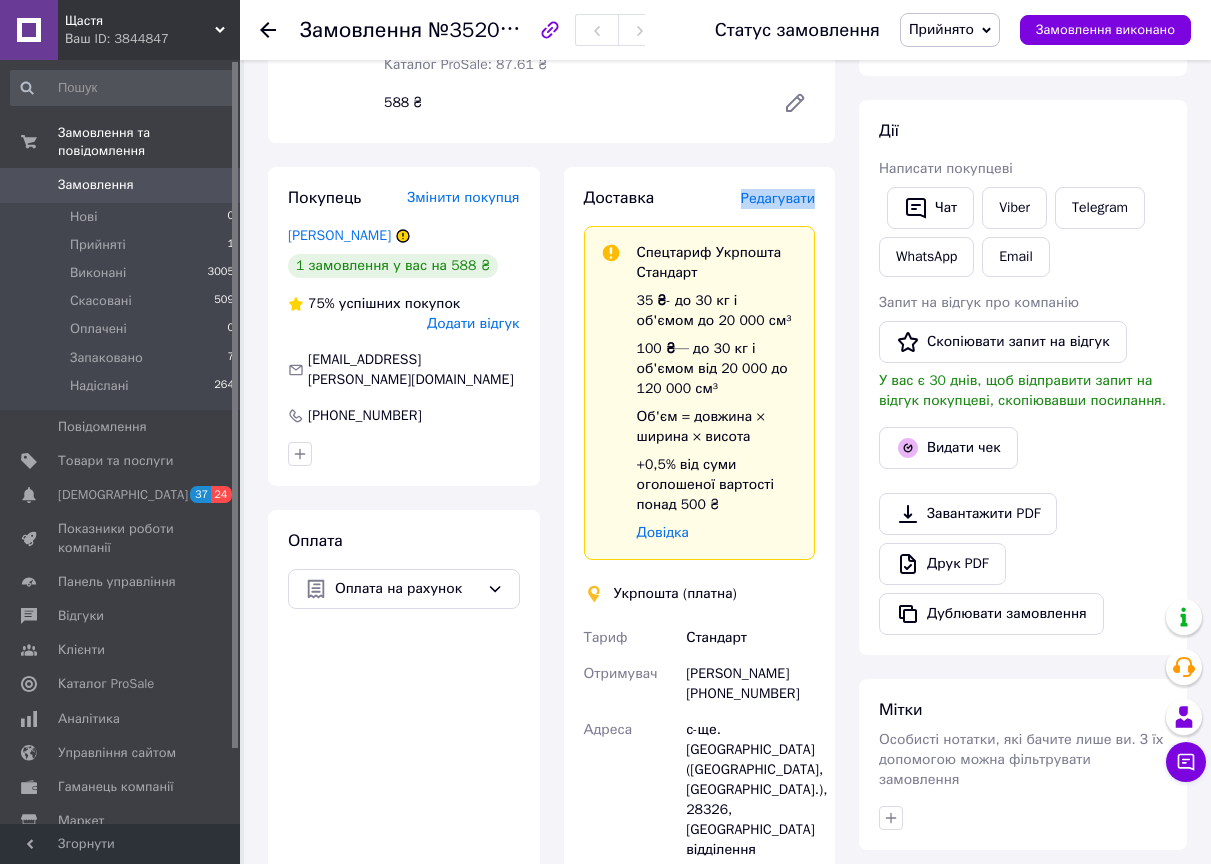 click on "Редагувати" at bounding box center (778, 198) 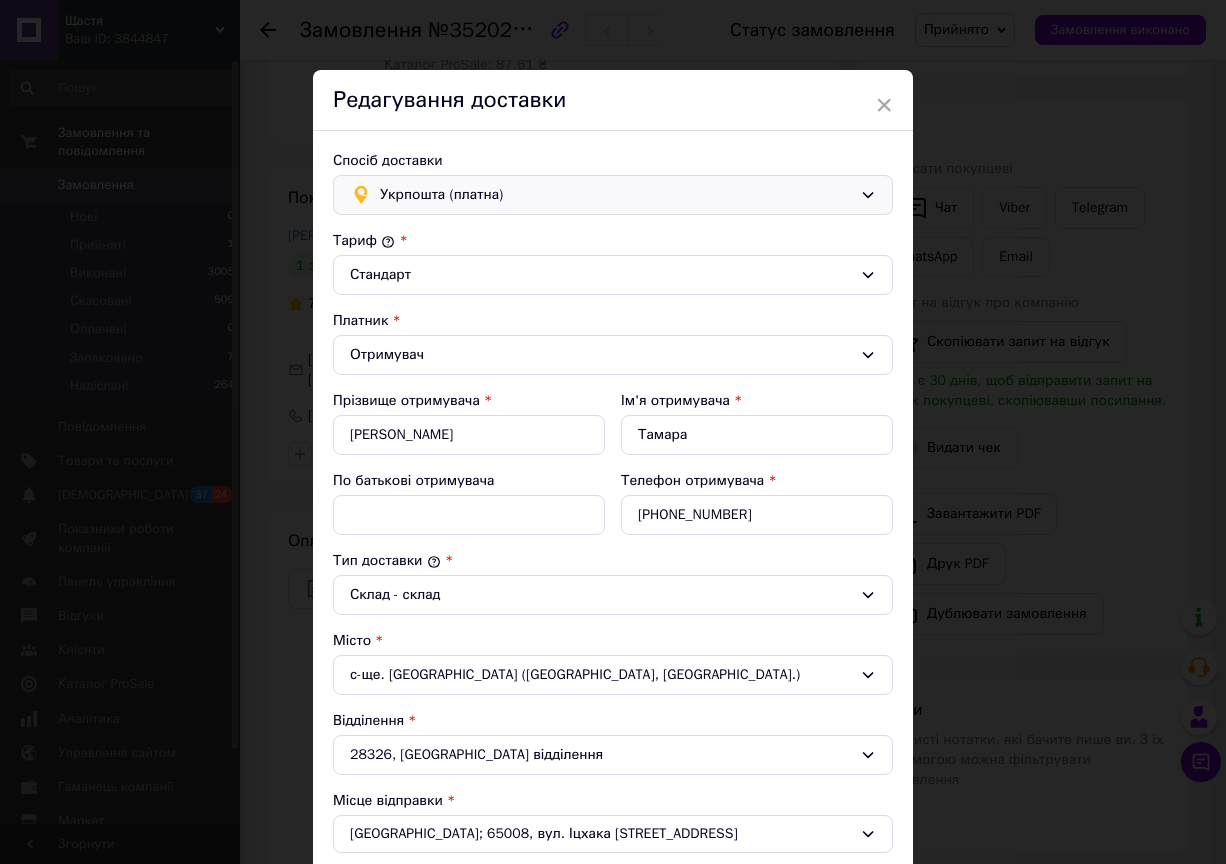 drag, startPoint x: 538, startPoint y: 199, endPoint x: 520, endPoint y: 214, distance: 23.43075 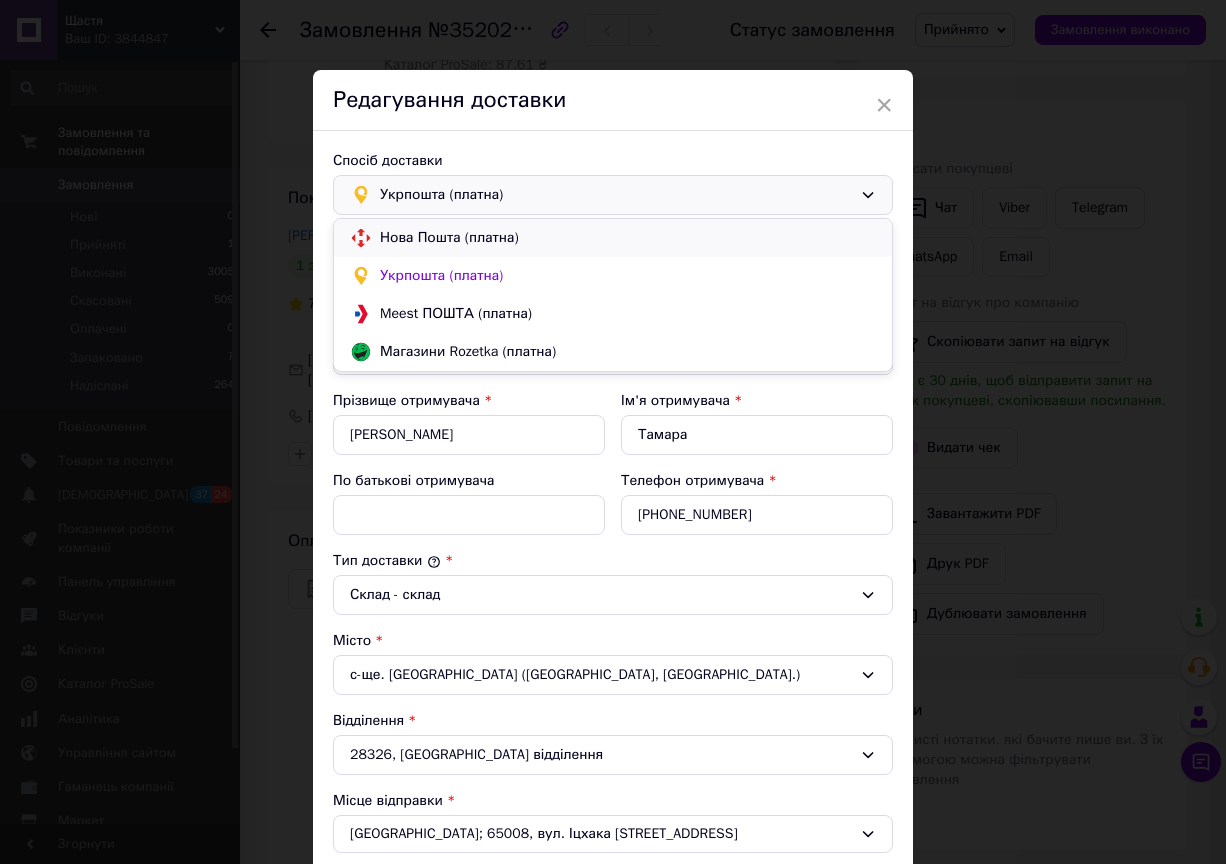 click on "Нова Пошта (платна)" at bounding box center (628, 238) 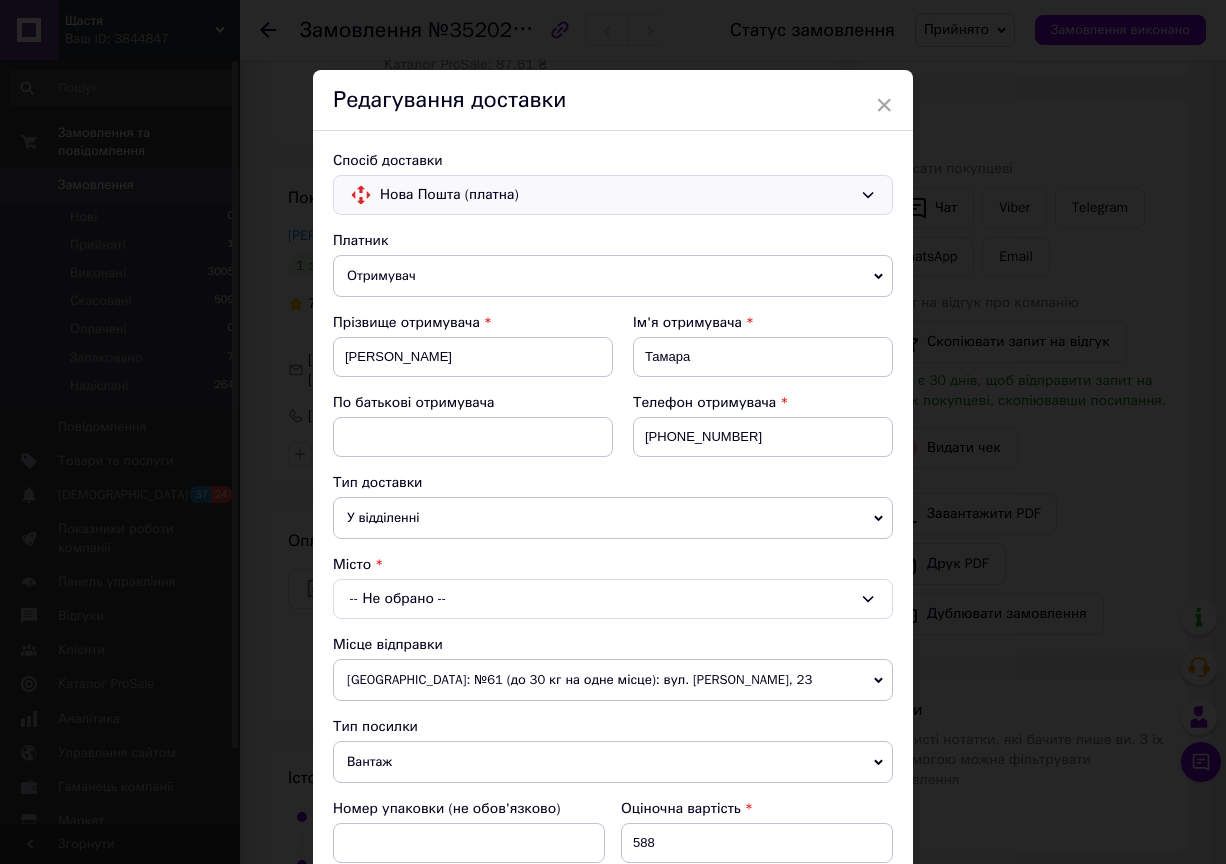 scroll, scrollTop: 200, scrollLeft: 0, axis: vertical 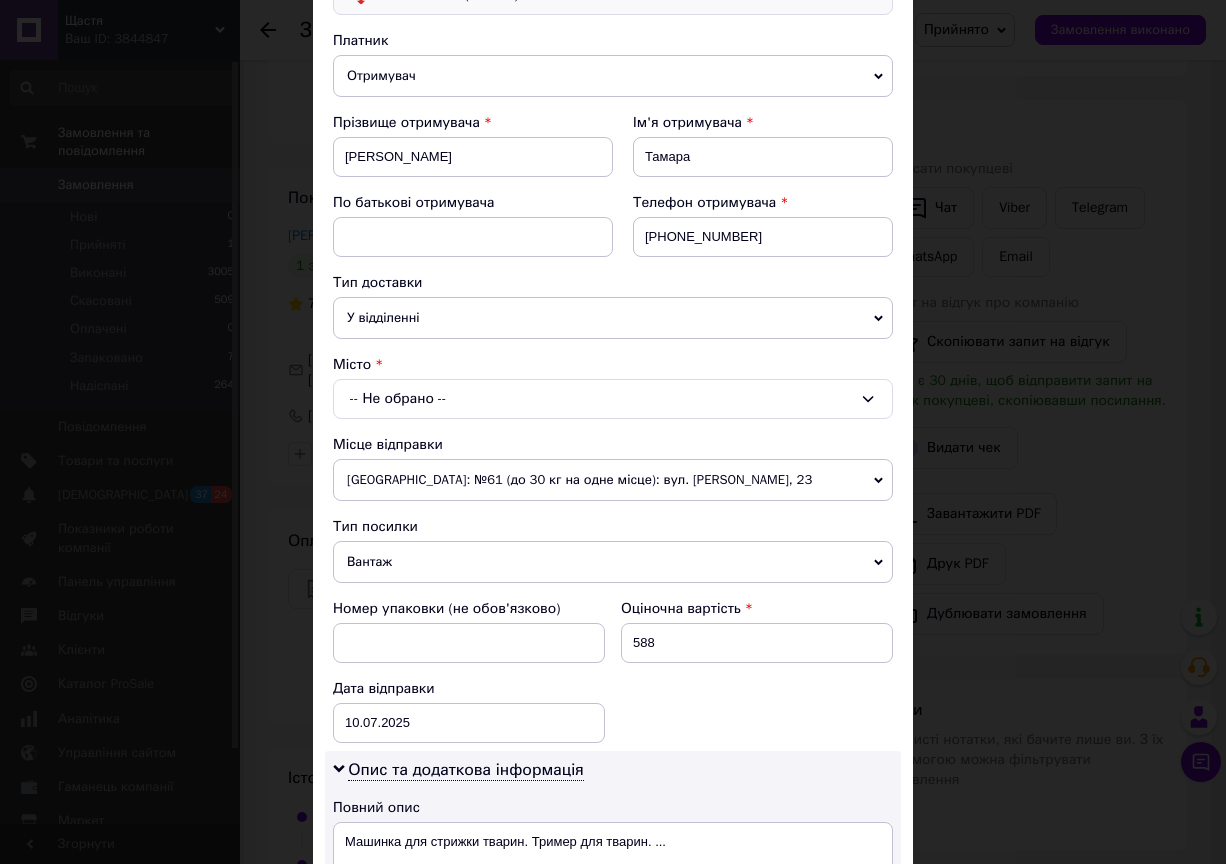 click on "-- Не обрано --" at bounding box center (613, 399) 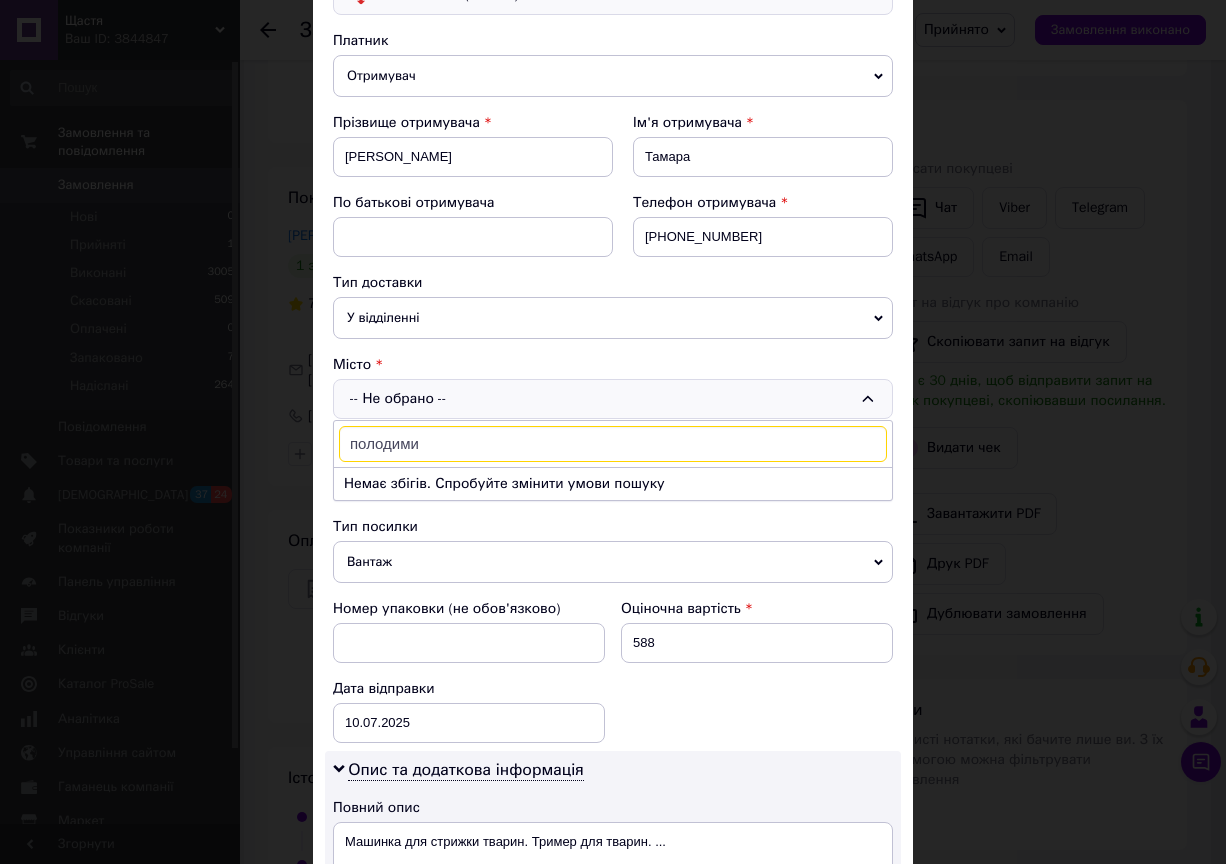 click on "полодими Немає збігів. Спробуйте змінити умови пошуку" at bounding box center [613, 460] 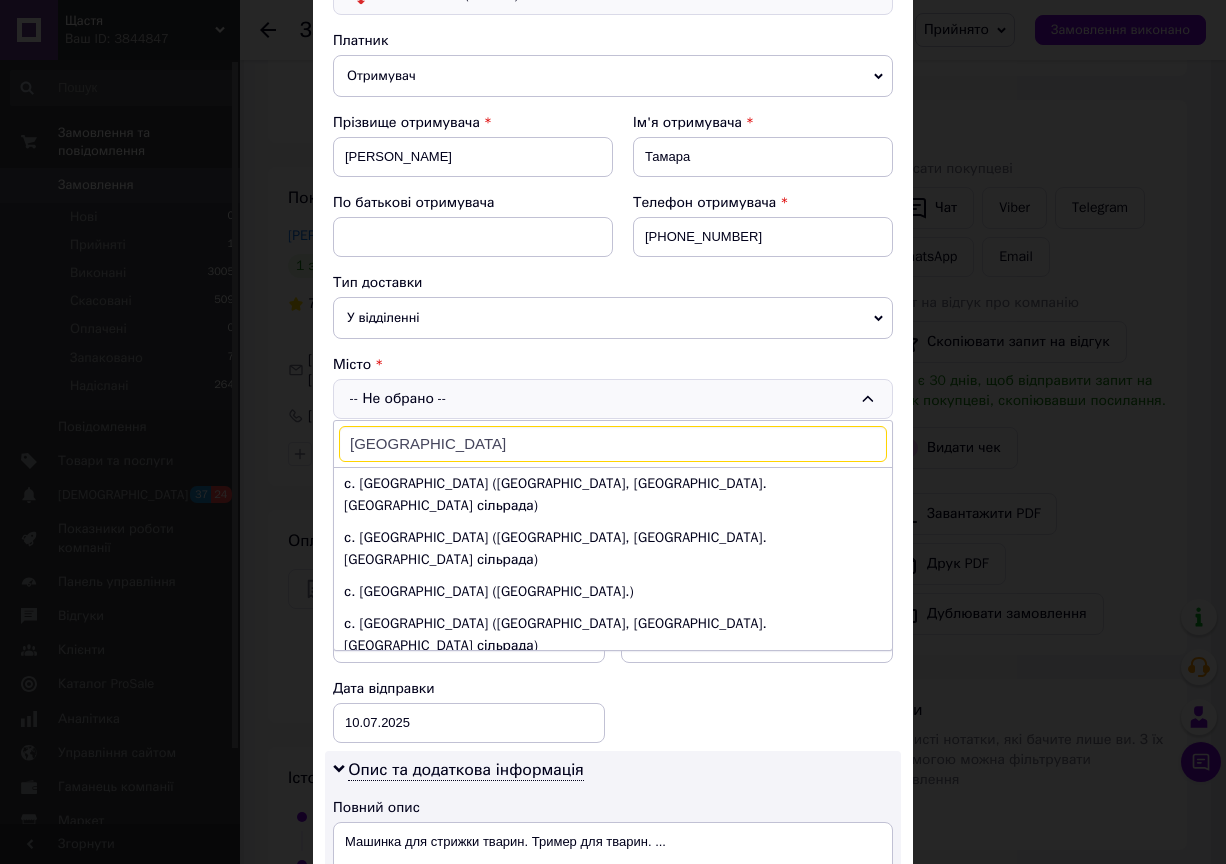 type on "Владимировка" 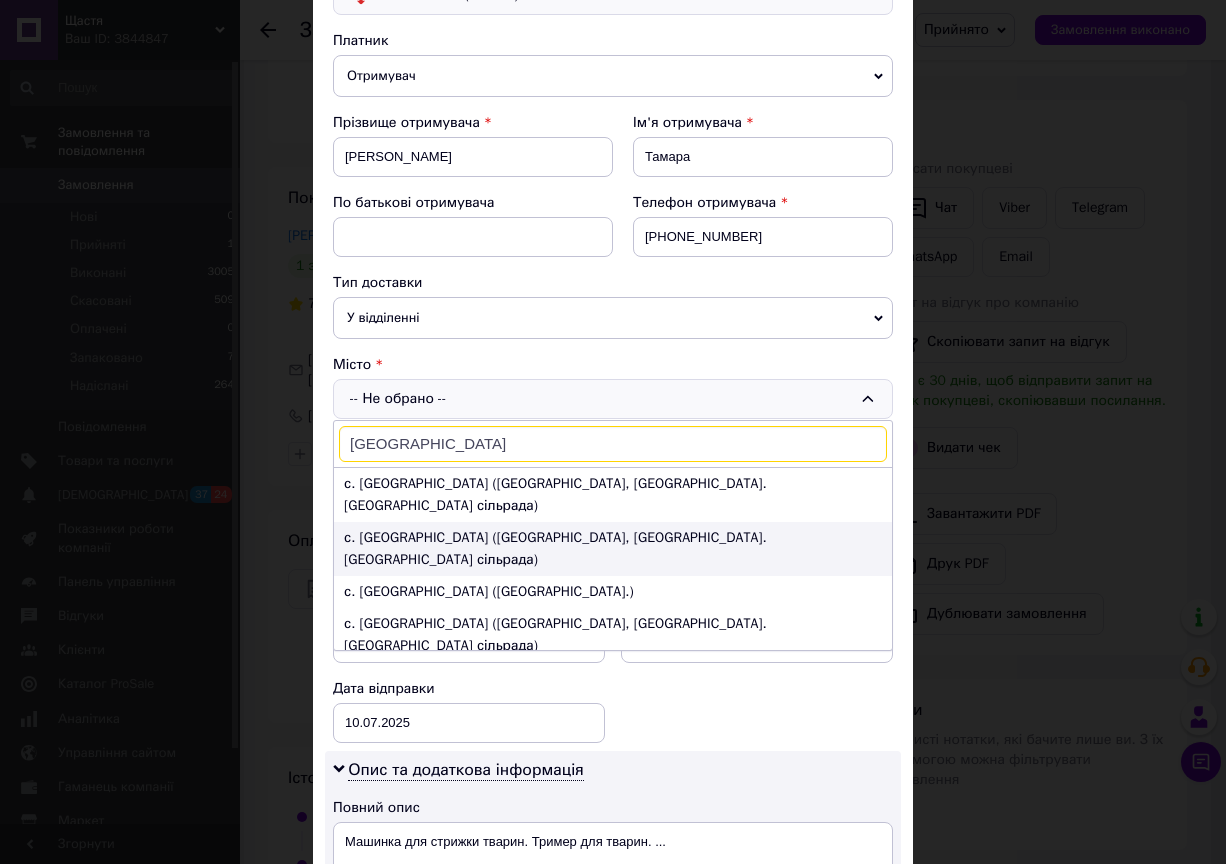 scroll, scrollTop: 100, scrollLeft: 0, axis: vertical 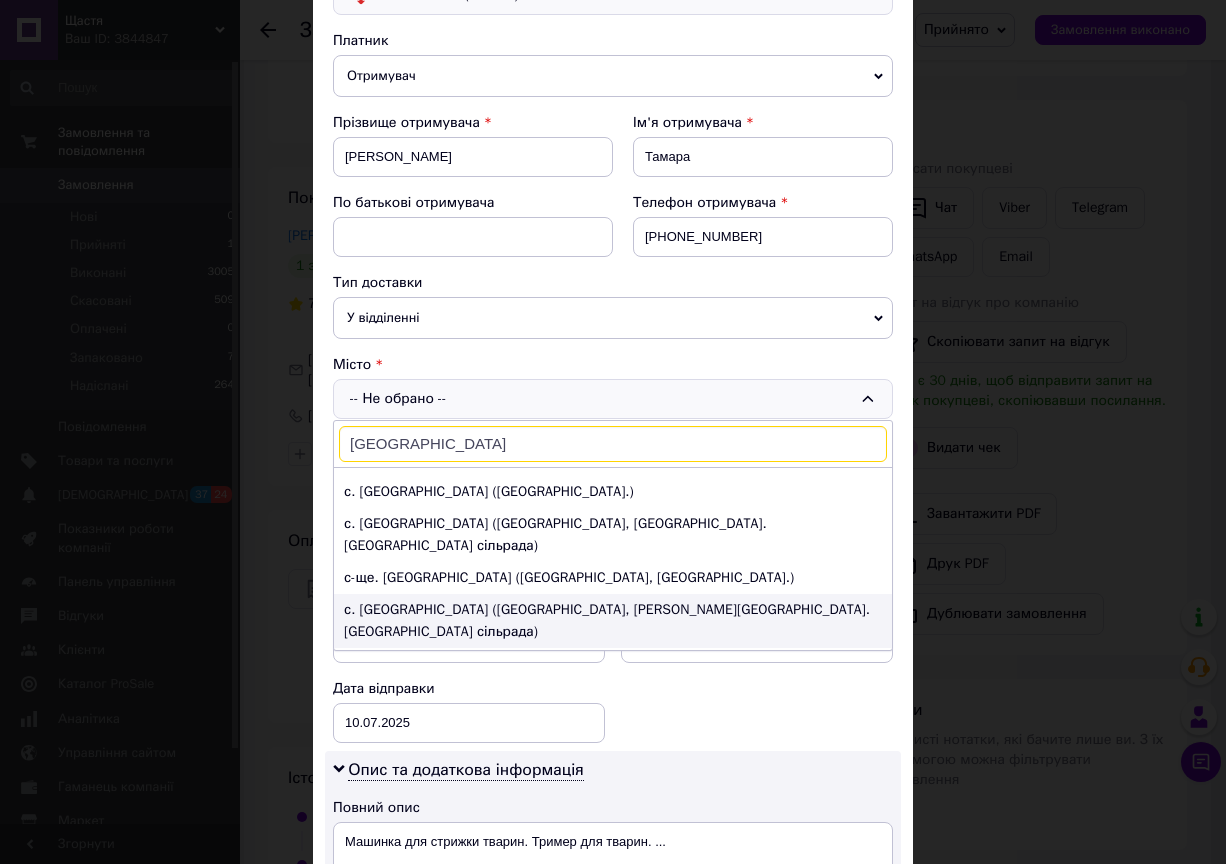 click on "с. Володимирівка (Кіровоградська обл., Кропивницький р-н. Суботцівська сільрада)" at bounding box center [613, 621] 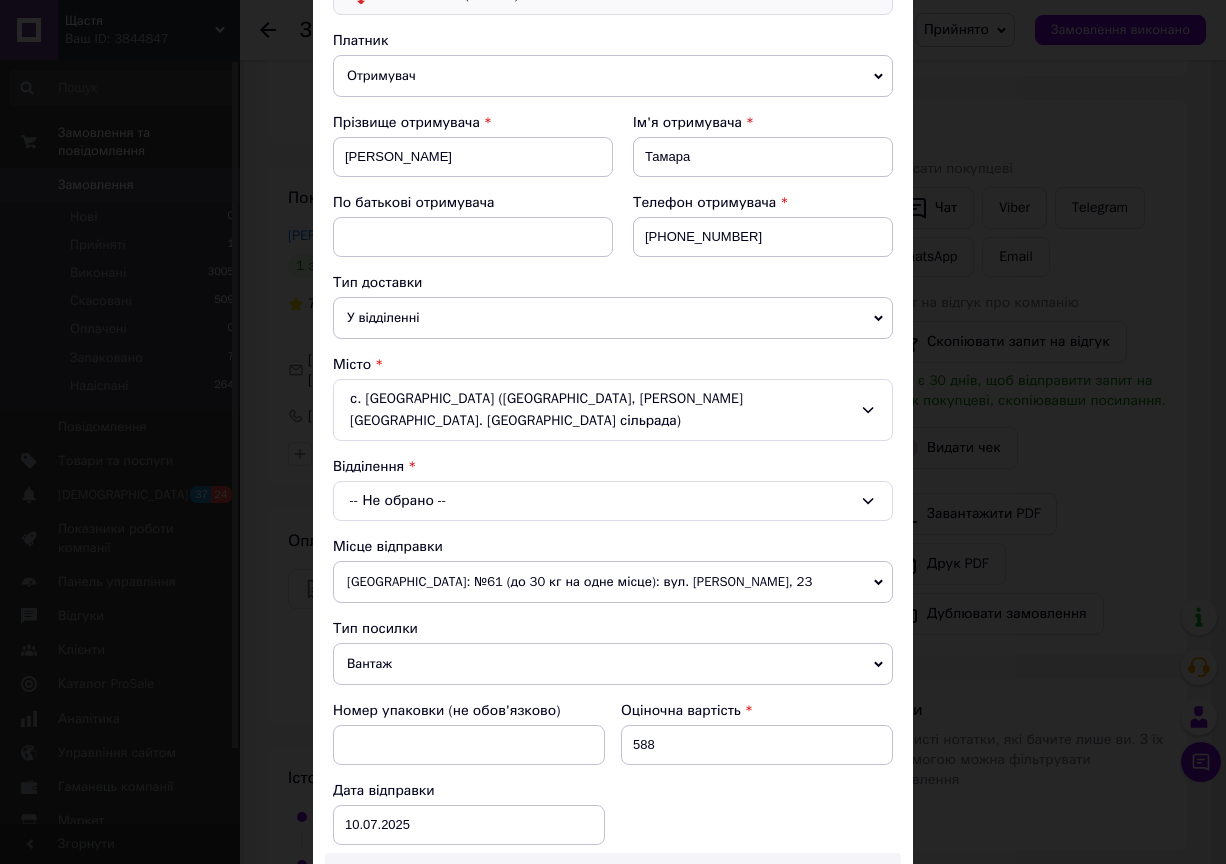 click on "Платник Отримувач Відправник Прізвище отримувача Бабенко Ім'я отримувача Тамара По батькові отримувача Телефон отримувача +380965962276 Тип доставки У відділенні Кур'єром В поштоматі Місто с. Володимирівка (Кіровоградська обл., Кропивницький р-н. Суботцівська сільрада) Відділення -- Не обрано -- Місце відправки Одеса: №61 (до 30 кг на одне місце): вул. Іцхака Рабіна, 23 Немає збігів. Спробуйте змінити умови пошуку Додати ще місце відправки Тип посилки Вантаж Документи Номер упаковки (не обов'язково) Оціночна вартість 588 Дата відправки 10.07.2025 < 2025 > < Июль > Пн Вт Ср Чт Пт" at bounding box center [613, 655] 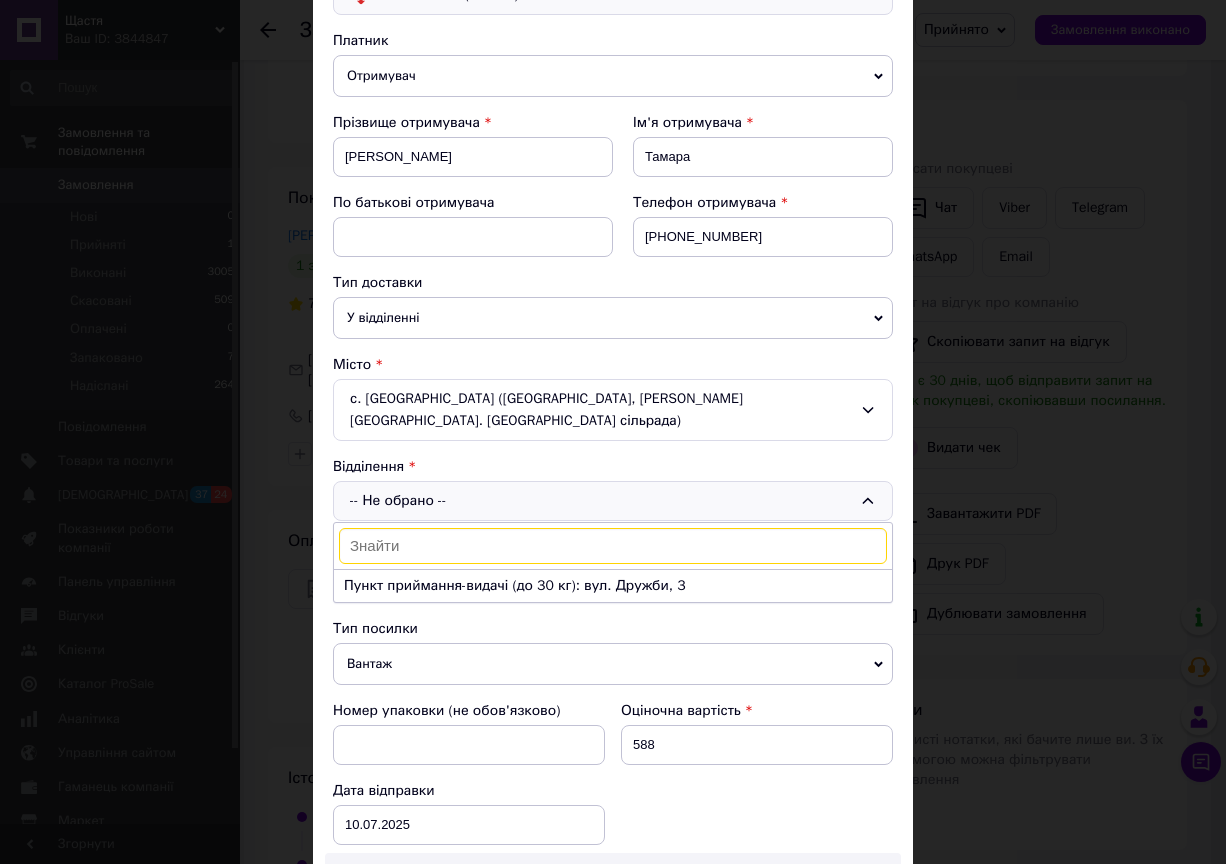 click on "с. Володимирівка (Кіровоградська обл., Кропивницький р-н. Суботцівська сільрада)" at bounding box center [613, 410] 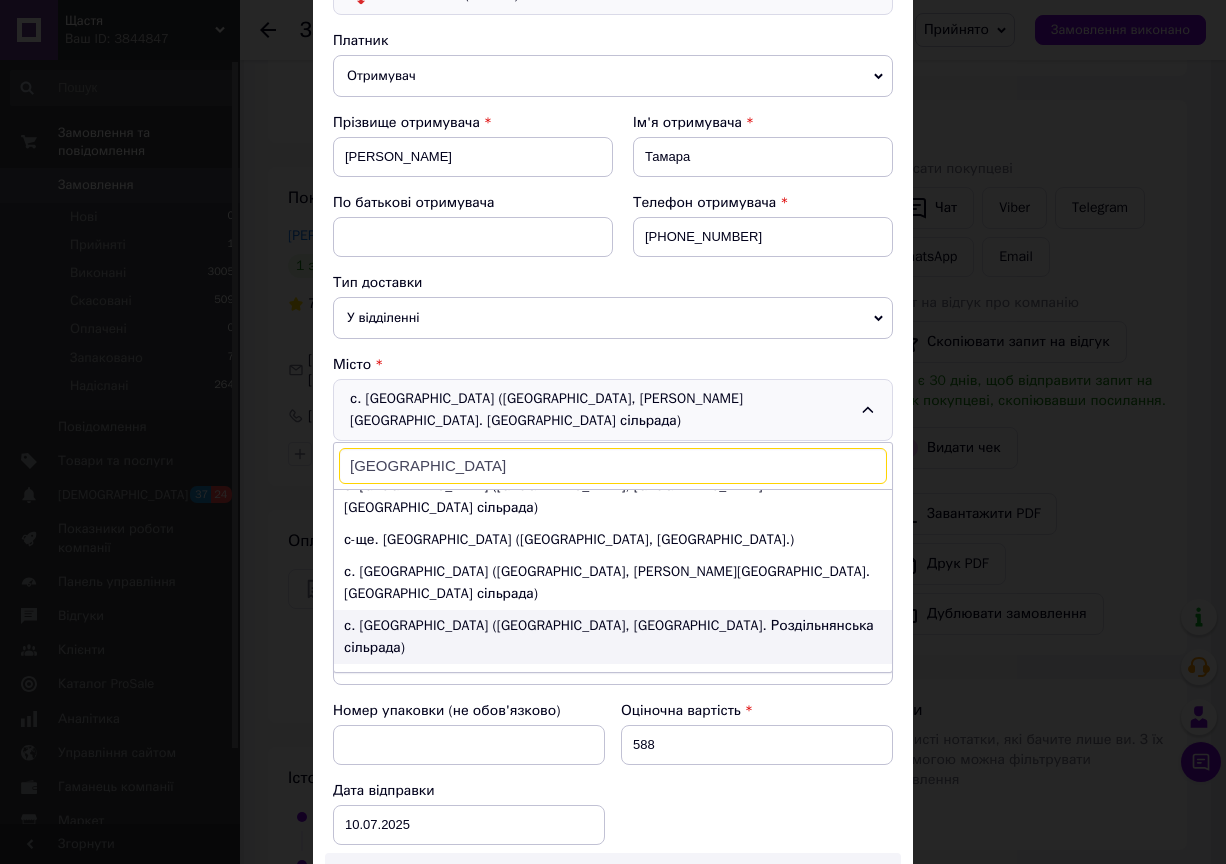 scroll, scrollTop: 236, scrollLeft: 0, axis: vertical 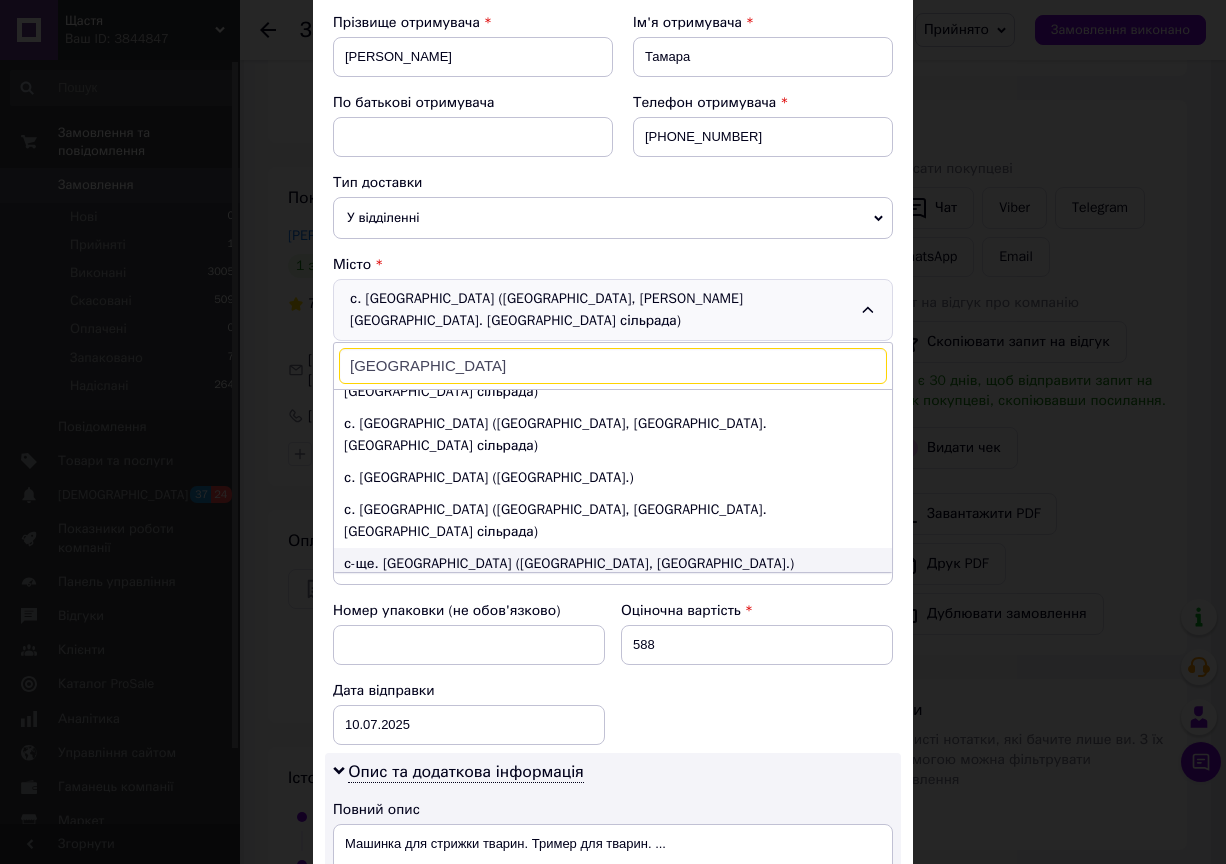 type on "Владимировка" 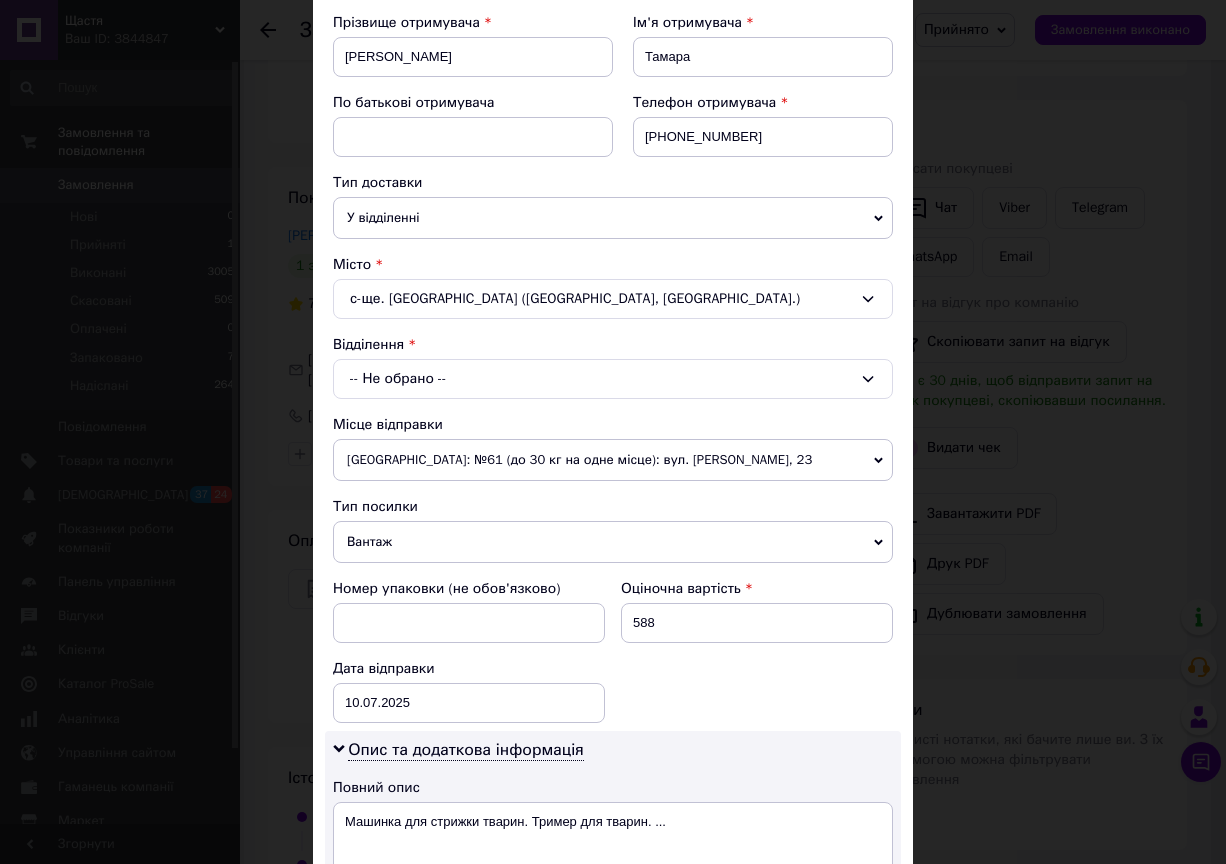 click on "-- Не обрано --" at bounding box center [613, 379] 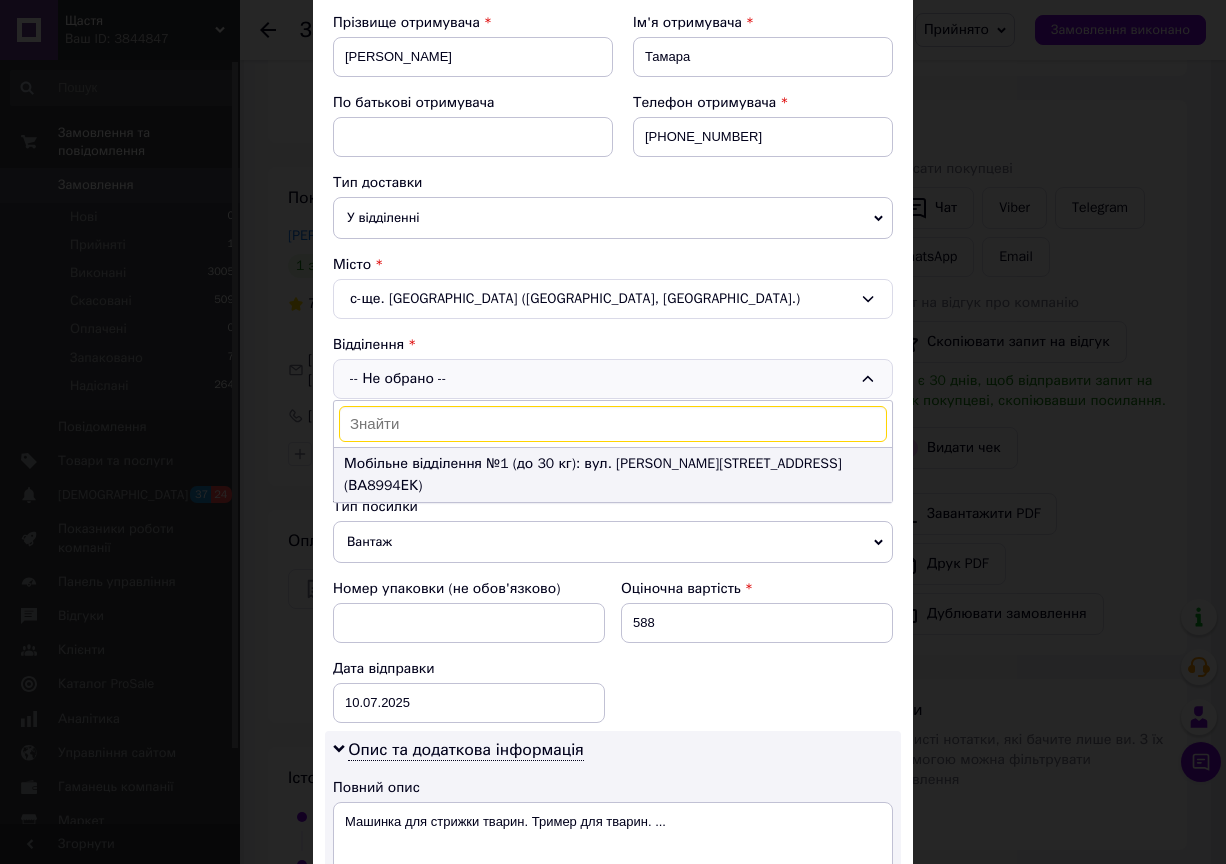 click on "Мобільне відділення №1 (до 30 кг): вул. Конончука, 8 (ВА8994ЕК)" at bounding box center (613, 475) 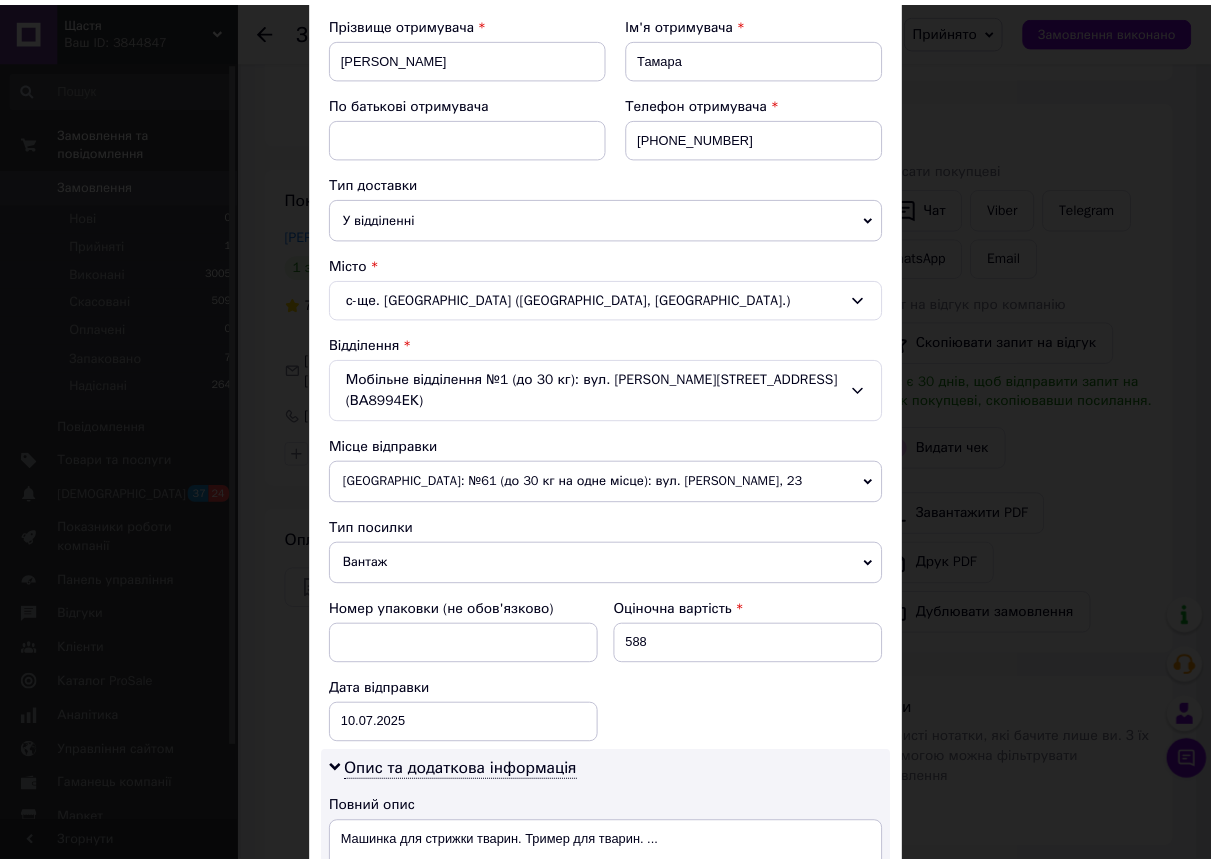 scroll, scrollTop: 724, scrollLeft: 0, axis: vertical 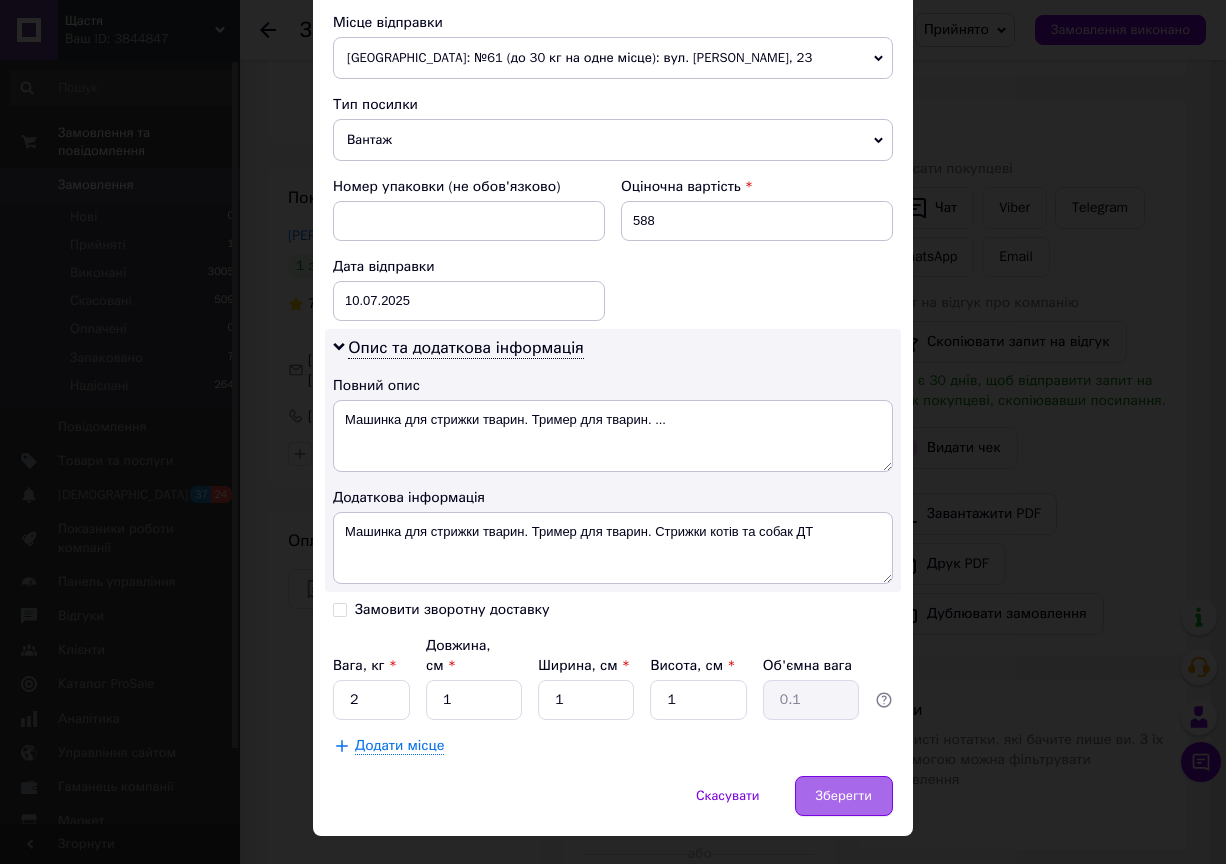 click on "Зберегти" at bounding box center [844, 796] 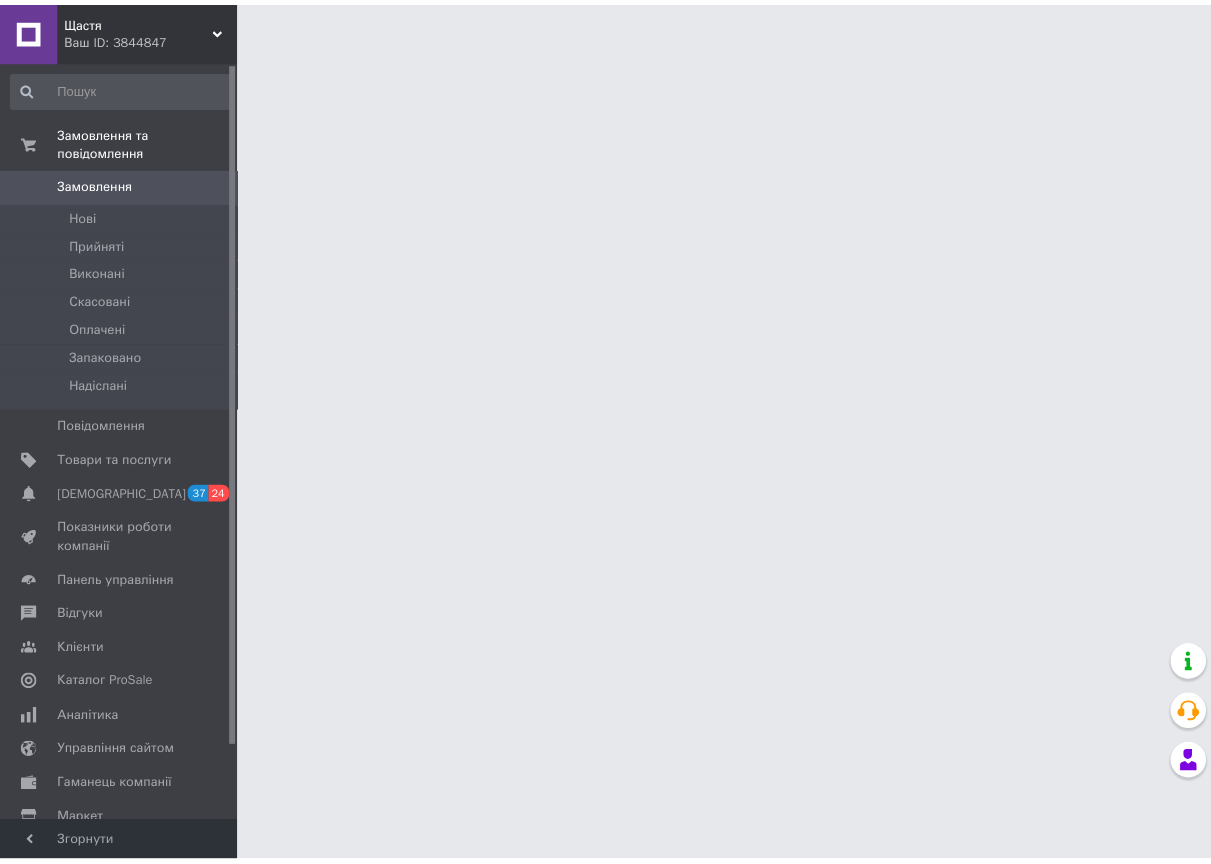 scroll, scrollTop: 0, scrollLeft: 0, axis: both 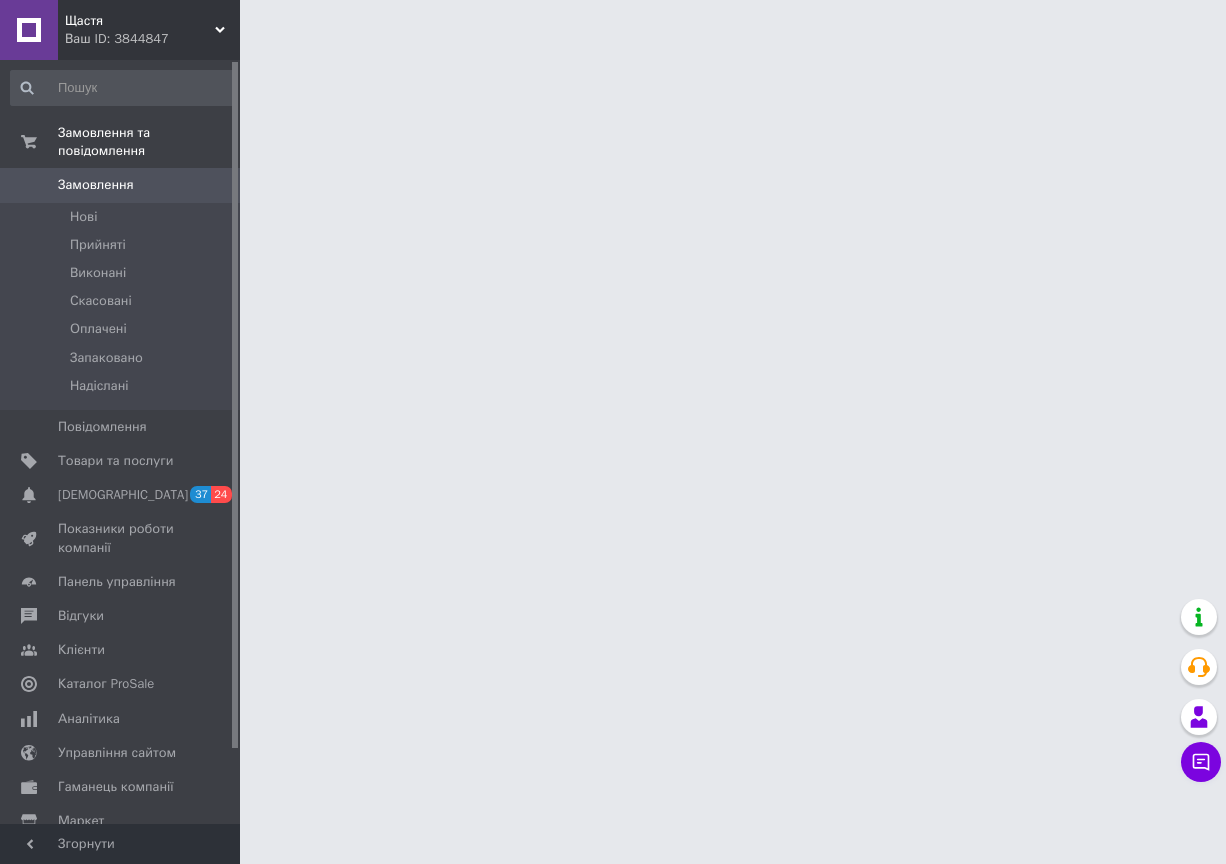 click on "Ваш ID: 3844847" at bounding box center (152, 39) 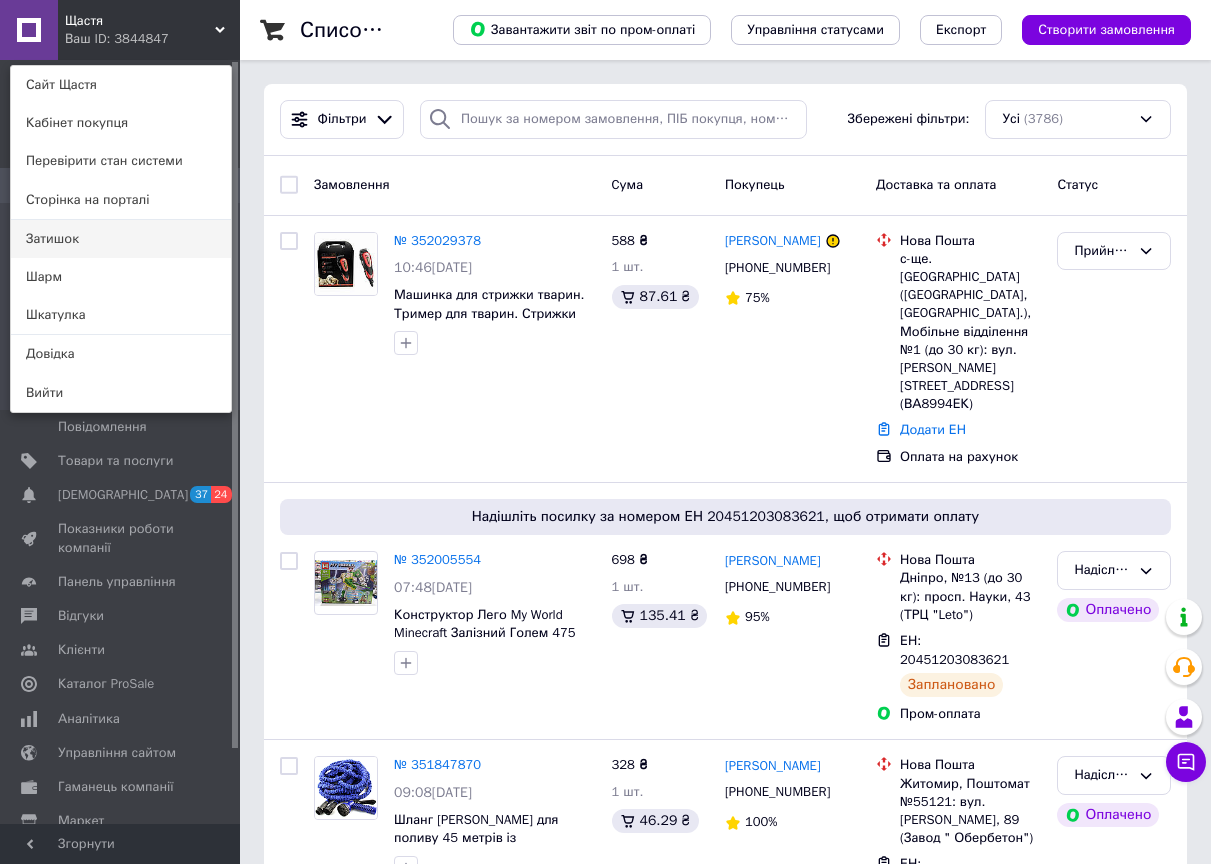 click on "Затишок" at bounding box center [121, 239] 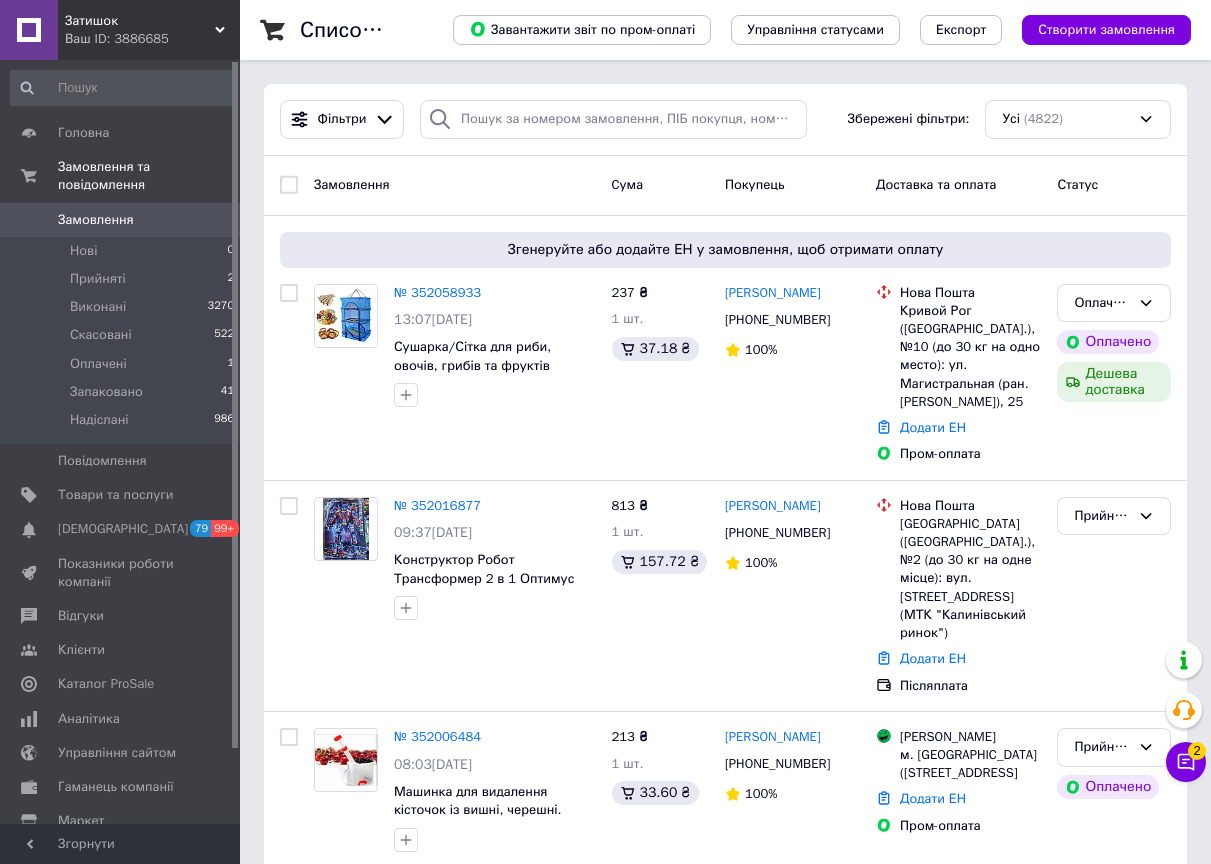 scroll, scrollTop: 100, scrollLeft: 0, axis: vertical 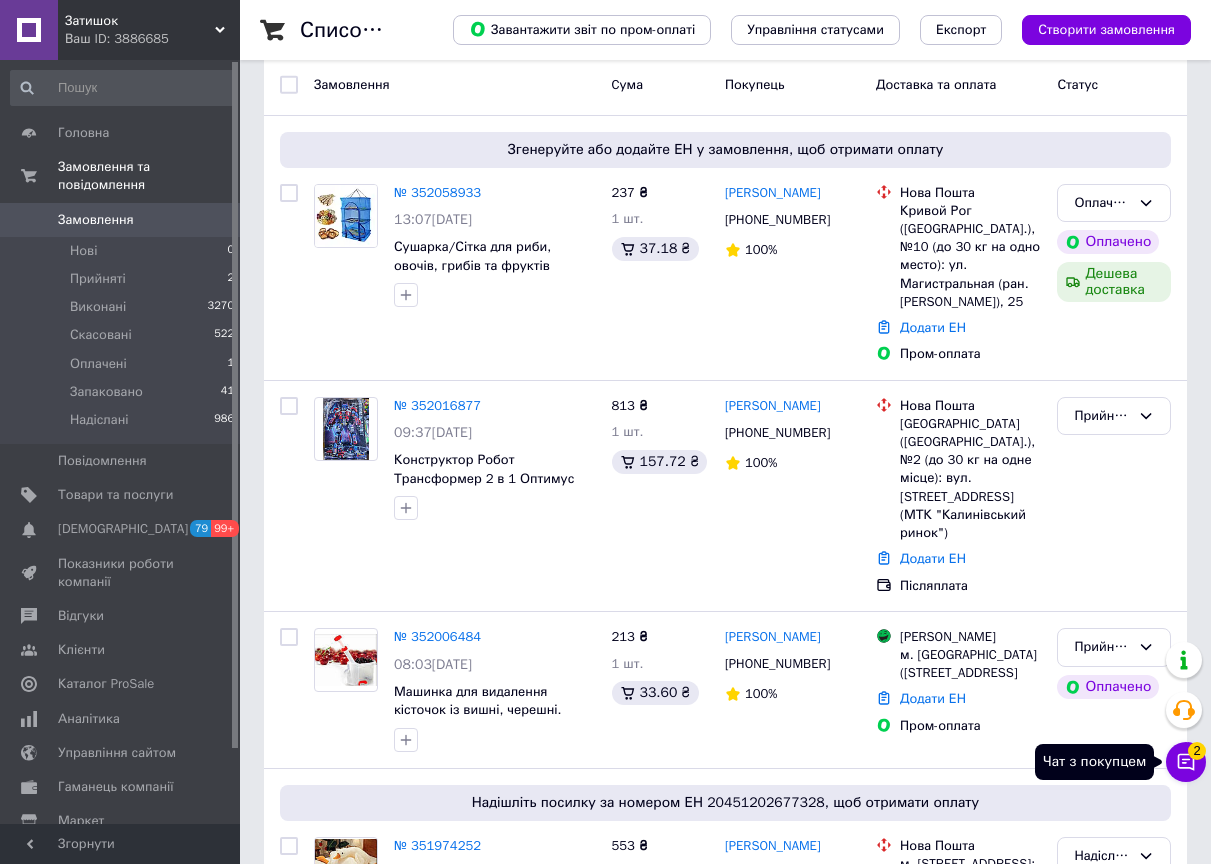 click on "Список замовлень   Завантажити звіт по пром-оплаті Управління статусами Експорт Створити замовлення Фільтри Збережені фільтри: Усі (4822) Замовлення Cума Покупець Доставка та оплата Статус Згенеруйте або додайте ЕН у замовлення, щоб отримати оплату № 352058933 13:07[DATE] Сушарка/Сітка для риби, овочів, грибів та фруктів 45*45**75см ЗК 237 ₴ 1 шт. 37.18 ₴ [PERSON_NAME] [PHONE_NUMBER] 100% Нова Пошта Кривой Рог ([GEOGRAPHIC_DATA].), №10 (до 30 кг на одно место): ул. Магистральная (ран. [PERSON_NAME]), 25 Додати ЕН Пром-оплата Оплачено Оплачено Дешева доставка № 352016877 09:37[DATE] 813 ₴ 1 шт. 1" at bounding box center [725, 2346] 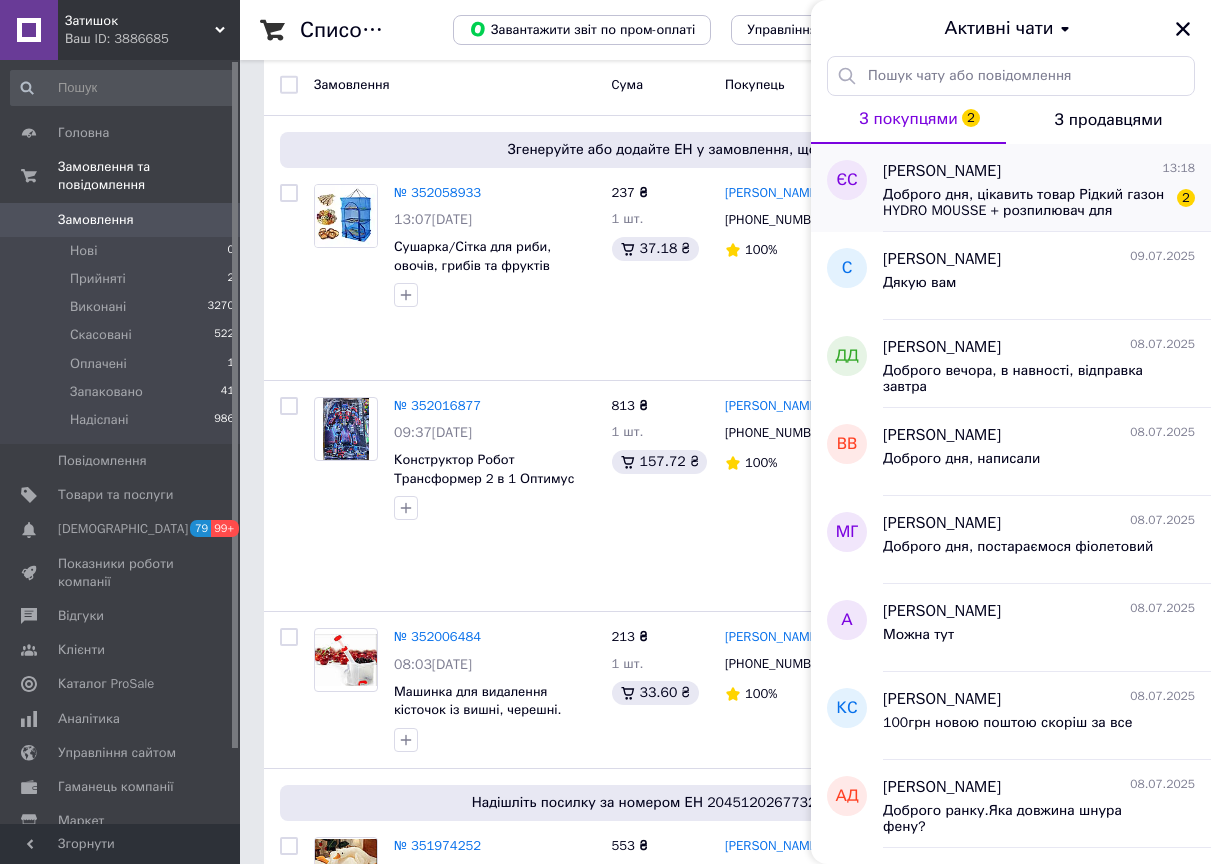 click on "Доброго дня, цікавить товар Рідкий газон HYDRO MOUSSE + розпилювач для гідропосіву. Вже маємо замовлення від наших клієнтів на ваш товар, хочемо працювати з вами по дропшипінгу, скажіть це можливо?" at bounding box center (1025, 203) 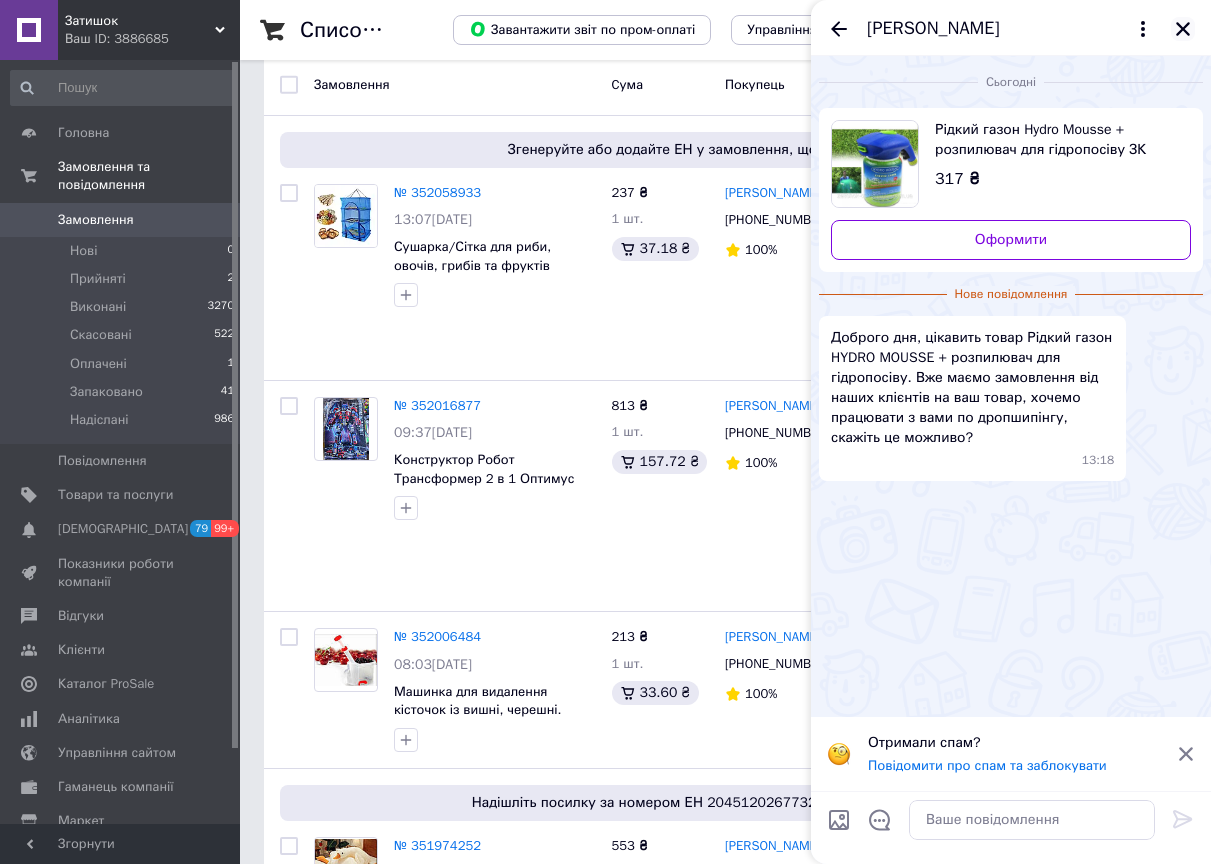 click 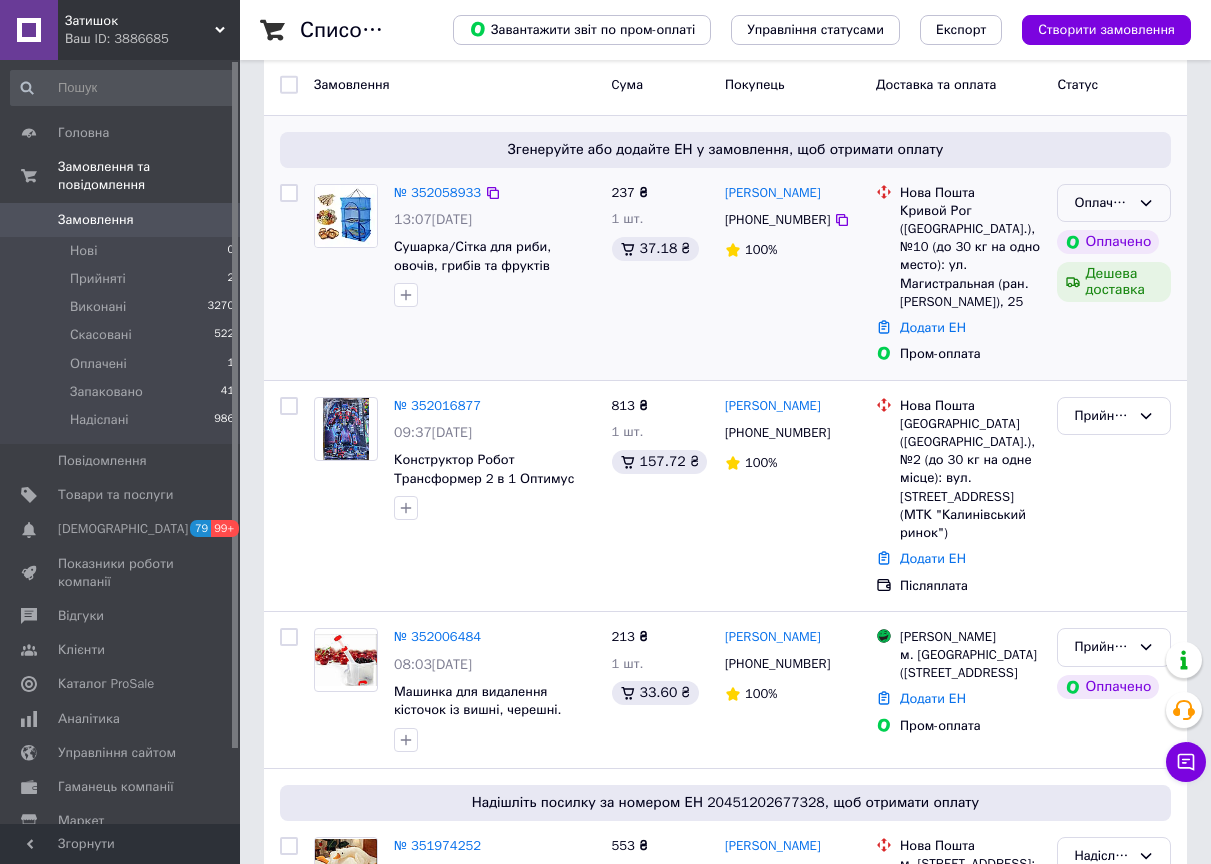 click on "Оплачено" at bounding box center [1102, 203] 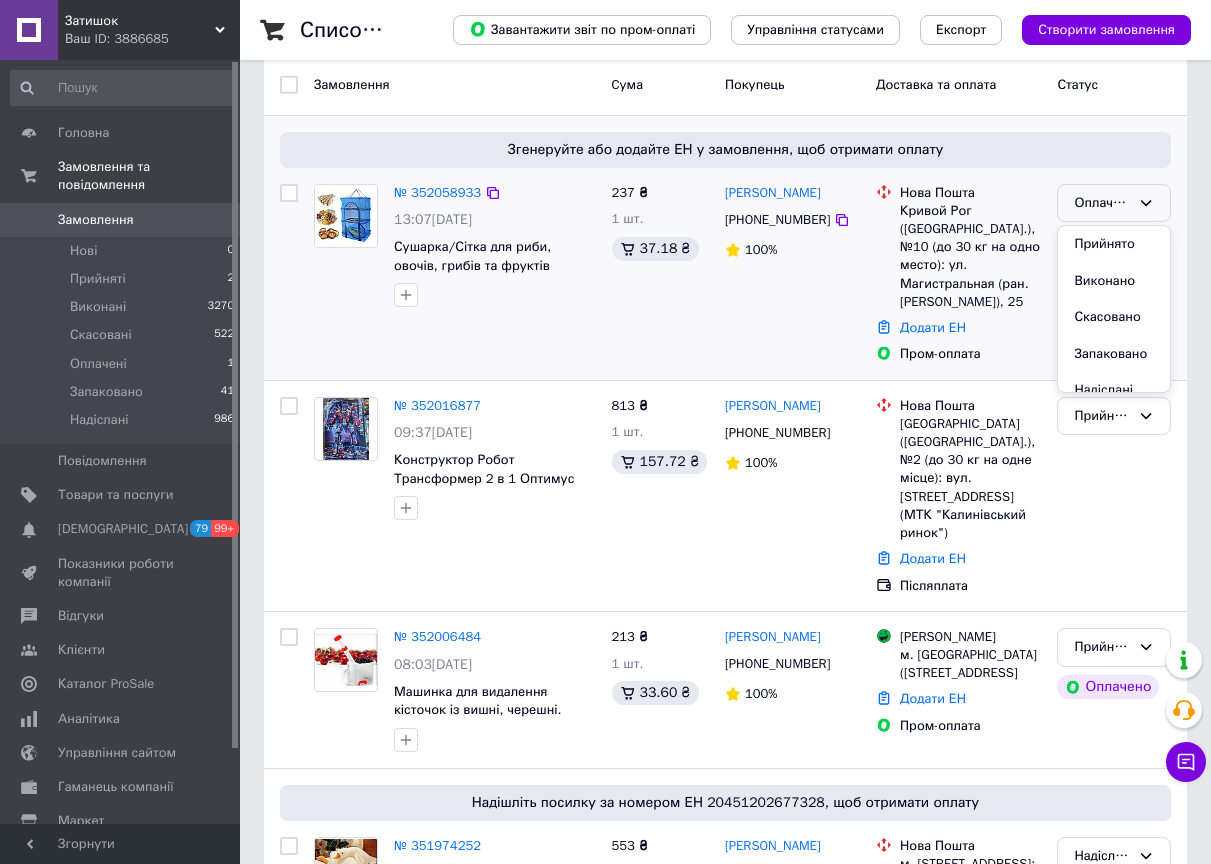 click on "Прийнято" at bounding box center (1114, 244) 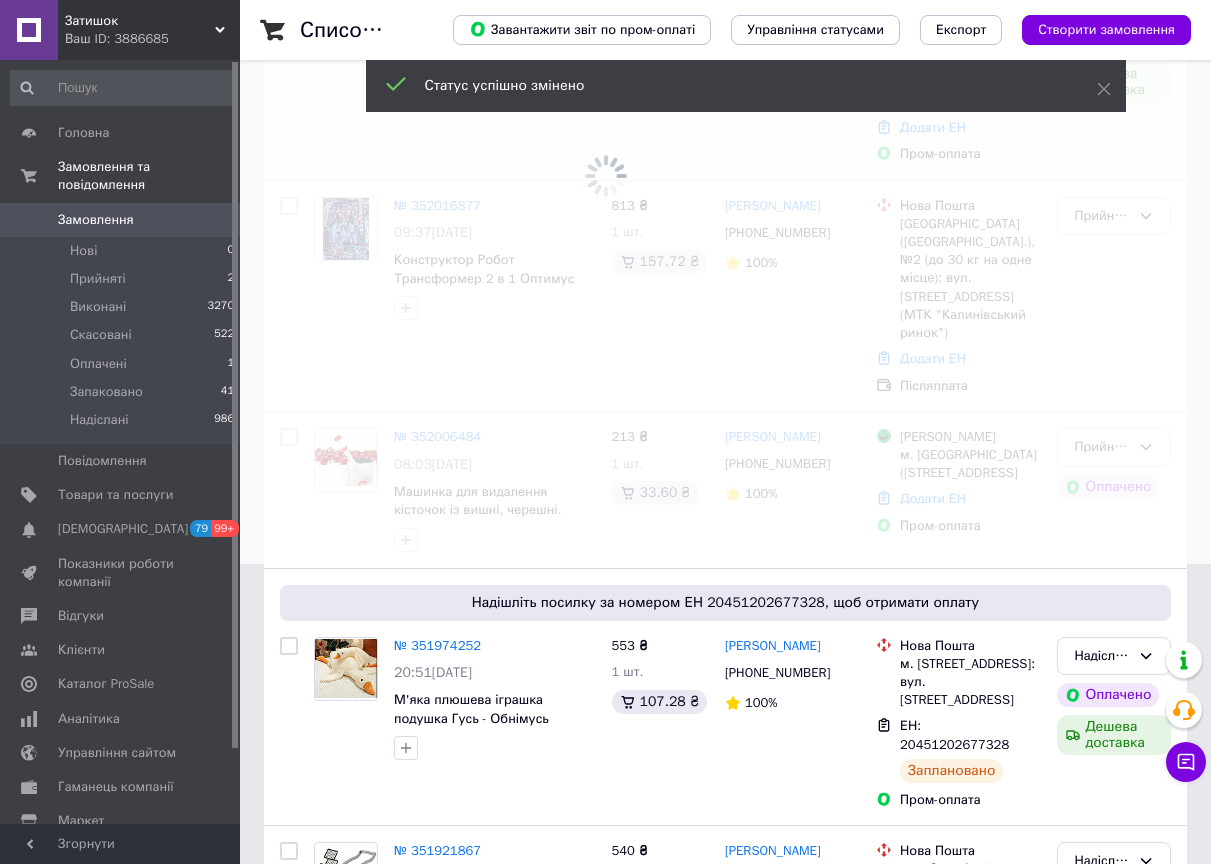 scroll, scrollTop: 400, scrollLeft: 0, axis: vertical 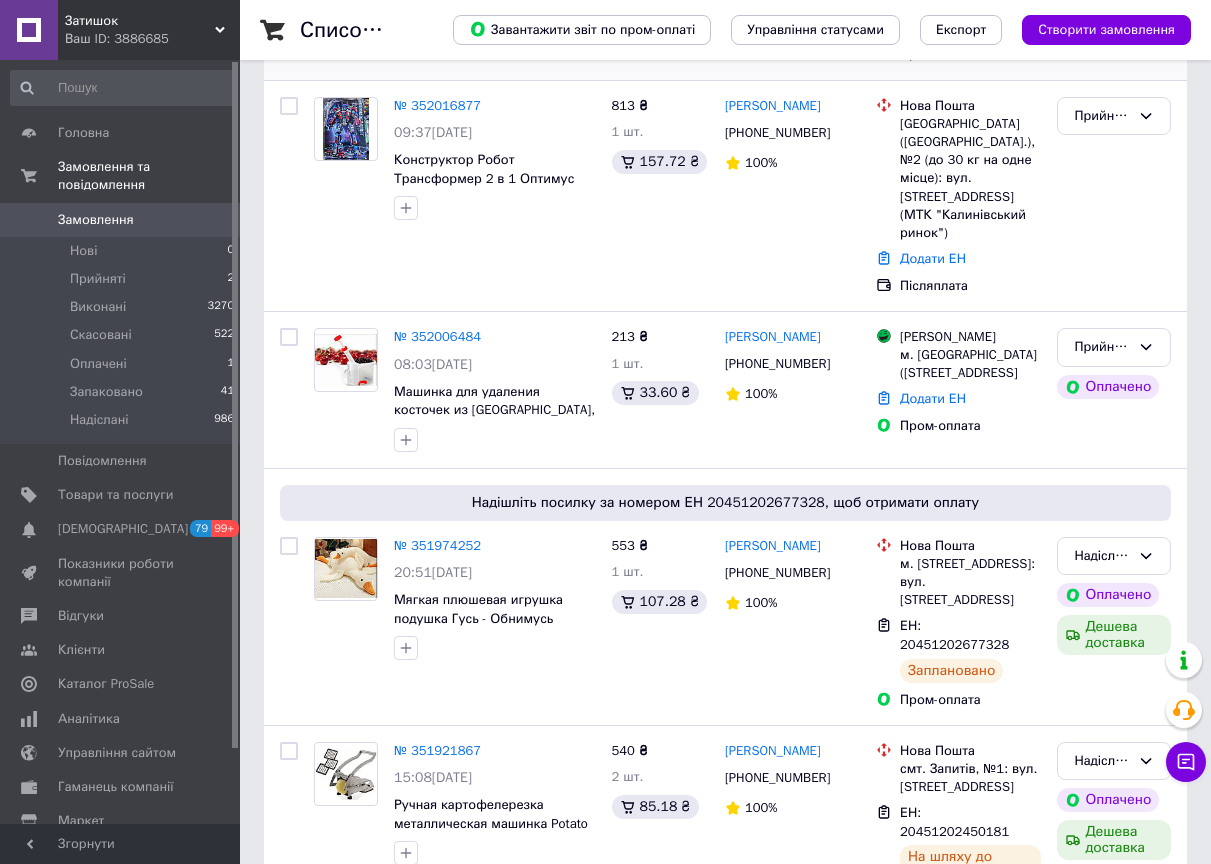 click on "Ваш ID: 3886685" at bounding box center [152, 39] 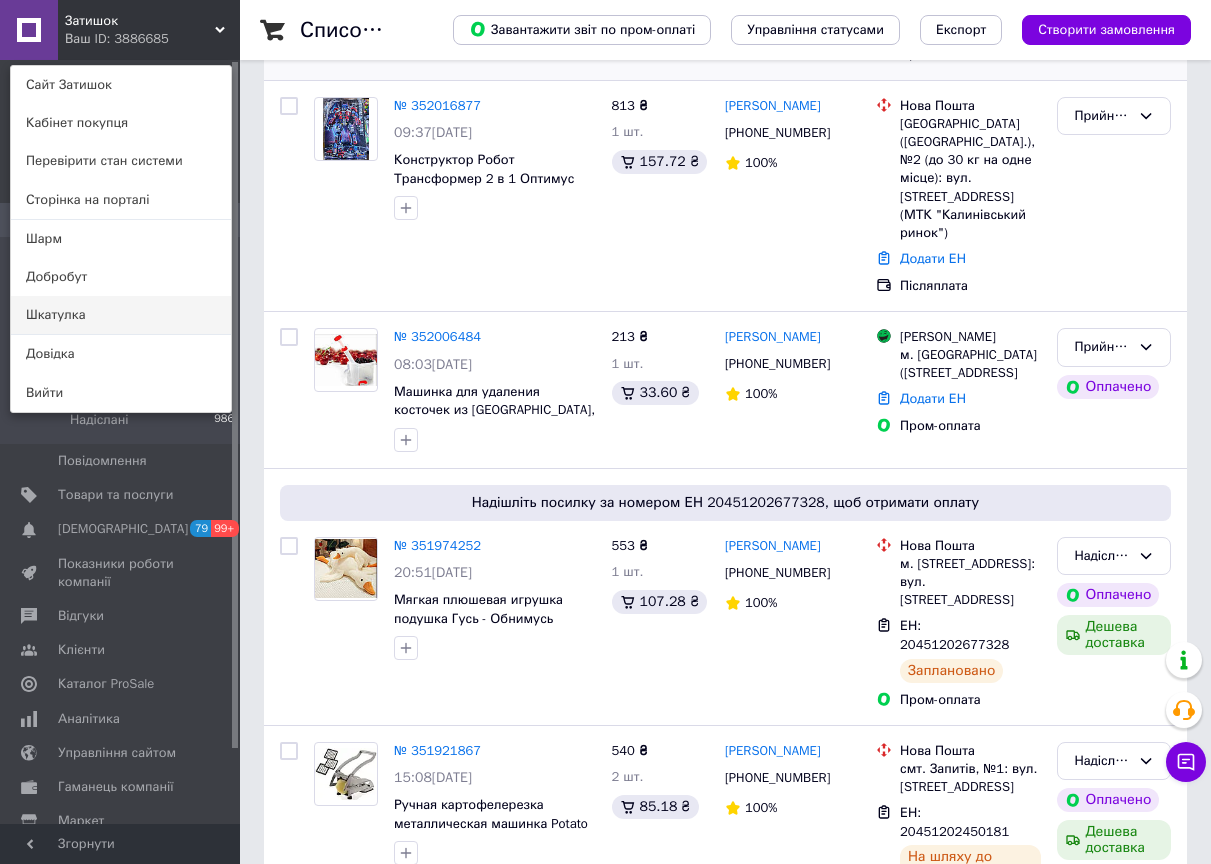 click on "Шкатулка" at bounding box center (121, 315) 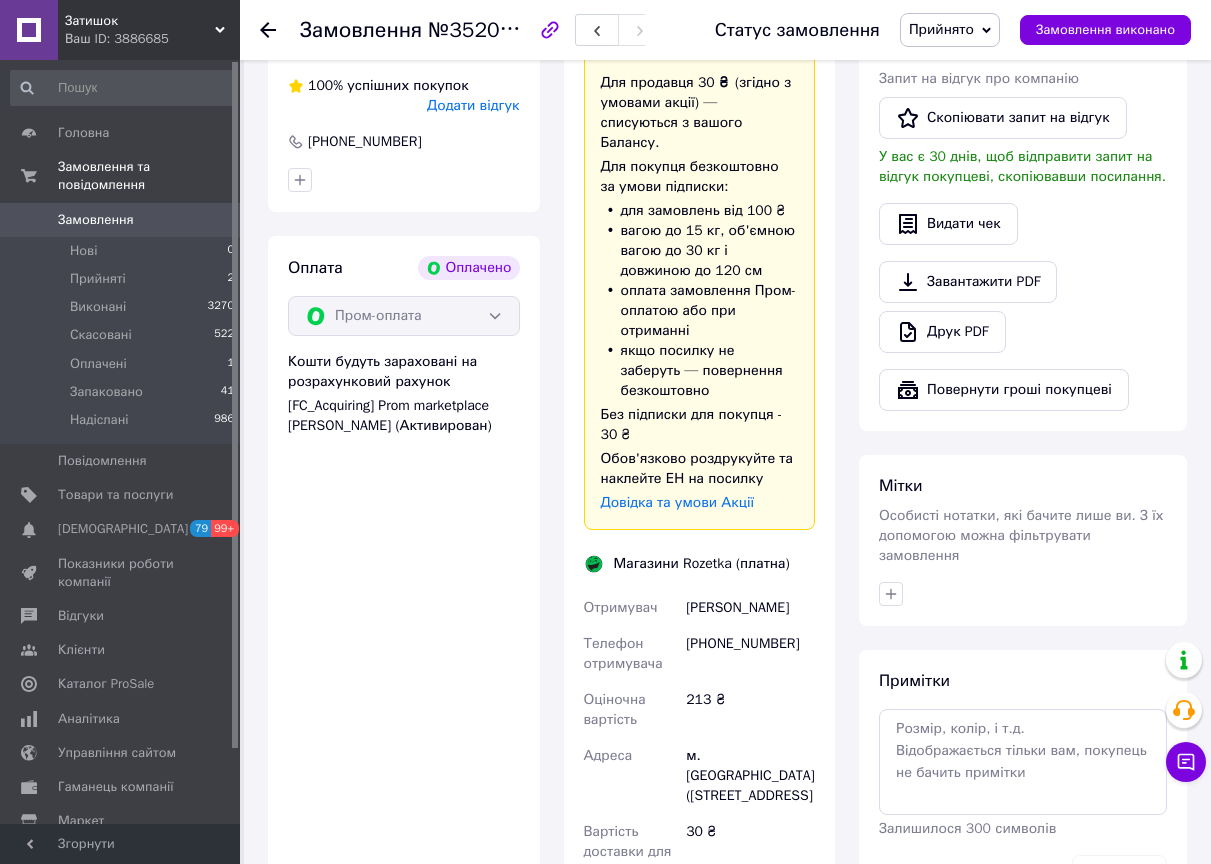 scroll, scrollTop: 1000, scrollLeft: 0, axis: vertical 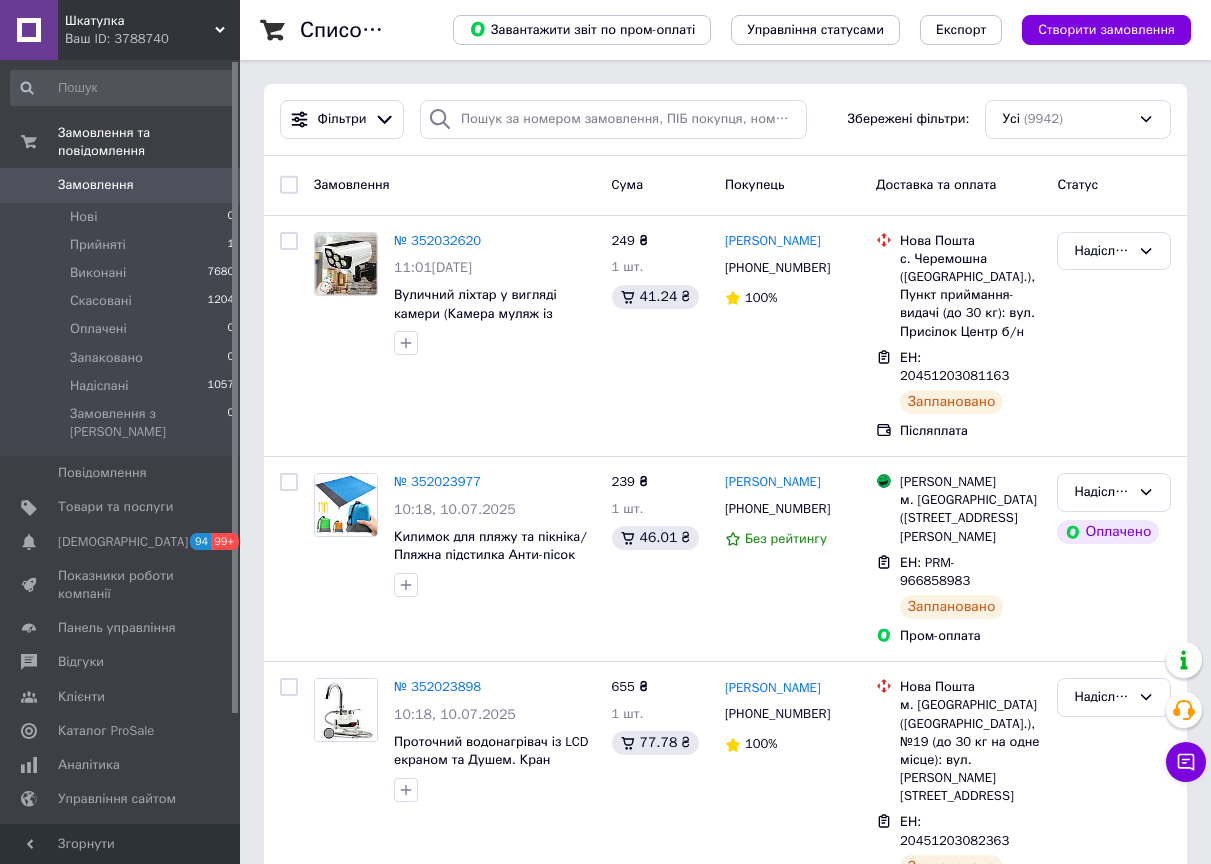 click on "№ 352032620 11:01[DATE] Вуличний ліхтар у вигляді камери (Камера муляж із сонячною батареєю та датчиком руху) ШК" at bounding box center [495, 294] 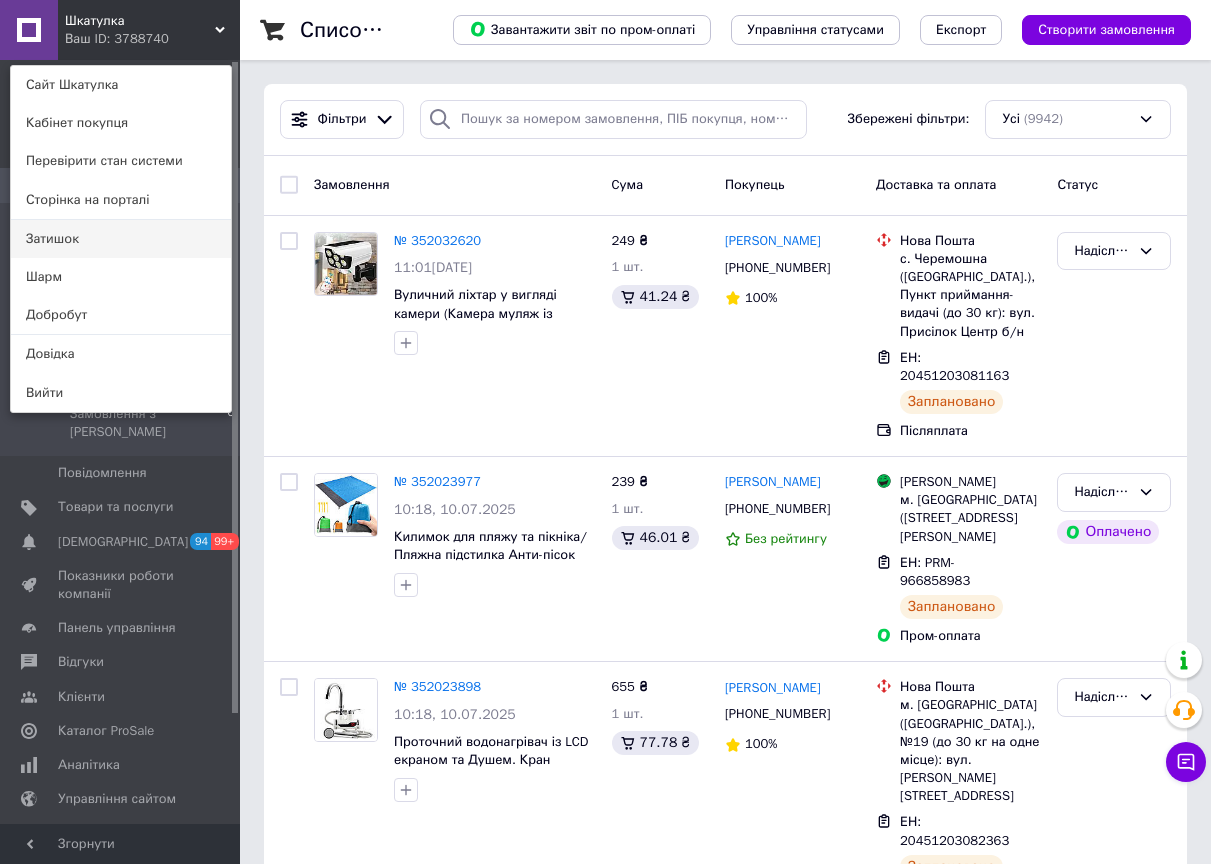 click on "Затишок" at bounding box center (121, 239) 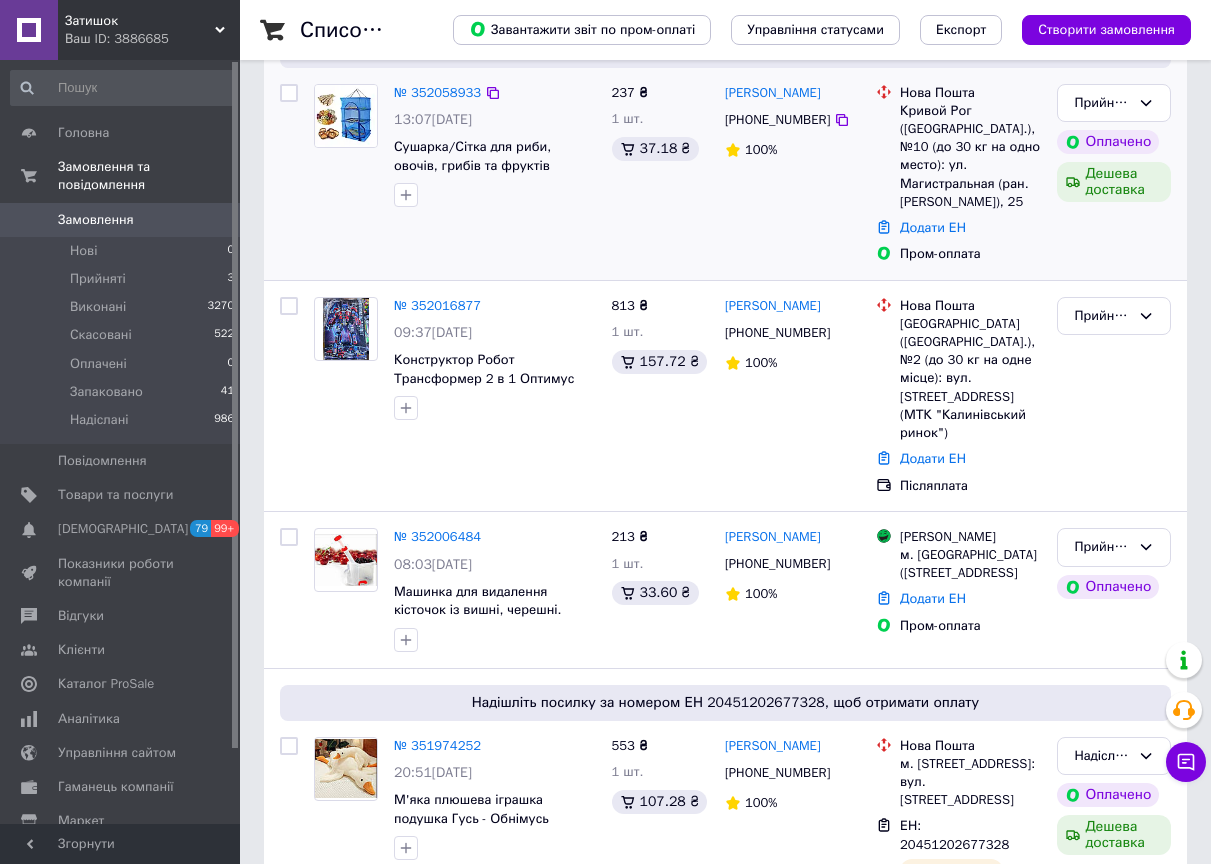 scroll, scrollTop: 300, scrollLeft: 0, axis: vertical 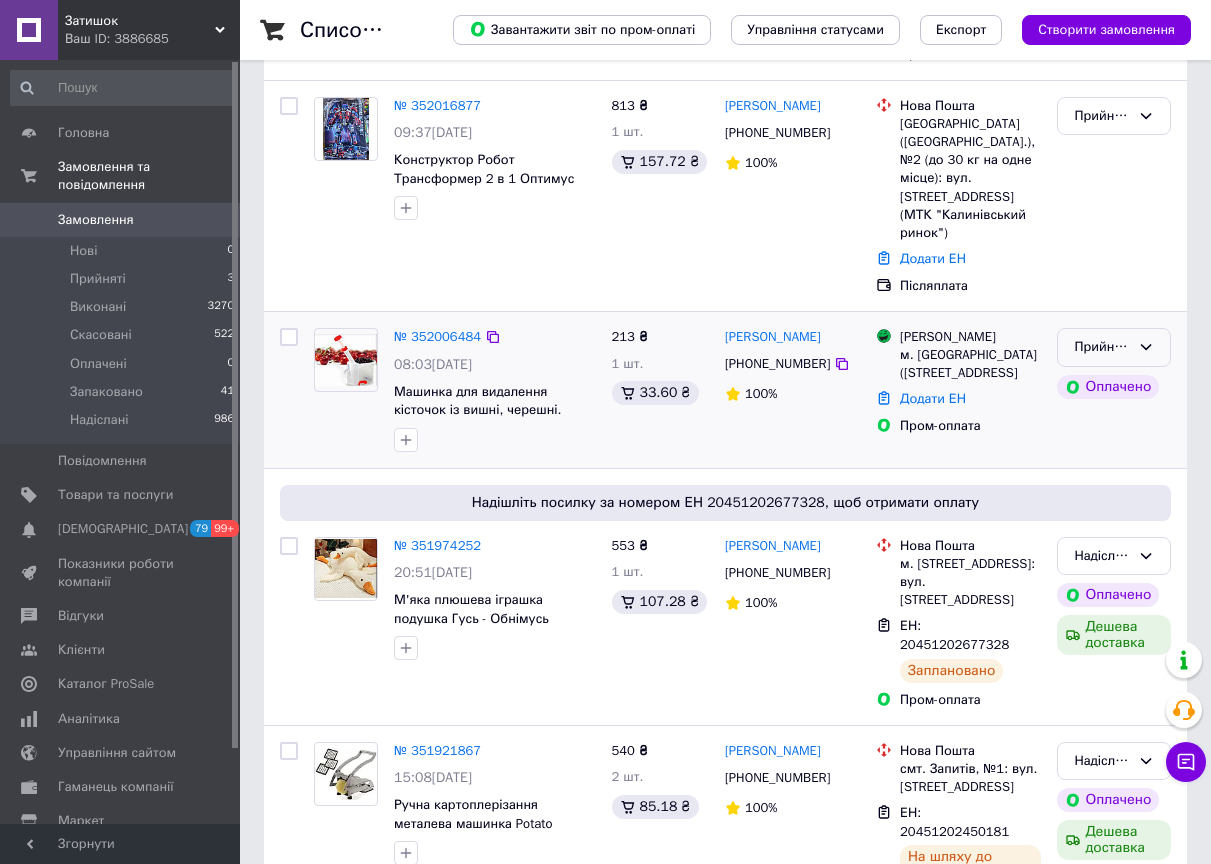click on "Прийнято" at bounding box center [1114, 347] 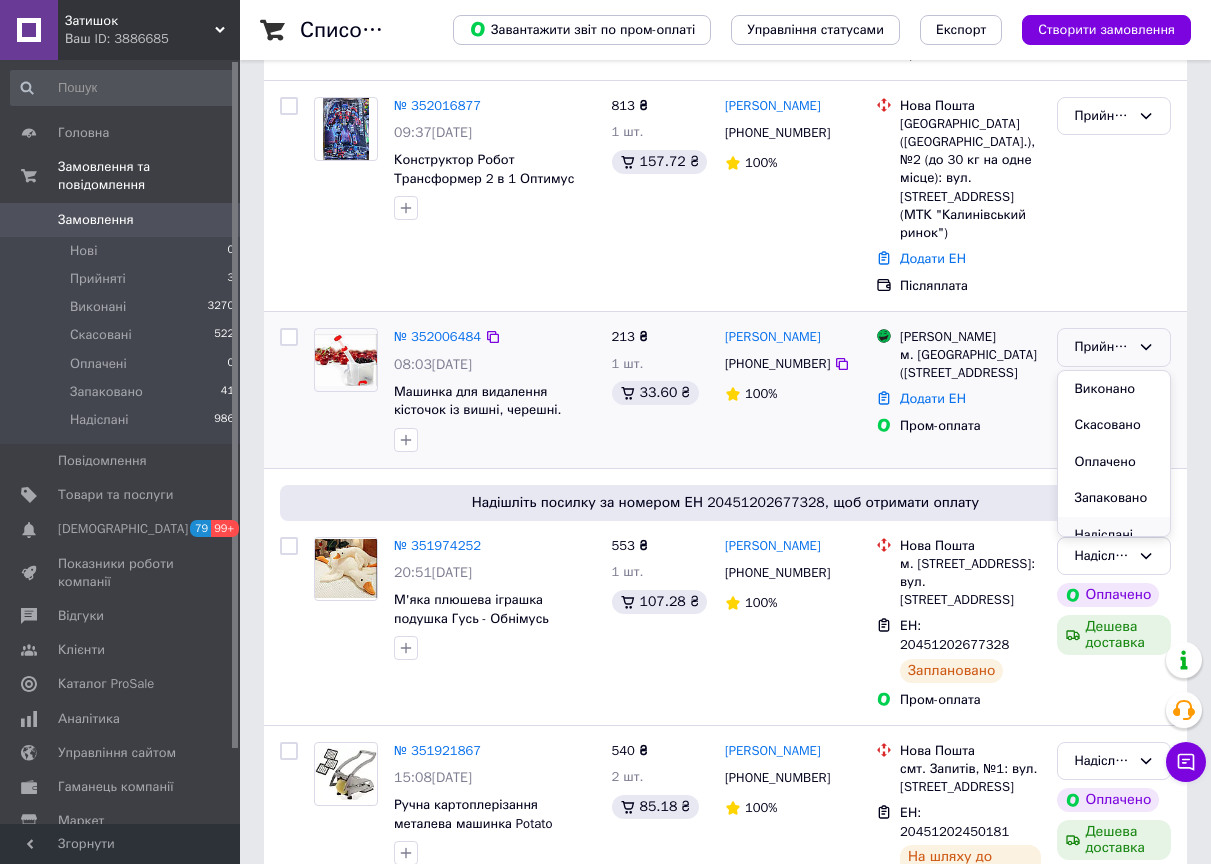 click on "Надіслані" at bounding box center [1114, 535] 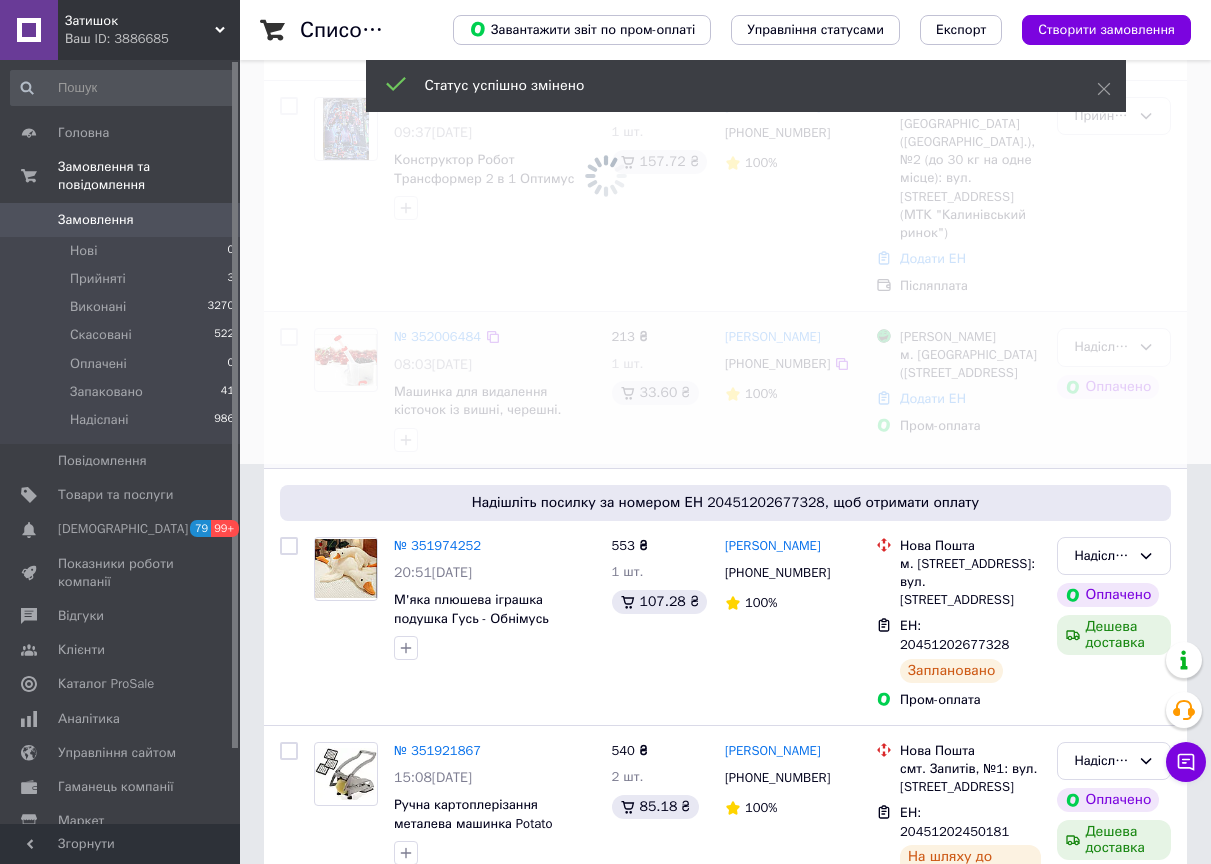 click on "Ваш ID: 3886685" at bounding box center [152, 39] 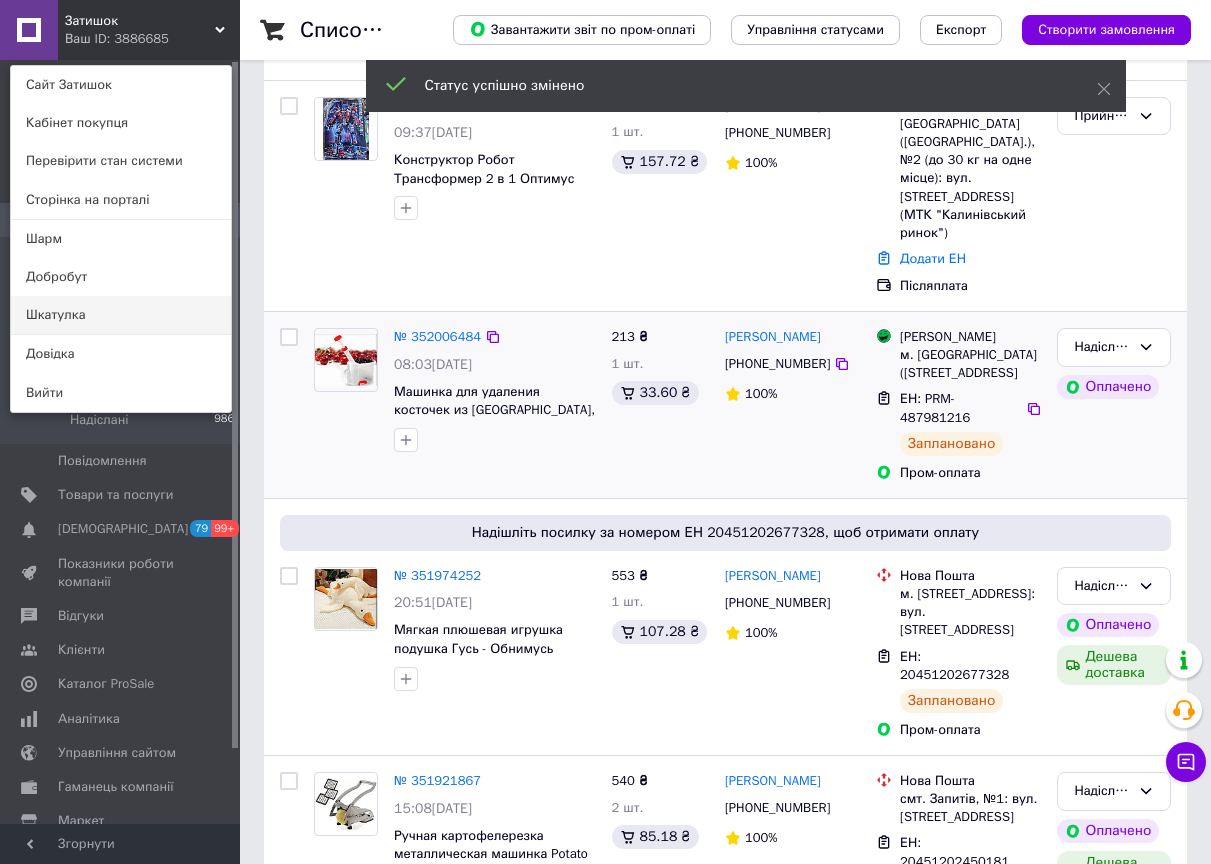 click on "Шкатулка" at bounding box center [121, 315] 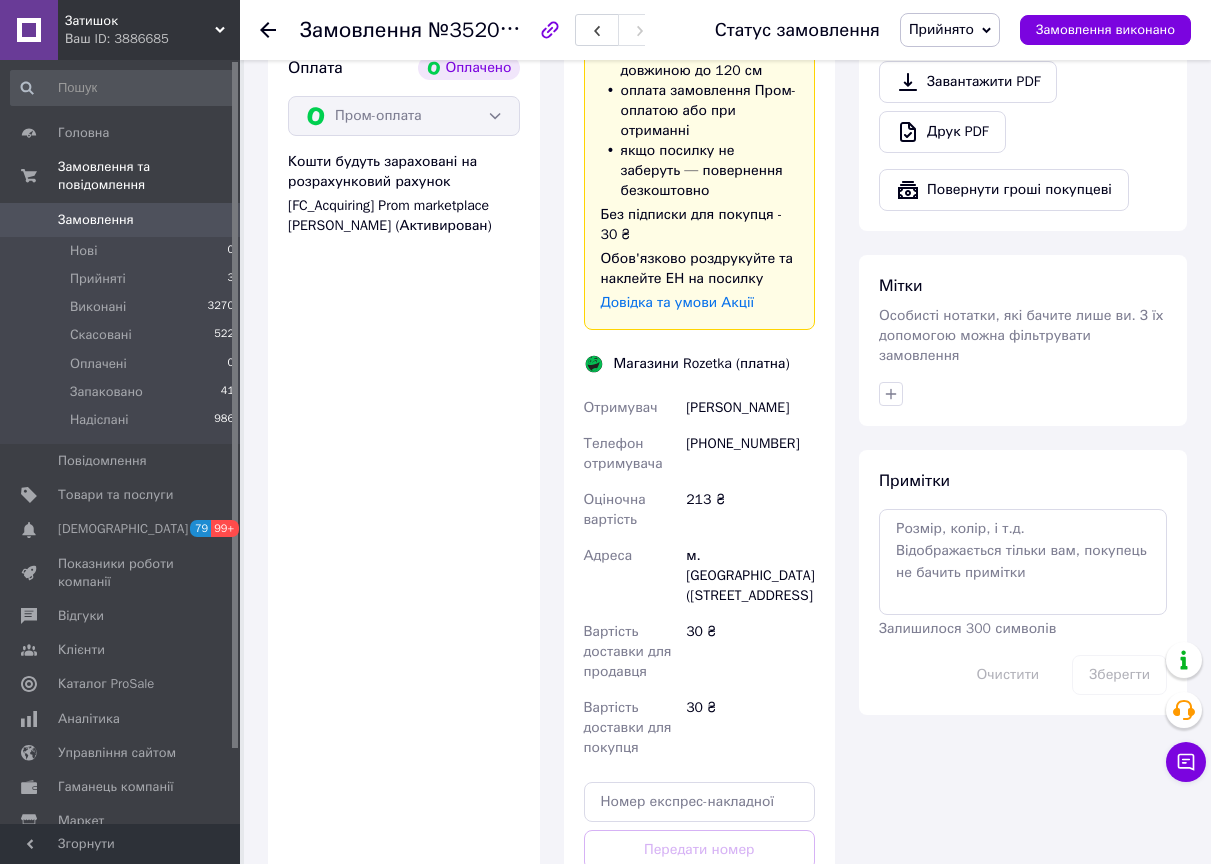 scroll, scrollTop: 1000, scrollLeft: 0, axis: vertical 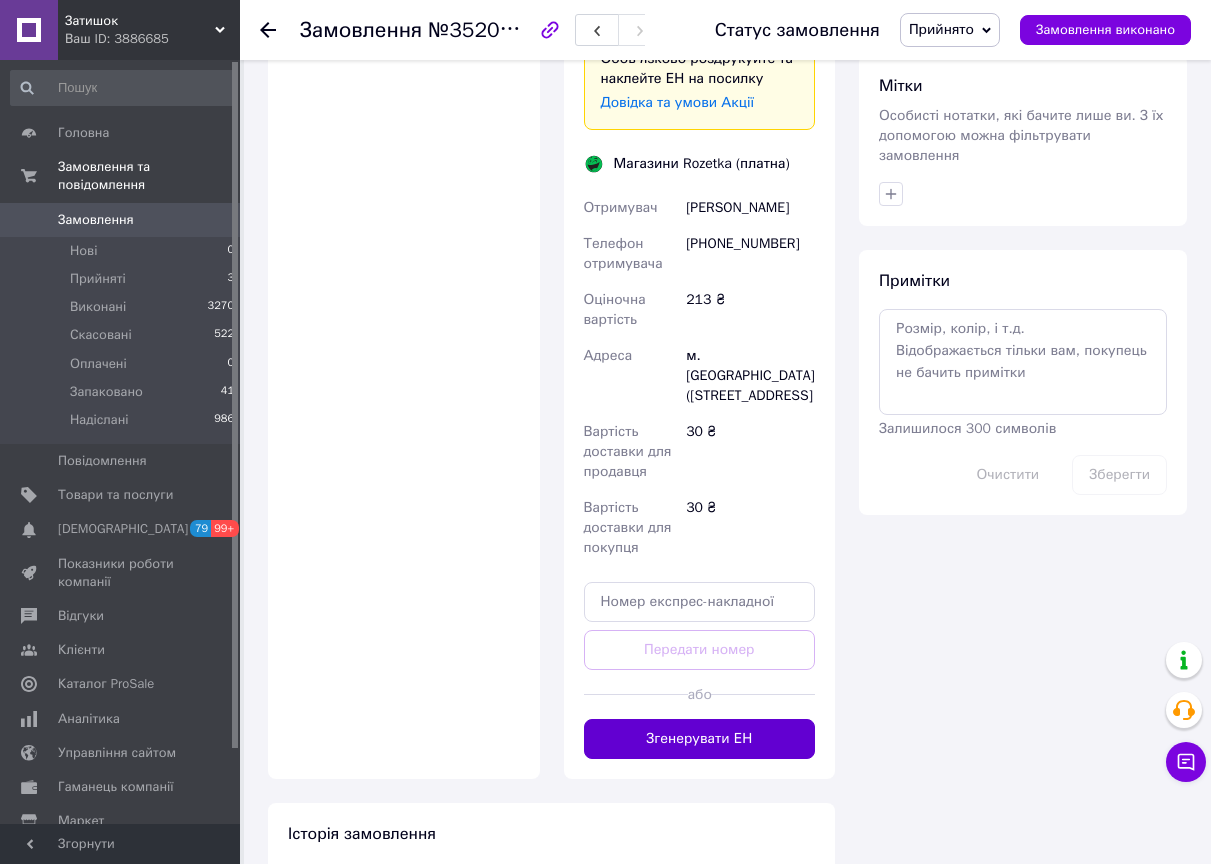 click on "Згенерувати ЕН" at bounding box center (700, 739) 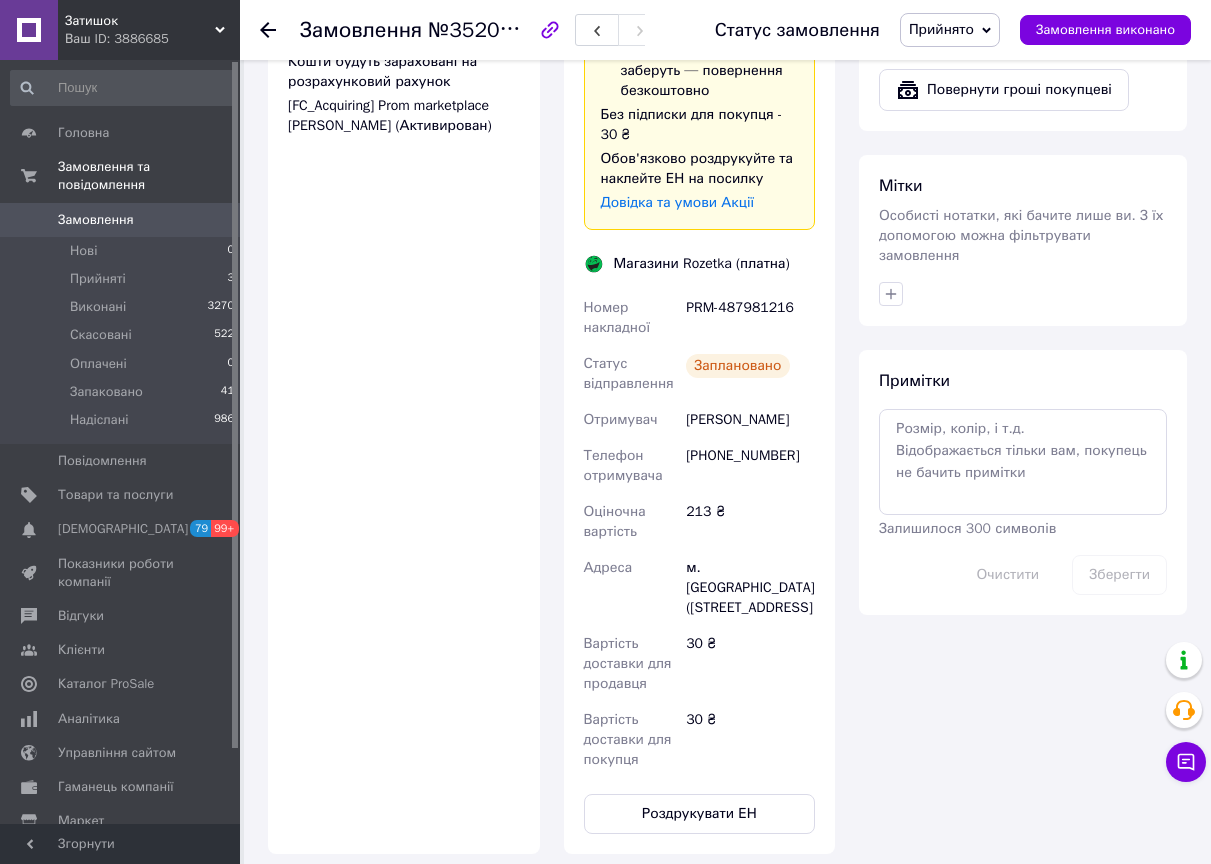 scroll, scrollTop: 1000, scrollLeft: 0, axis: vertical 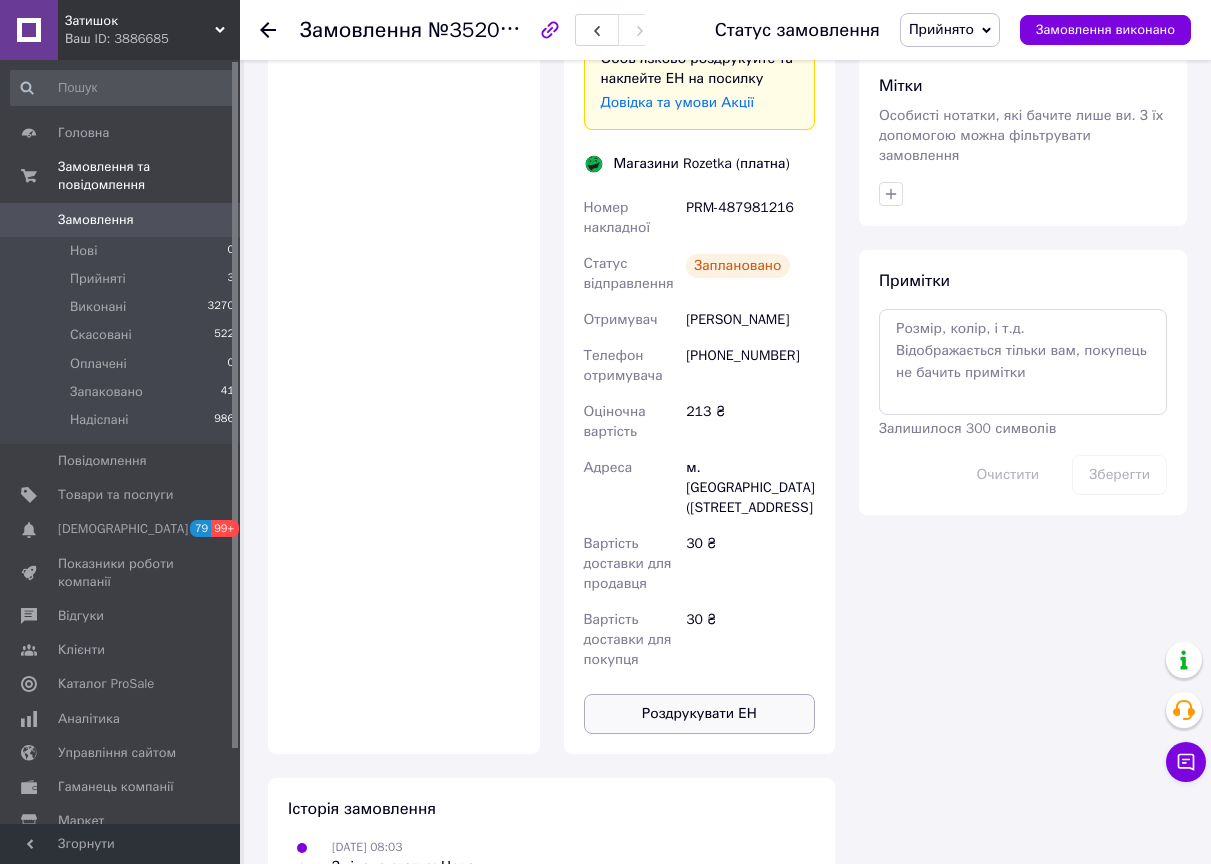 click on "Роздрукувати ЕН" at bounding box center (700, 714) 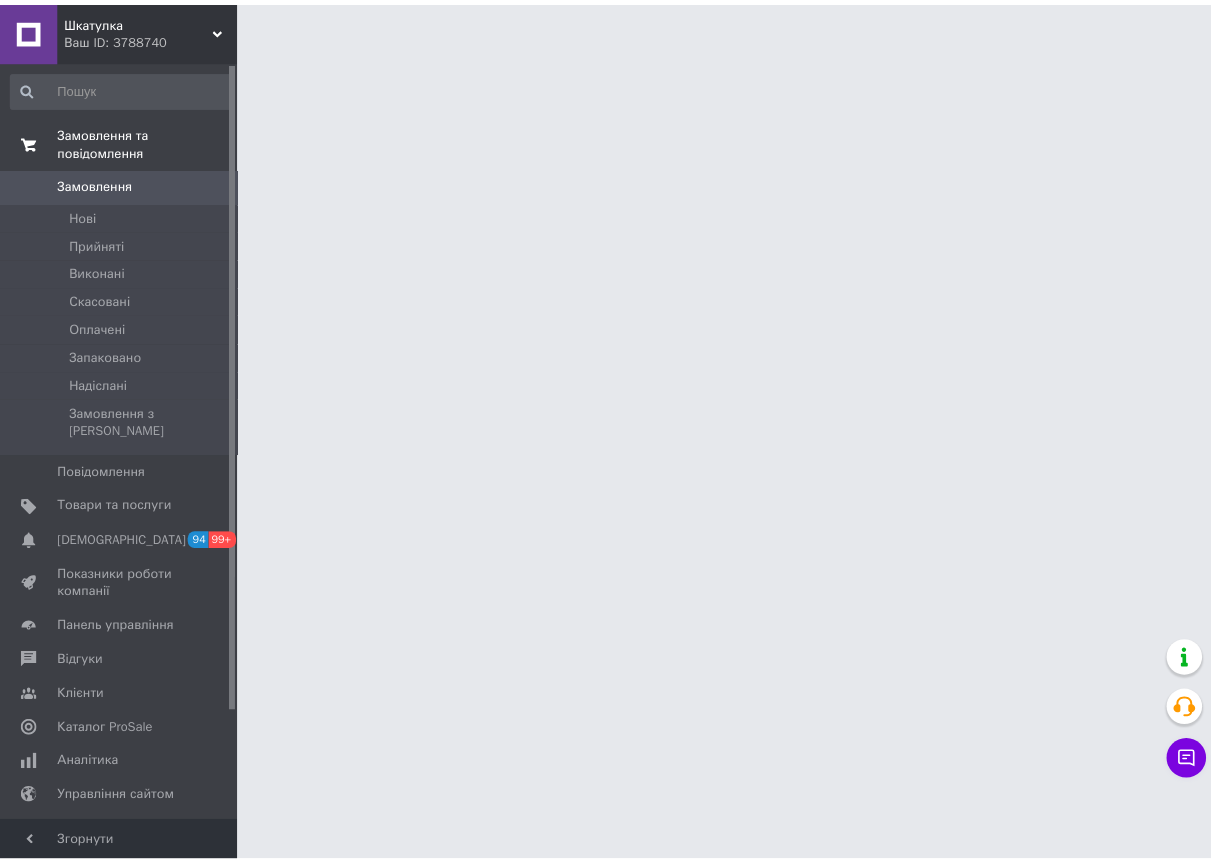 scroll, scrollTop: 0, scrollLeft: 0, axis: both 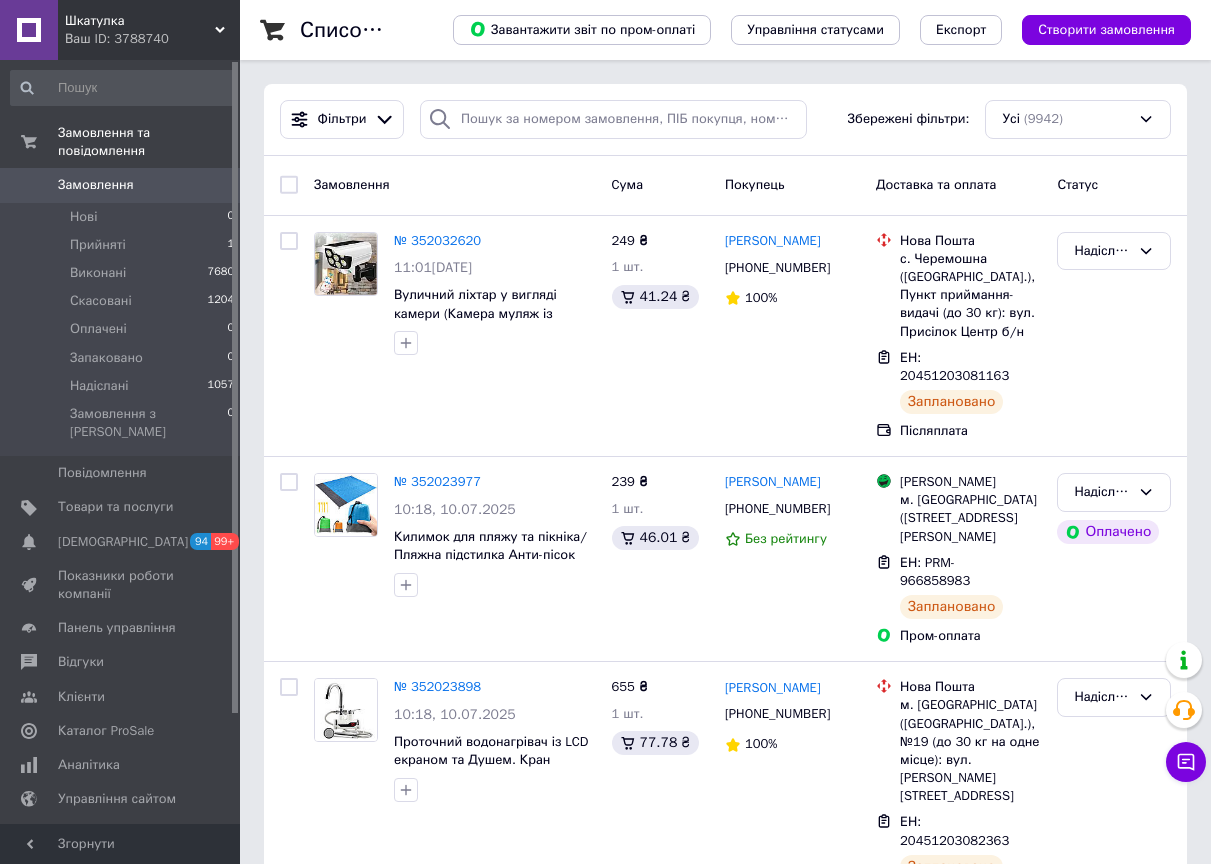 drag, startPoint x: 100, startPoint y: 20, endPoint x: 359, endPoint y: 14, distance: 259.0695 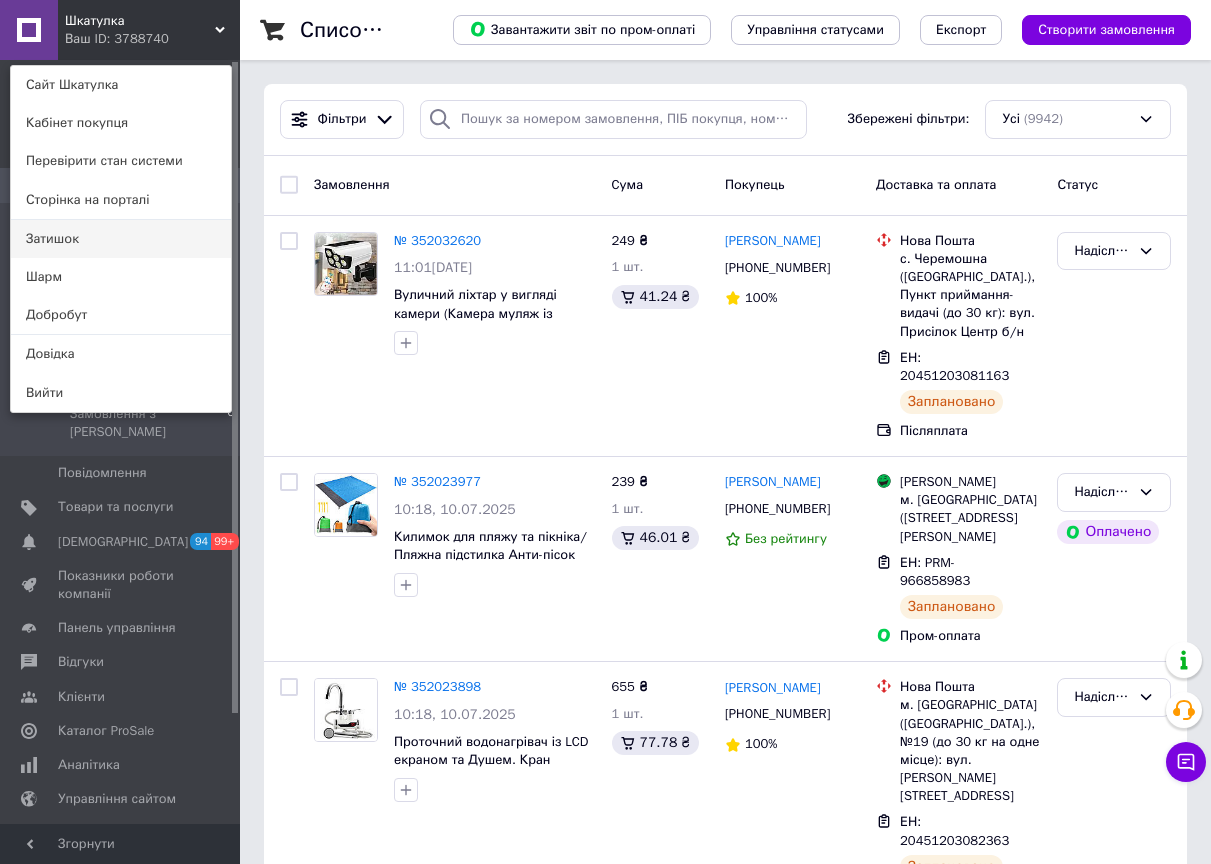 click on "Затишок" at bounding box center [121, 239] 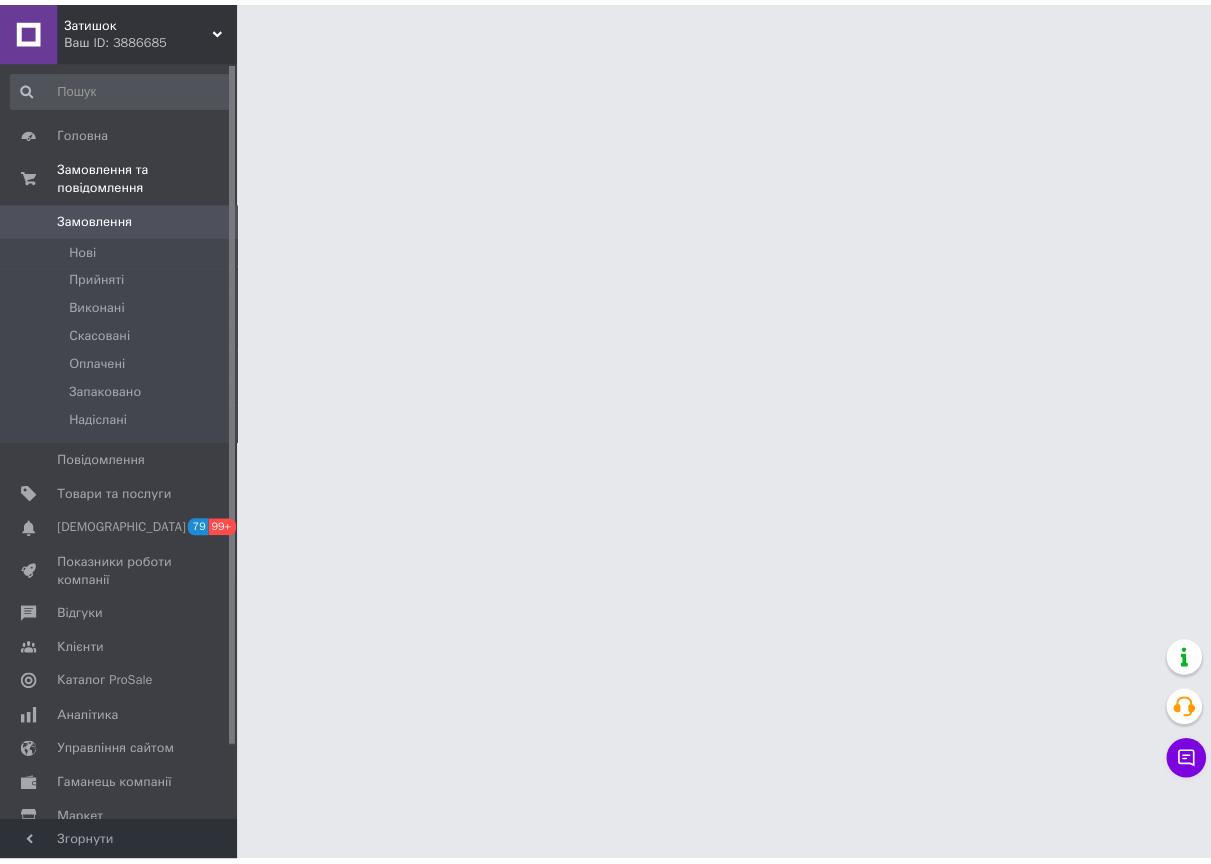 scroll, scrollTop: 0, scrollLeft: 0, axis: both 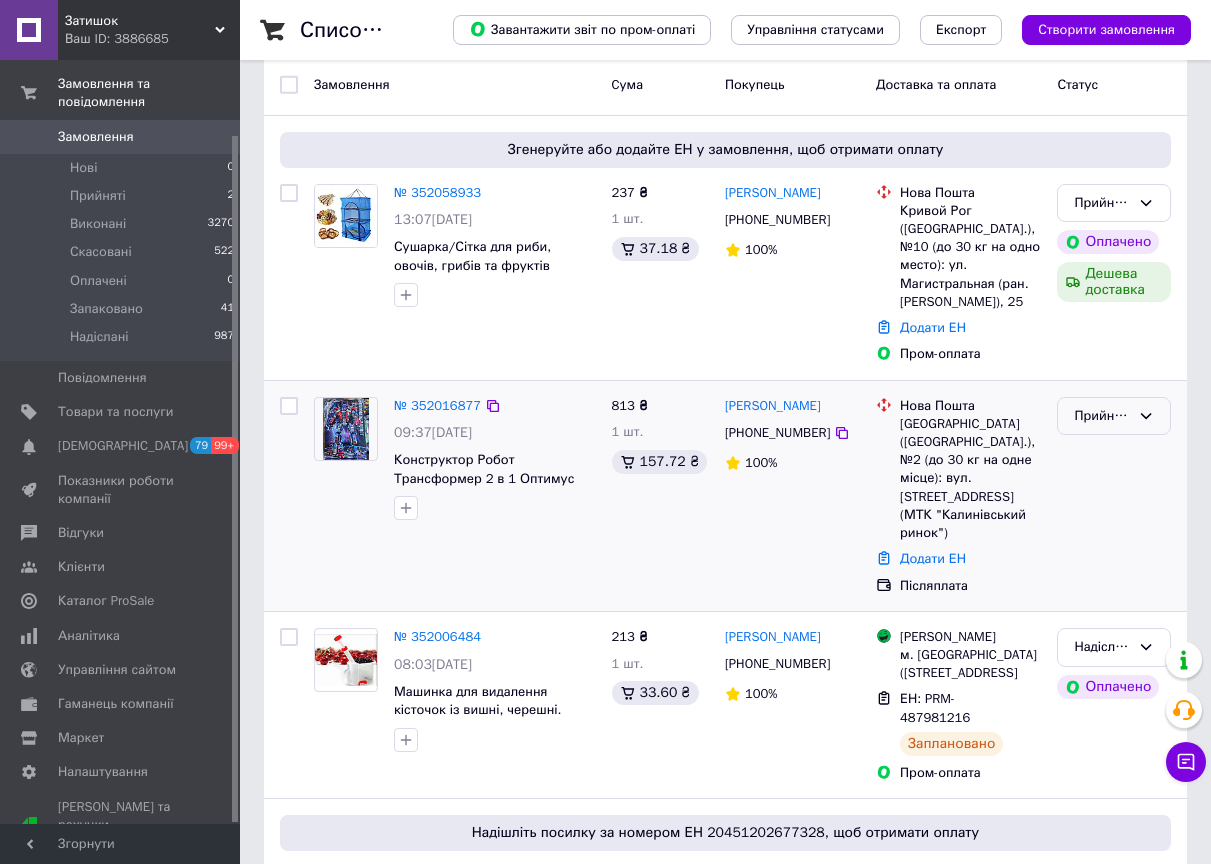 click on "Прийнято" at bounding box center (1102, 416) 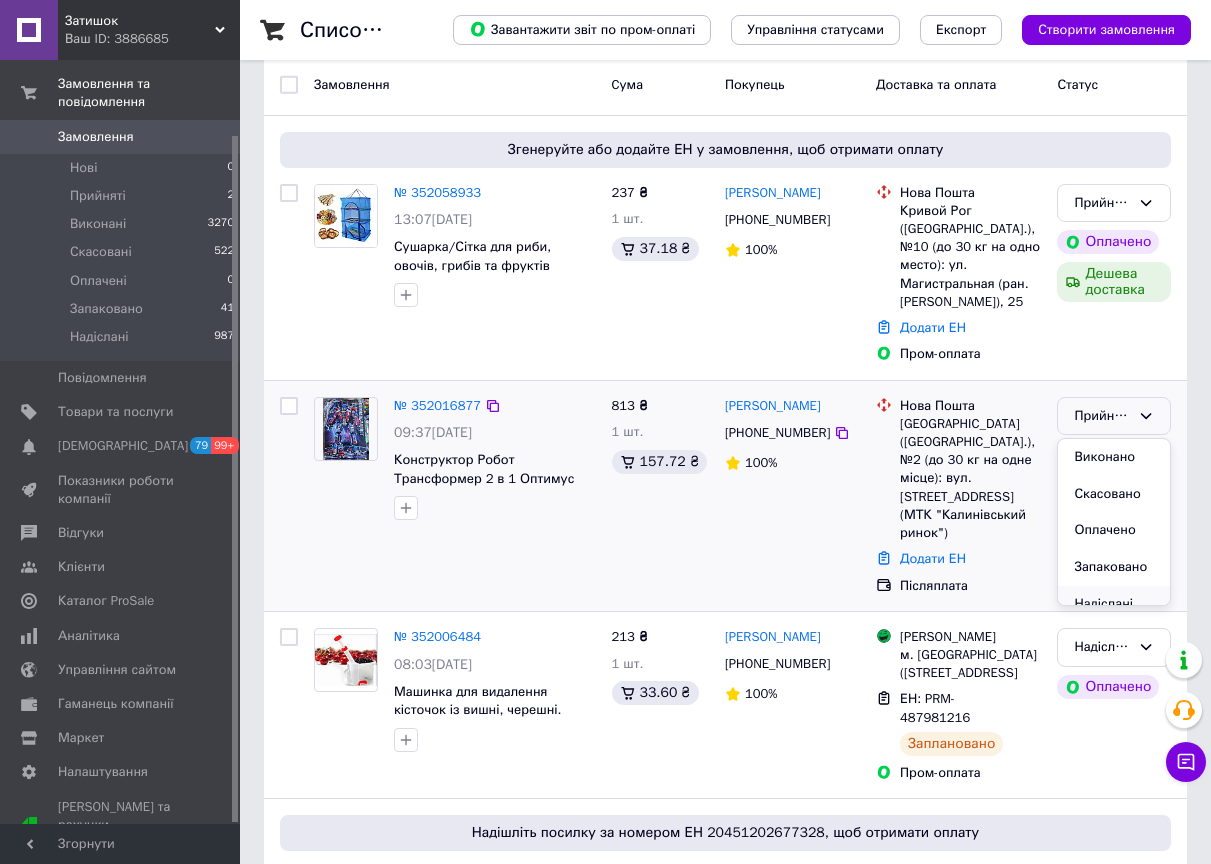 click on "Надіслані" at bounding box center [1114, 604] 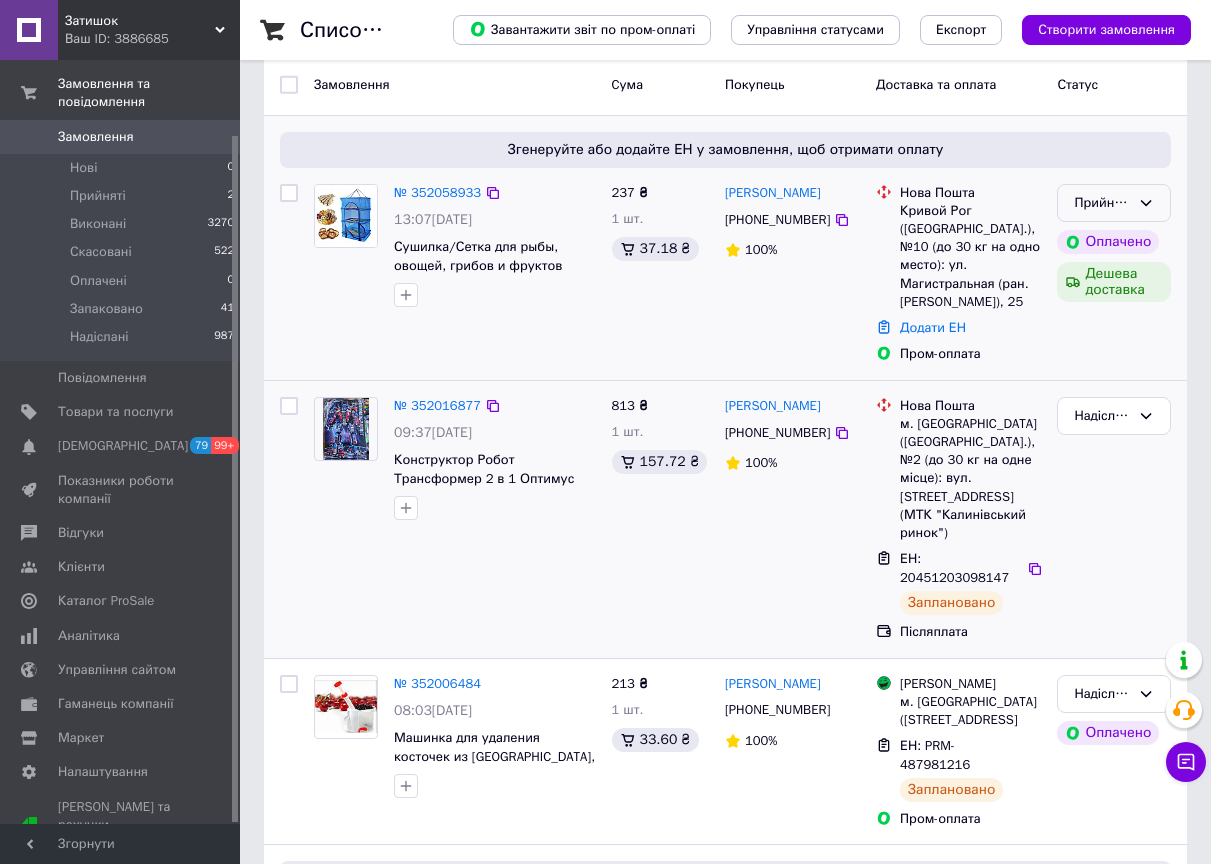 click on "Прийнято" at bounding box center [1114, 203] 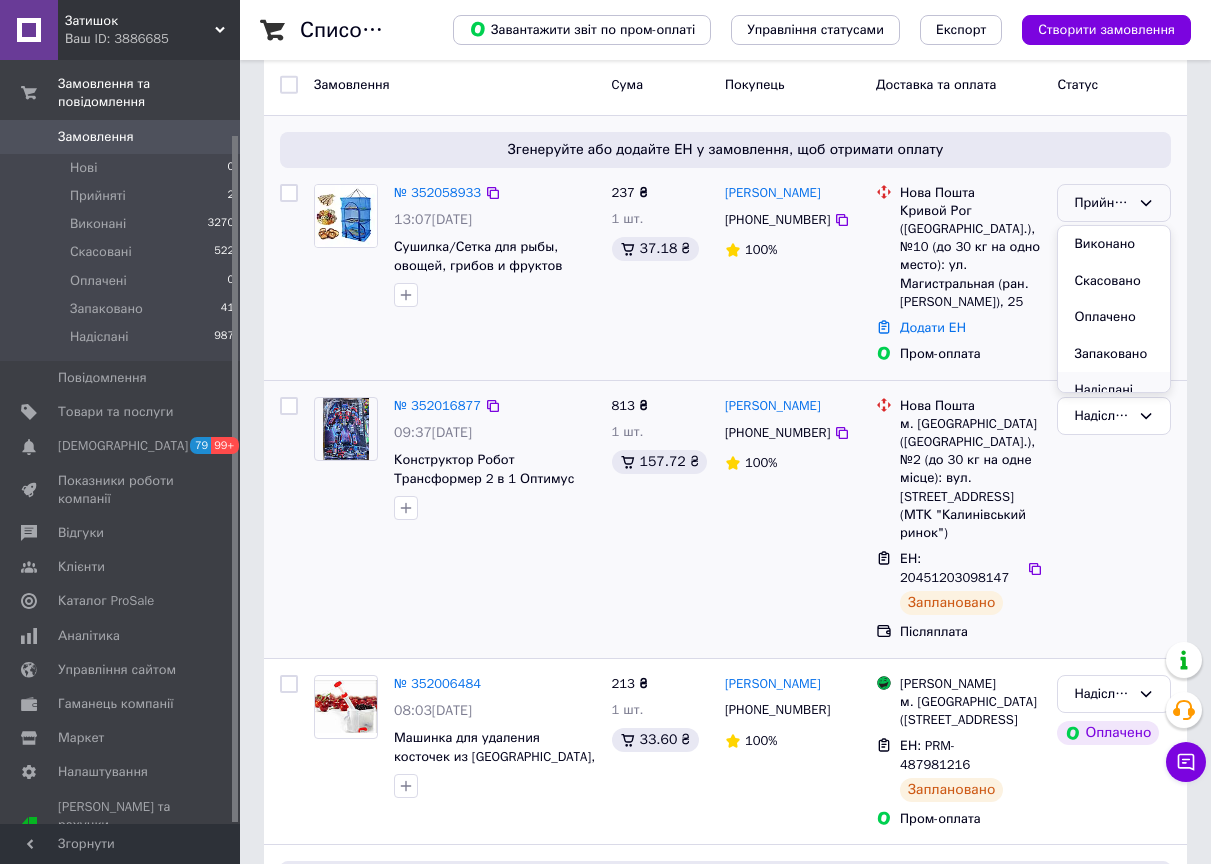 click on "Надіслані" at bounding box center [1114, 390] 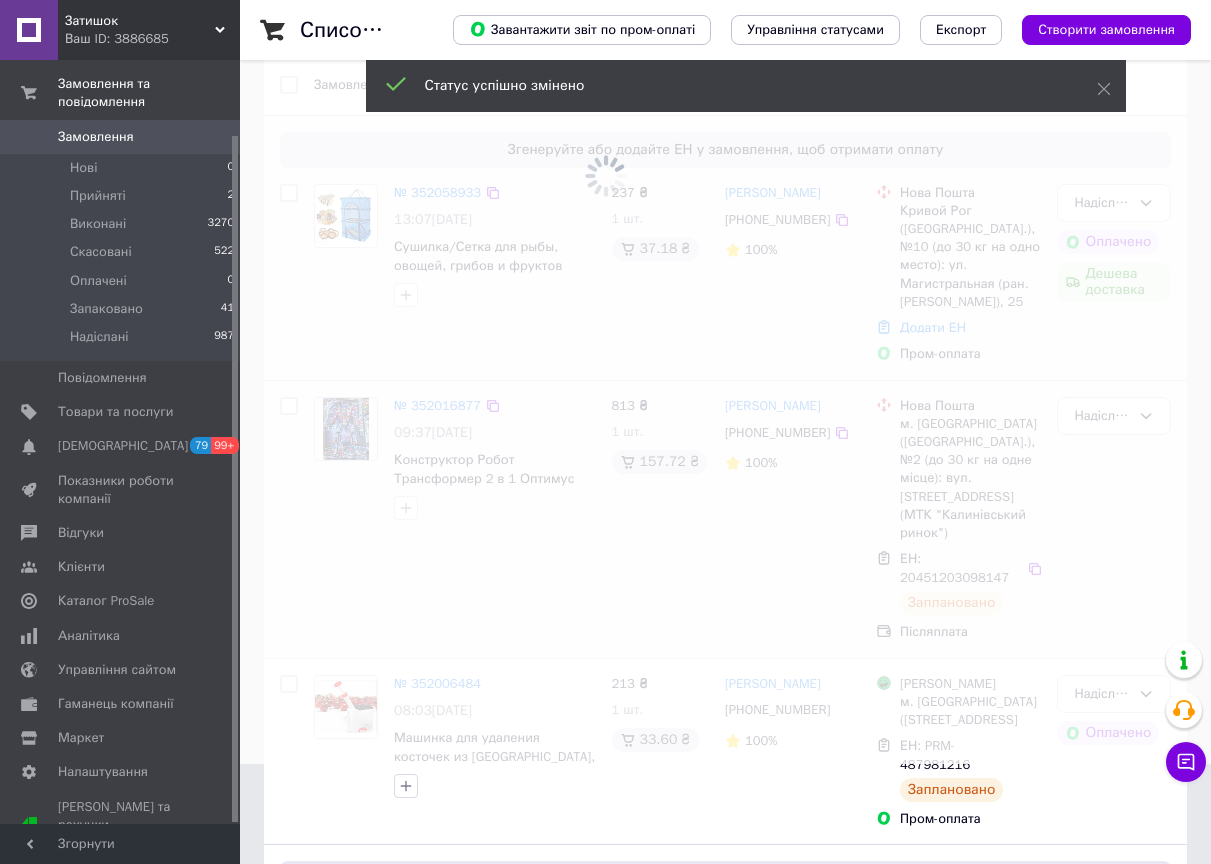 scroll, scrollTop: 800, scrollLeft: 0, axis: vertical 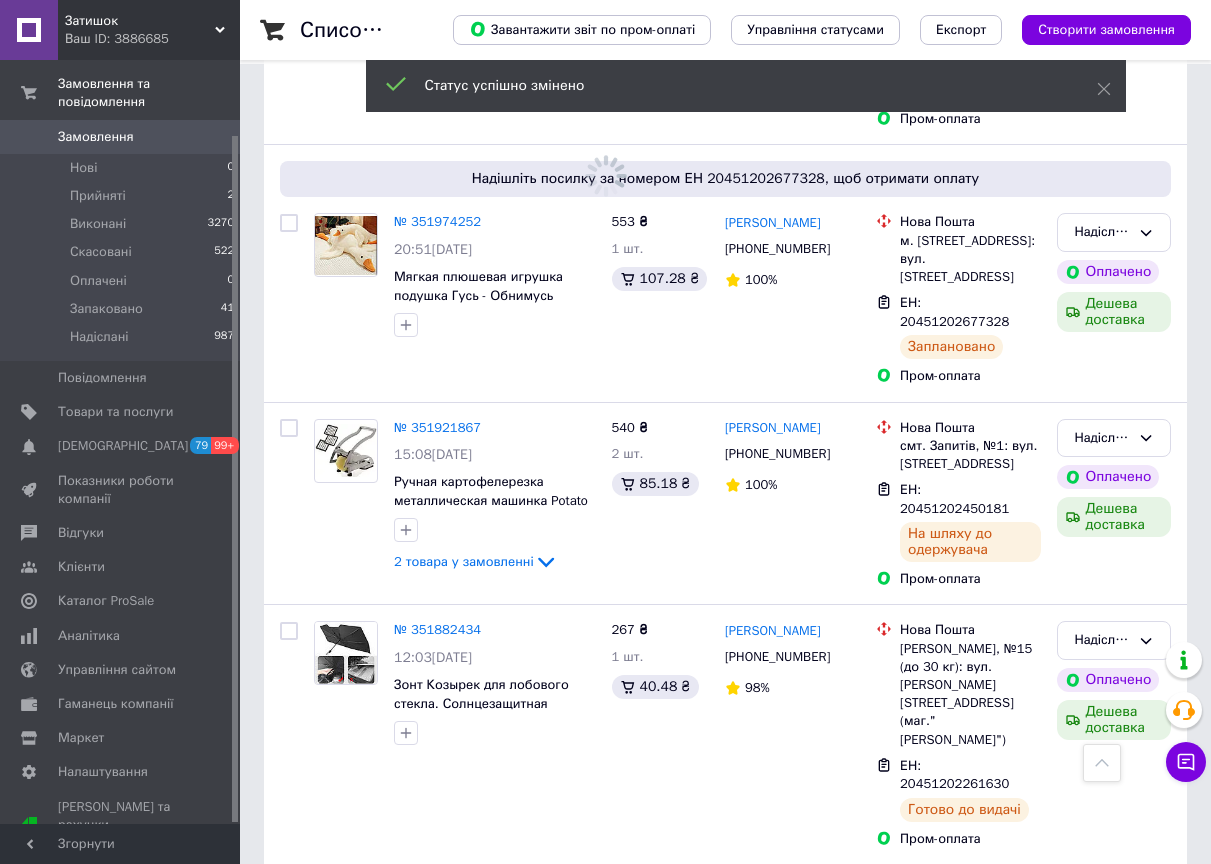click on "Затишок" at bounding box center [140, 21] 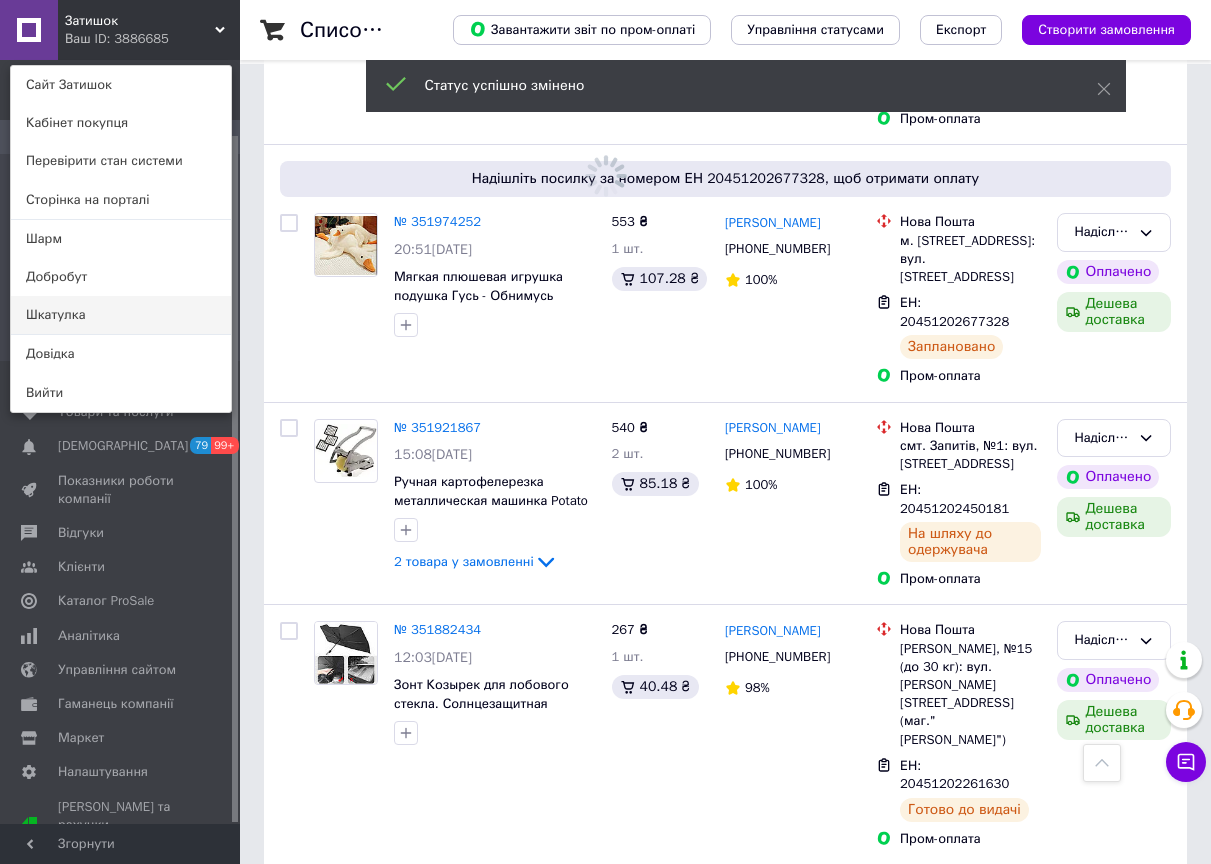 click on "Шкатулка" at bounding box center (121, 315) 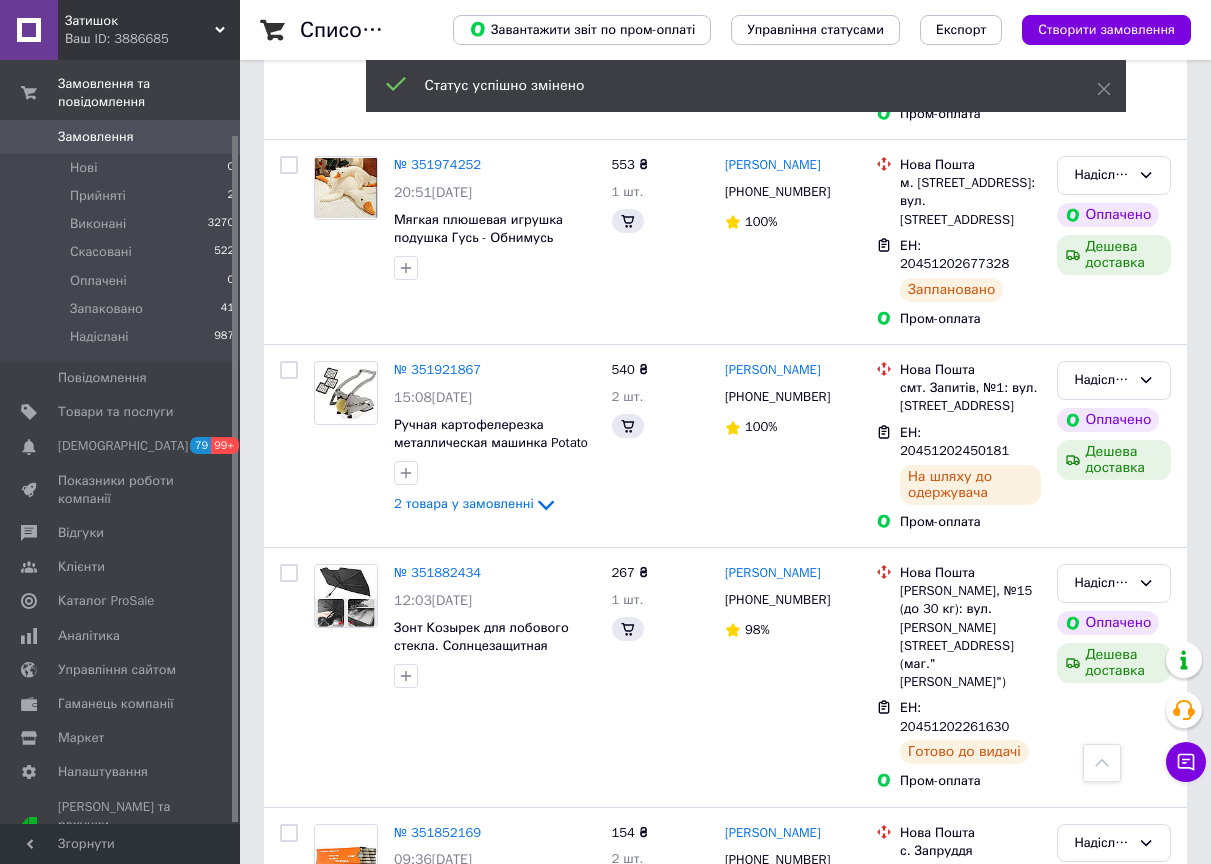 scroll, scrollTop: 828, scrollLeft: 0, axis: vertical 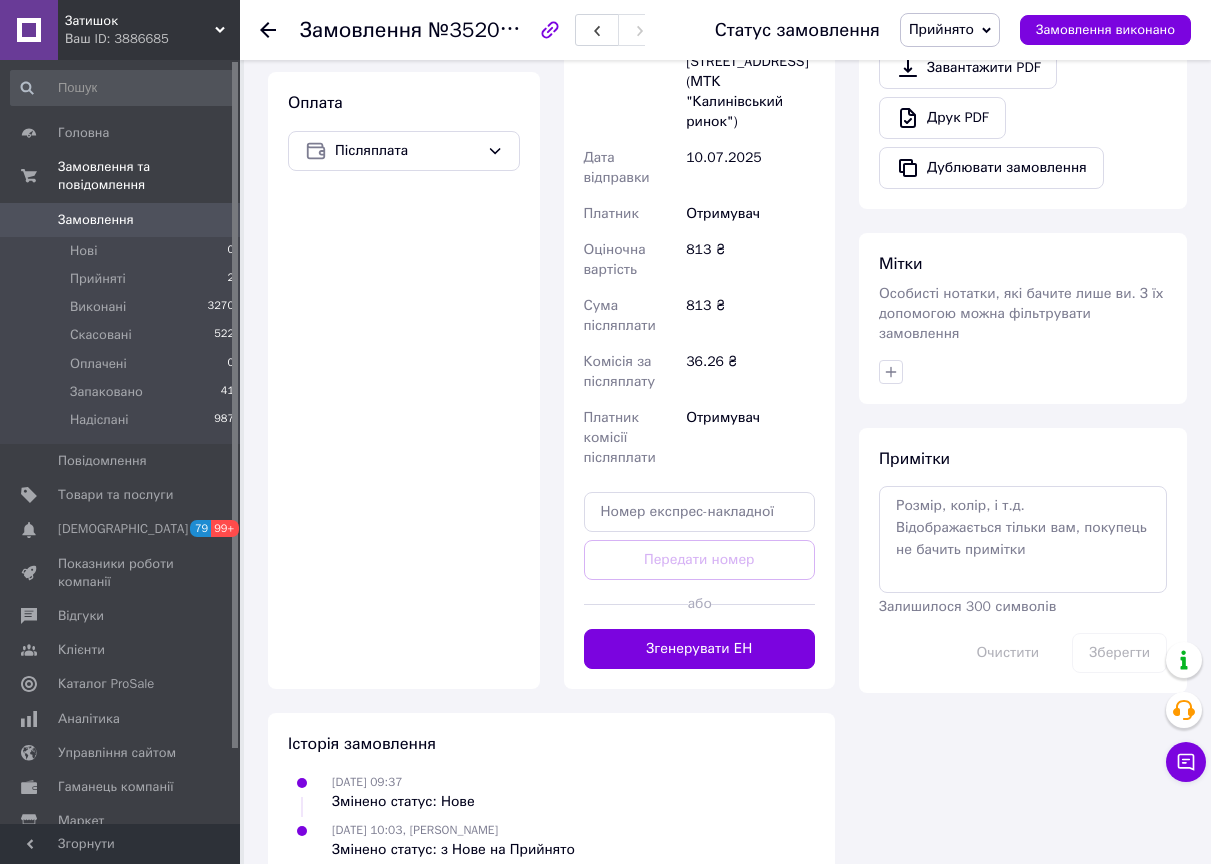 click on "Згенерувати ЕН" at bounding box center [700, 649] 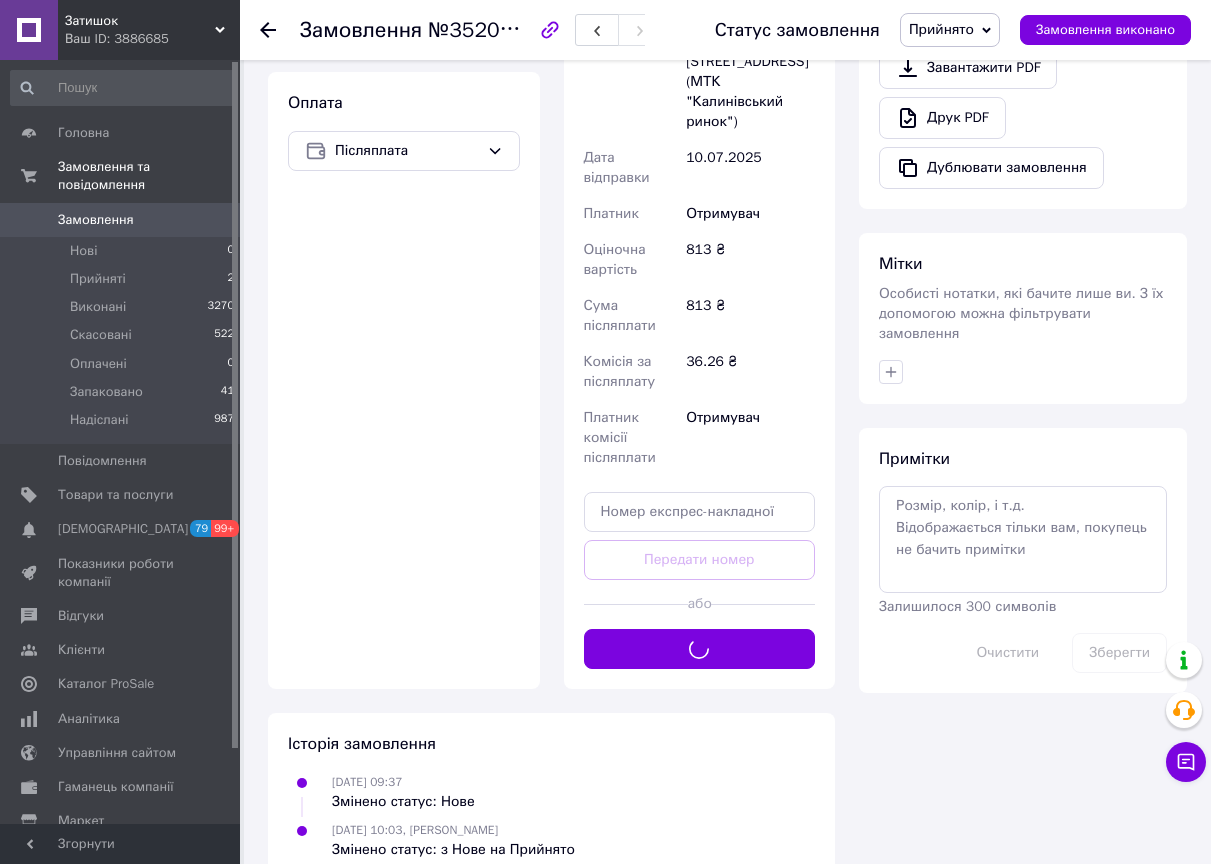 scroll, scrollTop: 338, scrollLeft: 0, axis: vertical 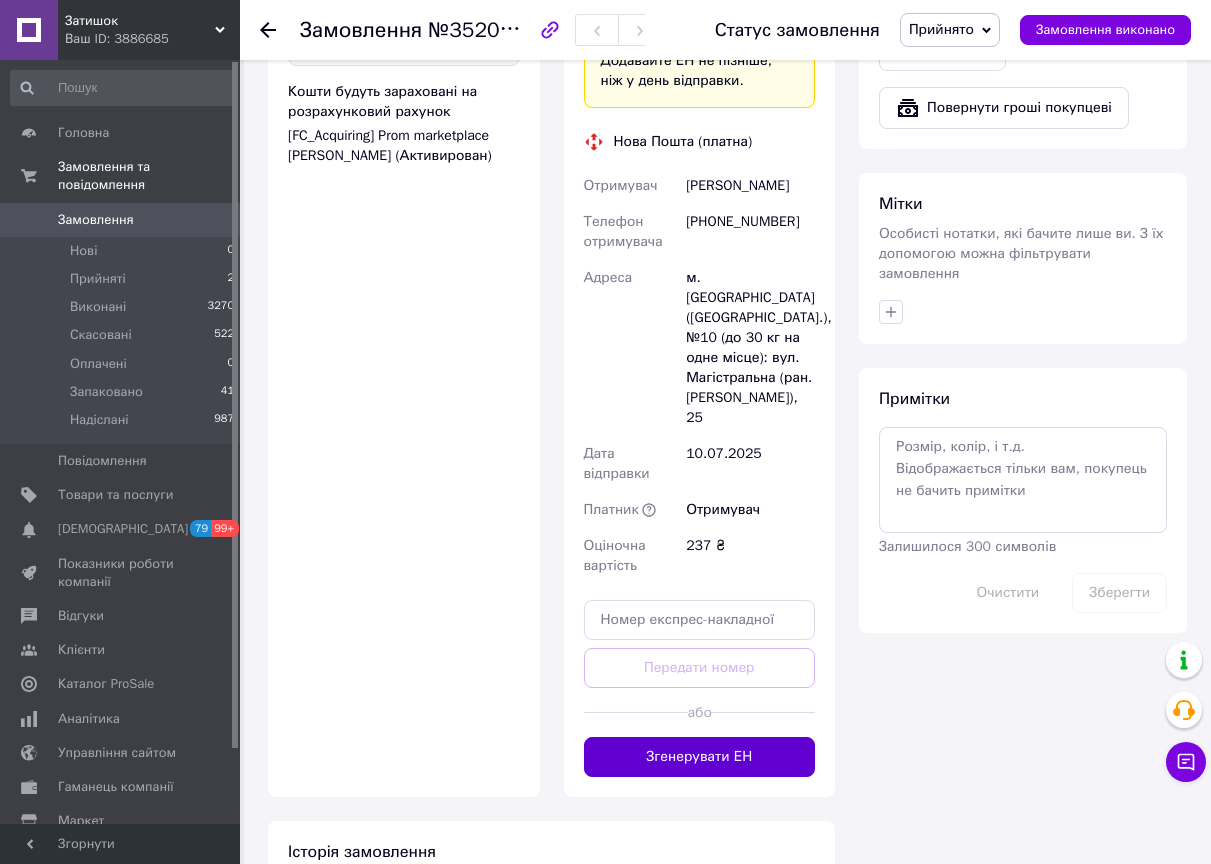 click on "Згенерувати ЕН" at bounding box center [700, 757] 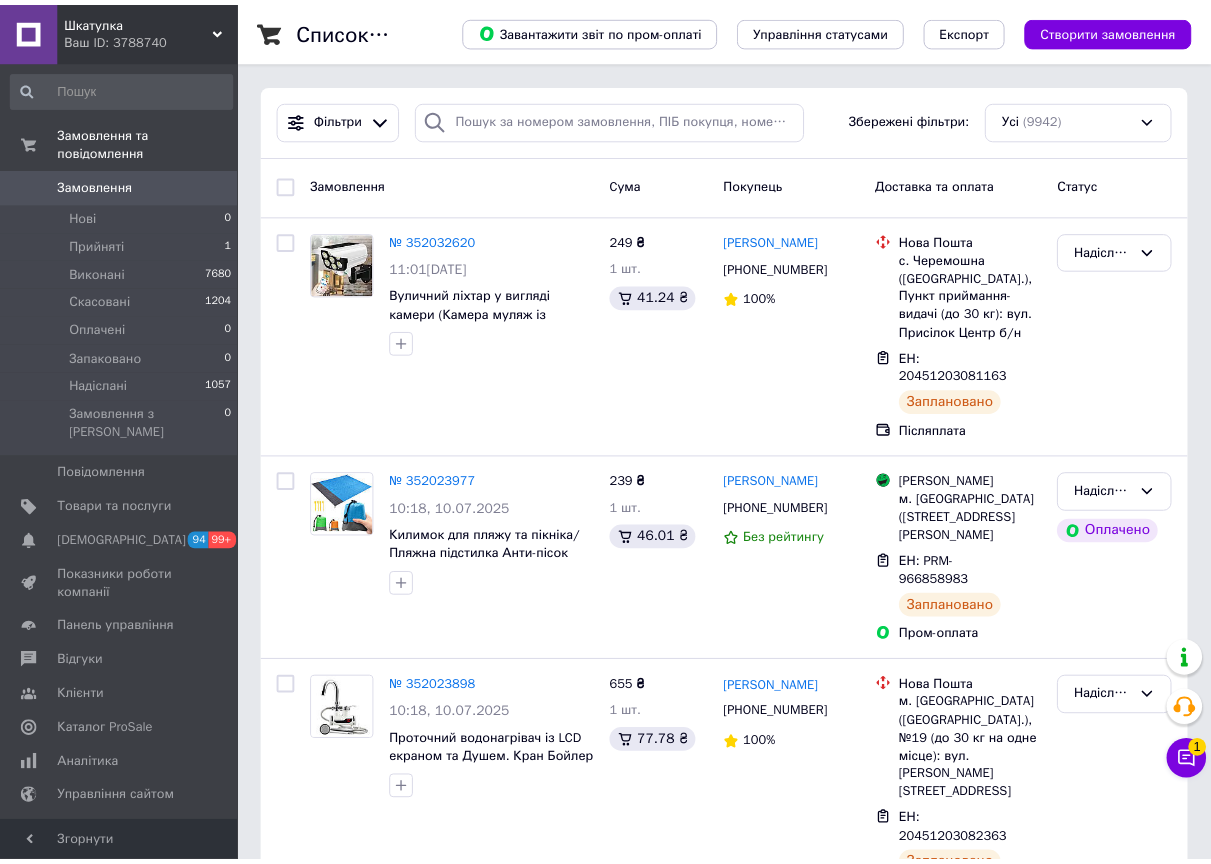 scroll, scrollTop: 0, scrollLeft: 0, axis: both 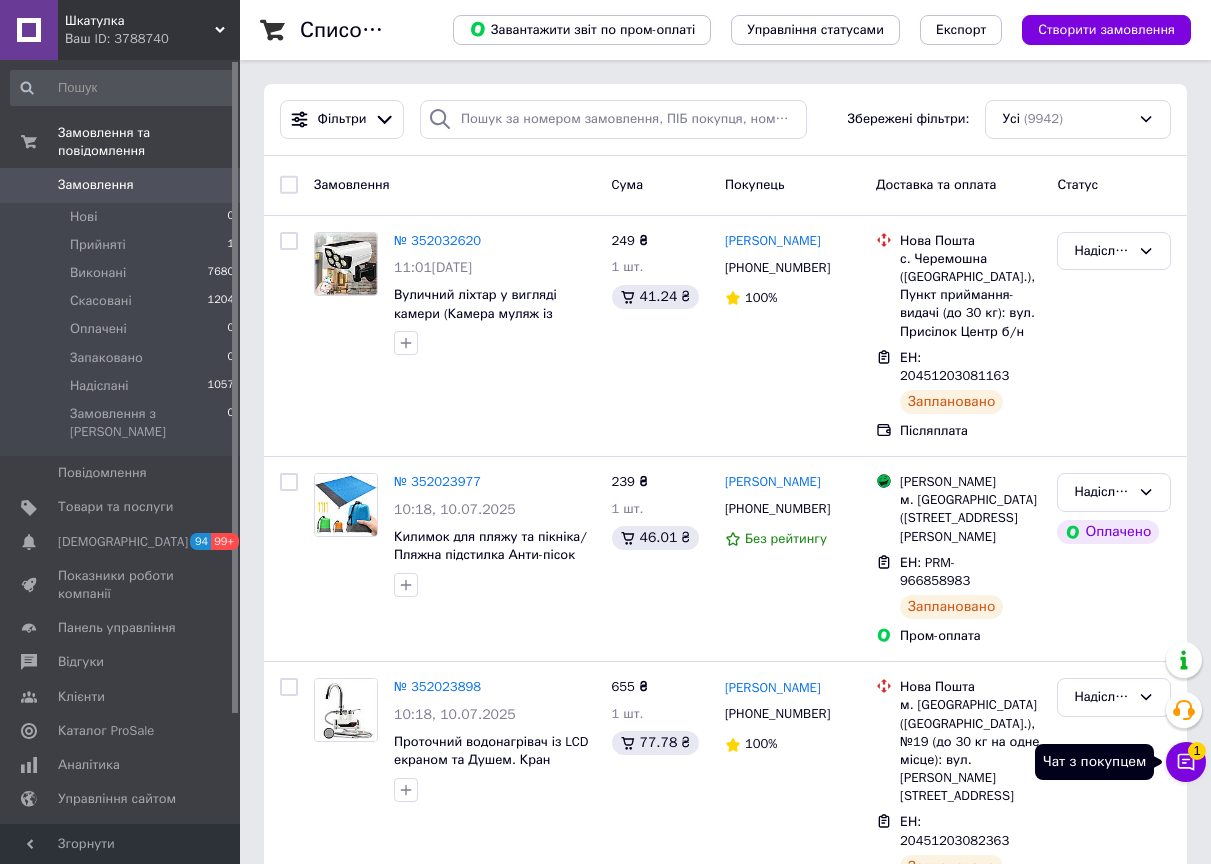 click 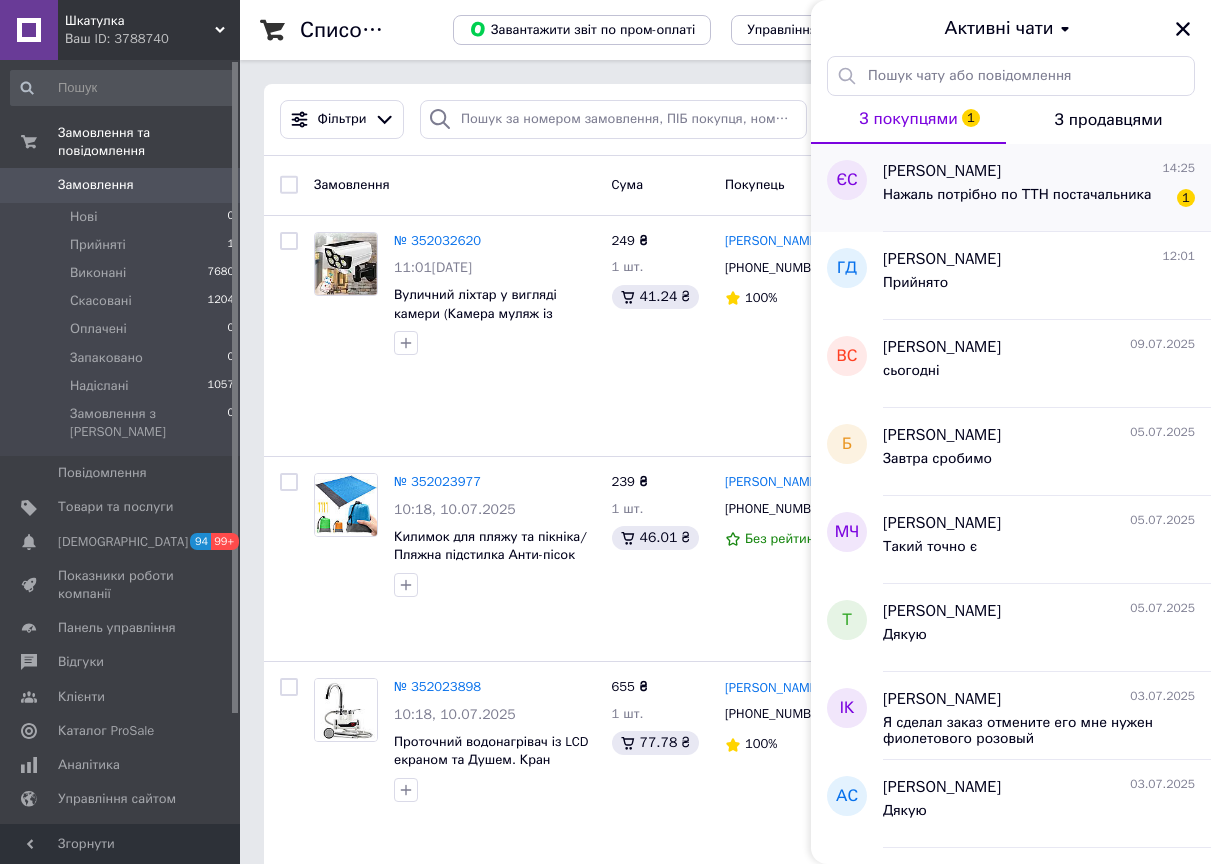 click on "Нажаль потрібно по ТТН постачальника" at bounding box center (1017, 201) 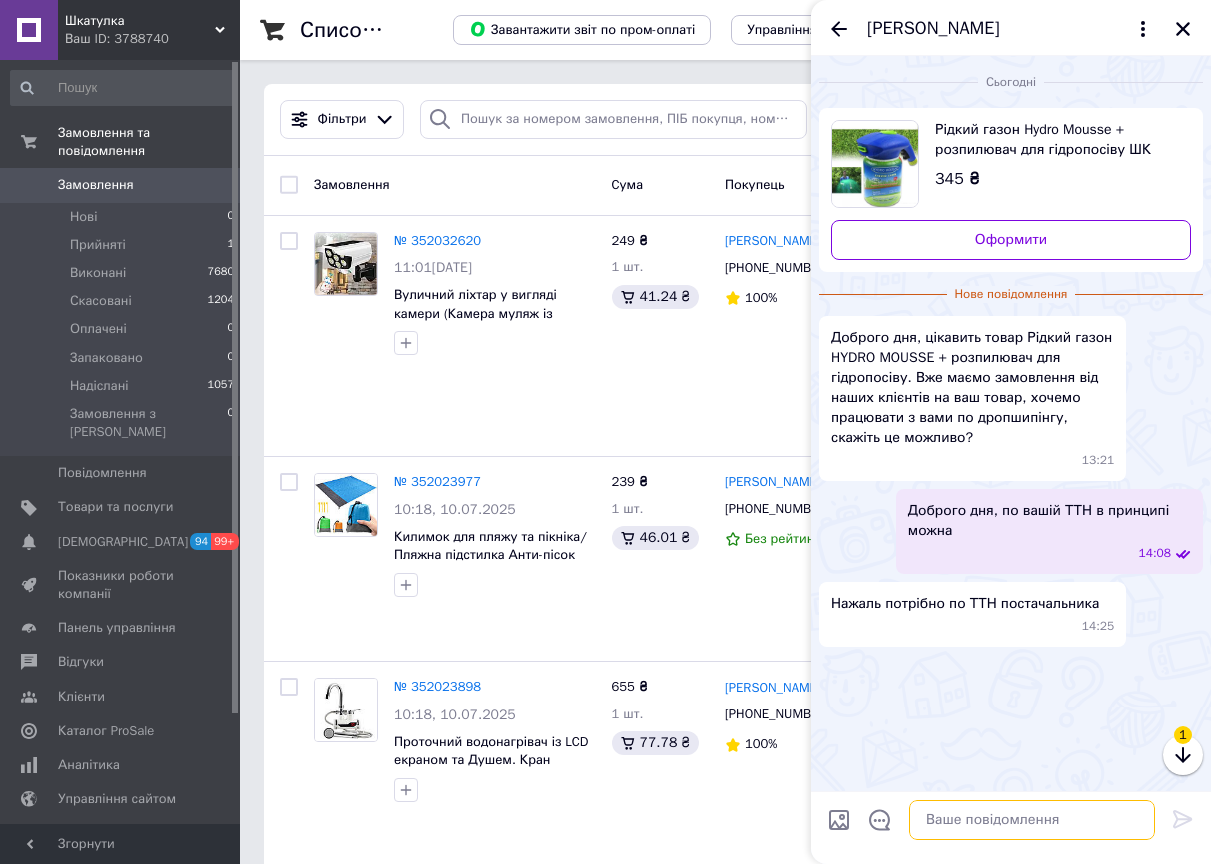 click at bounding box center (1032, 820) 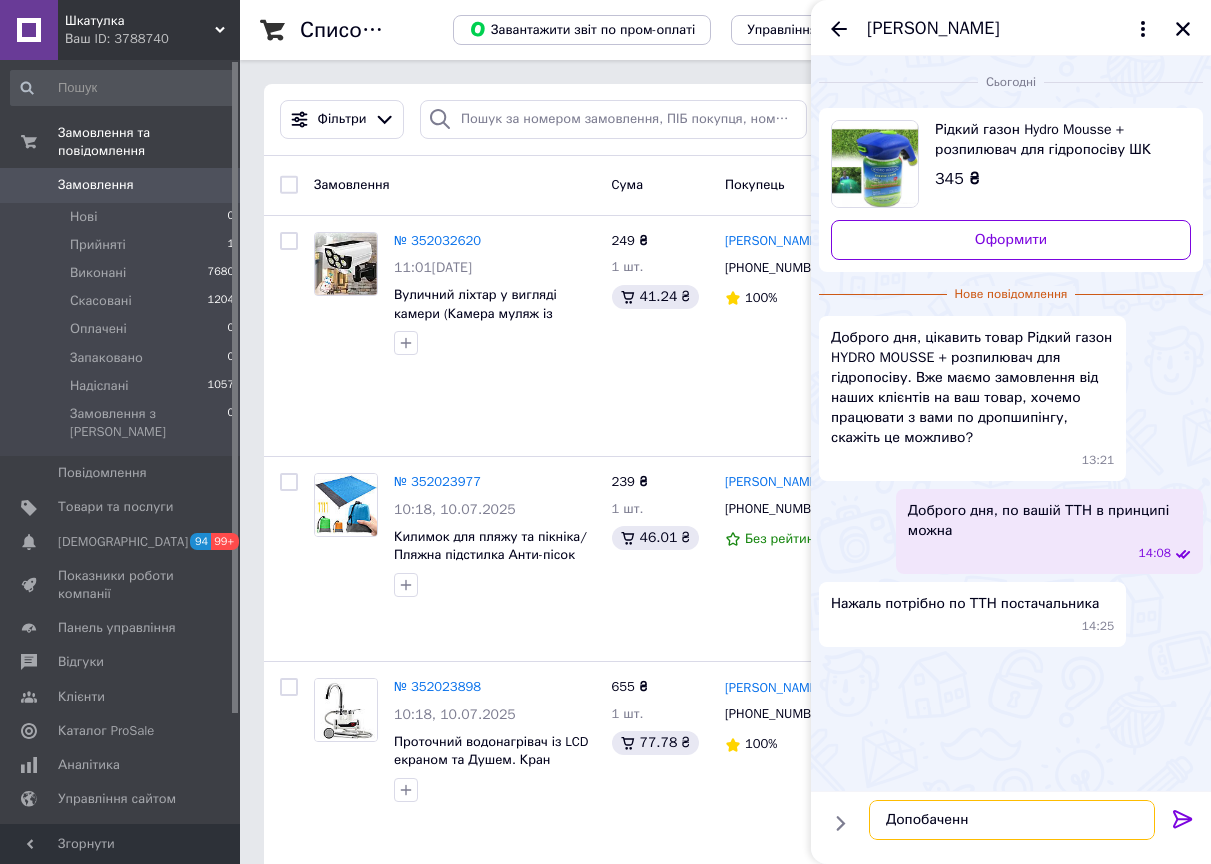 type on "Допобачення" 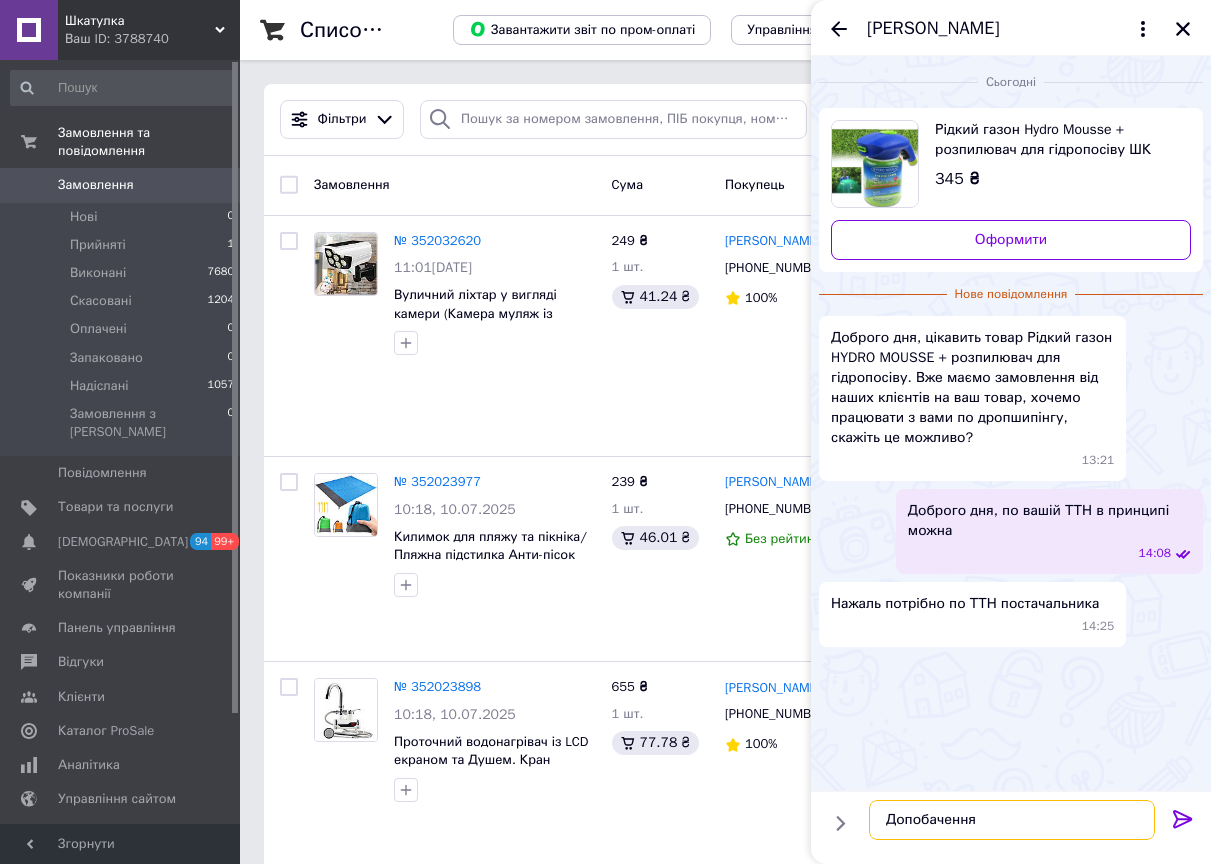 type 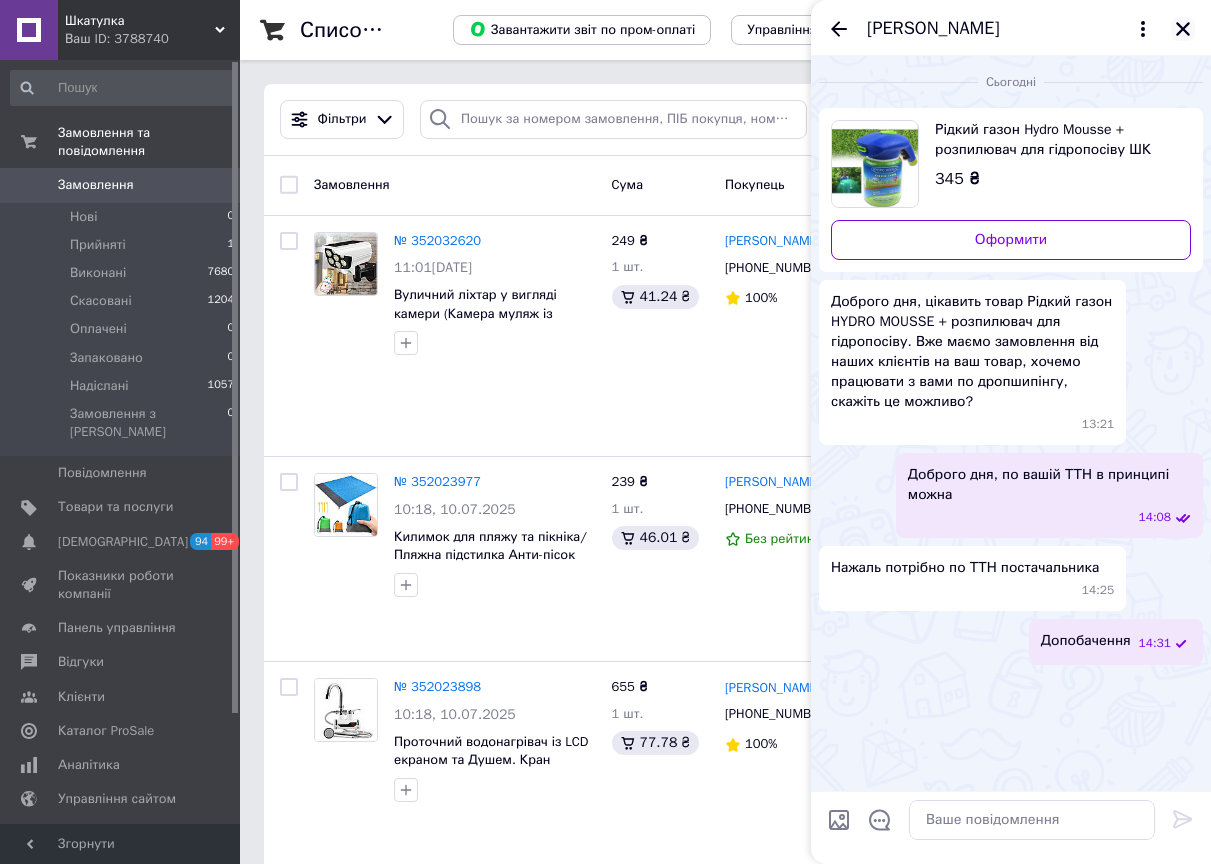 click 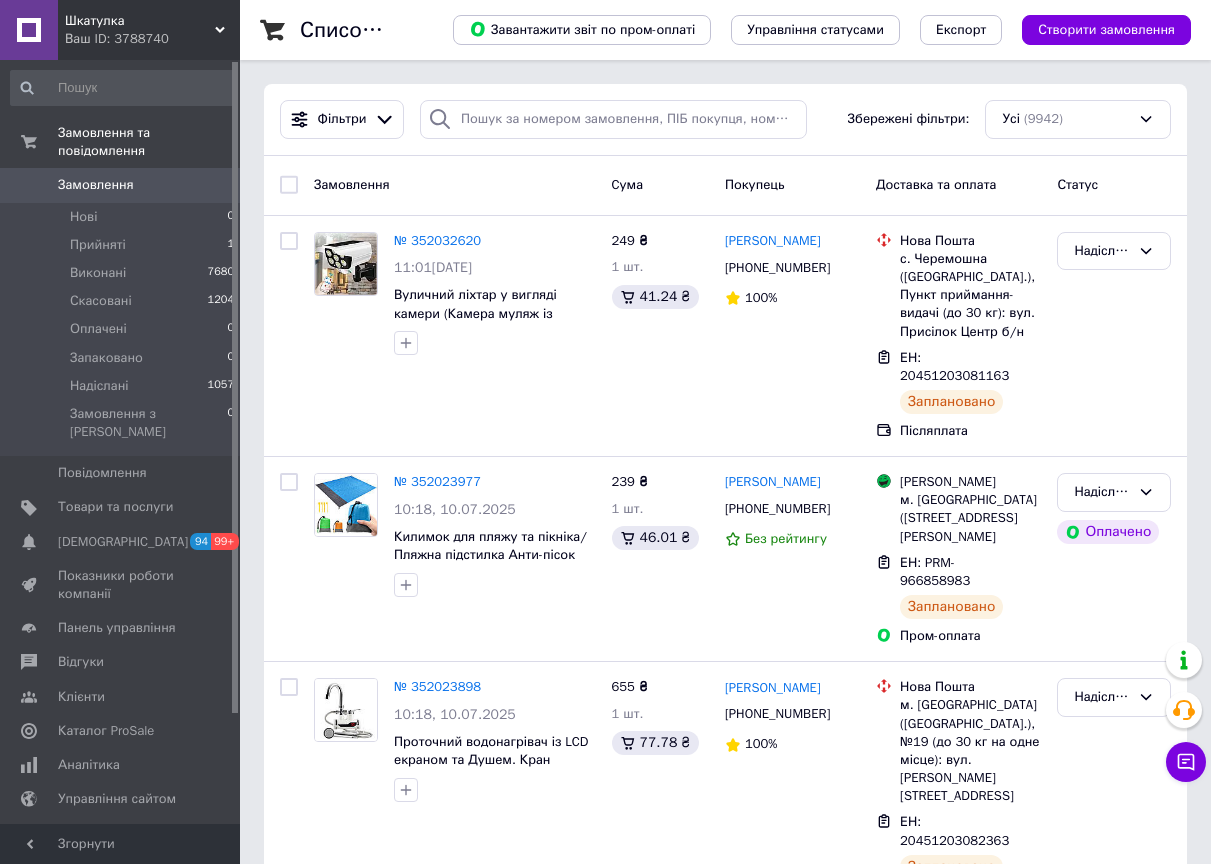 click on "Ваш ID: 3788740" at bounding box center (152, 39) 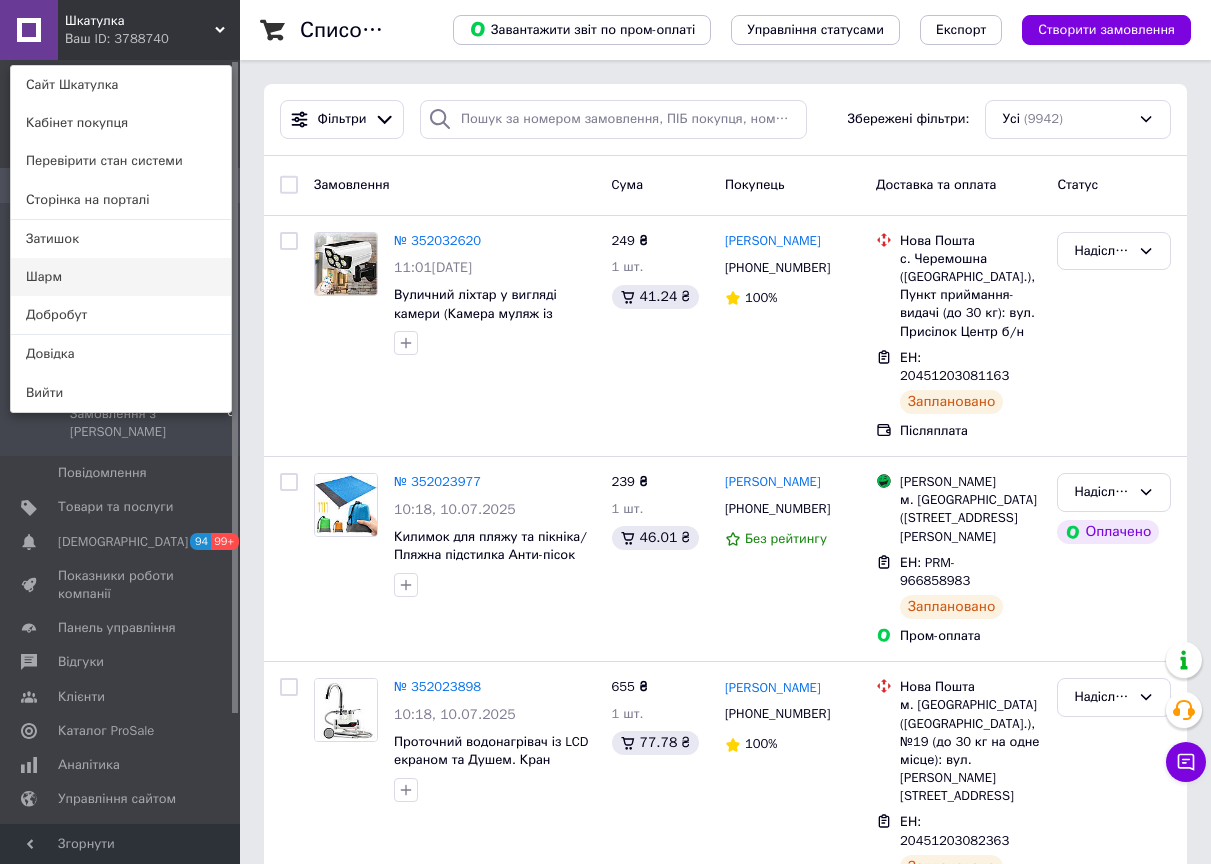 click on "Шарм" at bounding box center (121, 277) 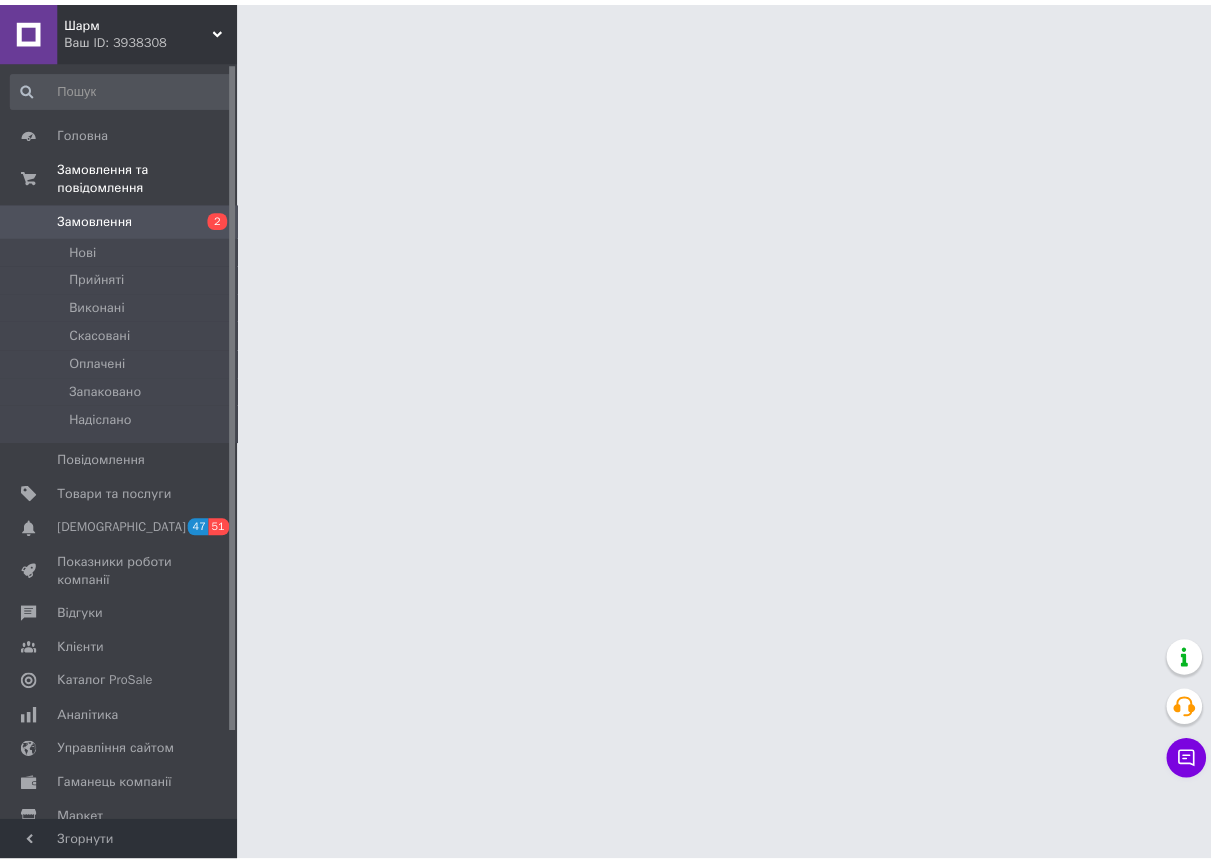 scroll, scrollTop: 0, scrollLeft: 0, axis: both 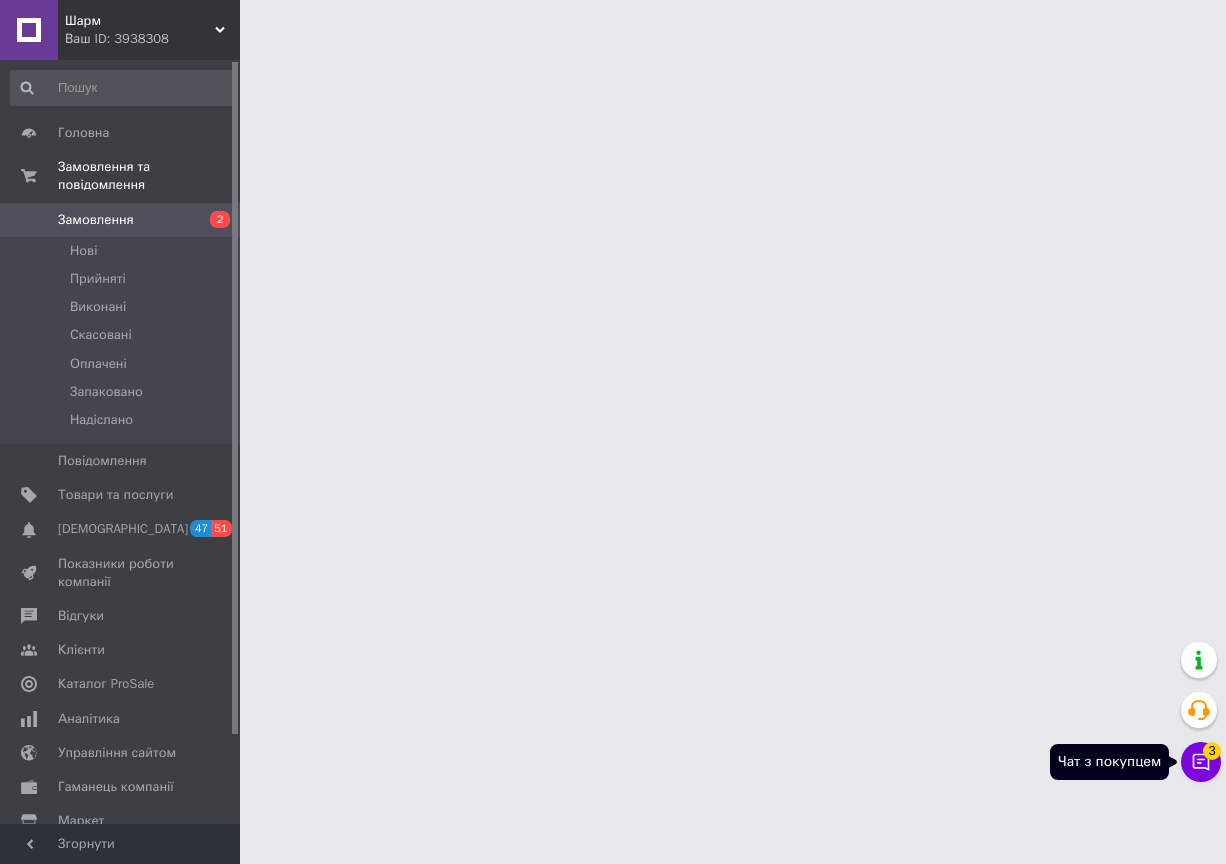 click 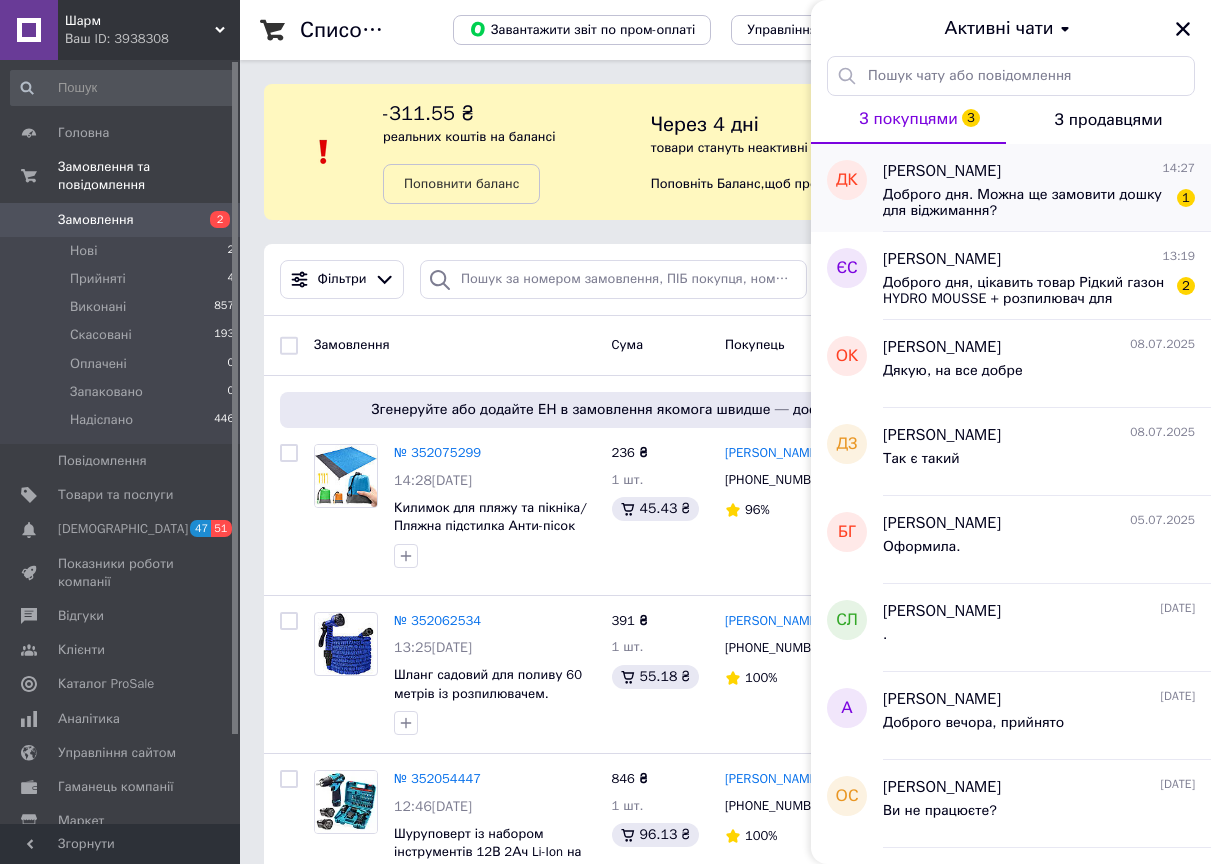 click on "Доброго дня. Можна ще замовити дошку для віджимання?" at bounding box center [1025, 203] 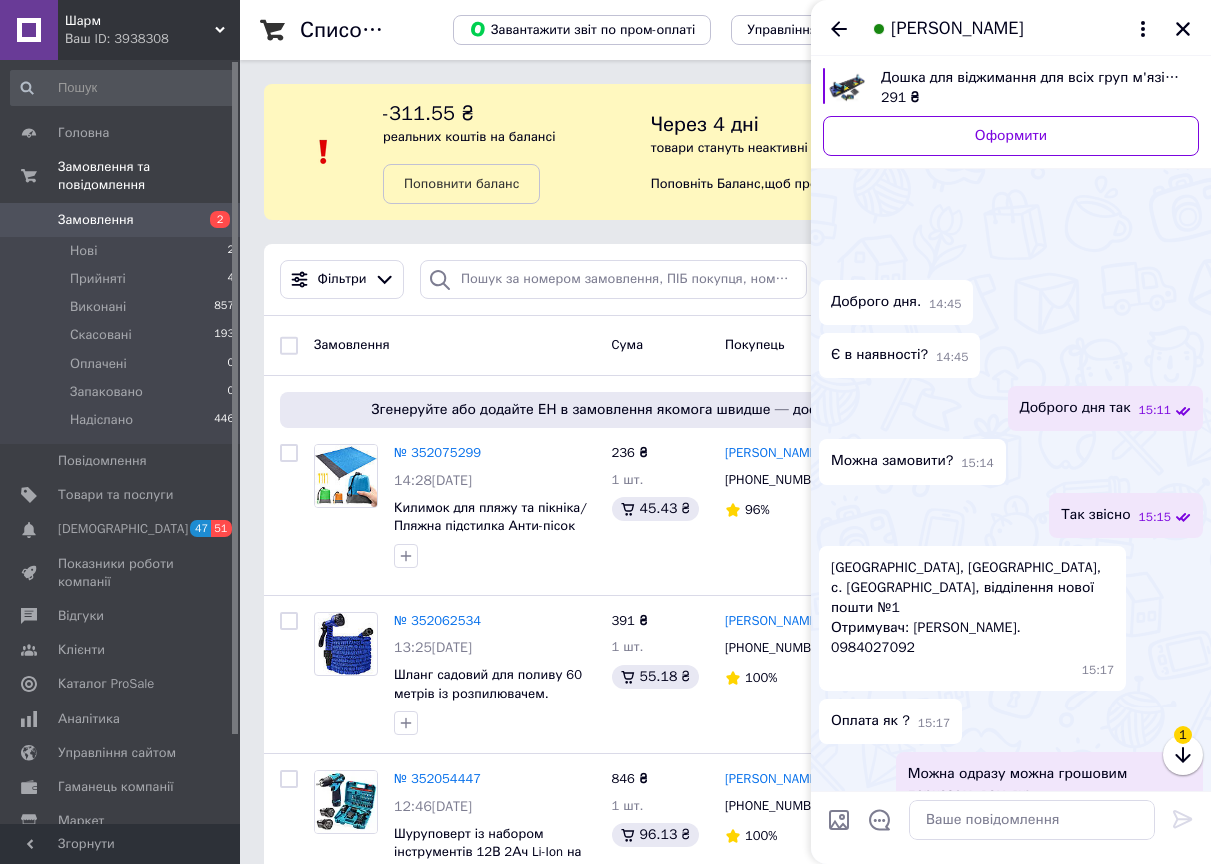 scroll, scrollTop: 1040, scrollLeft: 0, axis: vertical 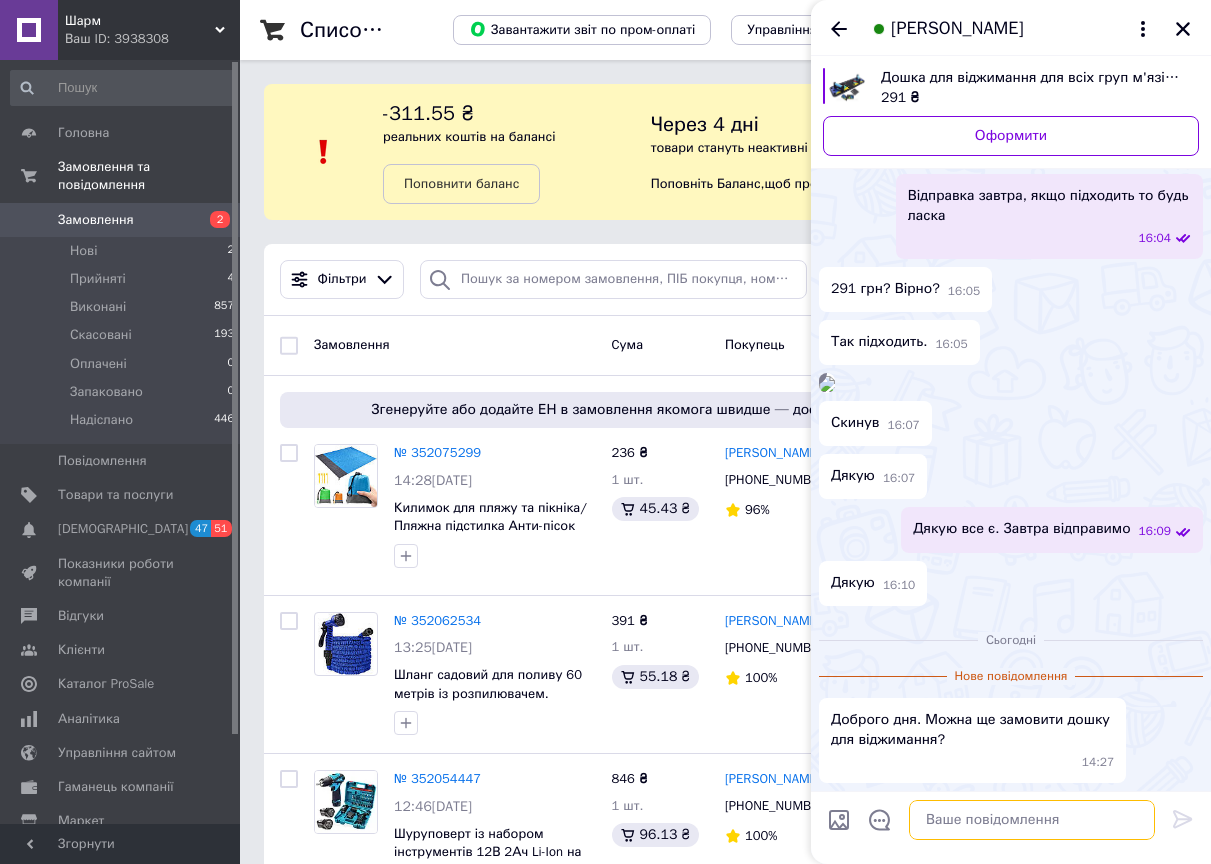 click at bounding box center (1032, 820) 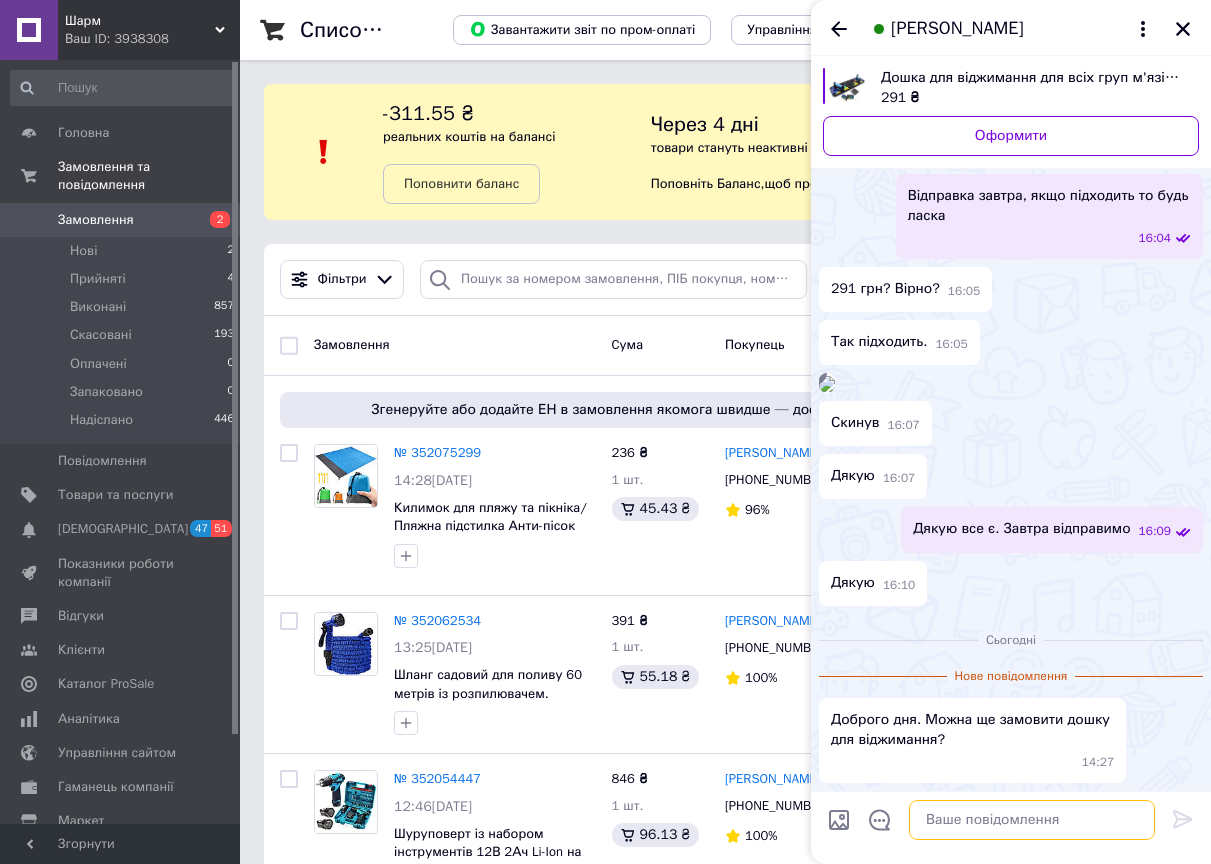 scroll, scrollTop: 1113, scrollLeft: 0, axis: vertical 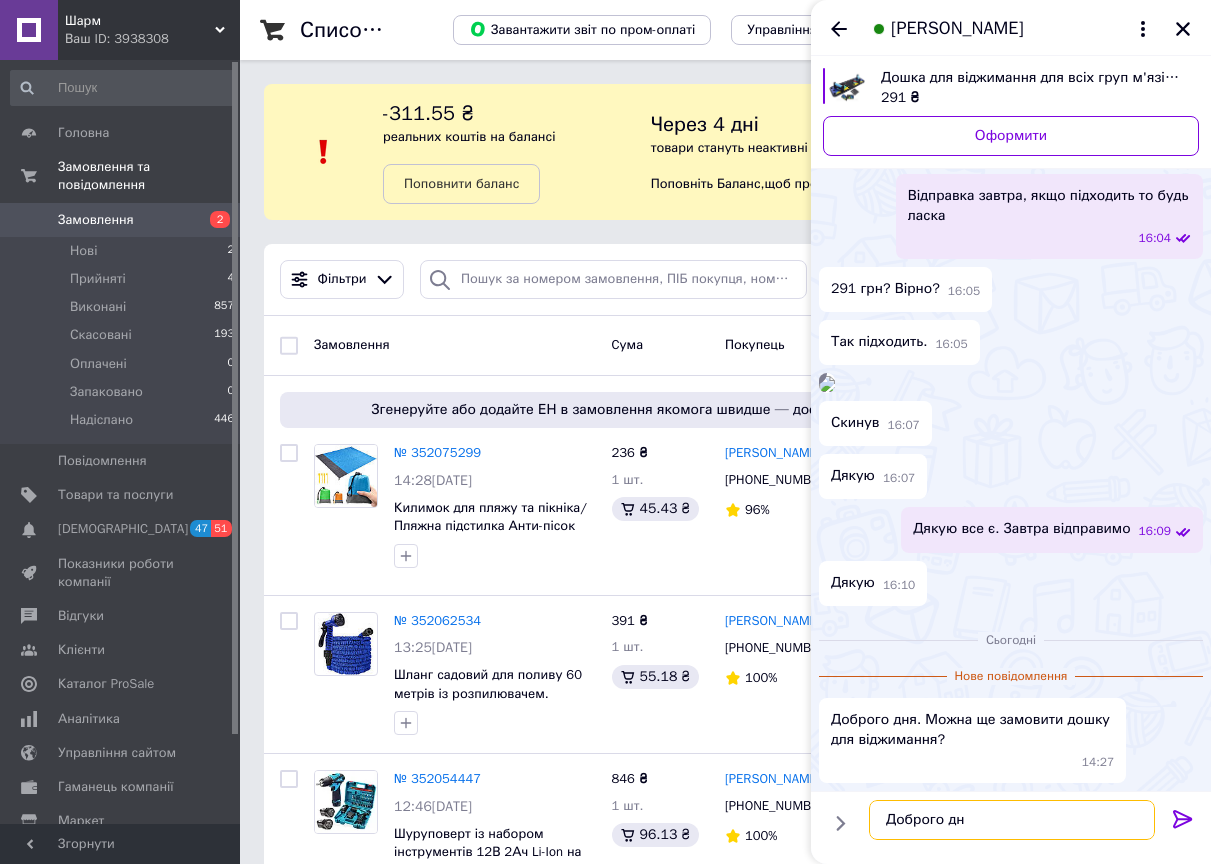 type on "Доброго дня" 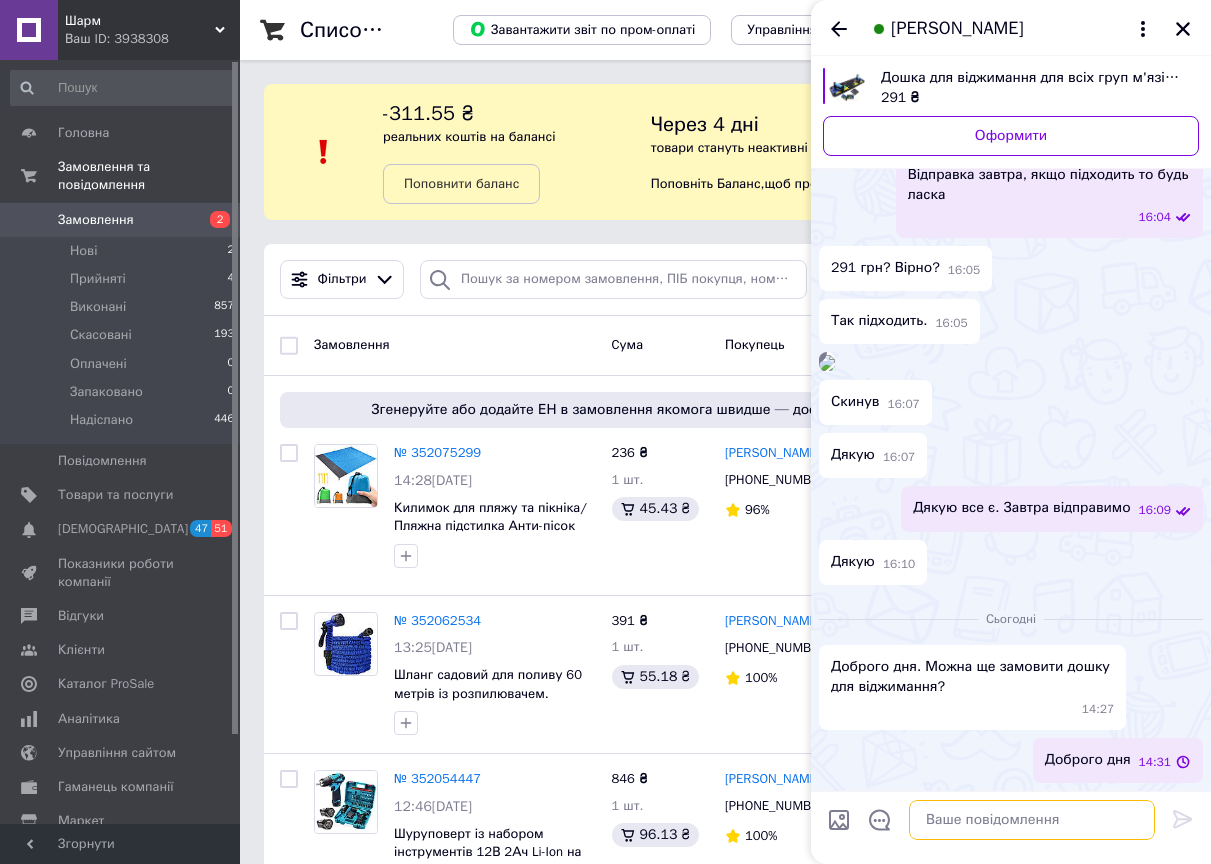 scroll, scrollTop: 1134, scrollLeft: 0, axis: vertical 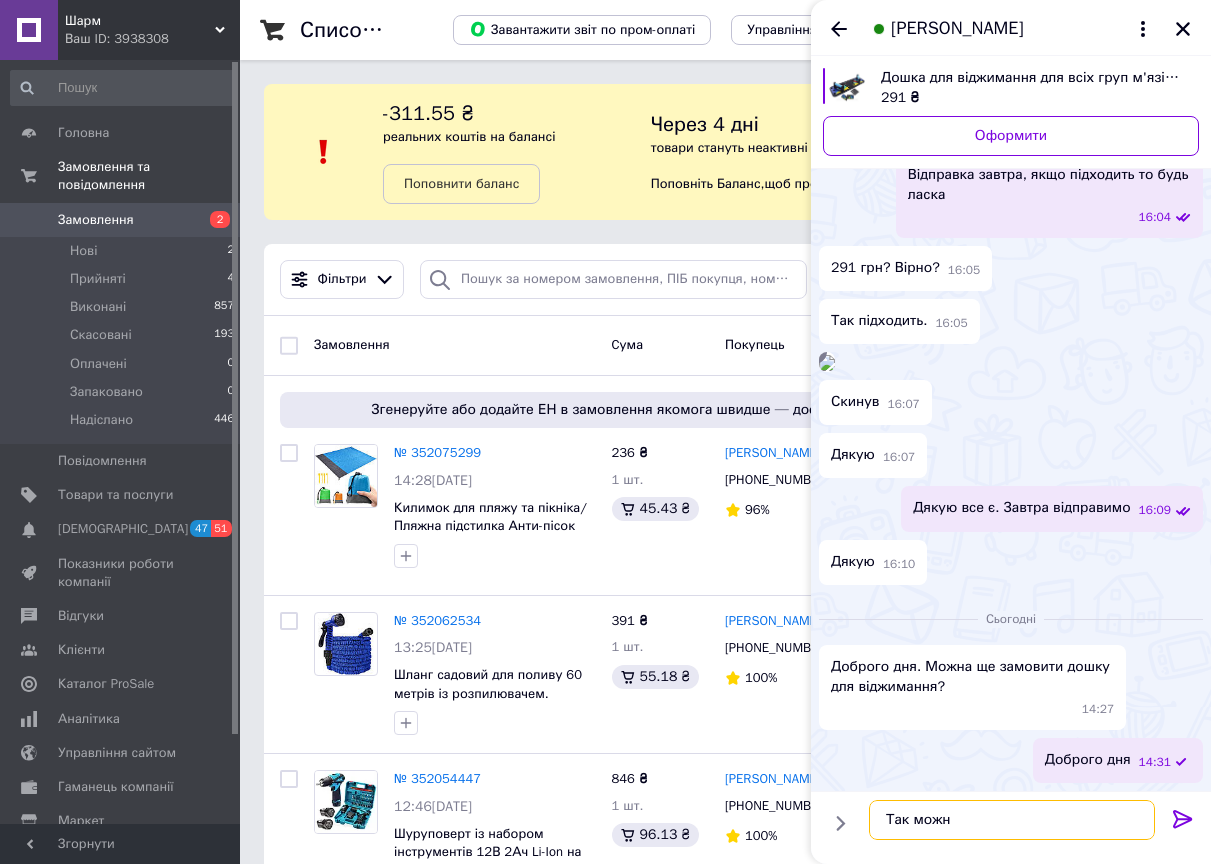 type on "Так можна" 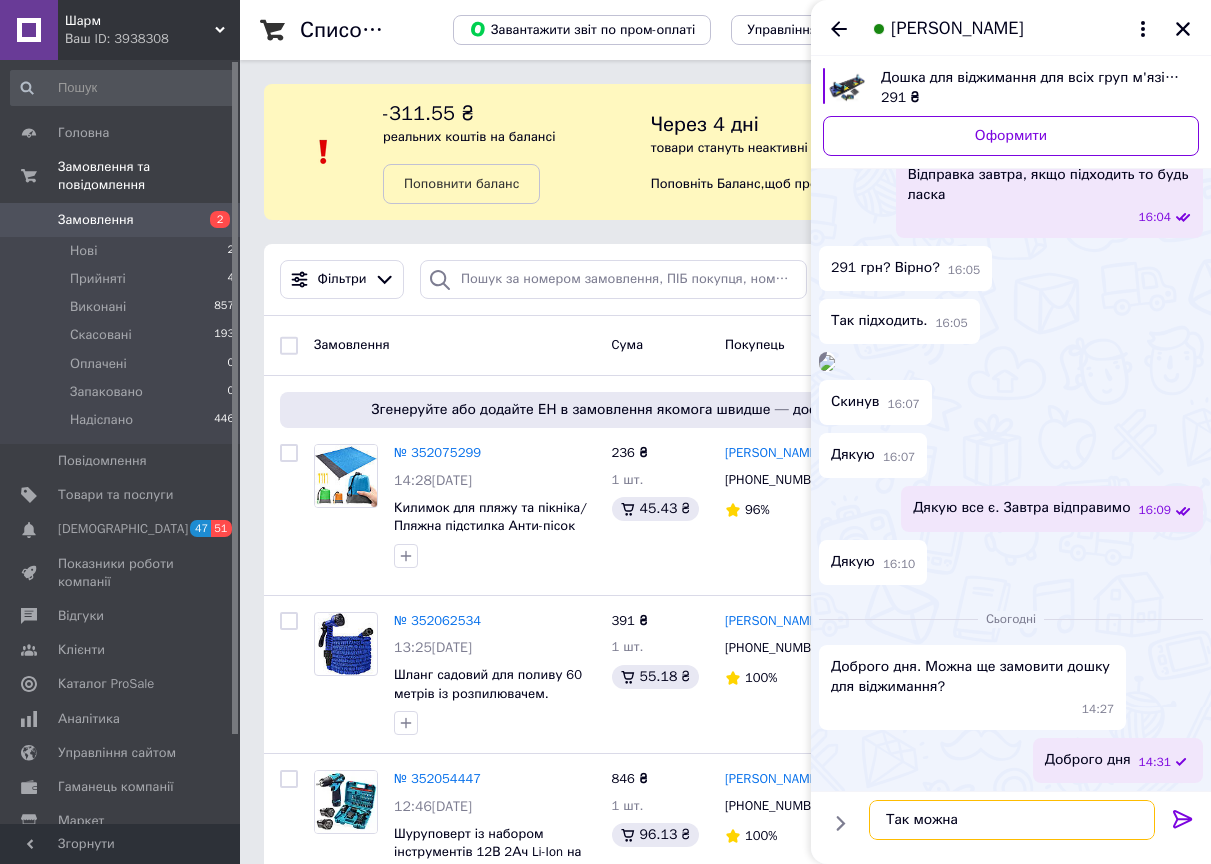 type 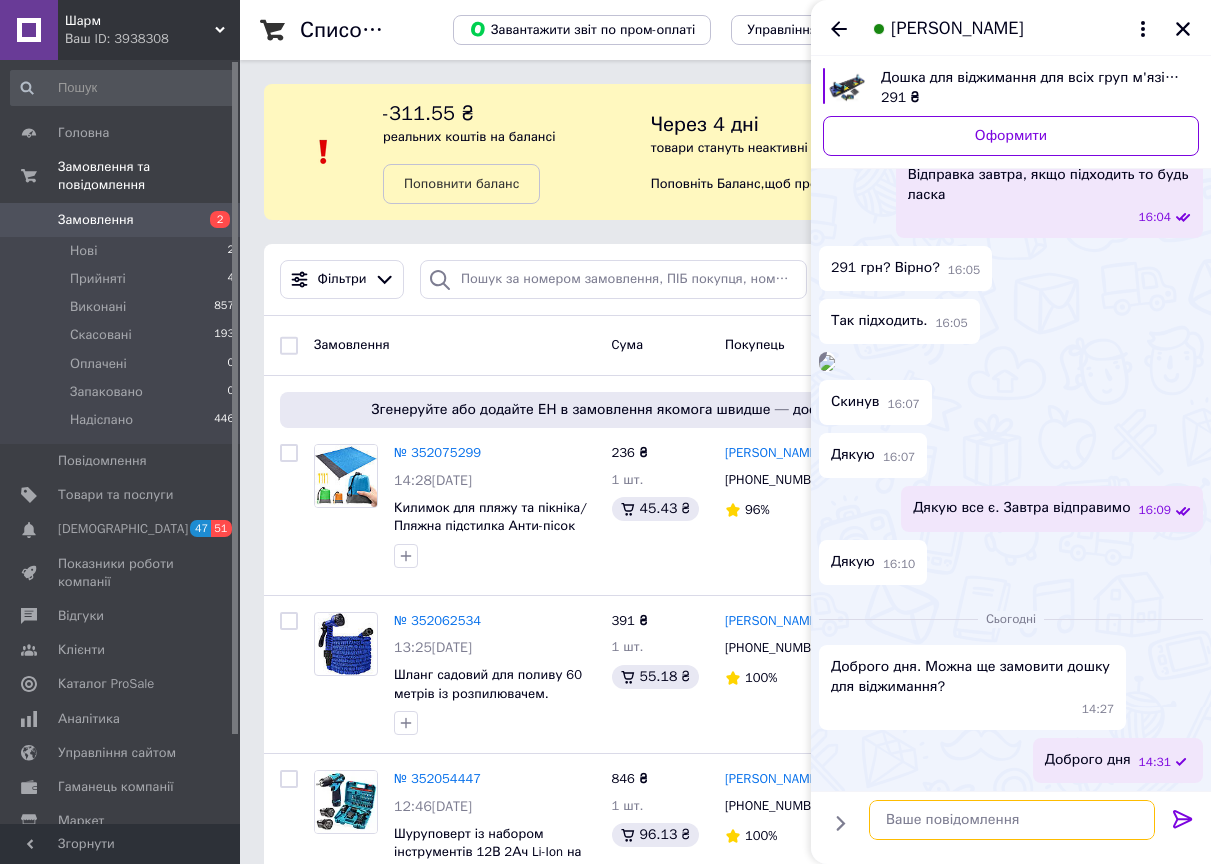 scroll, scrollTop: 1187, scrollLeft: 0, axis: vertical 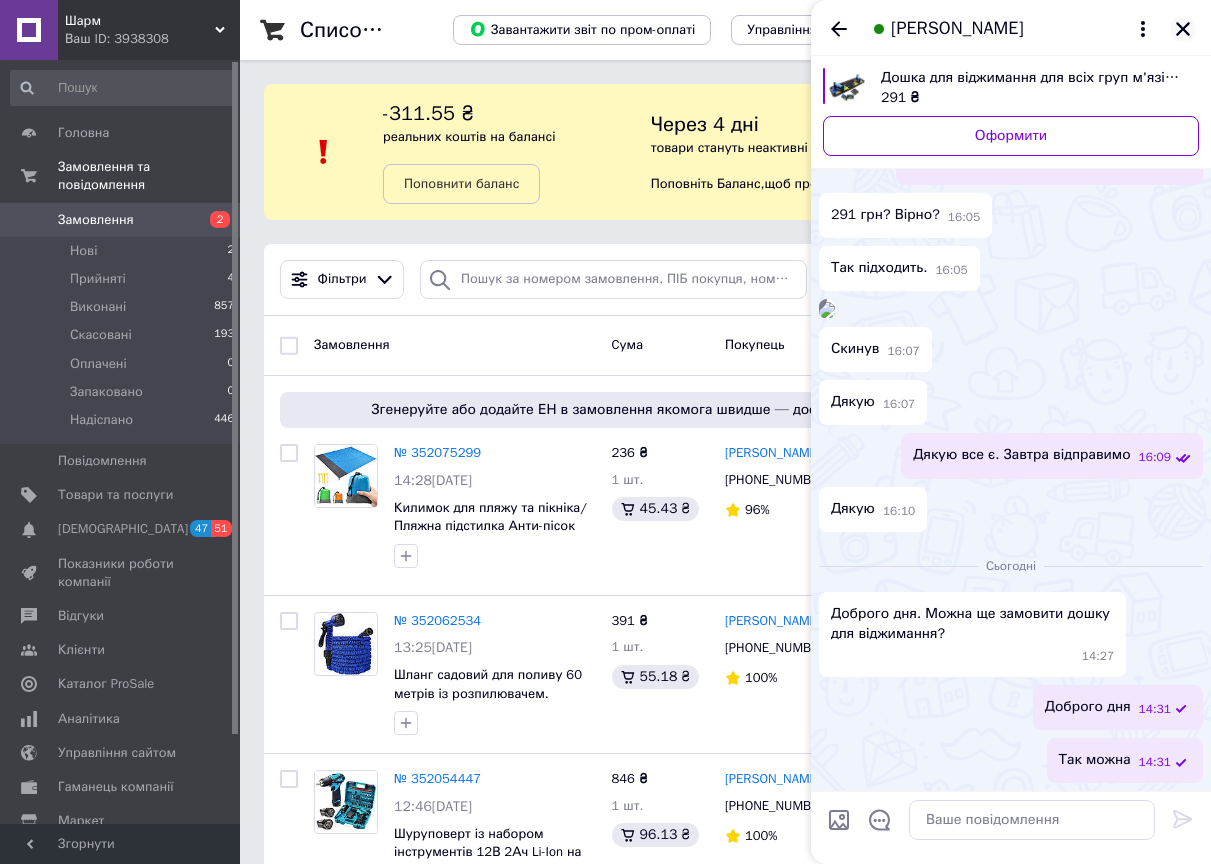 click 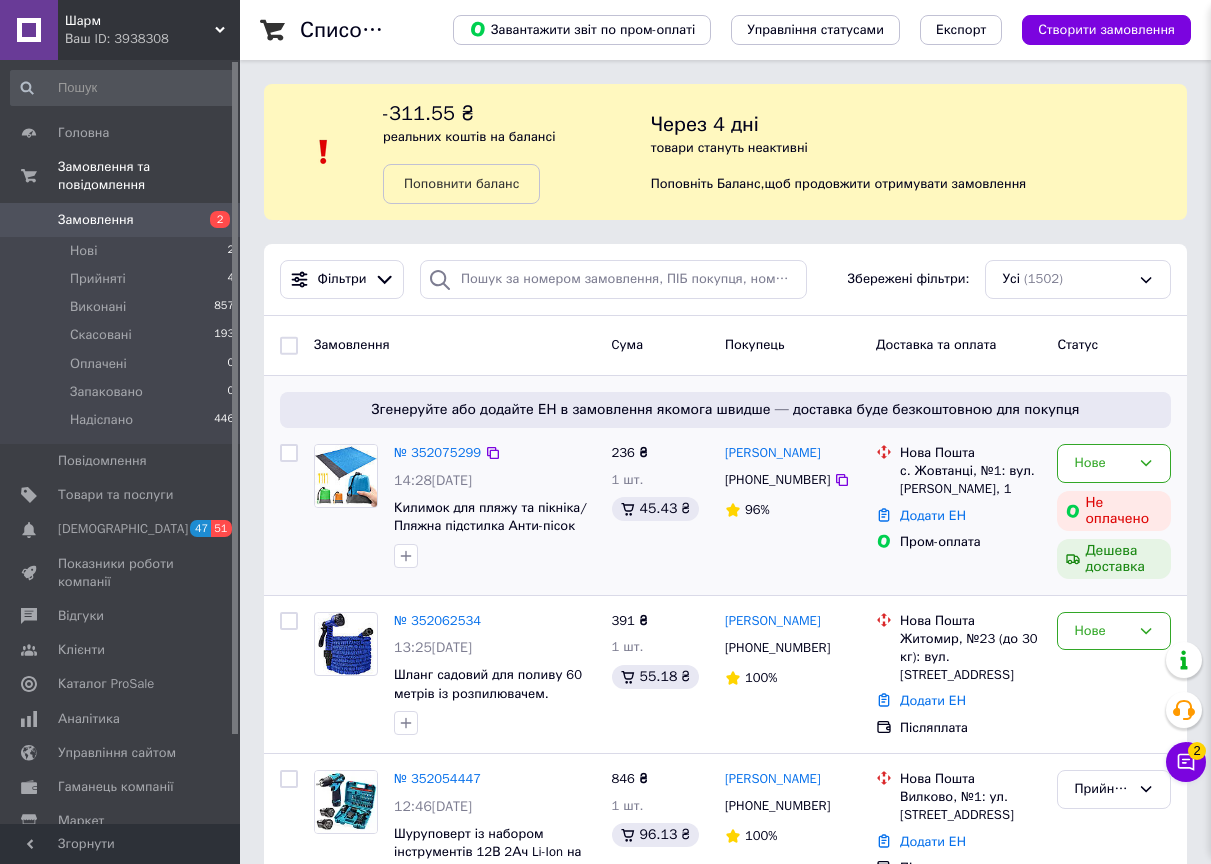 scroll, scrollTop: 200, scrollLeft: 0, axis: vertical 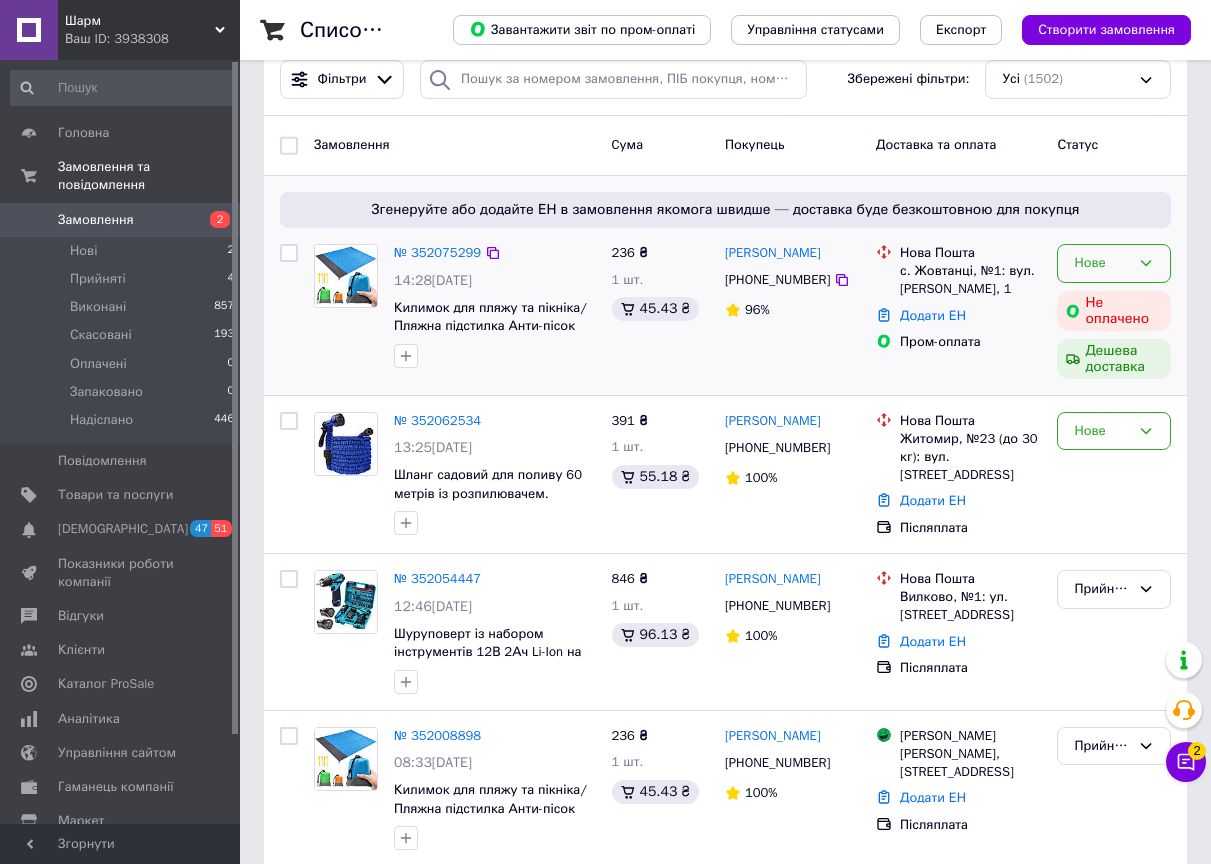 click on "Нове" at bounding box center (1102, 263) 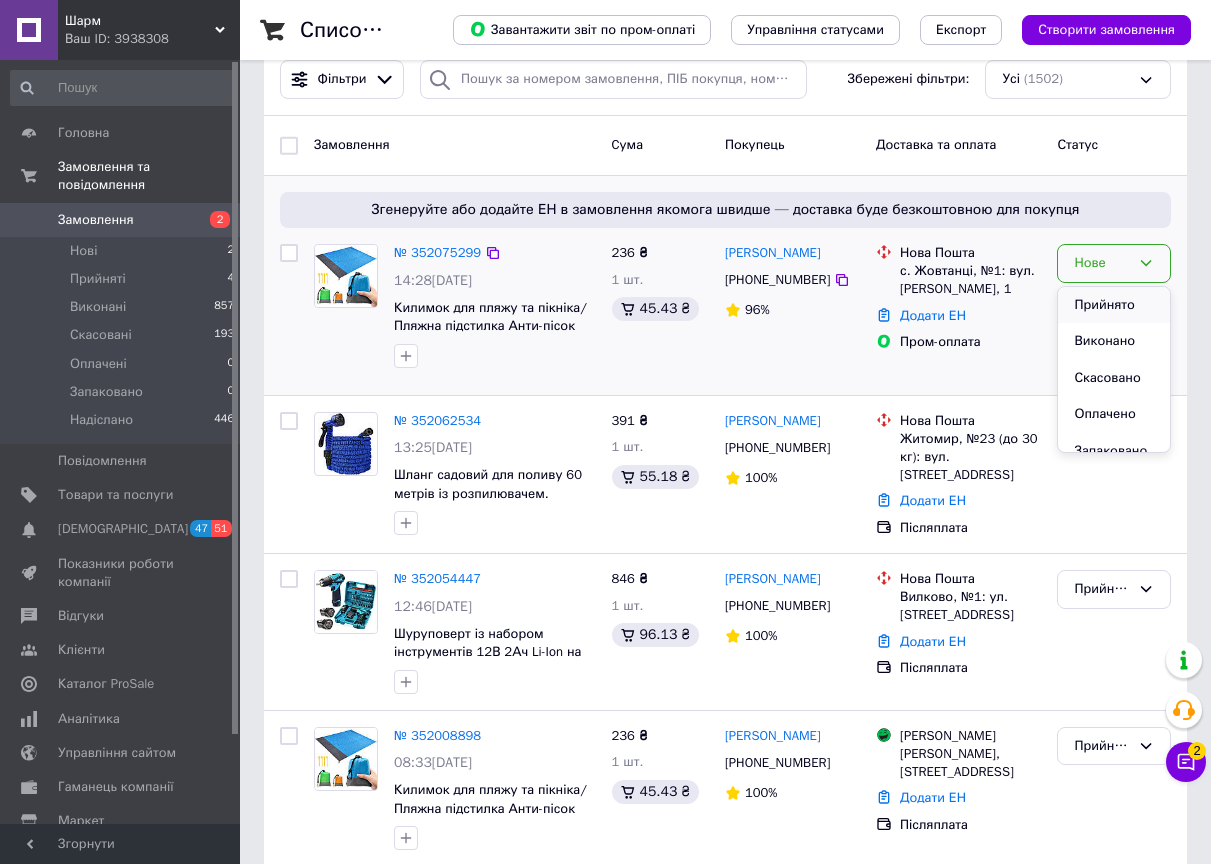 click on "Прийнято" at bounding box center [1114, 305] 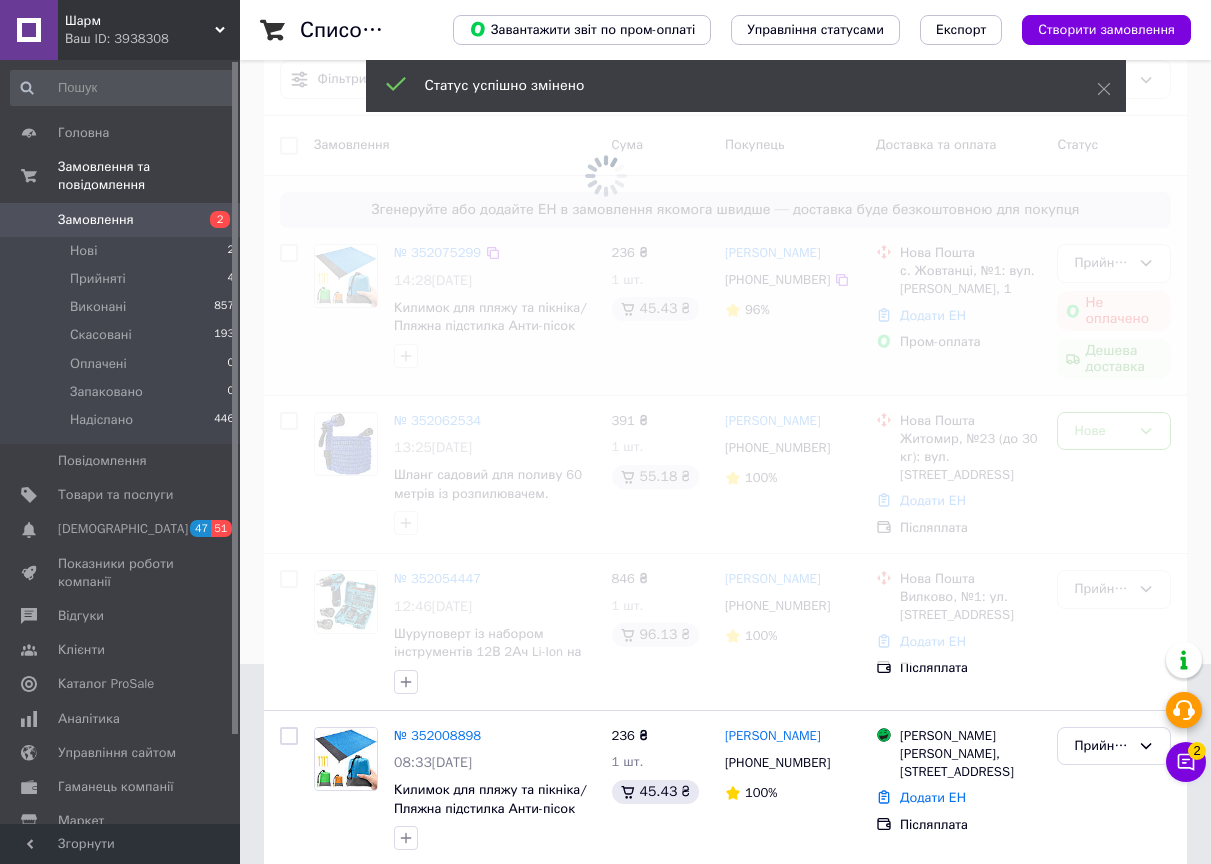 scroll, scrollTop: 300, scrollLeft: 0, axis: vertical 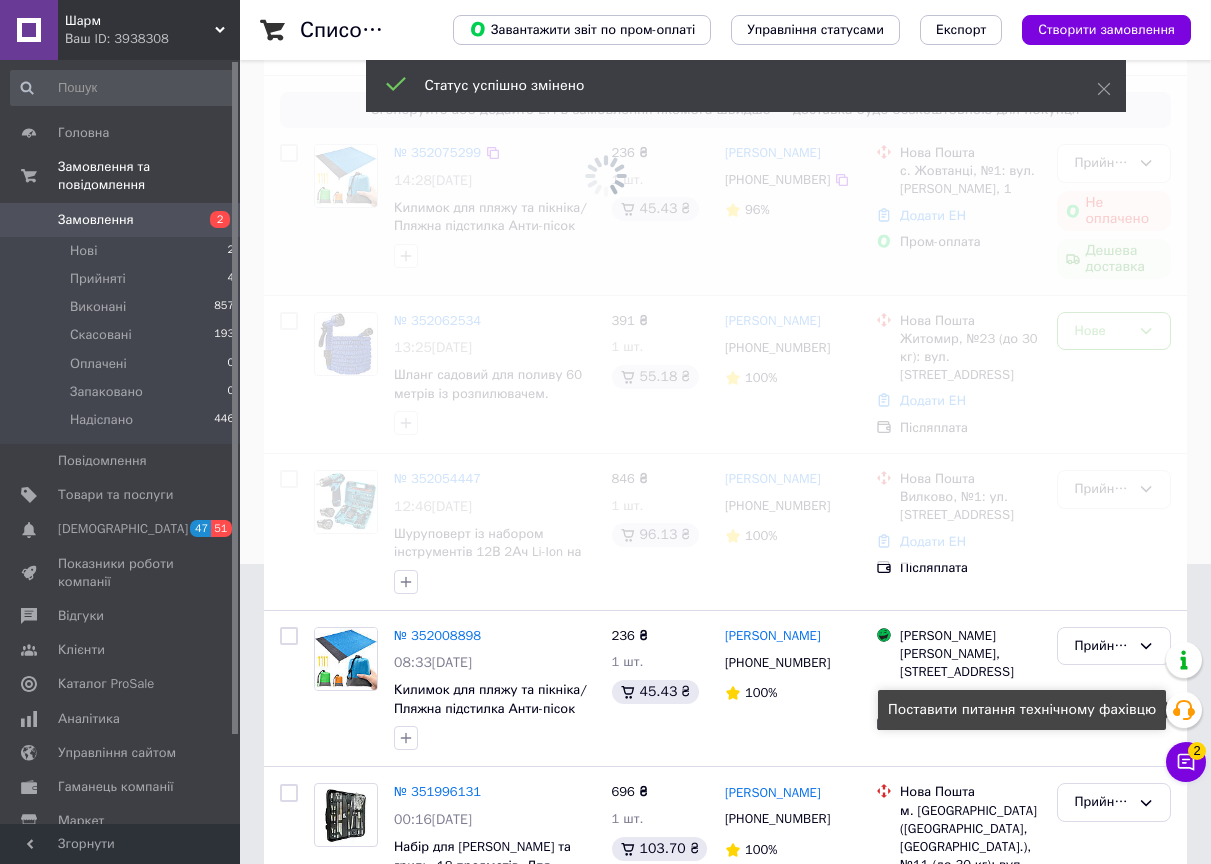 click 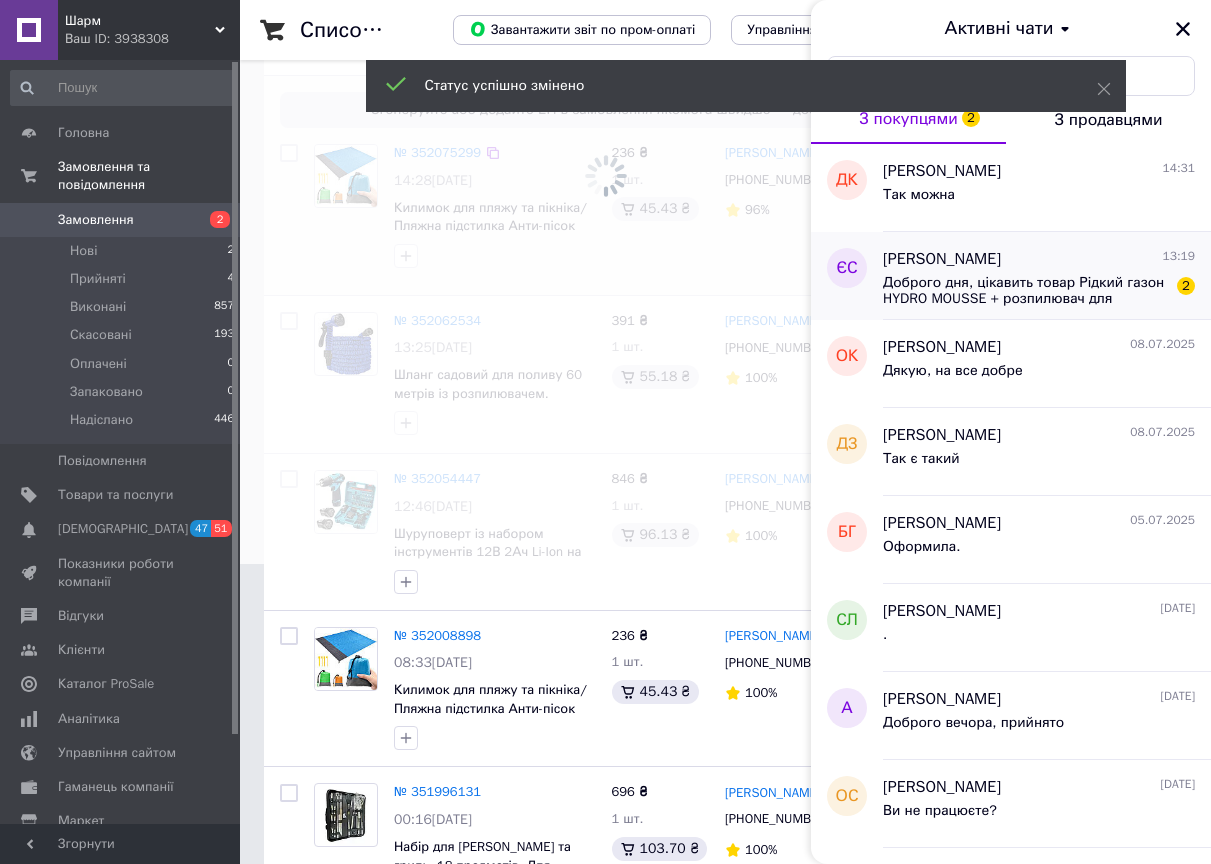 click on "Доброго дня, цікавить товар Рідкий газон HYDRO MOUSSE + розпилювач для гідропосіву. Вже маємо замовлення від наших клієнтів на ваш товар, хочемо працювати з вами по дропшипінгу, скажіть це можливо?" at bounding box center (1025, 291) 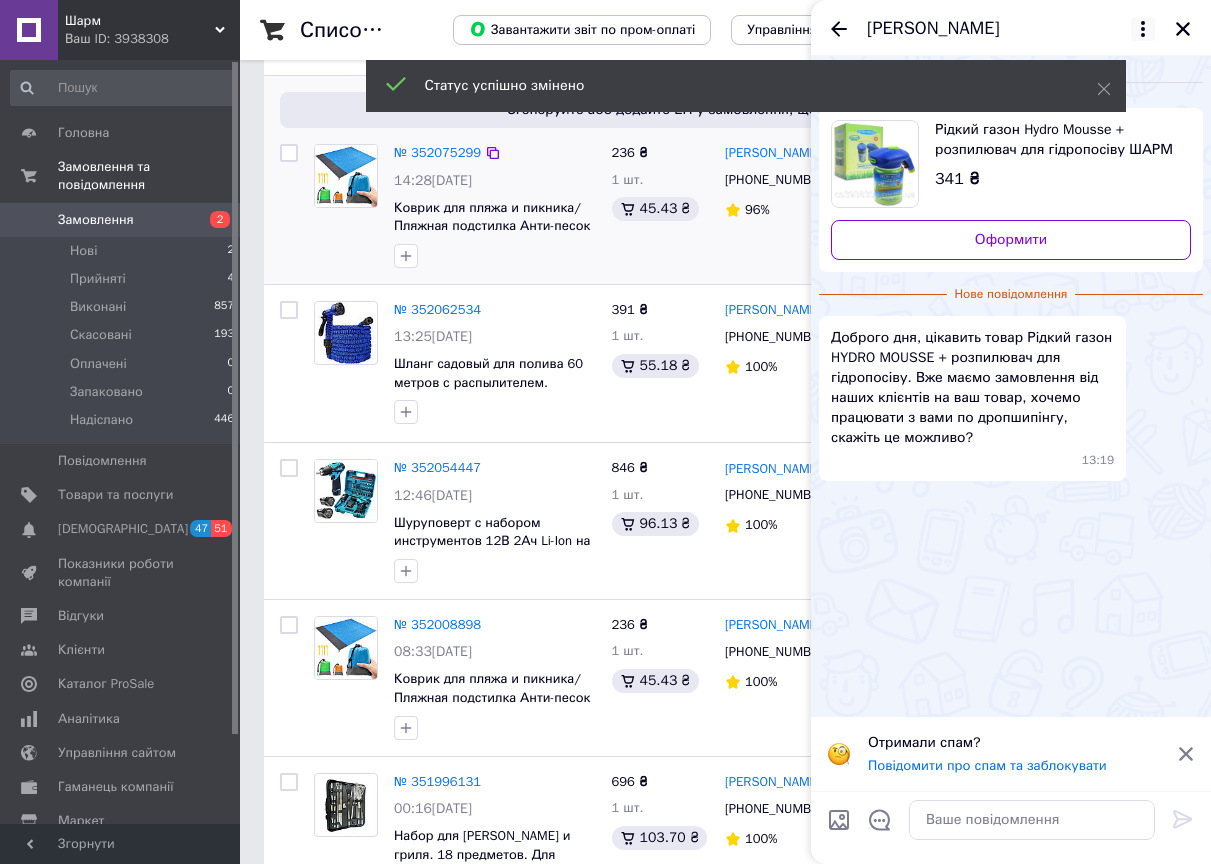 click 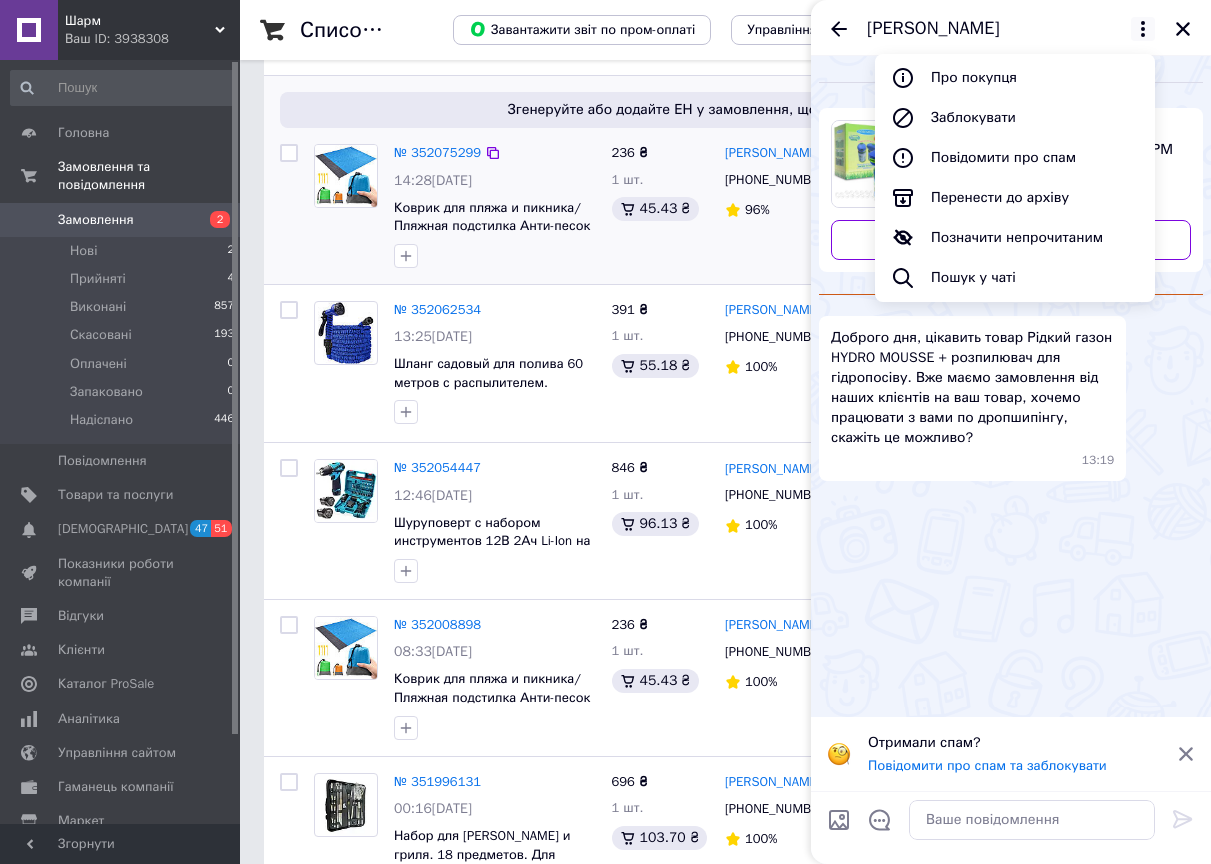 click on "Заблокувати" at bounding box center (1015, 118) 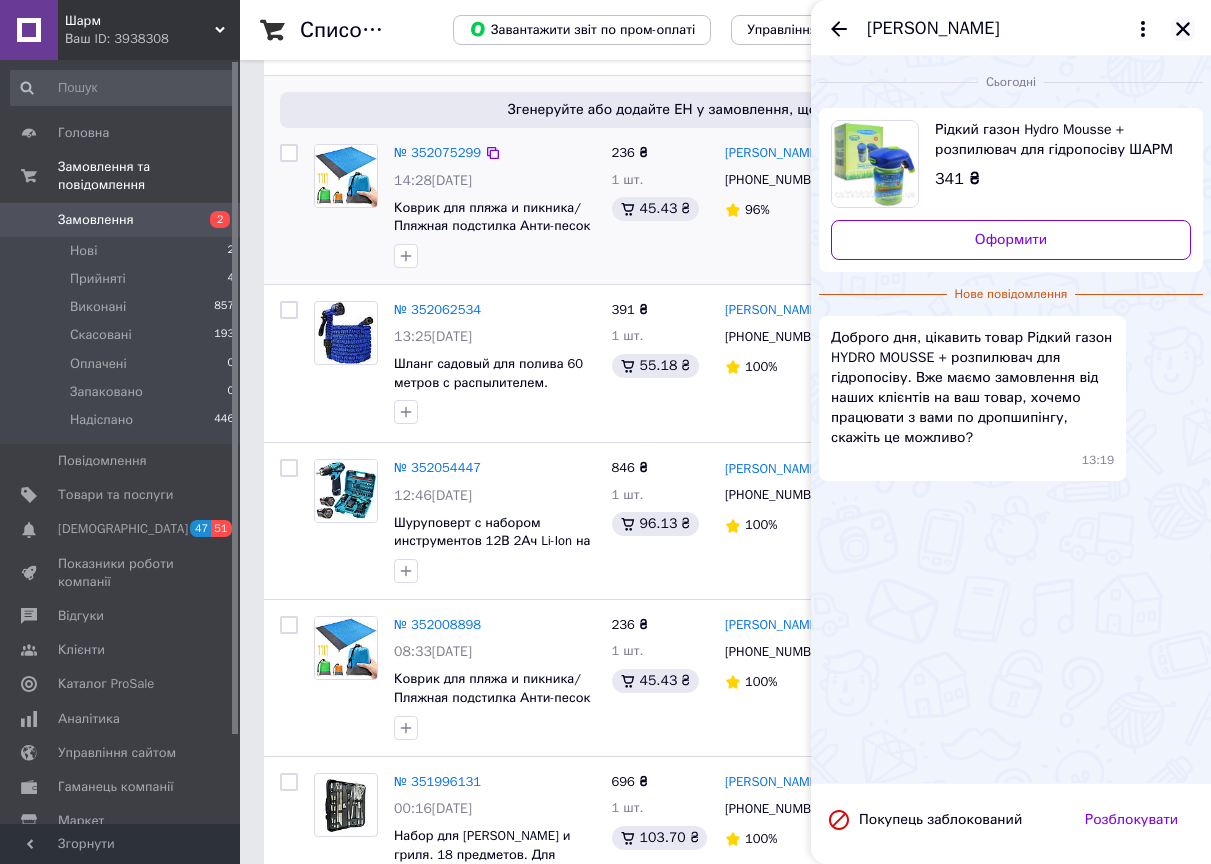 click 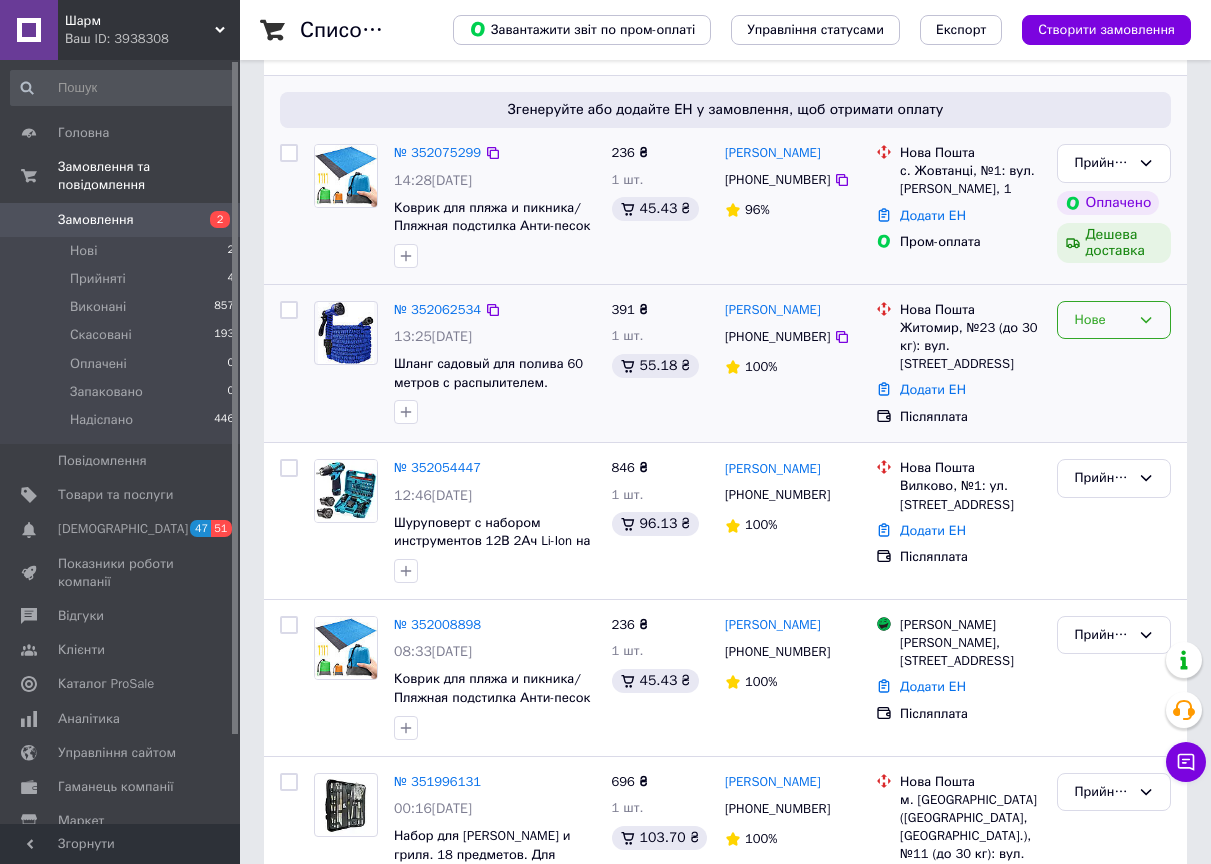click on "Нове" at bounding box center [1102, 320] 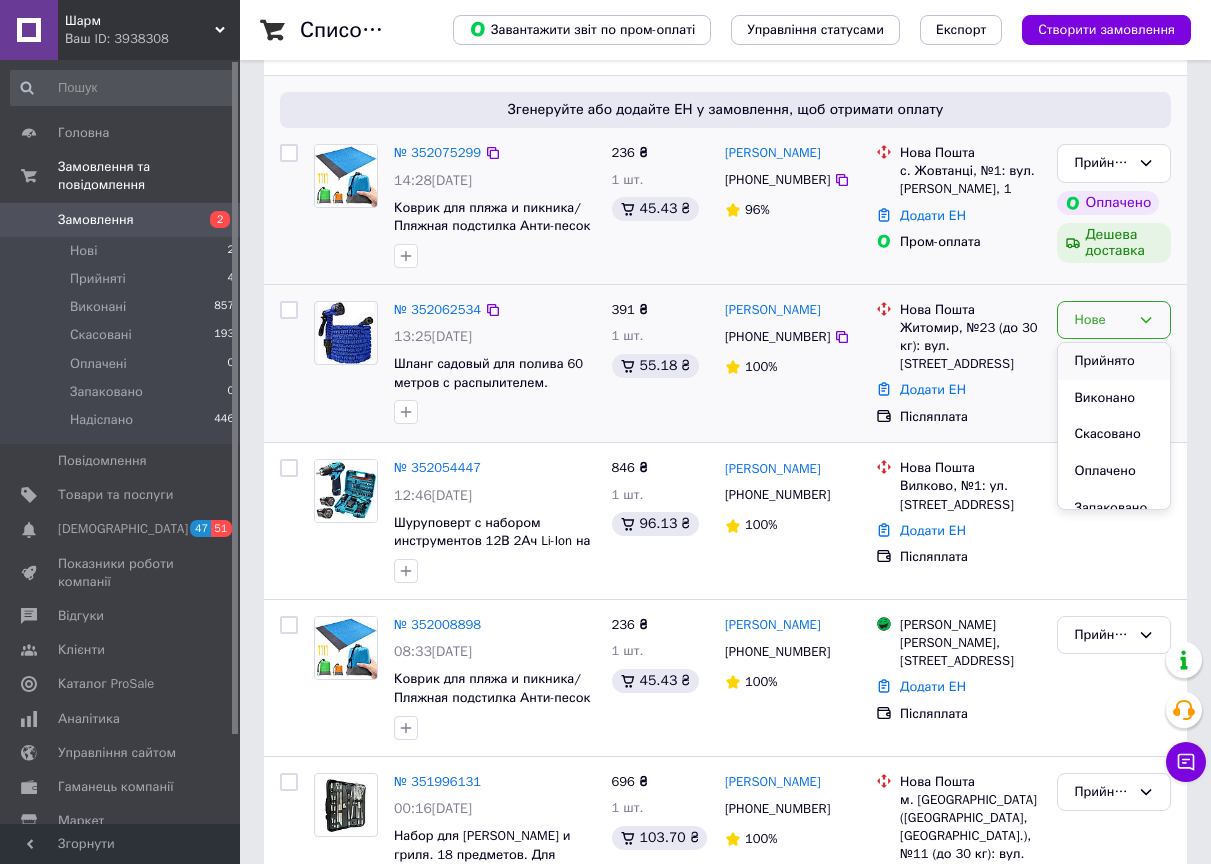 click on "Прийнято" at bounding box center (1114, 361) 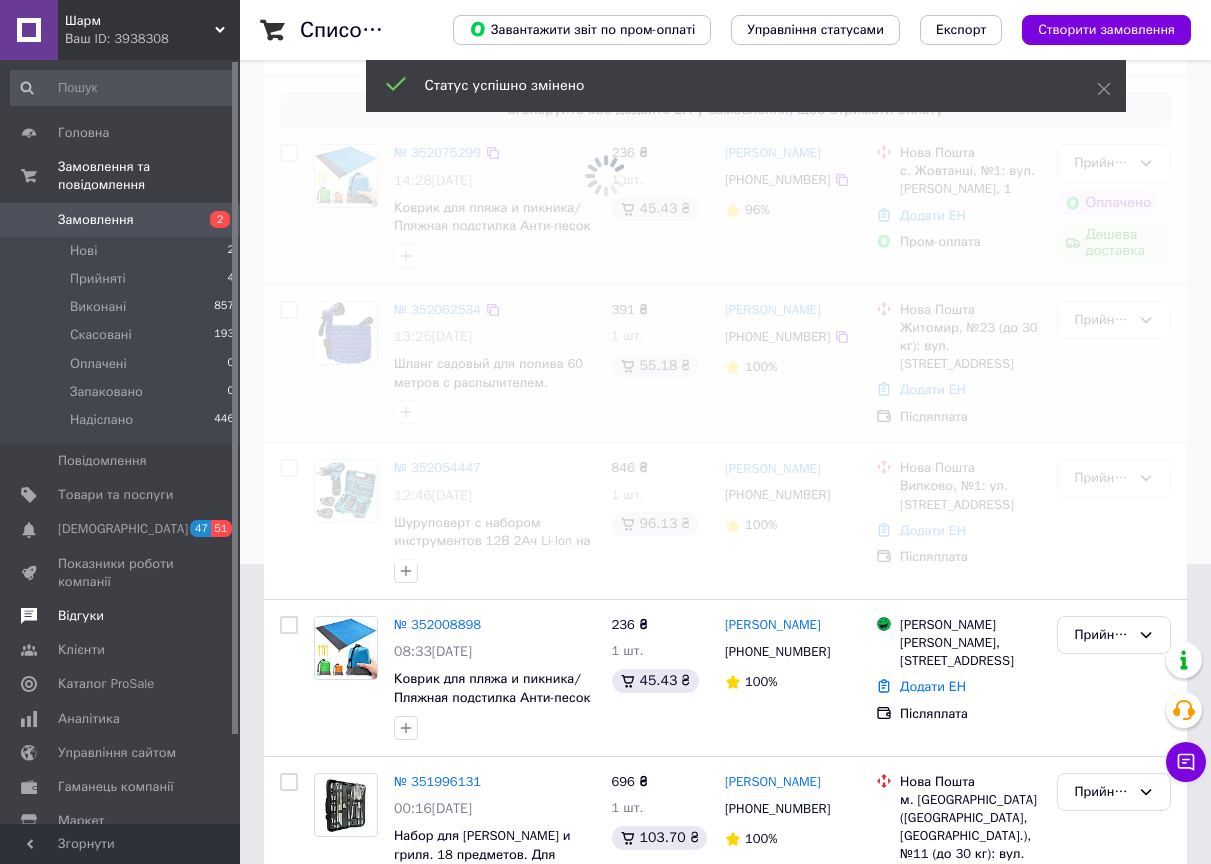 click on "Відгуки" at bounding box center [81, 616] 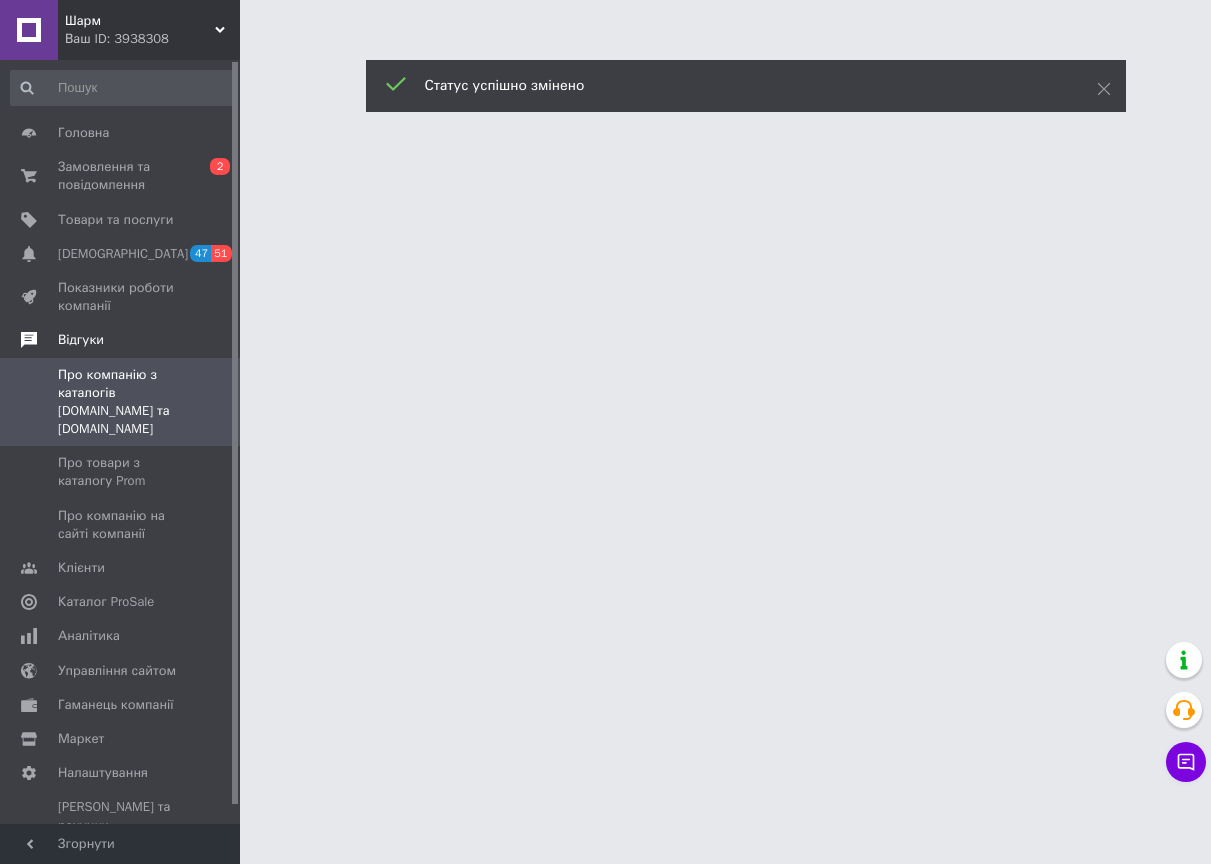 scroll, scrollTop: 0, scrollLeft: 0, axis: both 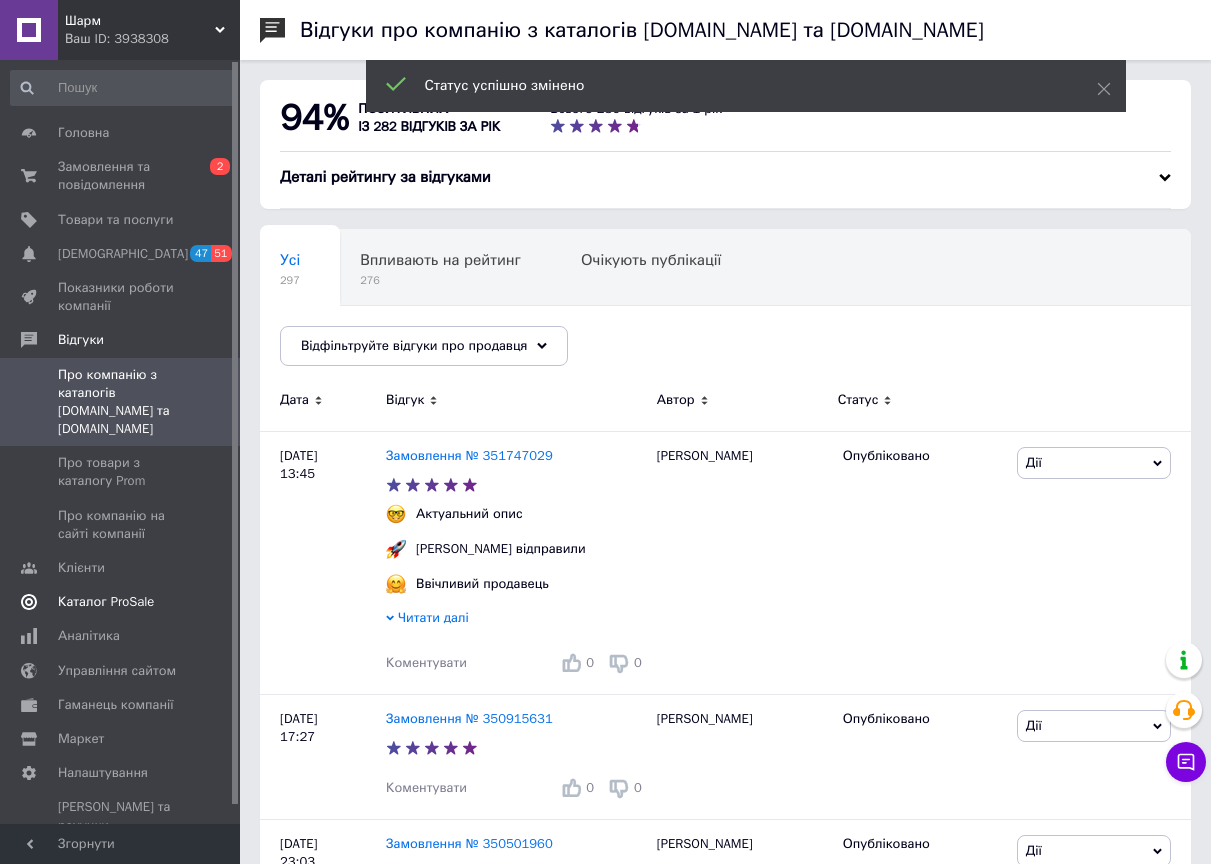 click on "Каталог ProSale" at bounding box center (106, 602) 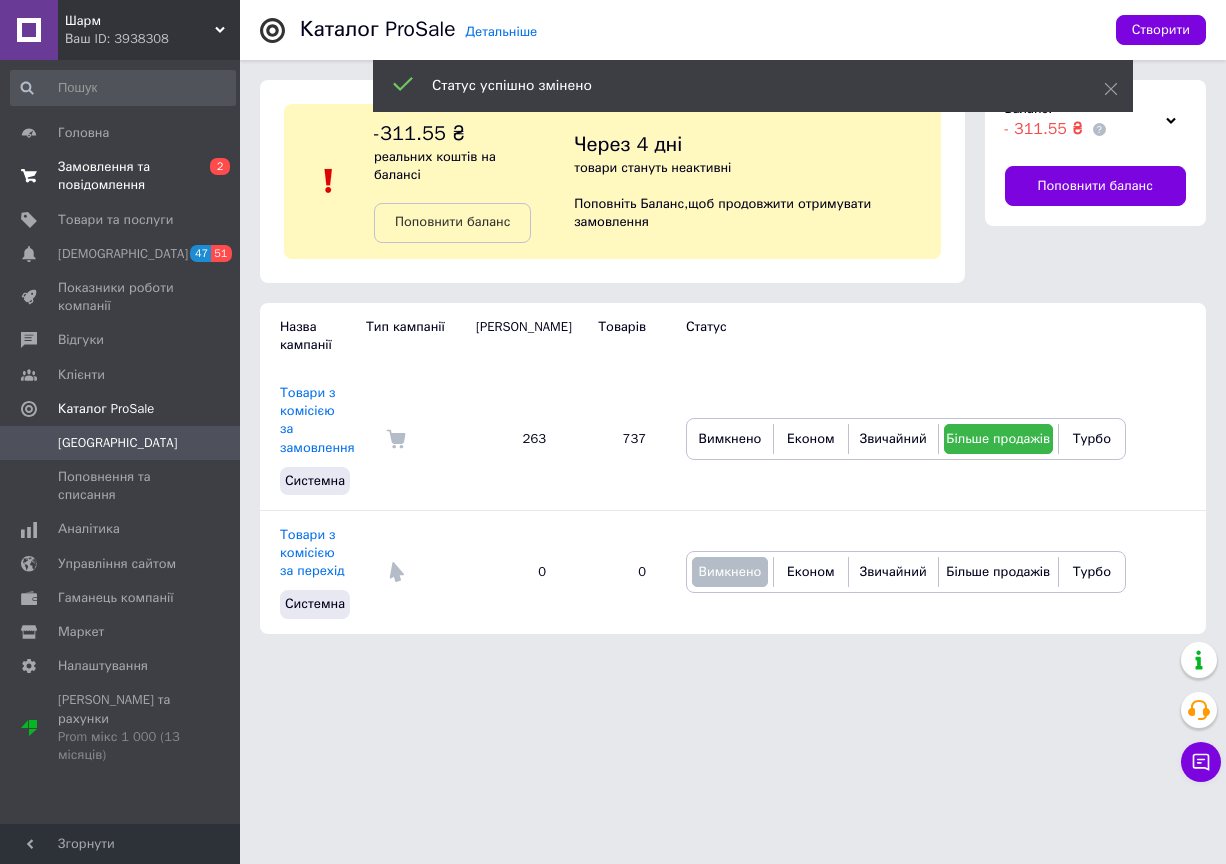 click on "Замовлення та повідомлення" at bounding box center (121, 176) 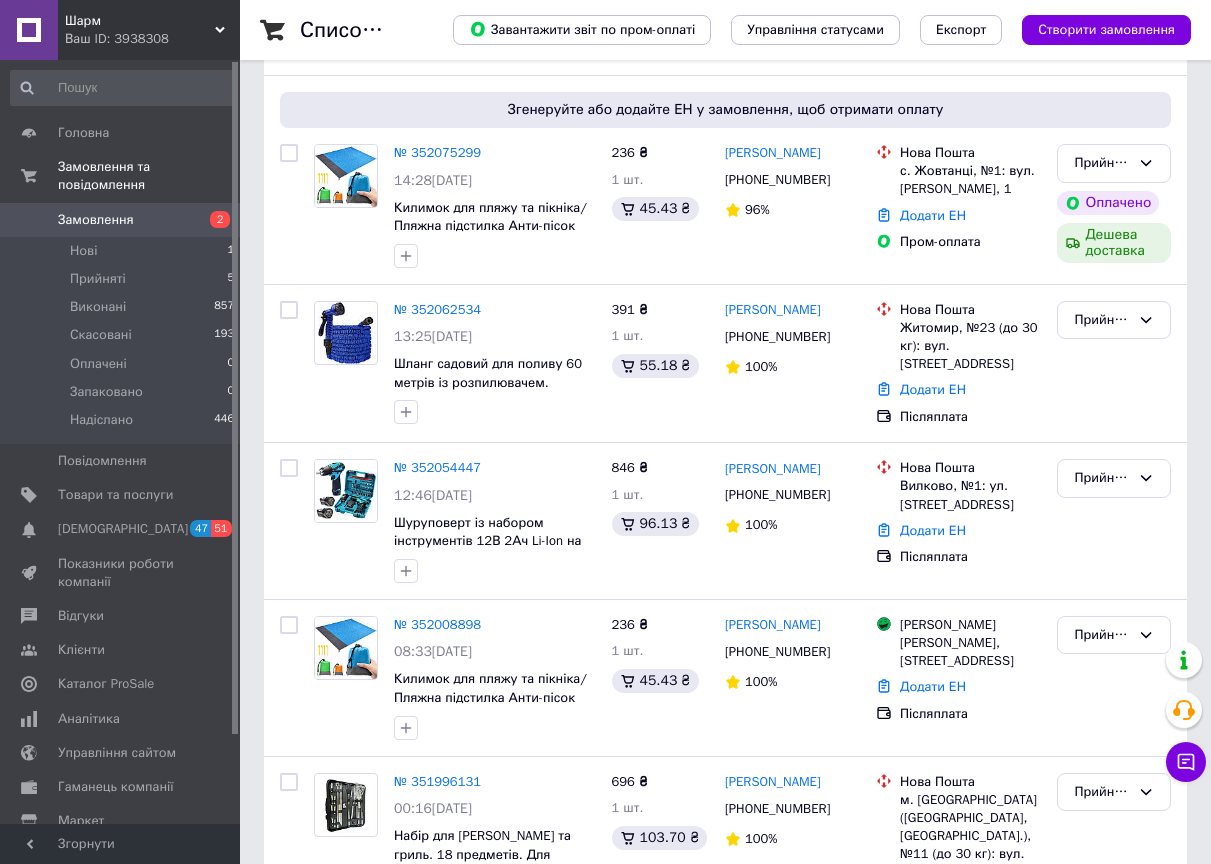 scroll, scrollTop: 400, scrollLeft: 0, axis: vertical 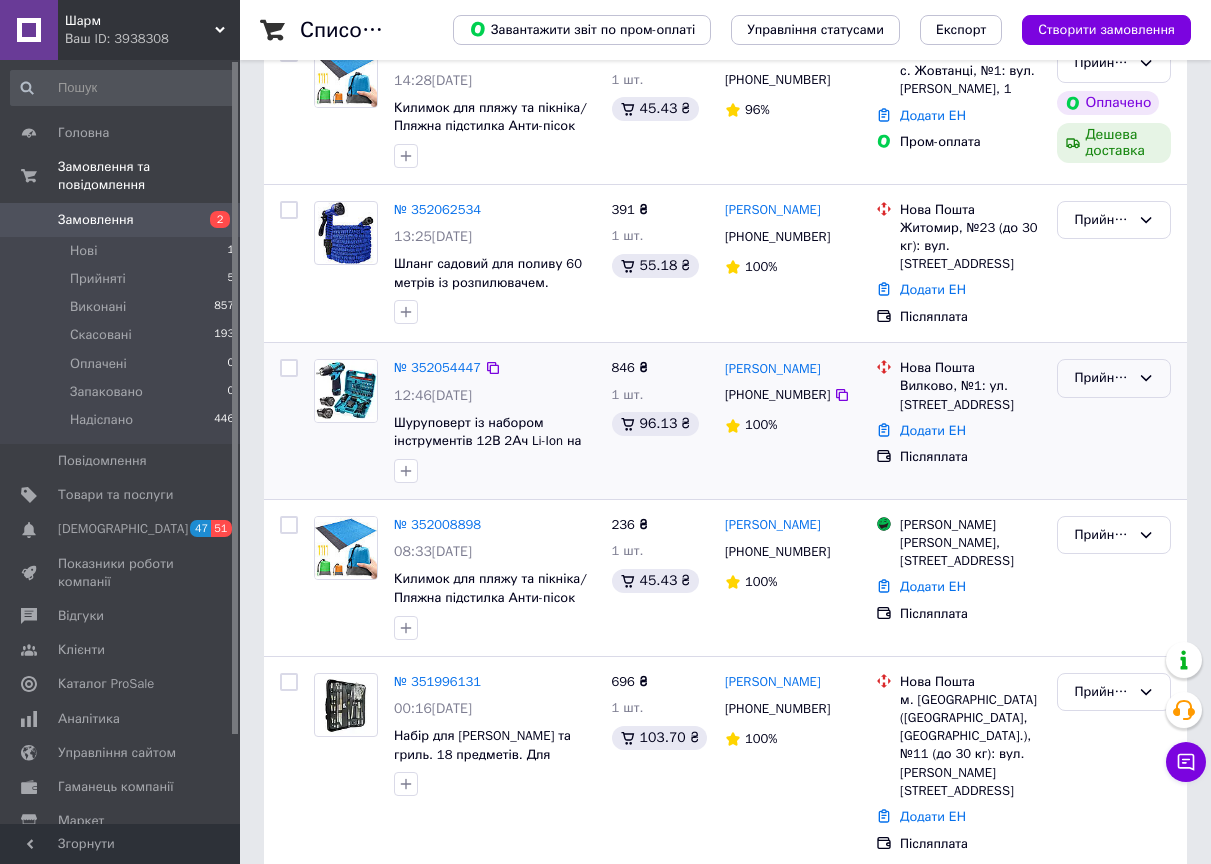 click on "Прийнято" at bounding box center (1102, 378) 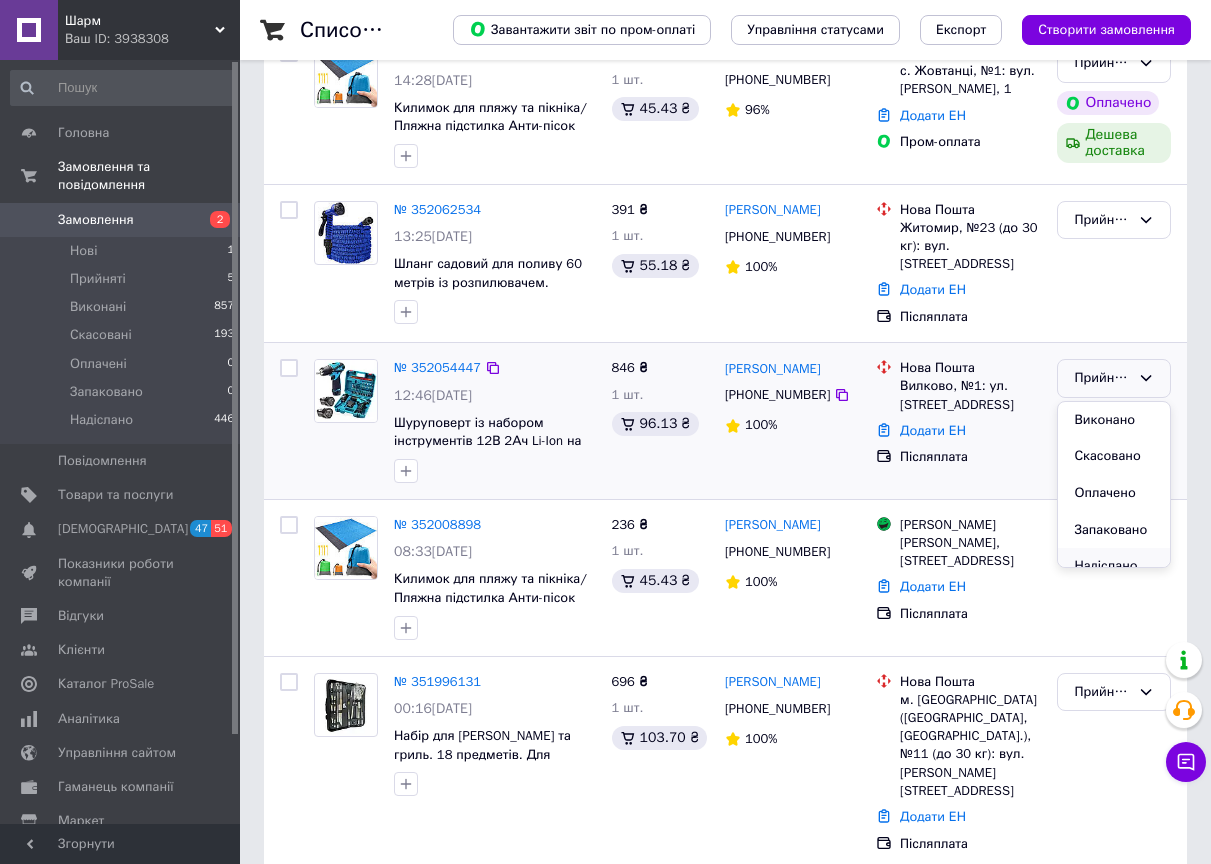 click on "Надіслано" at bounding box center (1114, 566) 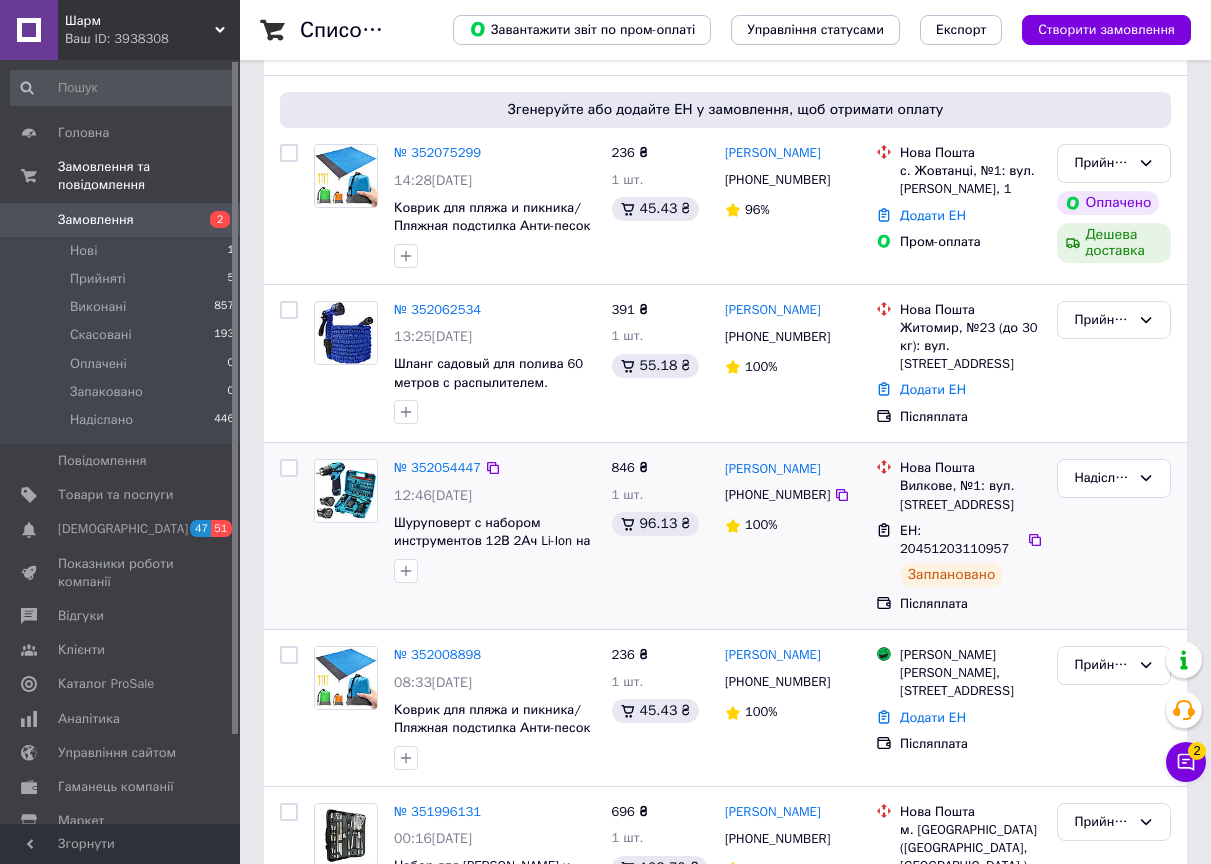 scroll, scrollTop: 500, scrollLeft: 0, axis: vertical 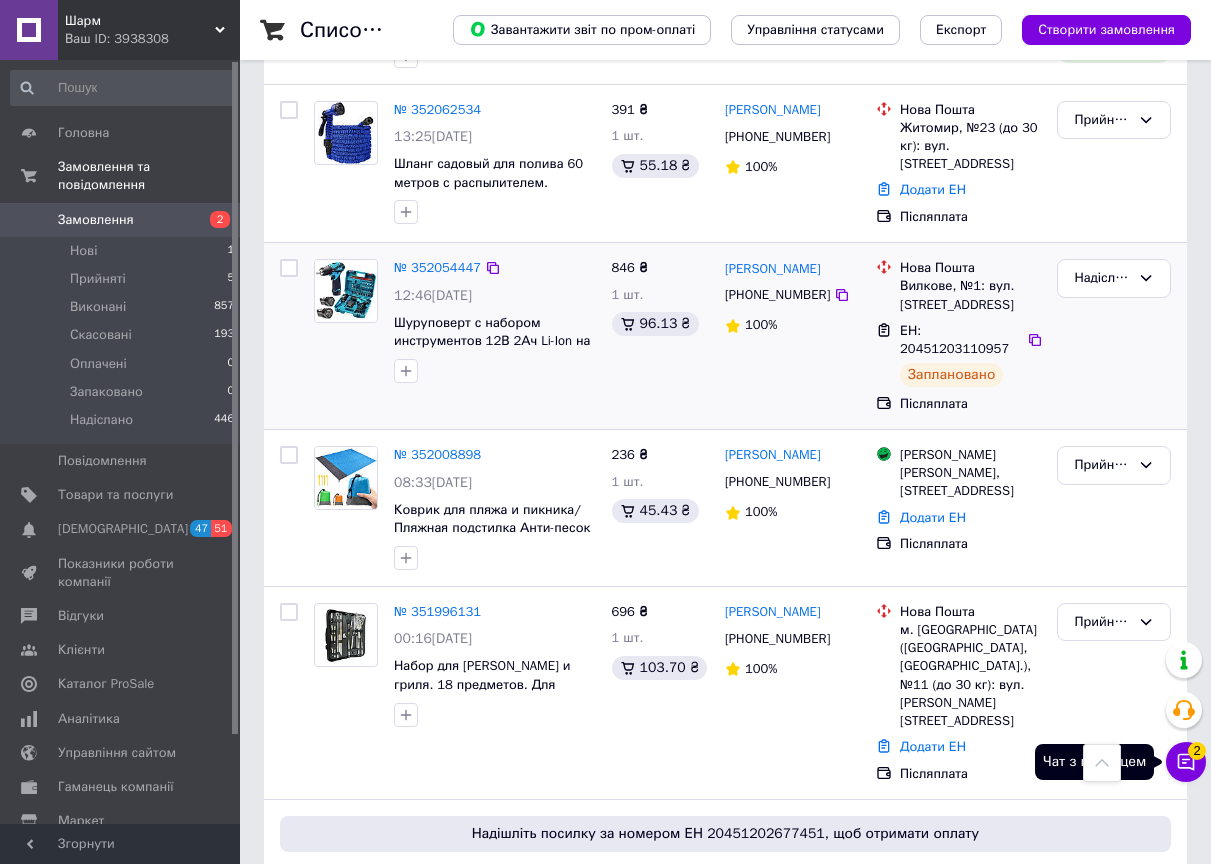 click 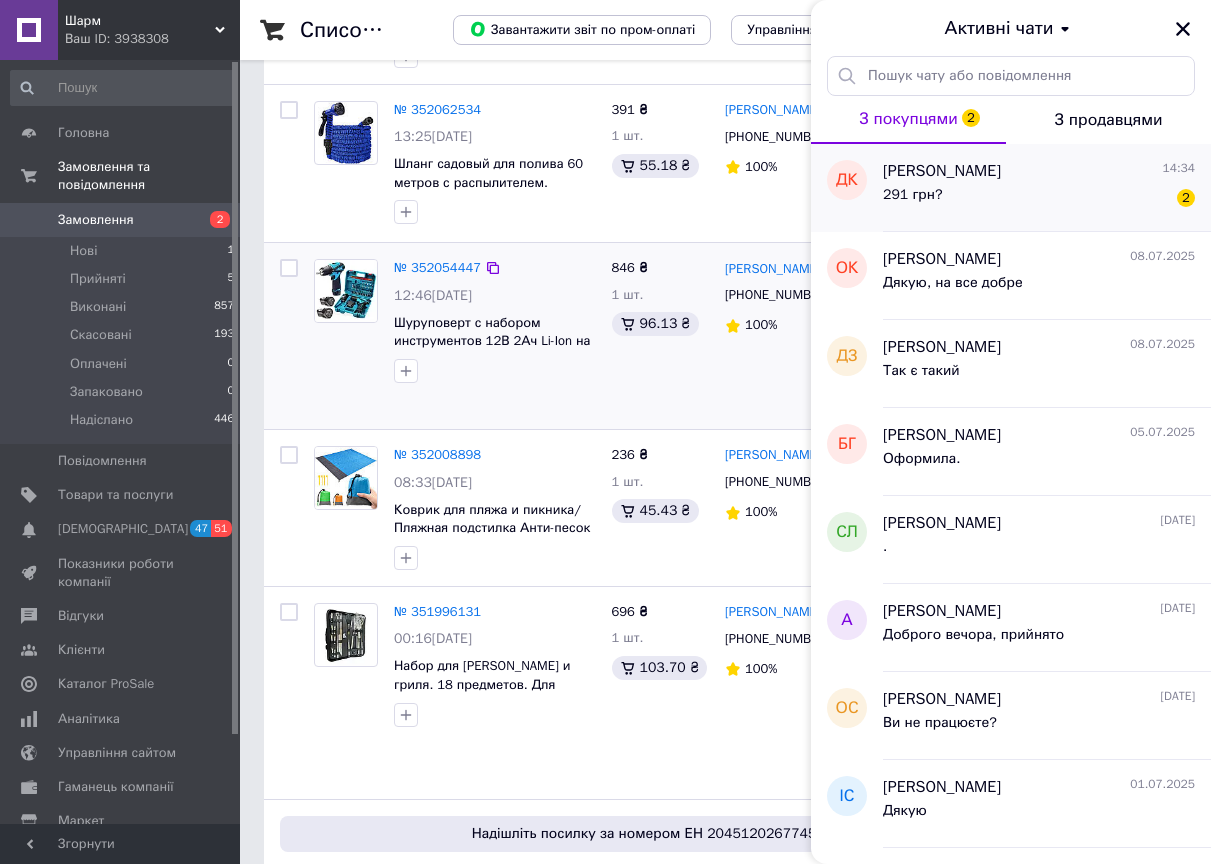 click on "Дмитрий Колесник 14:34 291 грн? 2" at bounding box center (1047, 188) 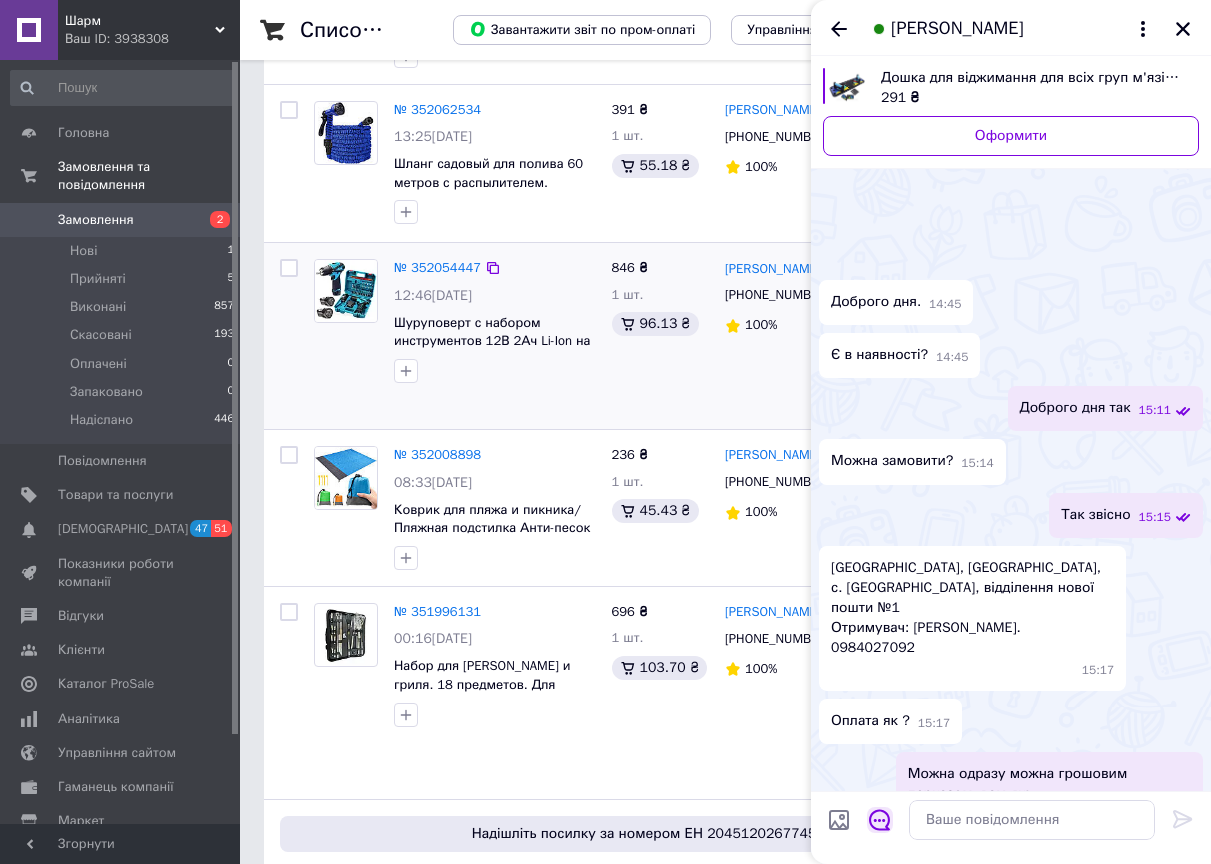 scroll, scrollTop: 1420, scrollLeft: 0, axis: vertical 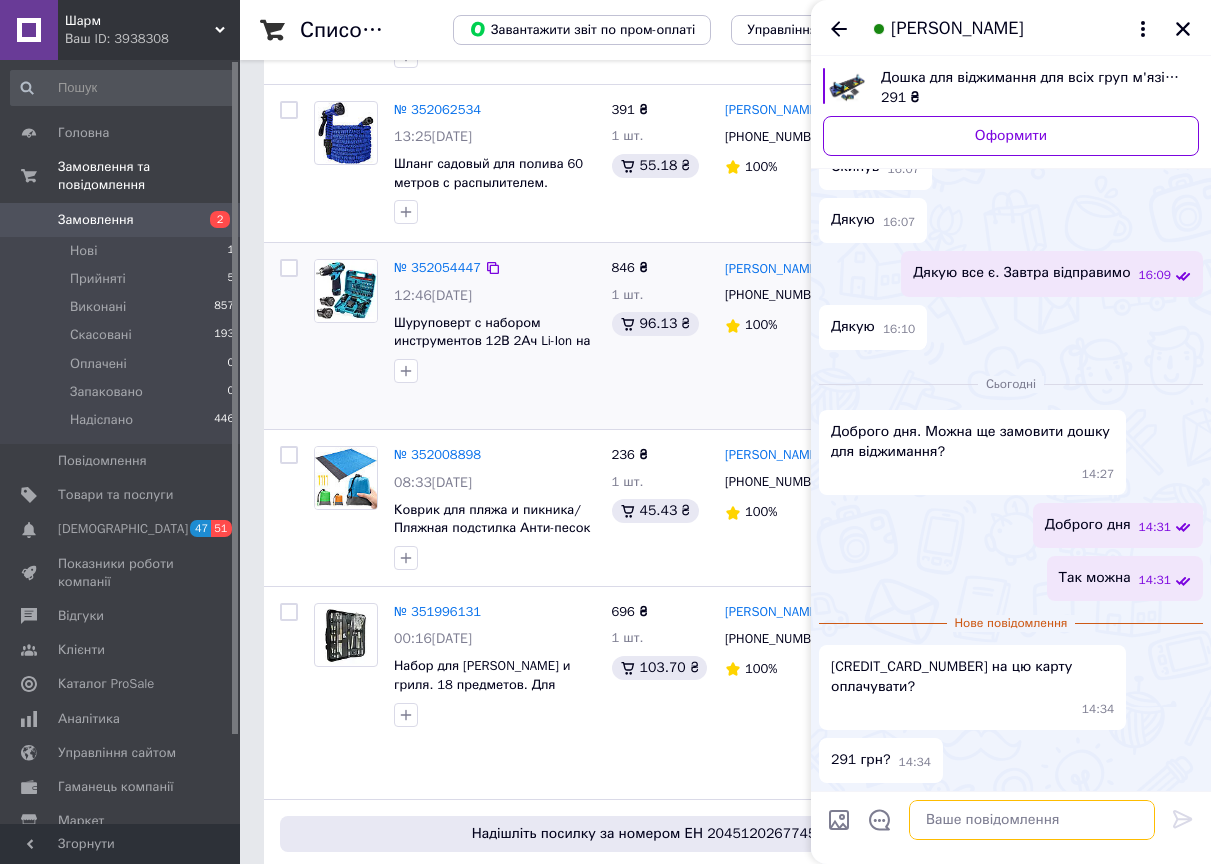 click at bounding box center (1032, 820) 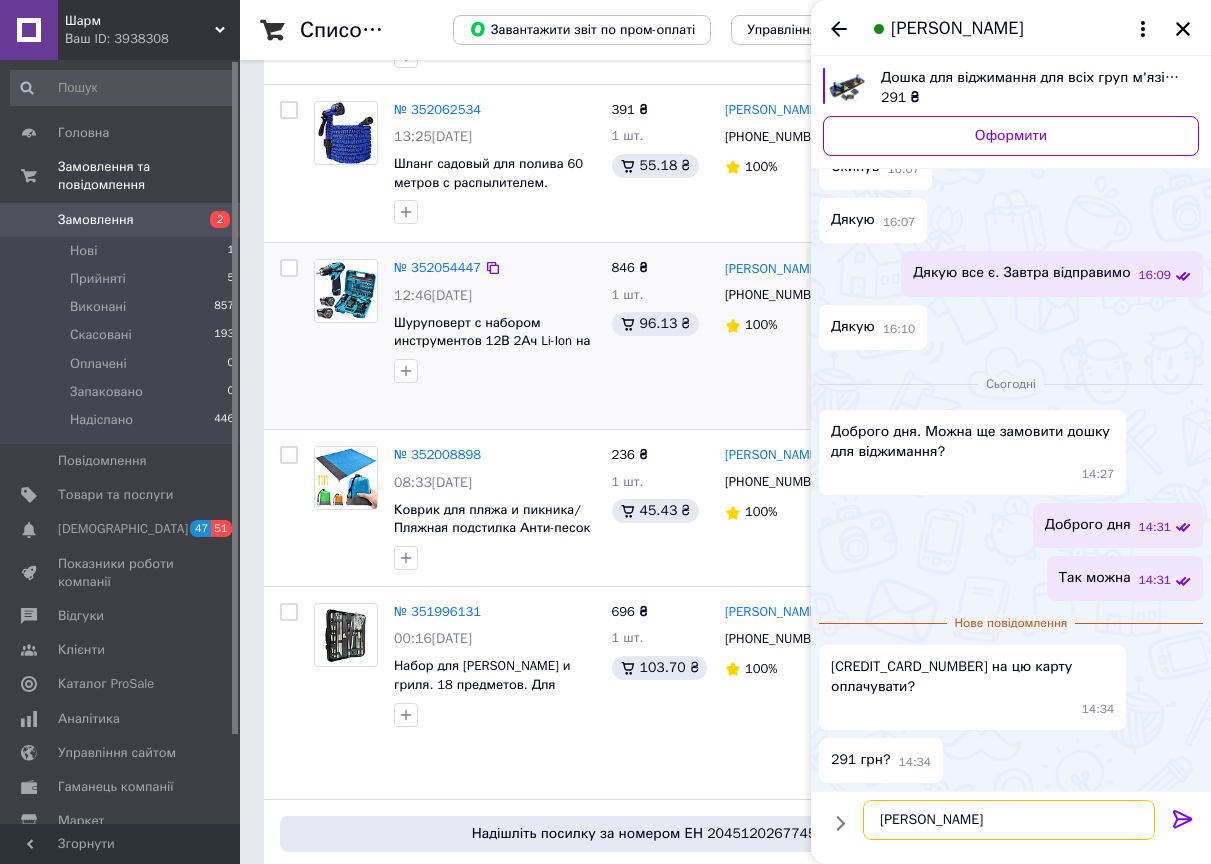 type on "Так" 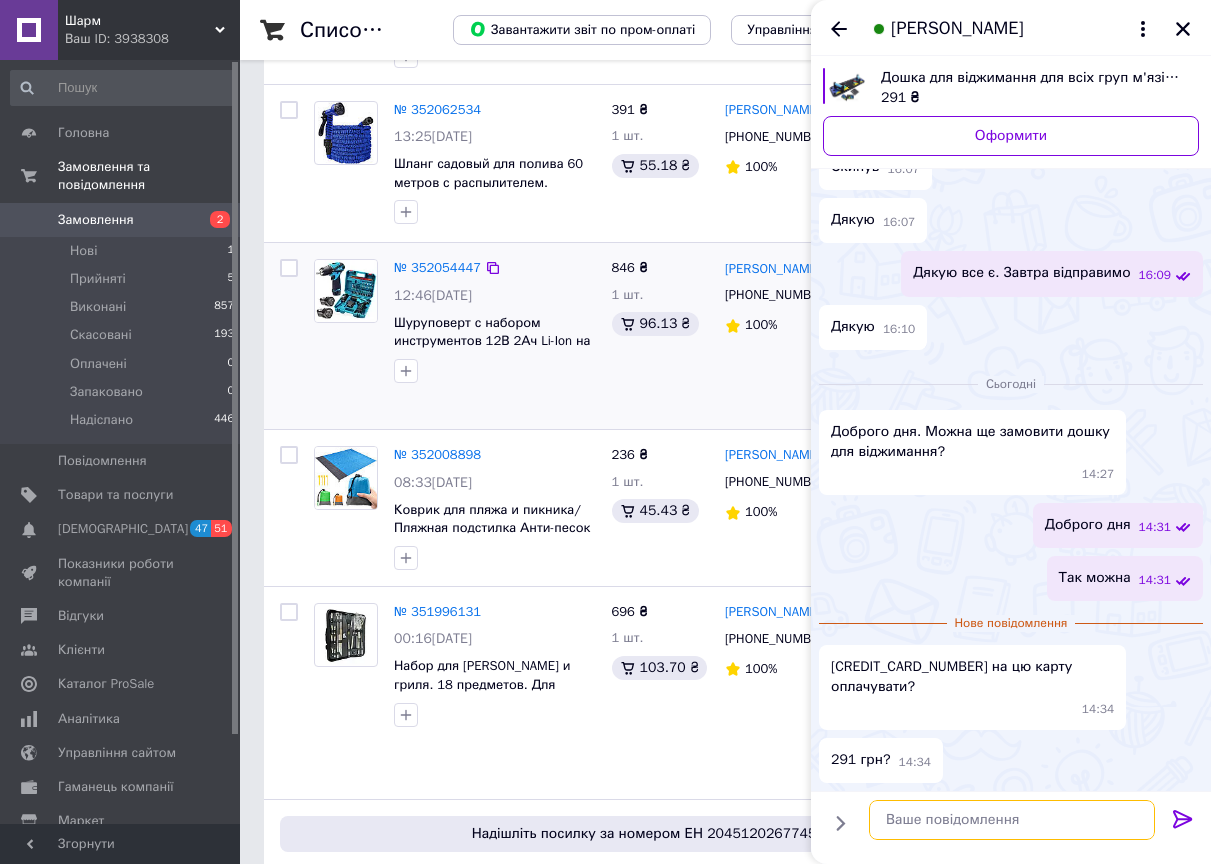 scroll, scrollTop: 1386, scrollLeft: 0, axis: vertical 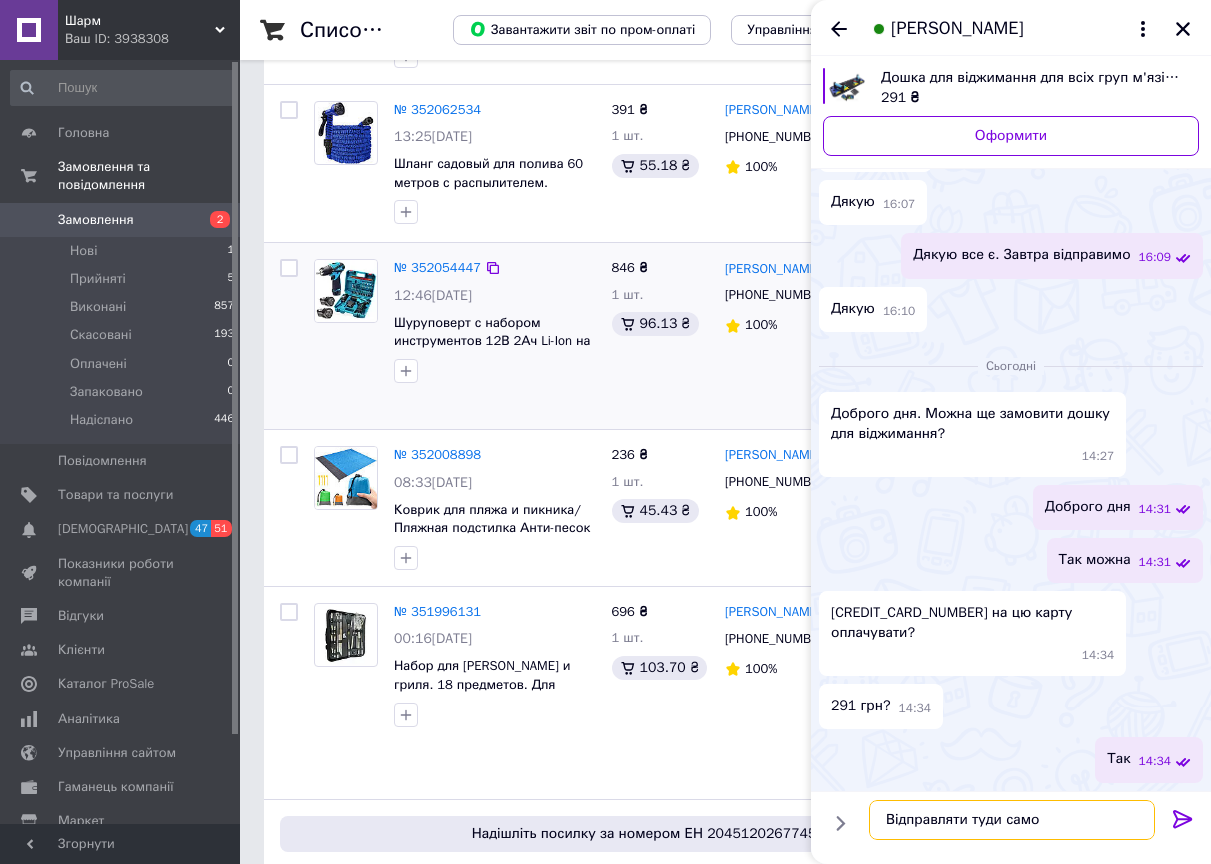 type on "Відправляти туди само?" 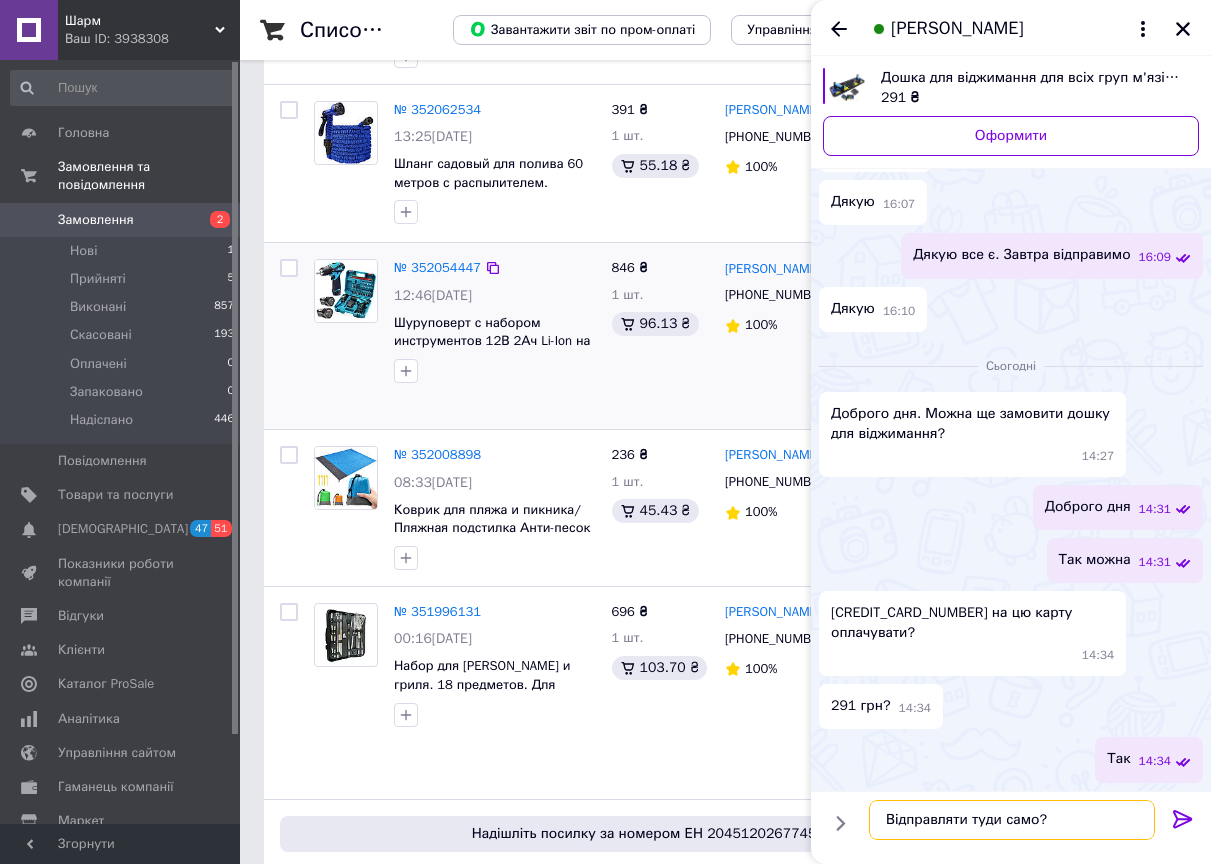 type 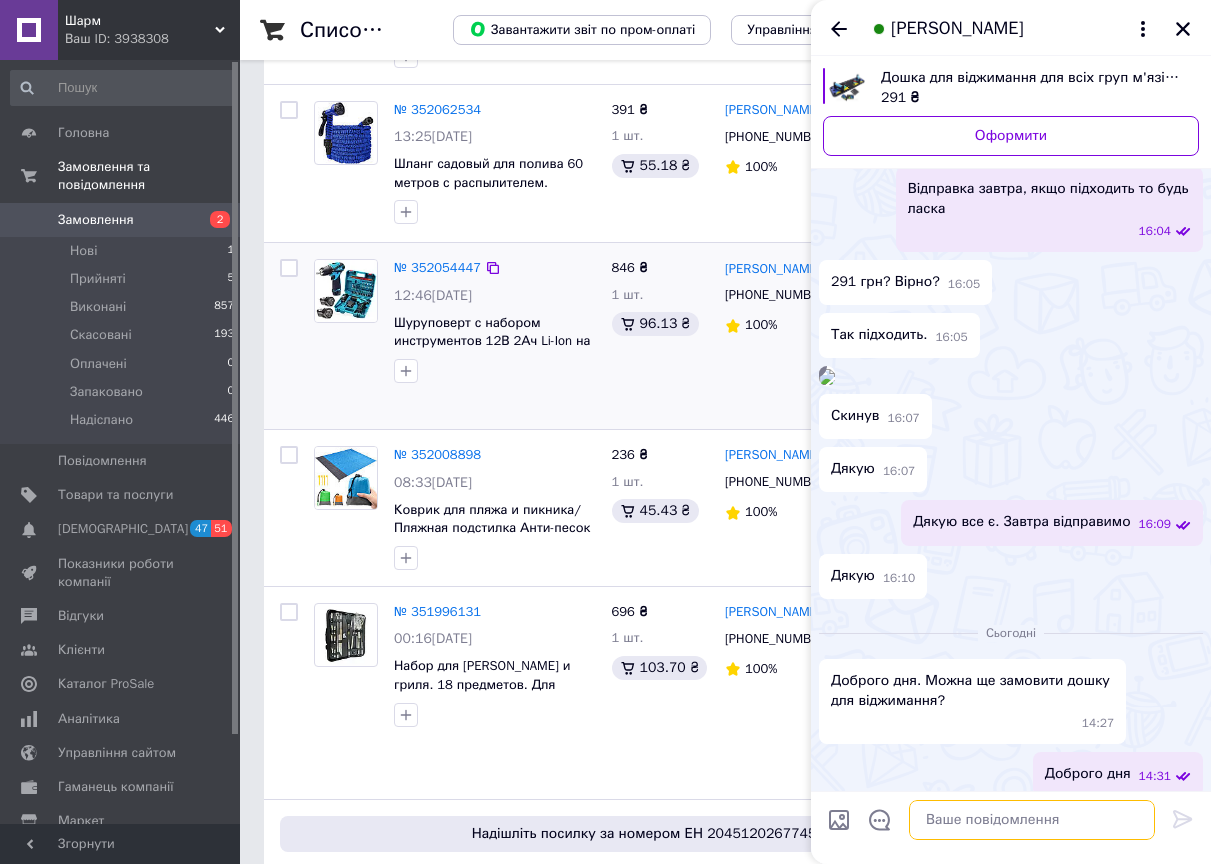 scroll, scrollTop: 1440, scrollLeft: 0, axis: vertical 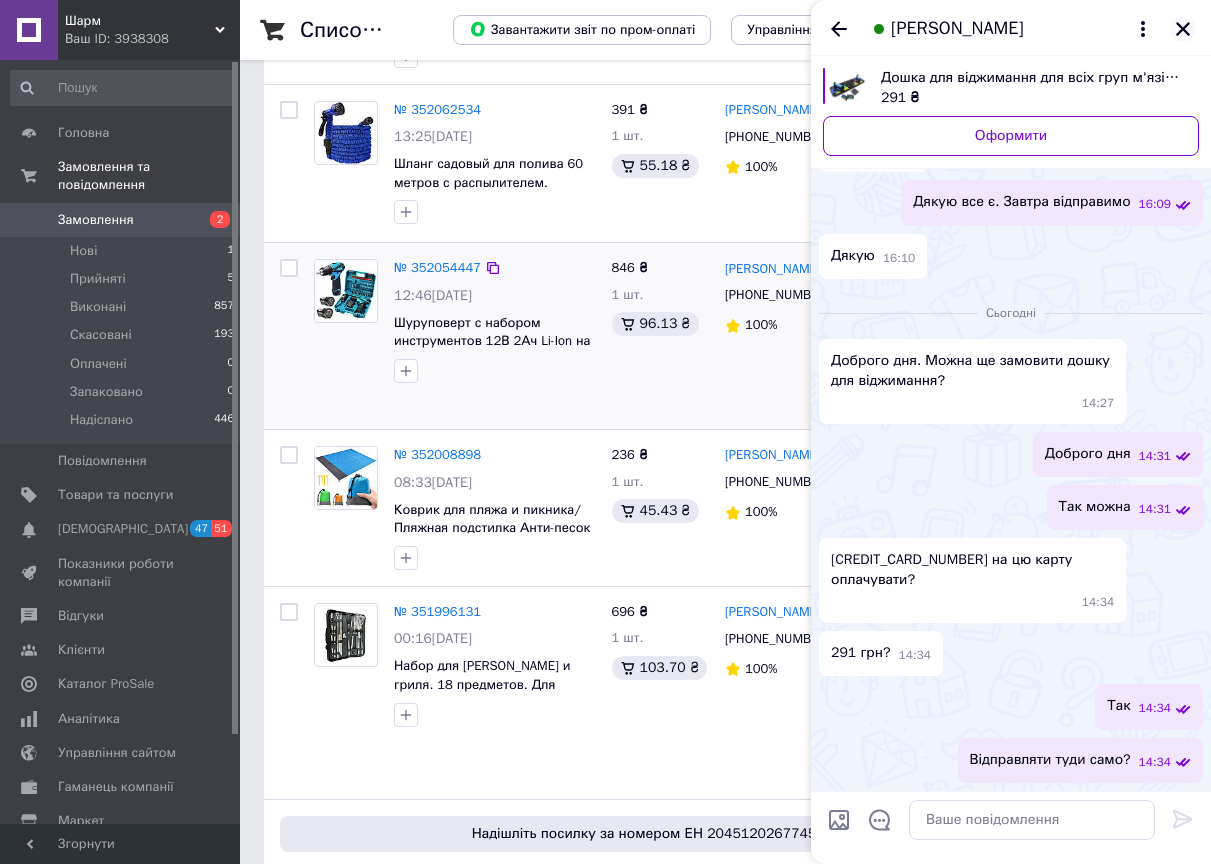 click at bounding box center (1183, 29) 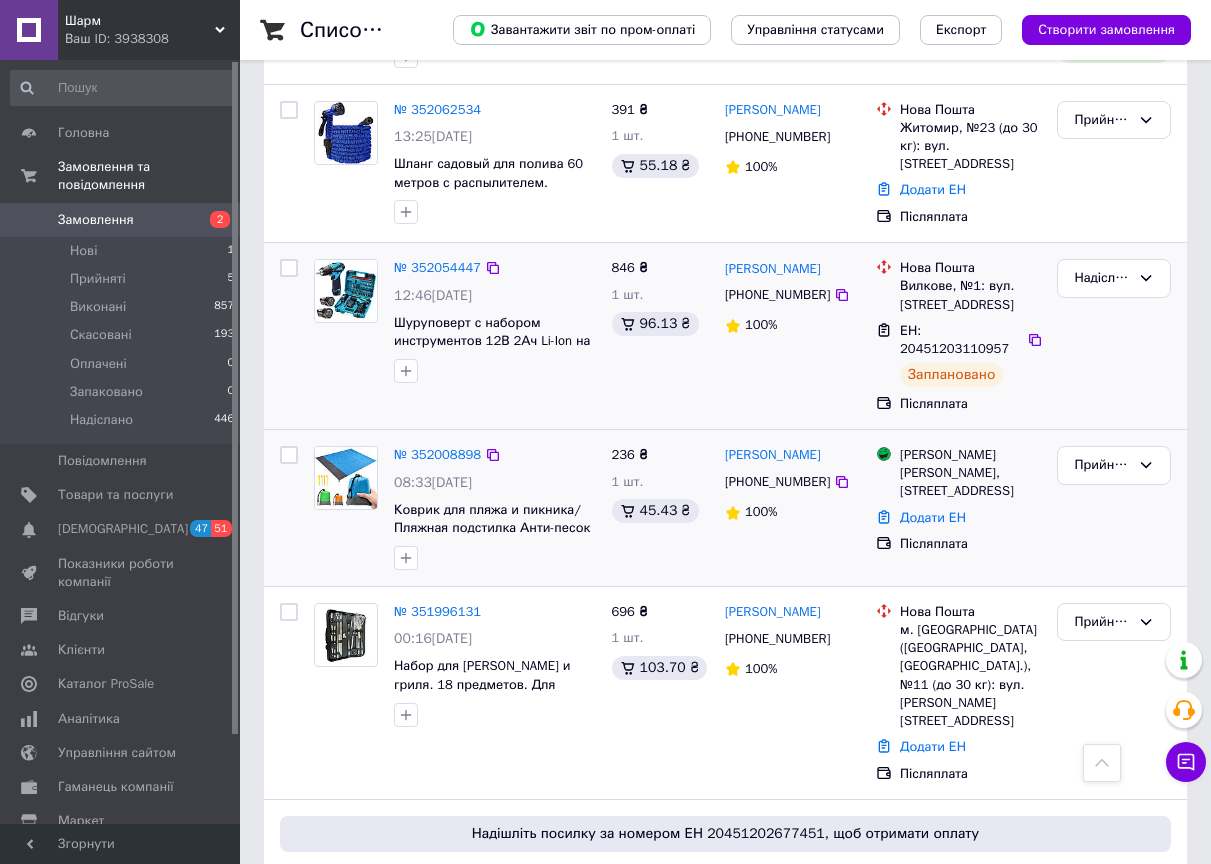 scroll, scrollTop: 600, scrollLeft: 0, axis: vertical 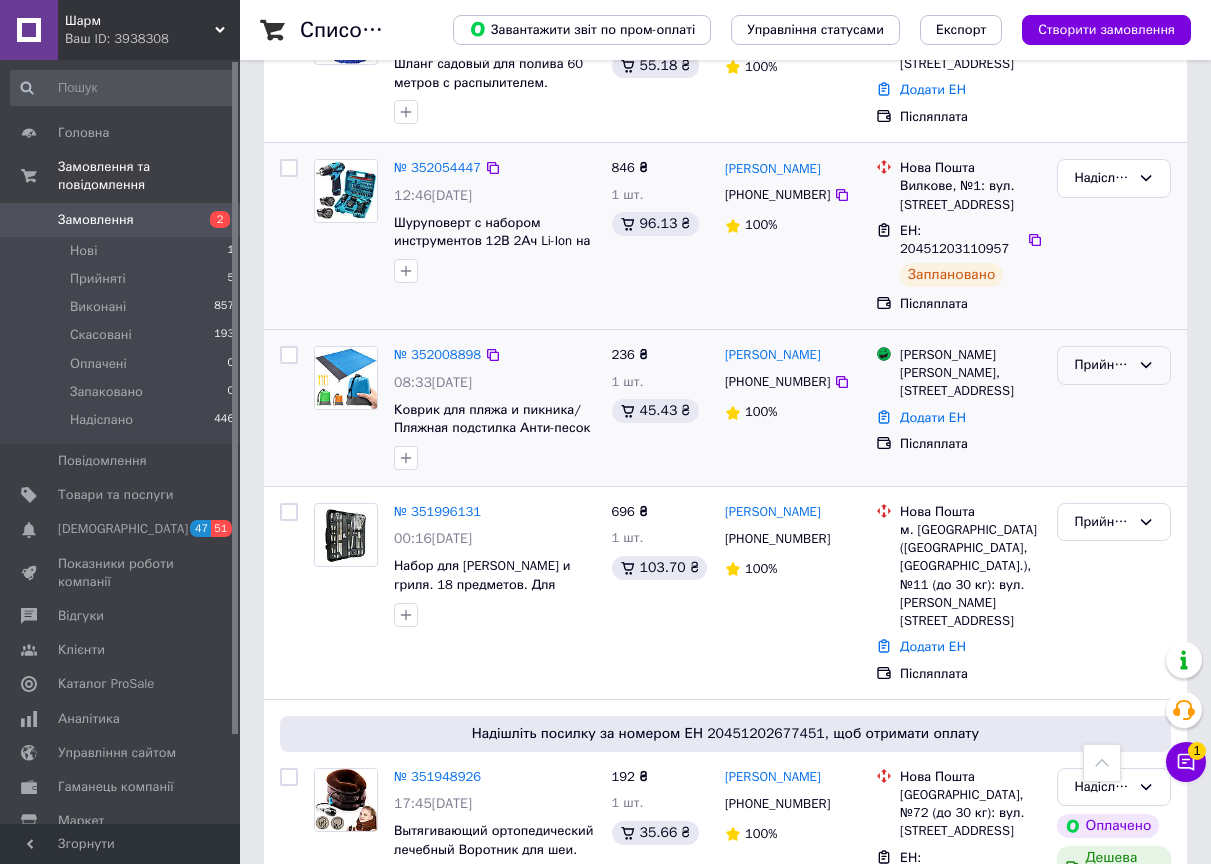 click on "Прийнято" at bounding box center (1102, 365) 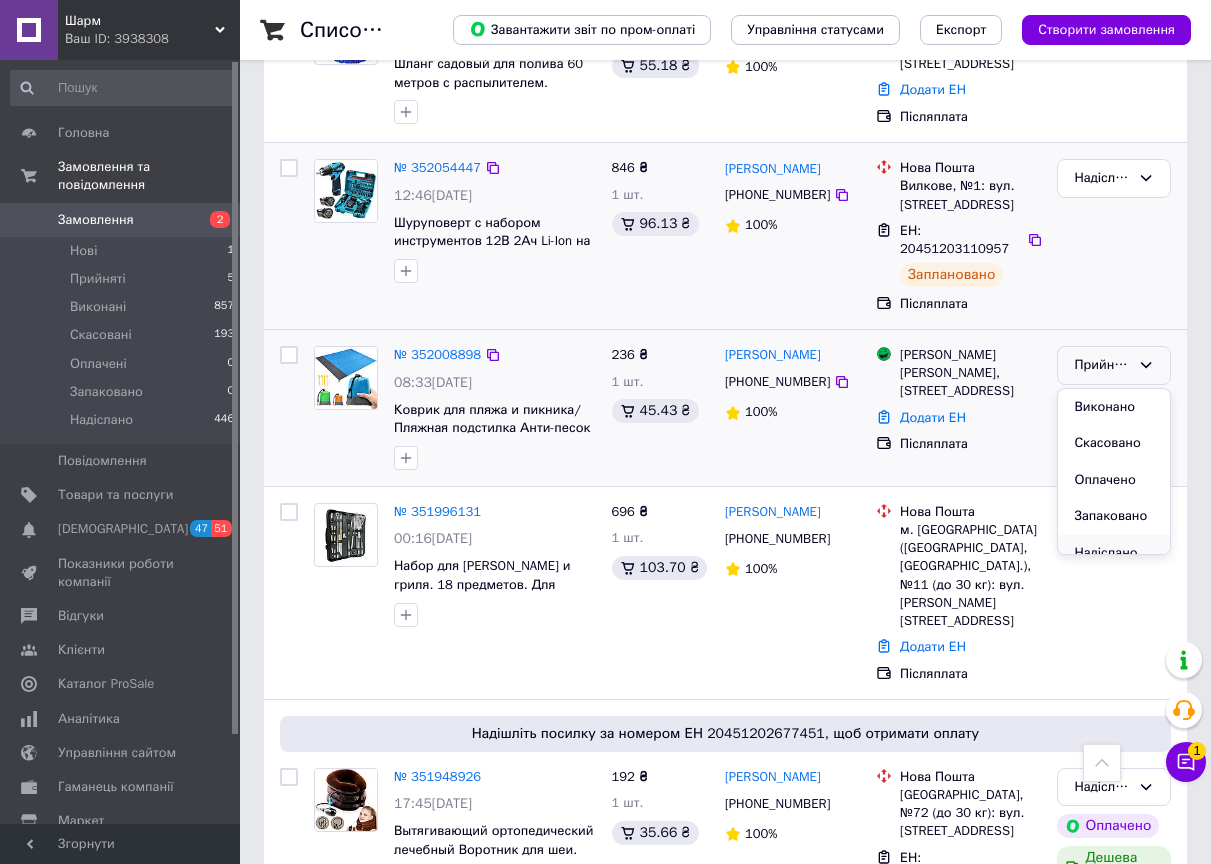 click on "Надіслано" at bounding box center [1114, 553] 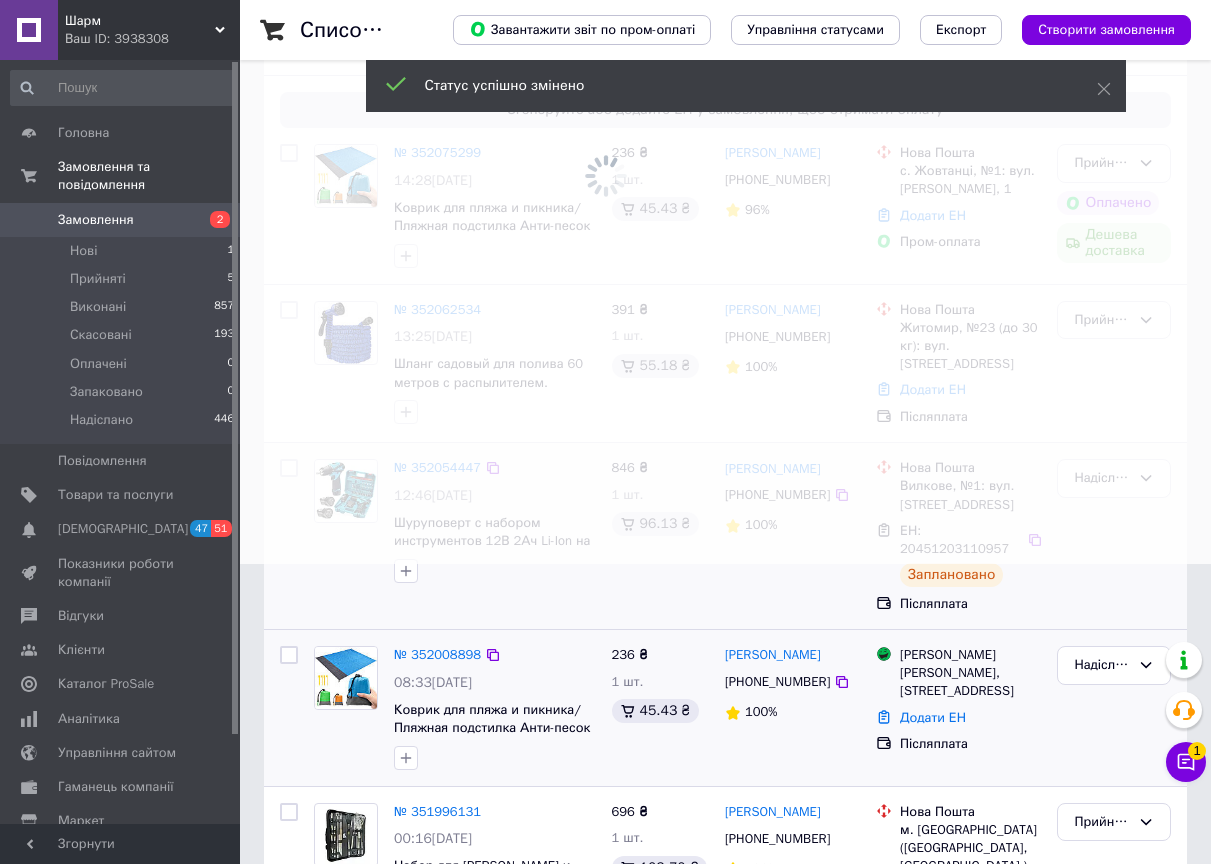 scroll, scrollTop: 200, scrollLeft: 0, axis: vertical 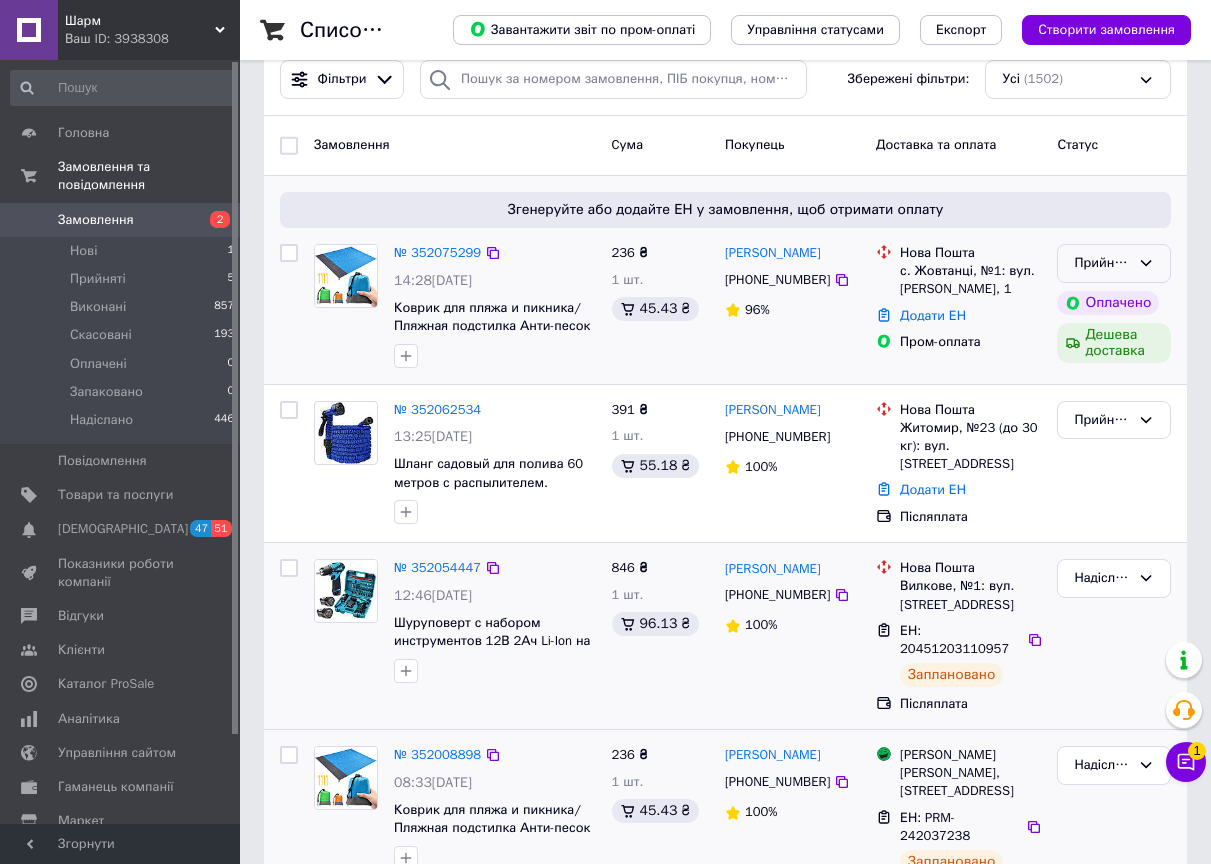 click on "Прийнято" at bounding box center [1102, 263] 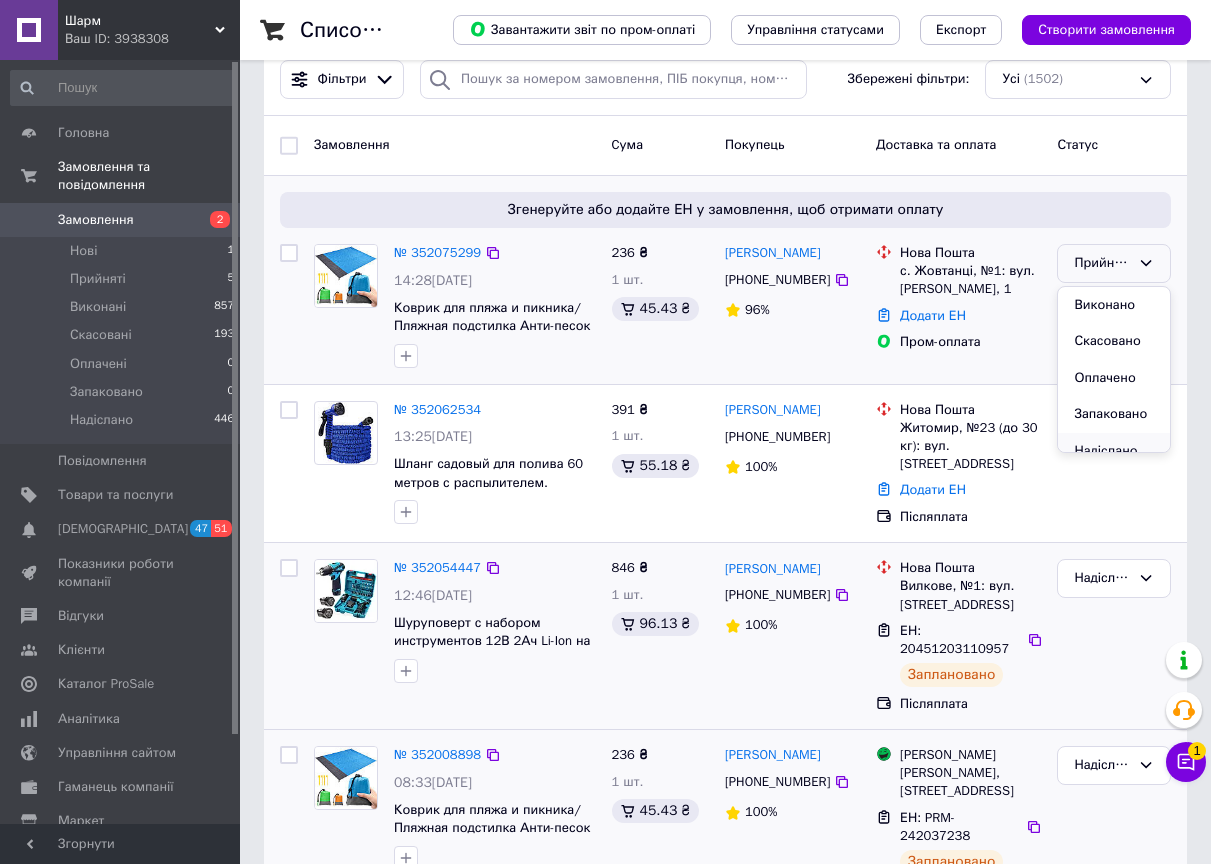 click on "Надіслано" at bounding box center [1114, 451] 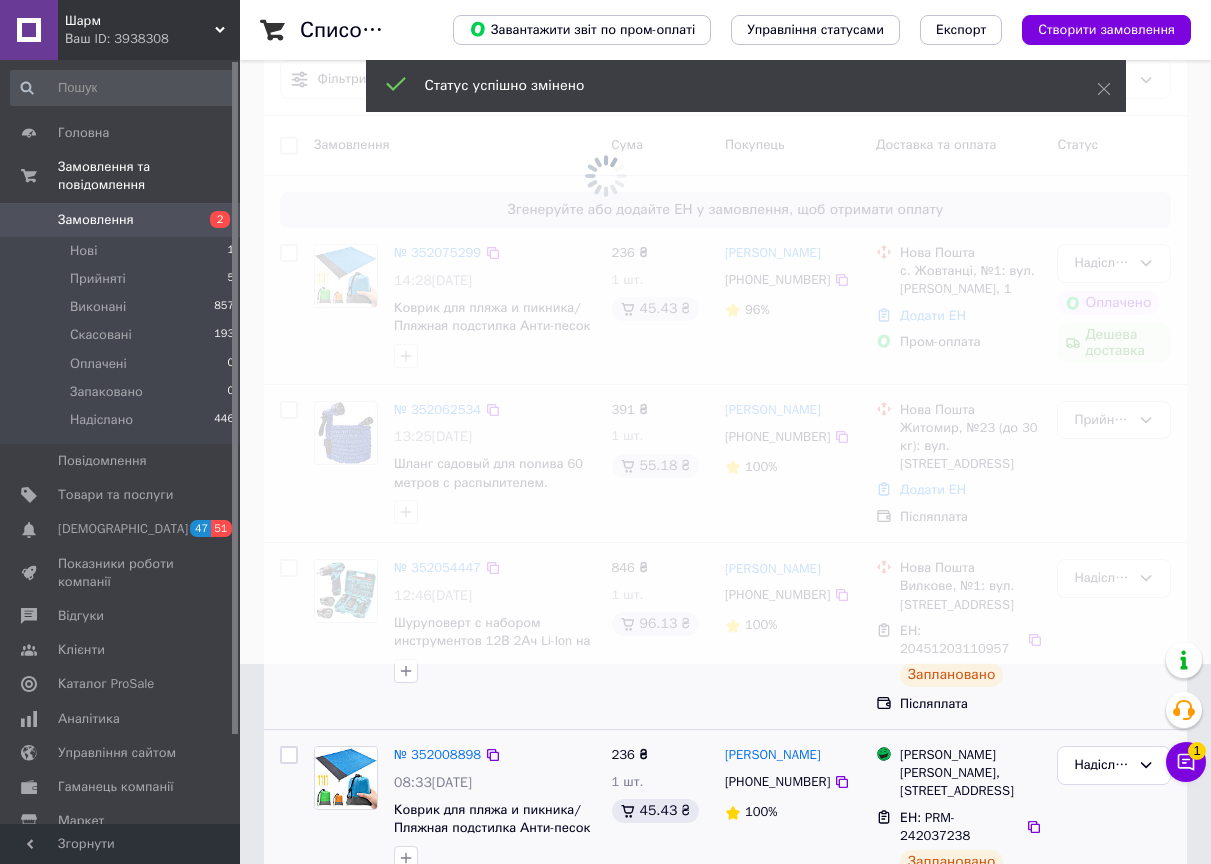 scroll, scrollTop: 300, scrollLeft: 0, axis: vertical 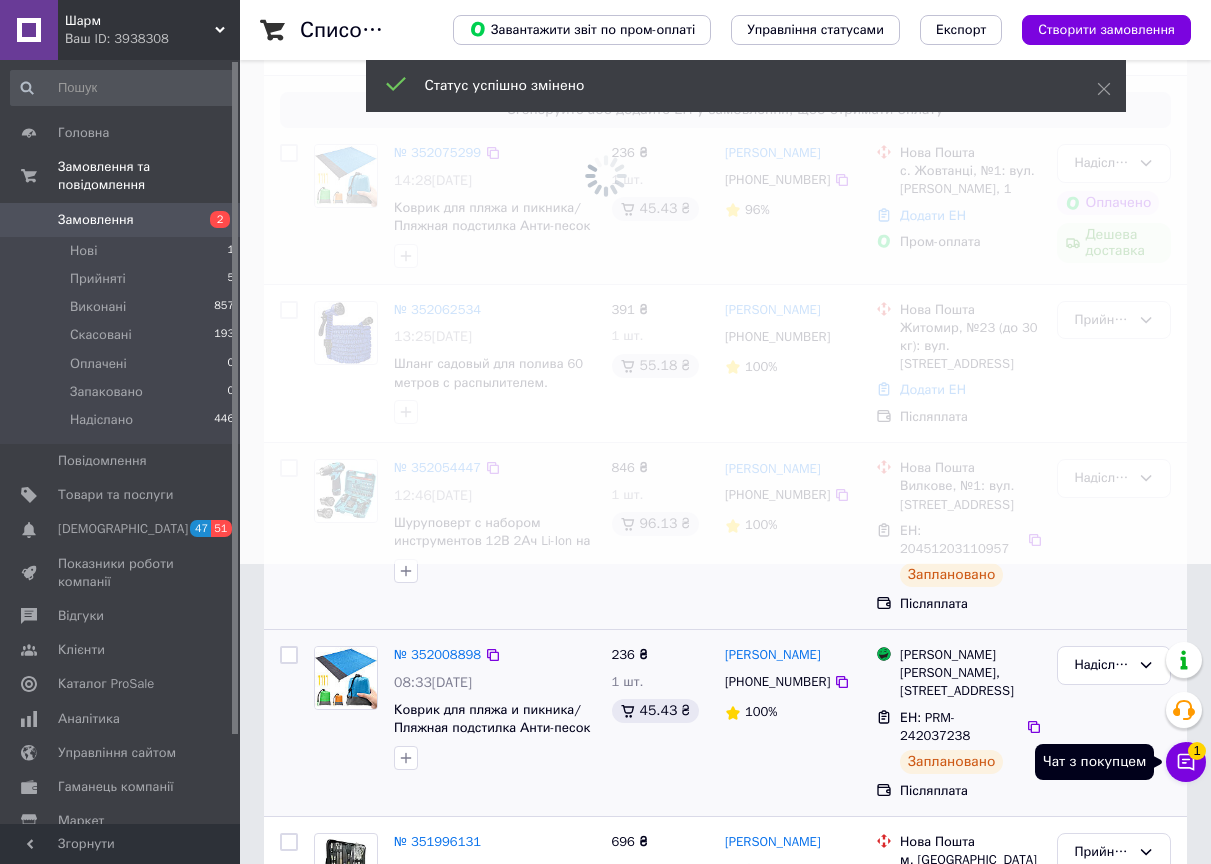 click on "Чат з покупцем 1" at bounding box center (1186, 762) 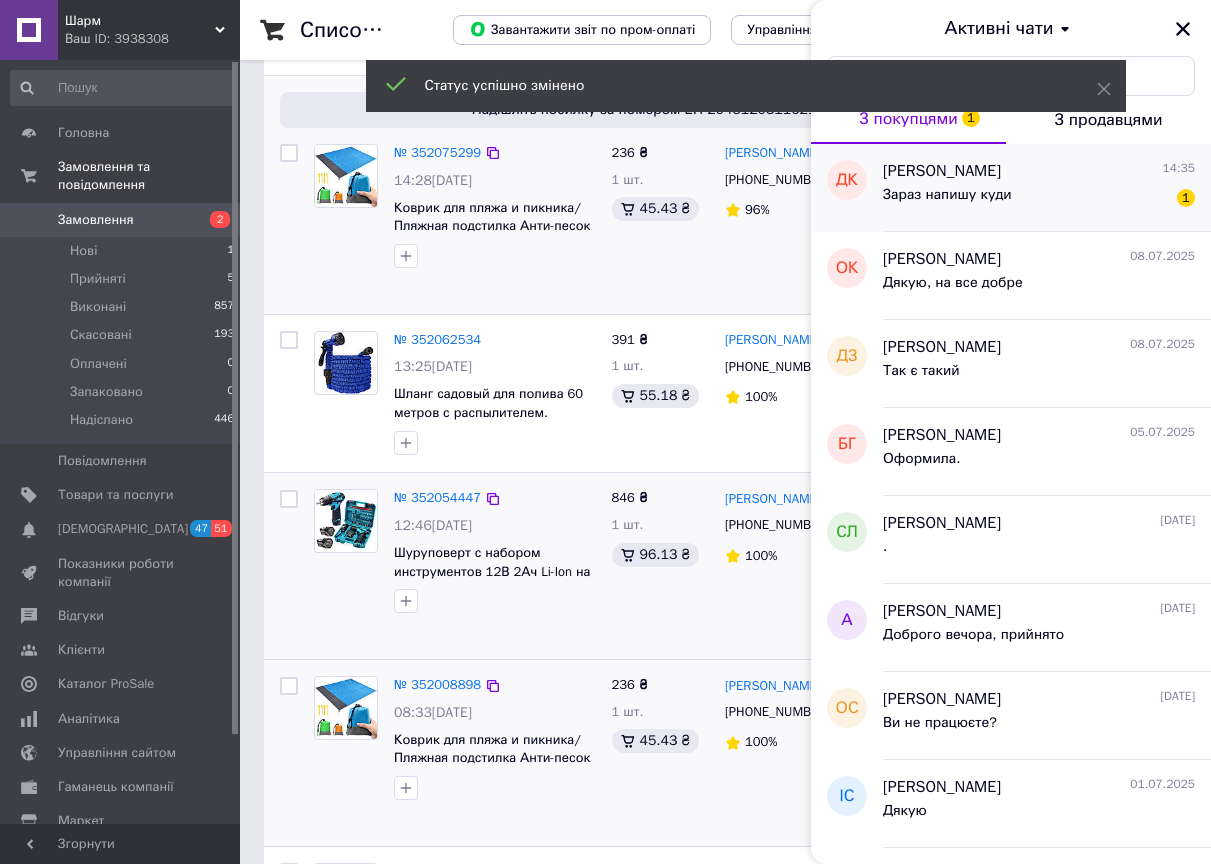 click on "Зараз напишу куди 1" at bounding box center (1039, 199) 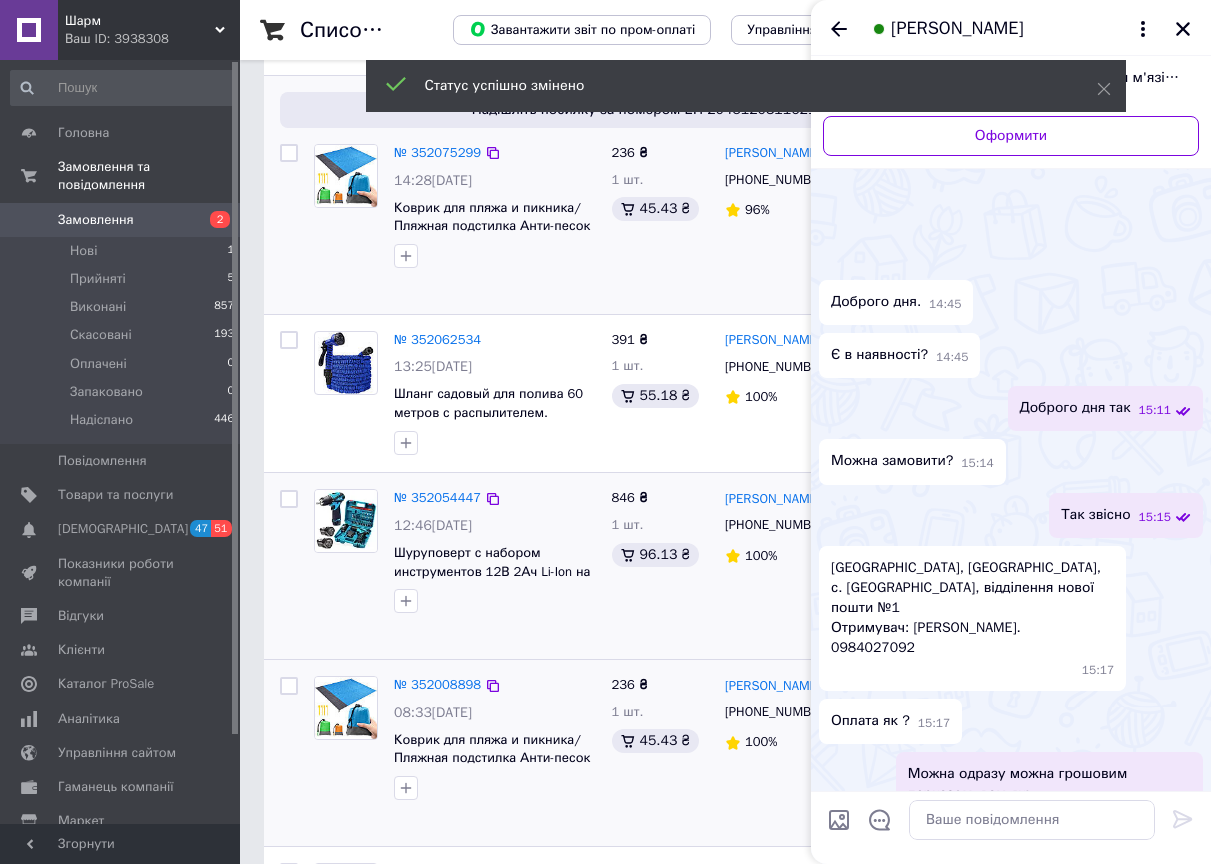 scroll, scrollTop: 1580, scrollLeft: 0, axis: vertical 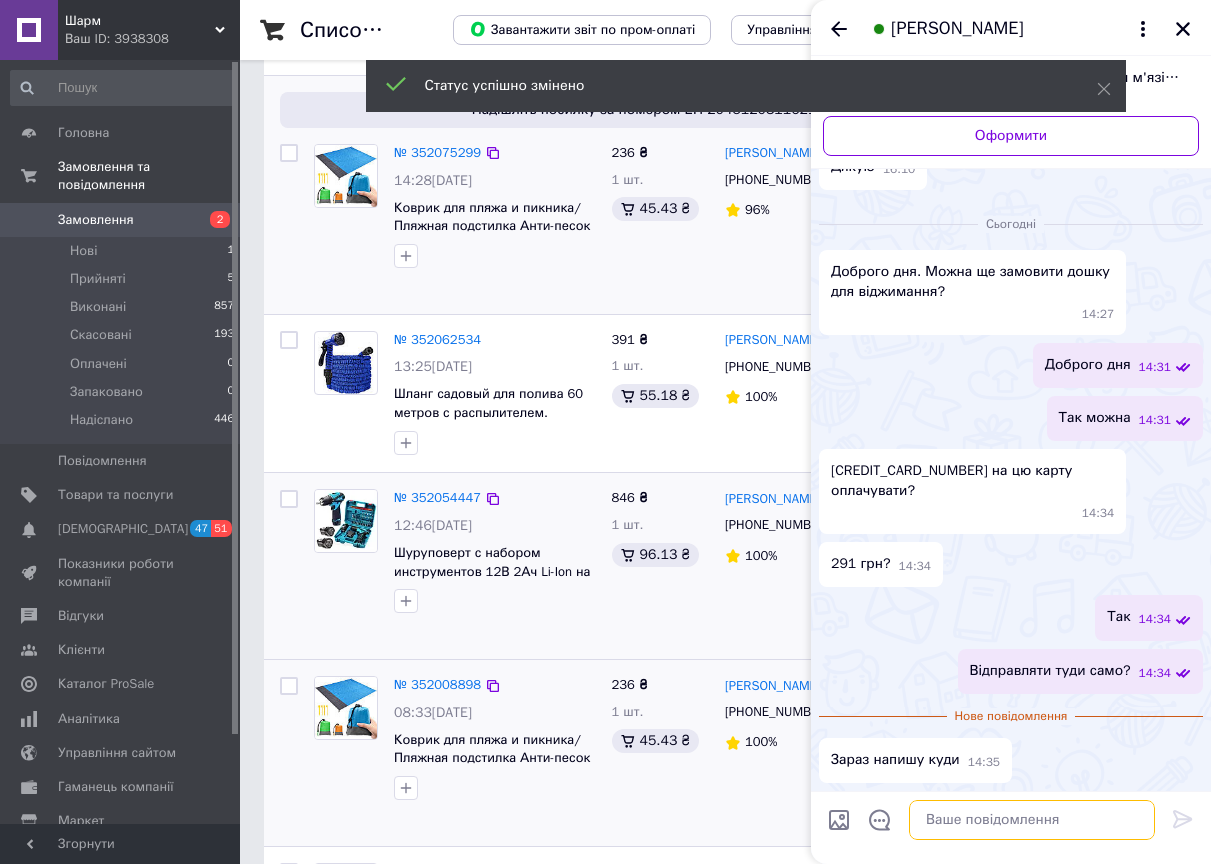 click at bounding box center [1032, 820] 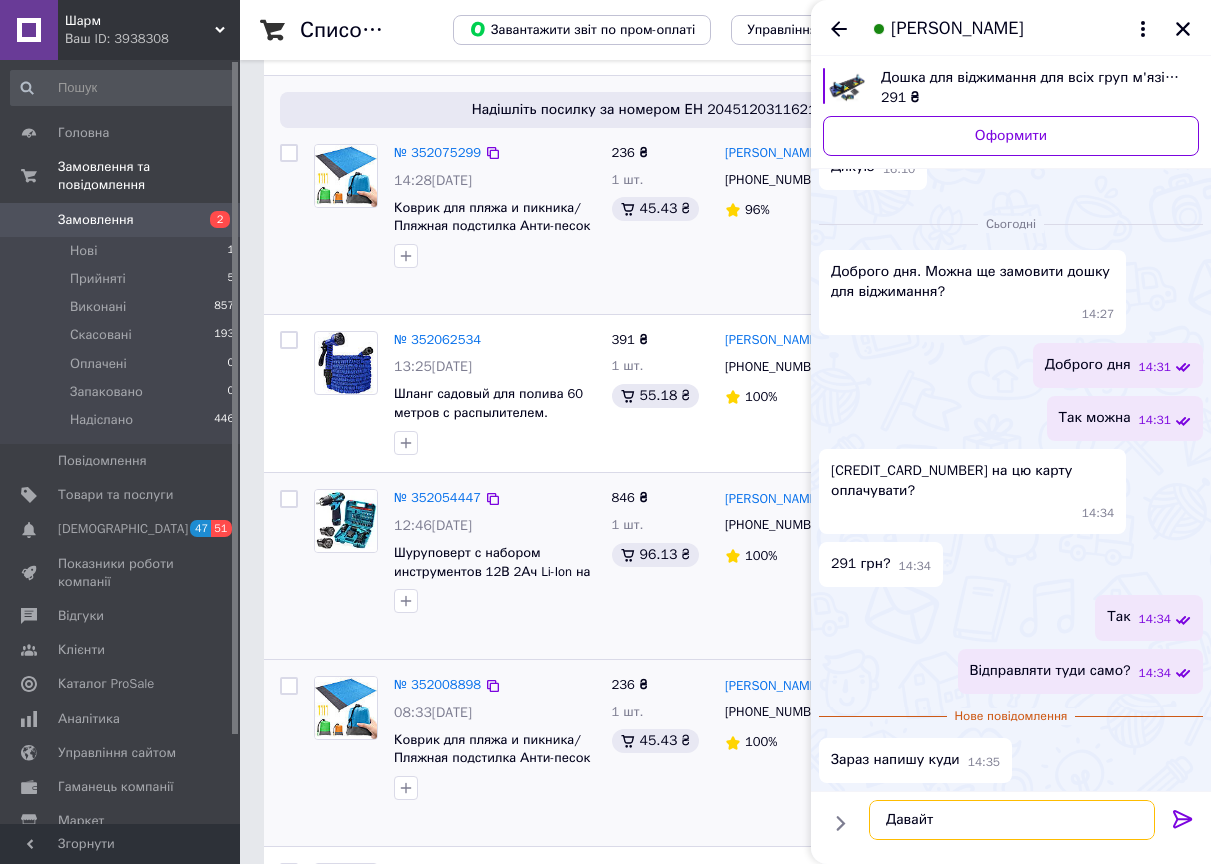 type on "Давайте" 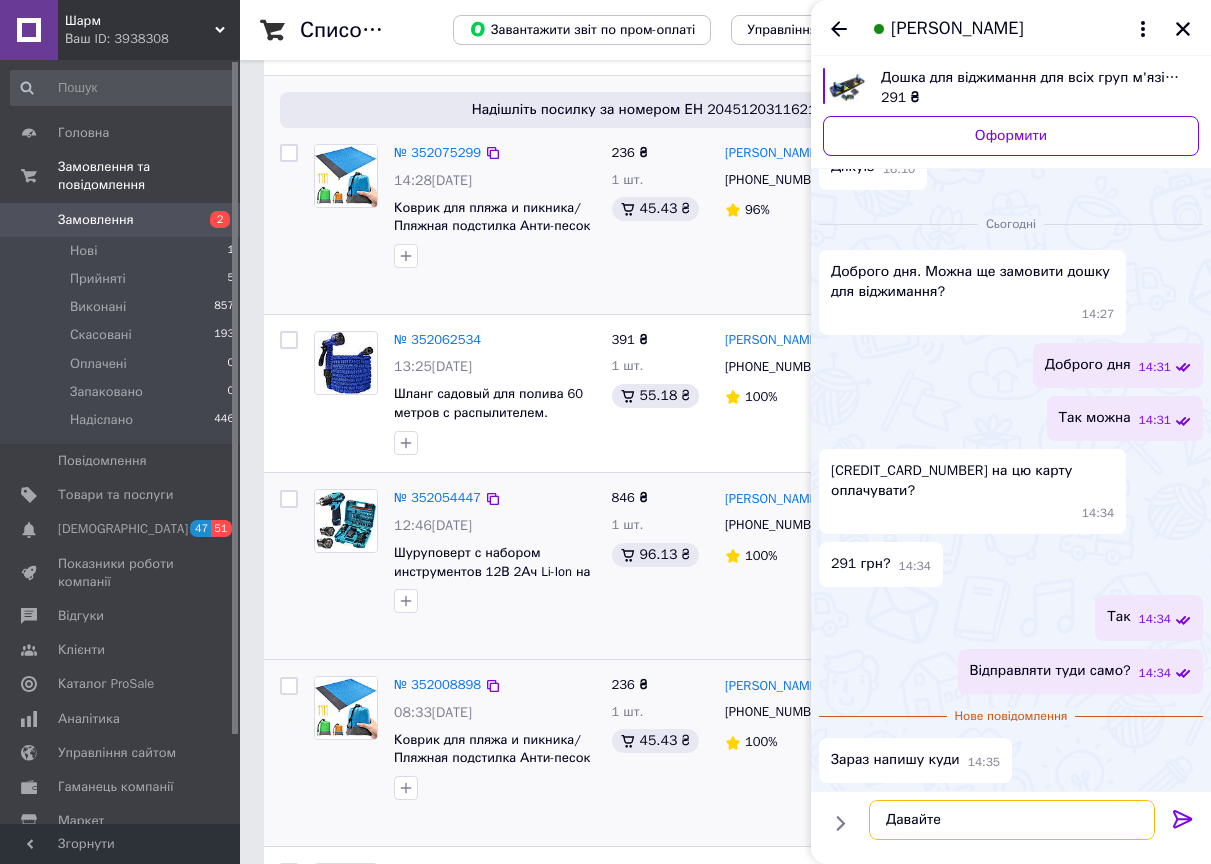 type 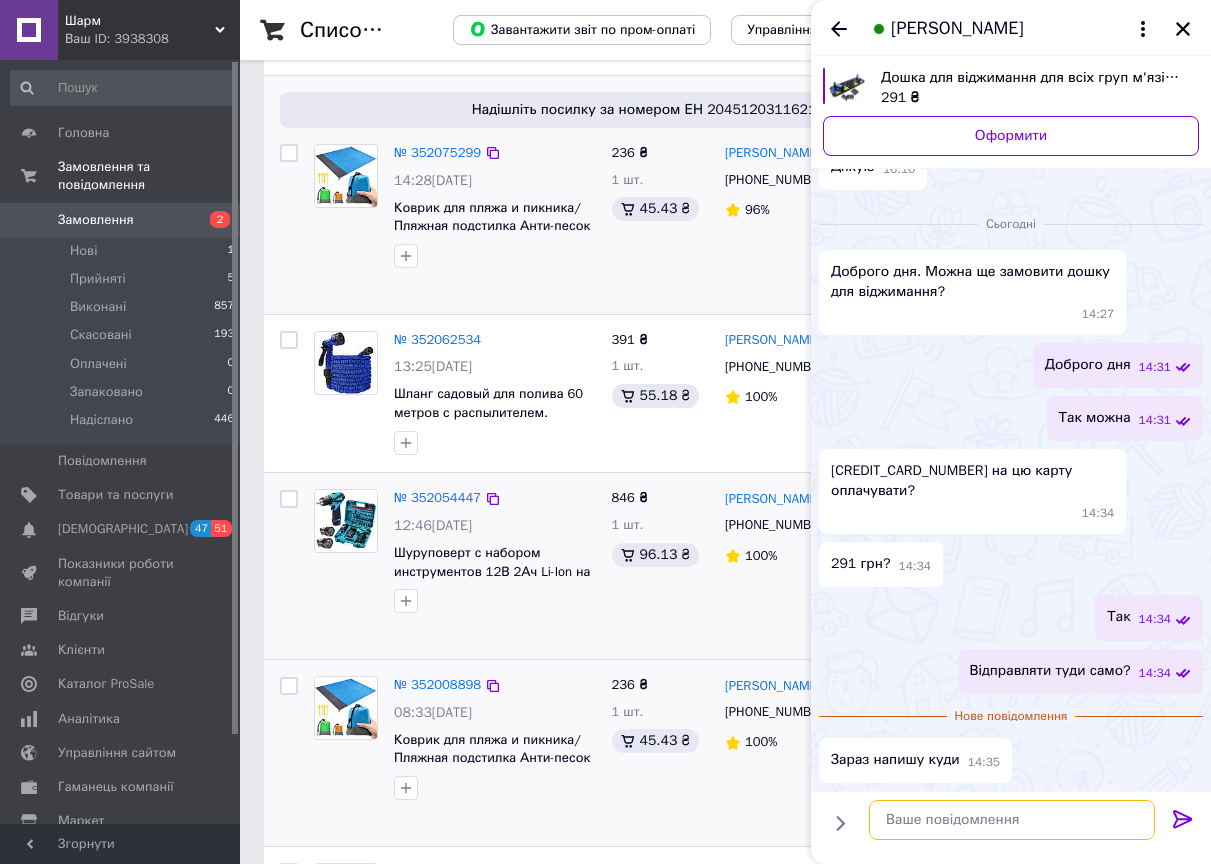 scroll, scrollTop: 1546, scrollLeft: 0, axis: vertical 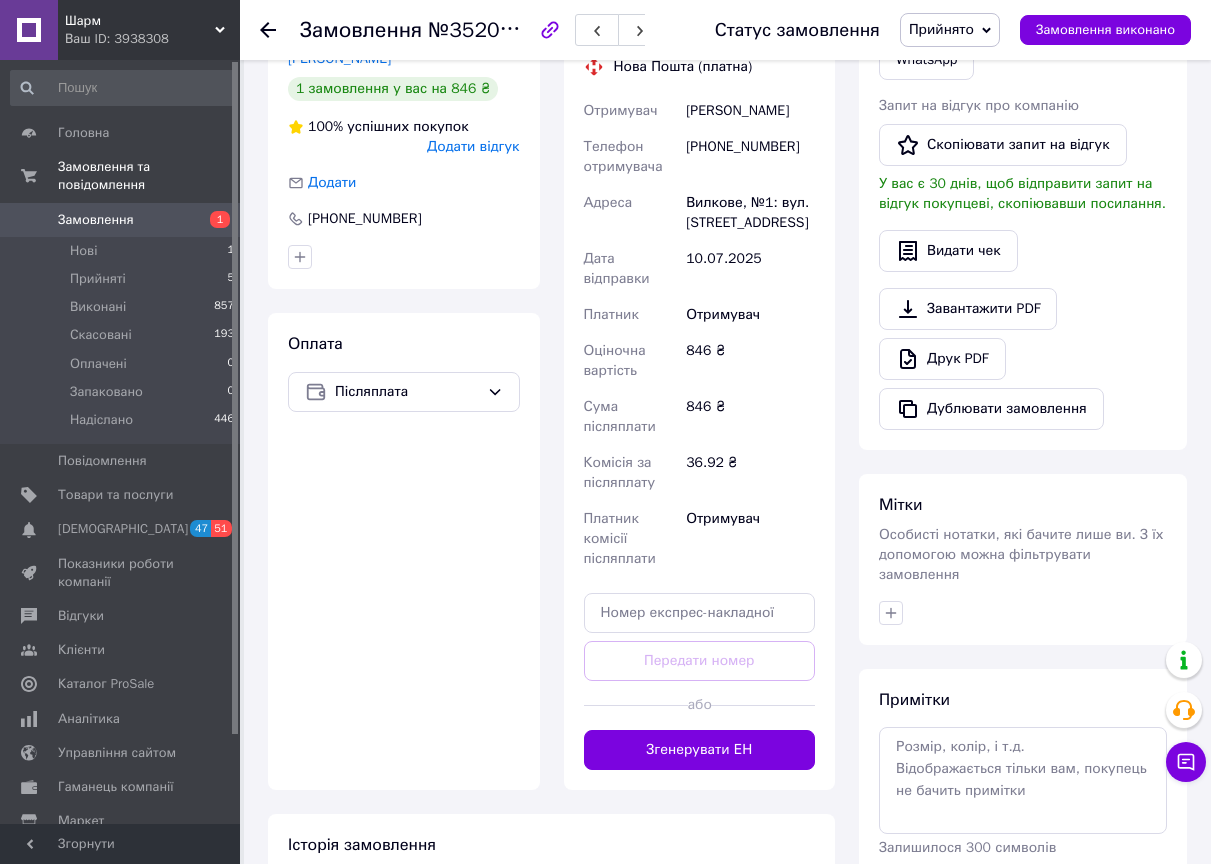 click on "Згенерувати ЕН" at bounding box center (700, 750) 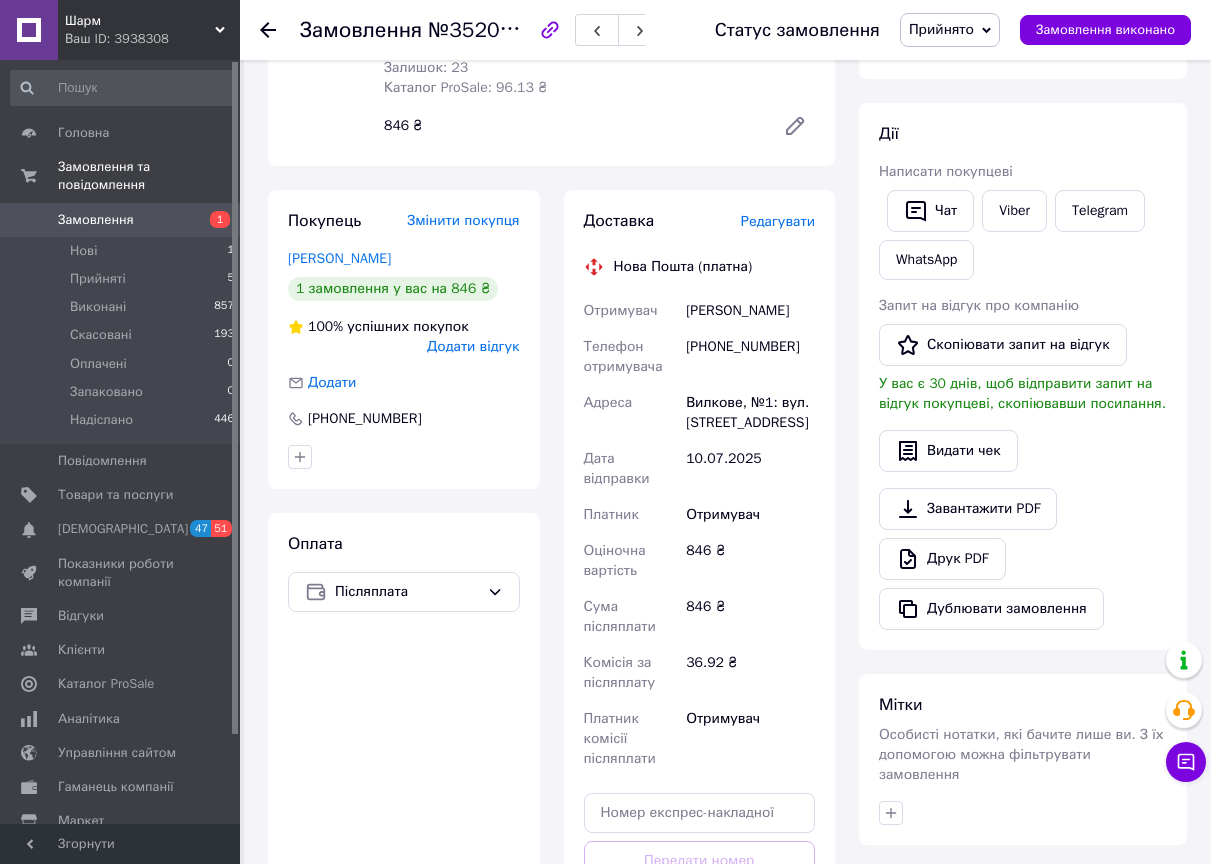 scroll, scrollTop: 0, scrollLeft: 0, axis: both 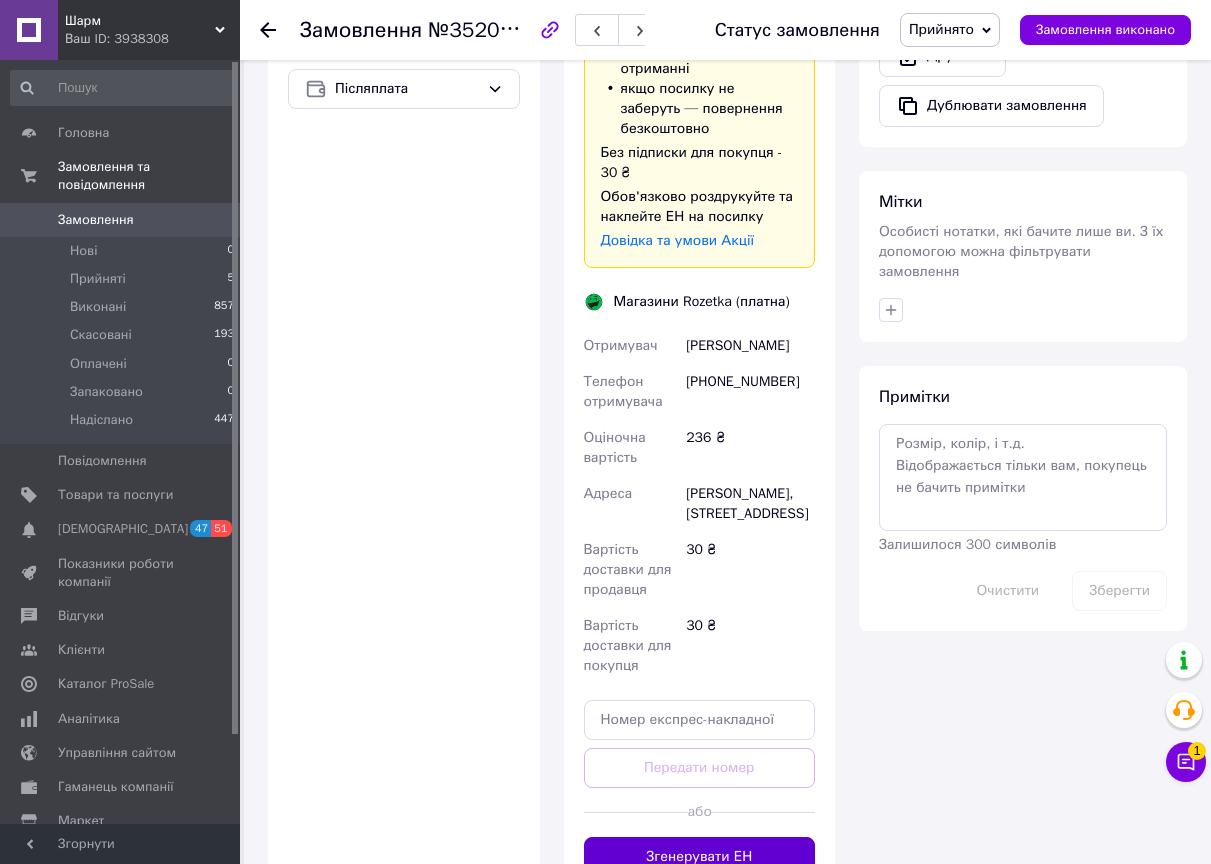 click on "Згенерувати ЕН" at bounding box center [700, 857] 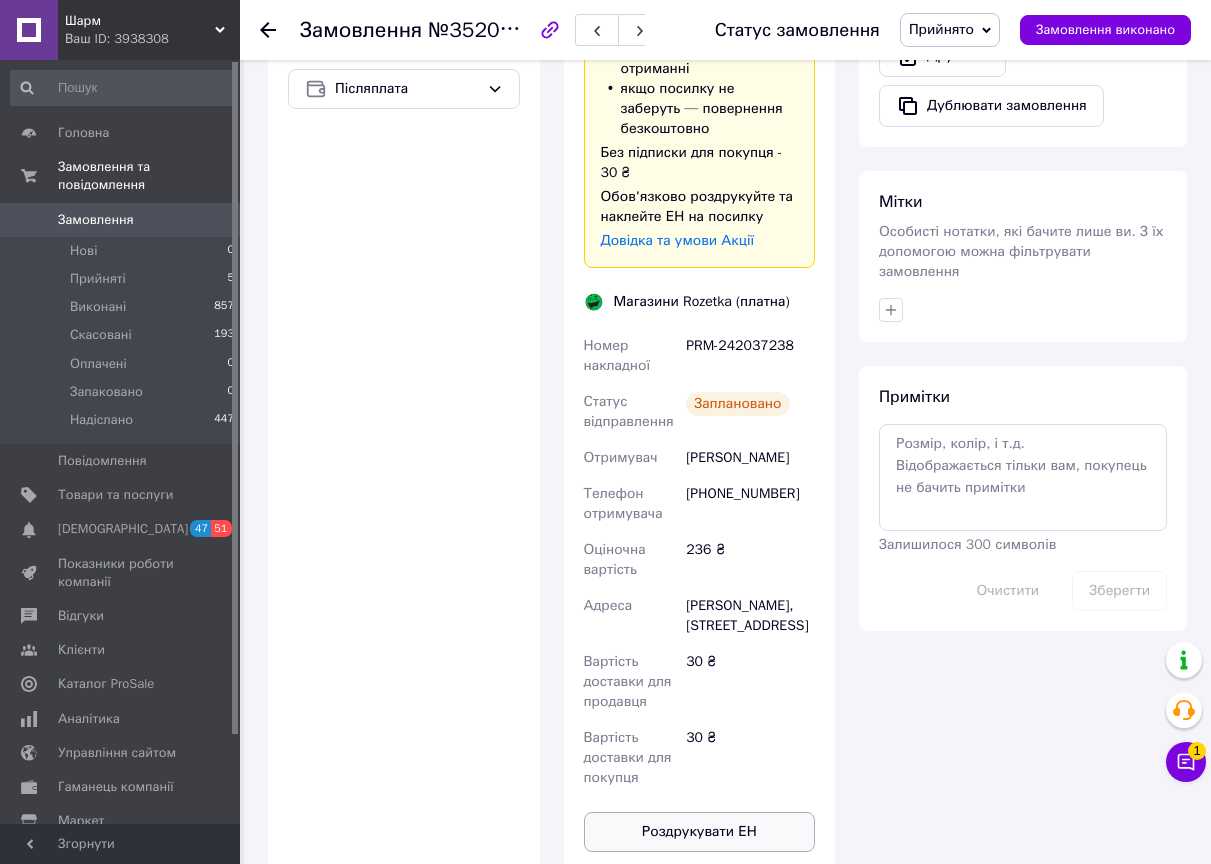 click on "Роздрукувати ЕН" at bounding box center (700, 832) 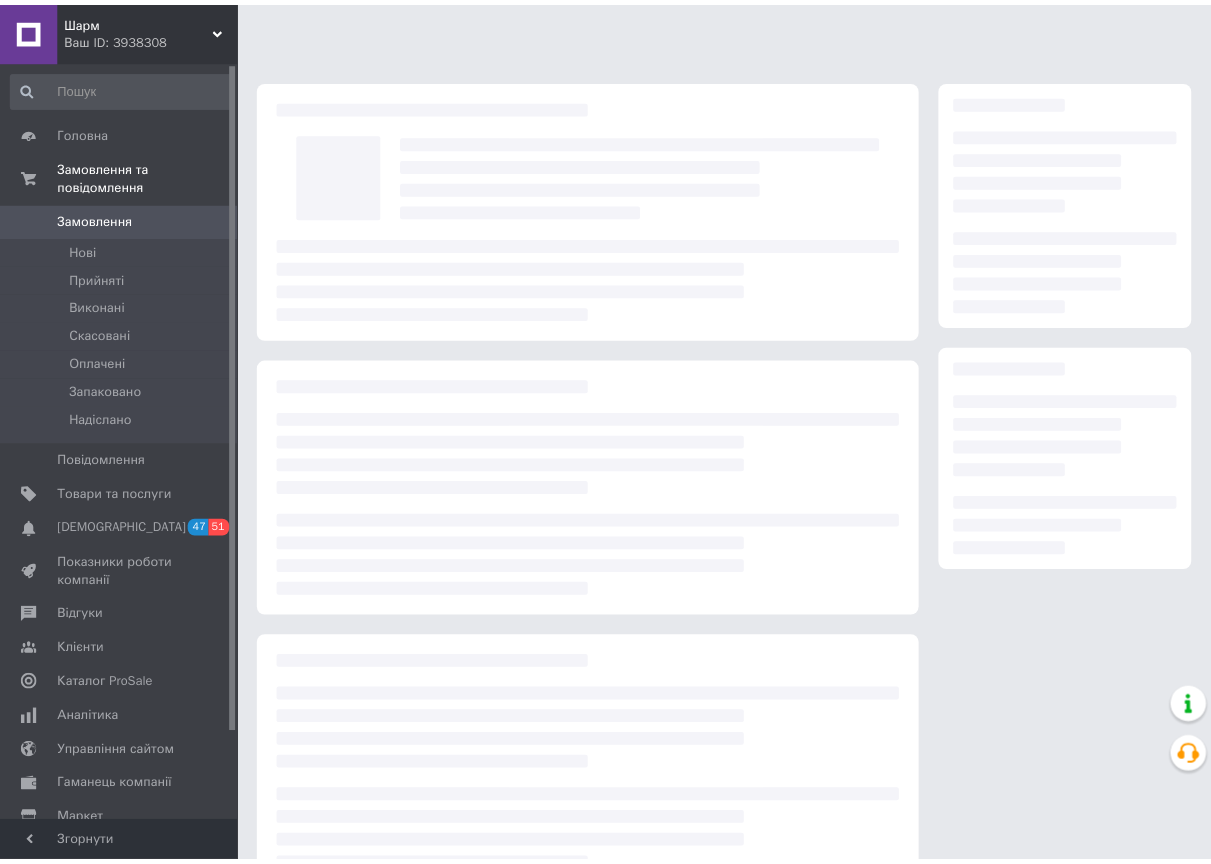 scroll, scrollTop: 0, scrollLeft: 0, axis: both 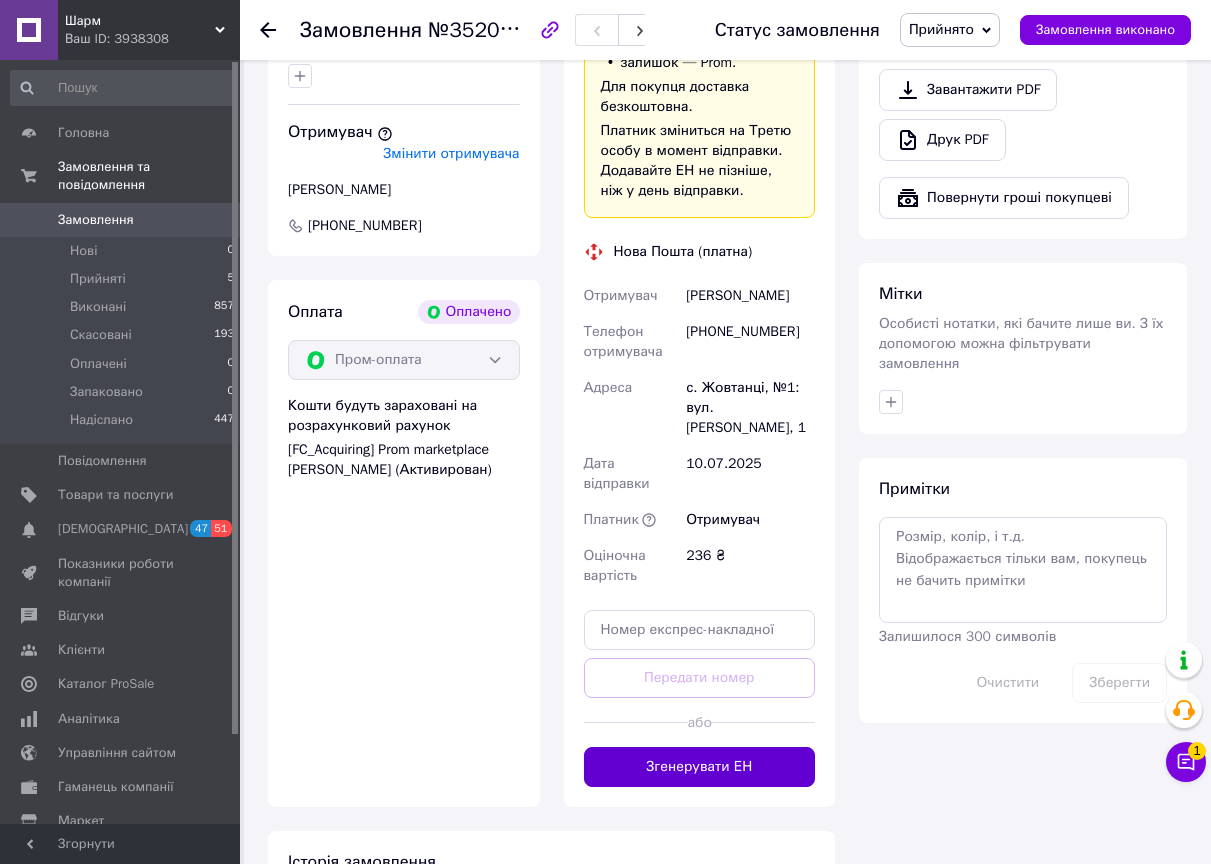 click on "Згенерувати ЕН" at bounding box center (700, 767) 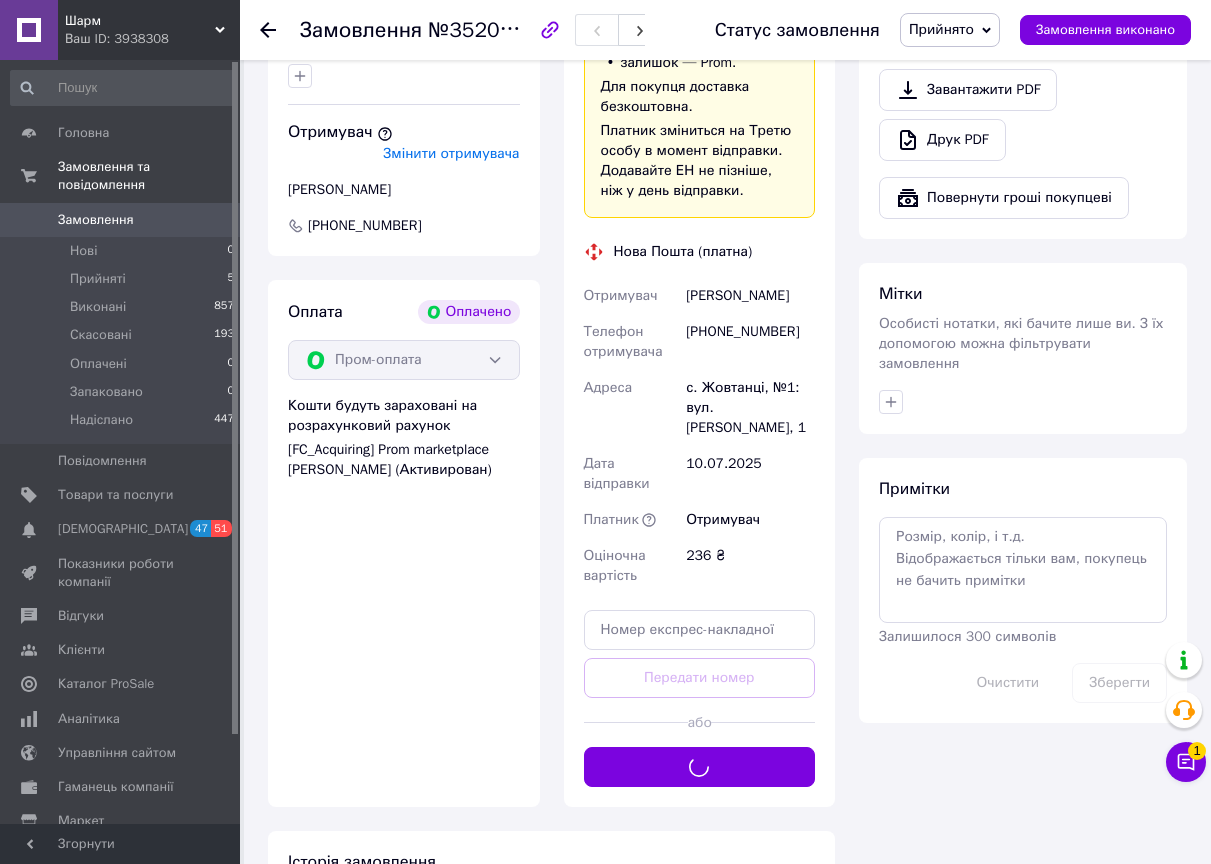 scroll, scrollTop: 692, scrollLeft: 0, axis: vertical 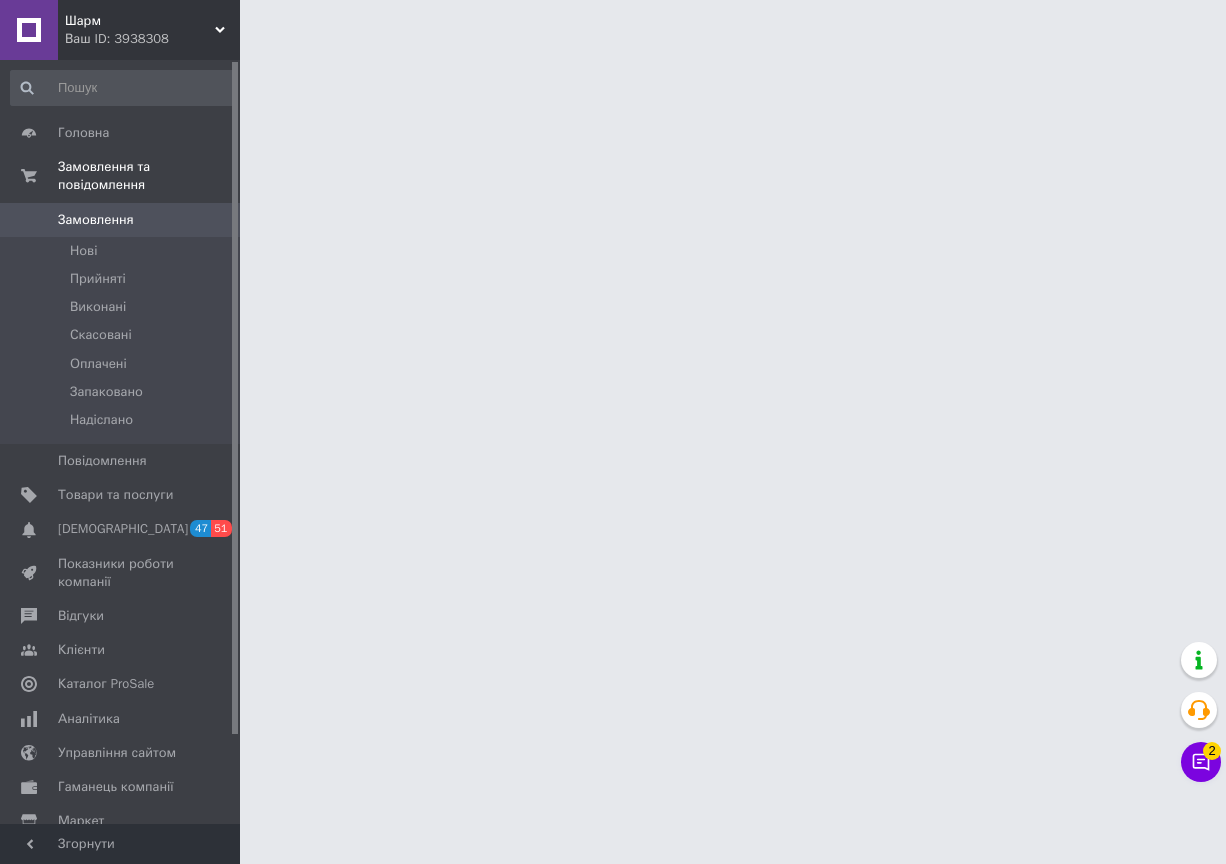 click 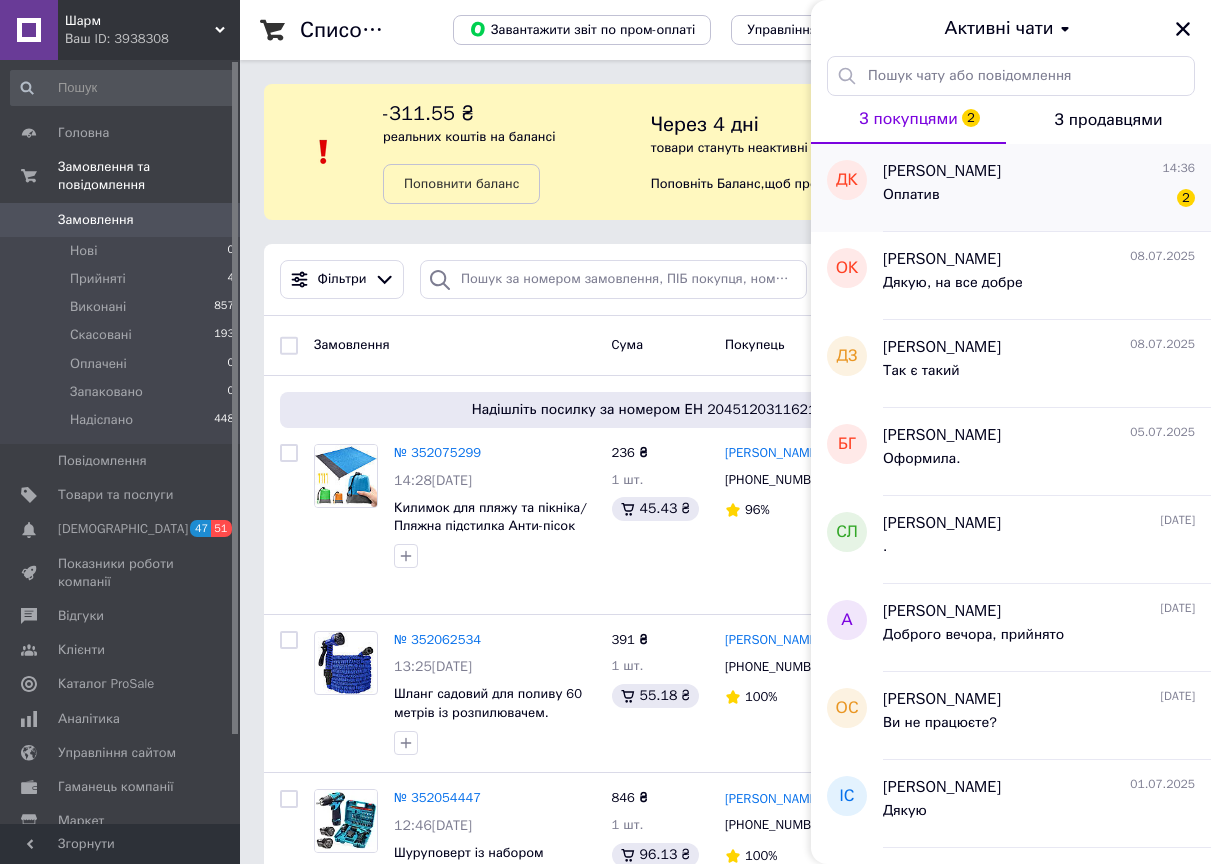 click on "Оплатив 2" at bounding box center (1039, 199) 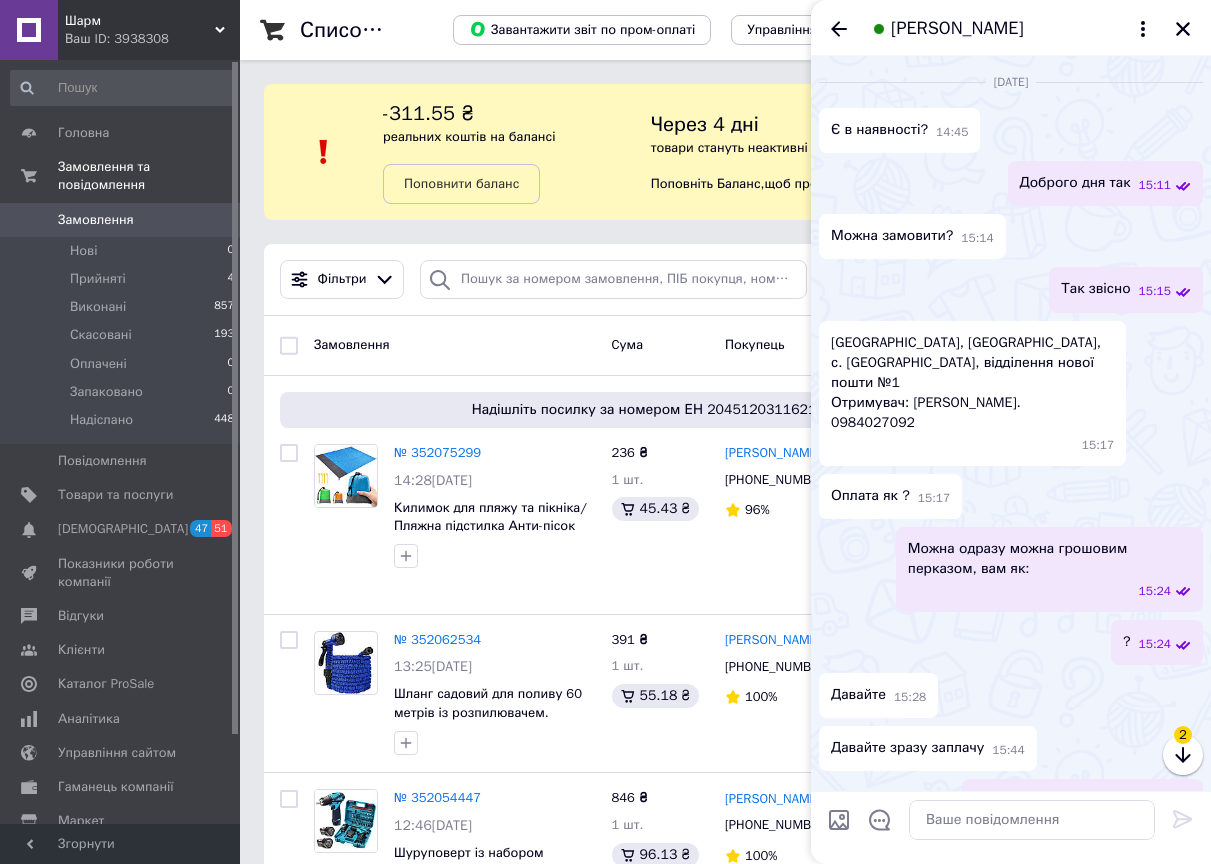 scroll, scrollTop: 1645, scrollLeft: 0, axis: vertical 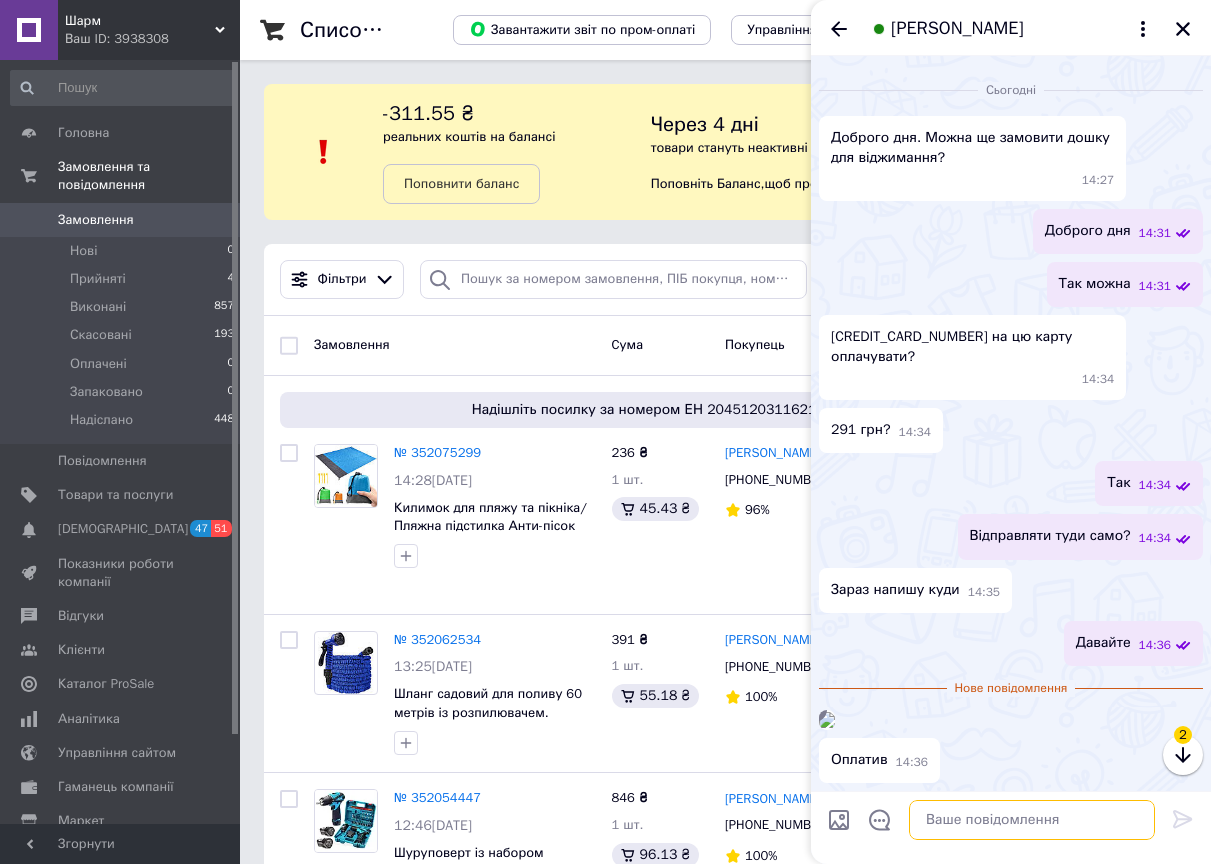click at bounding box center (1032, 820) 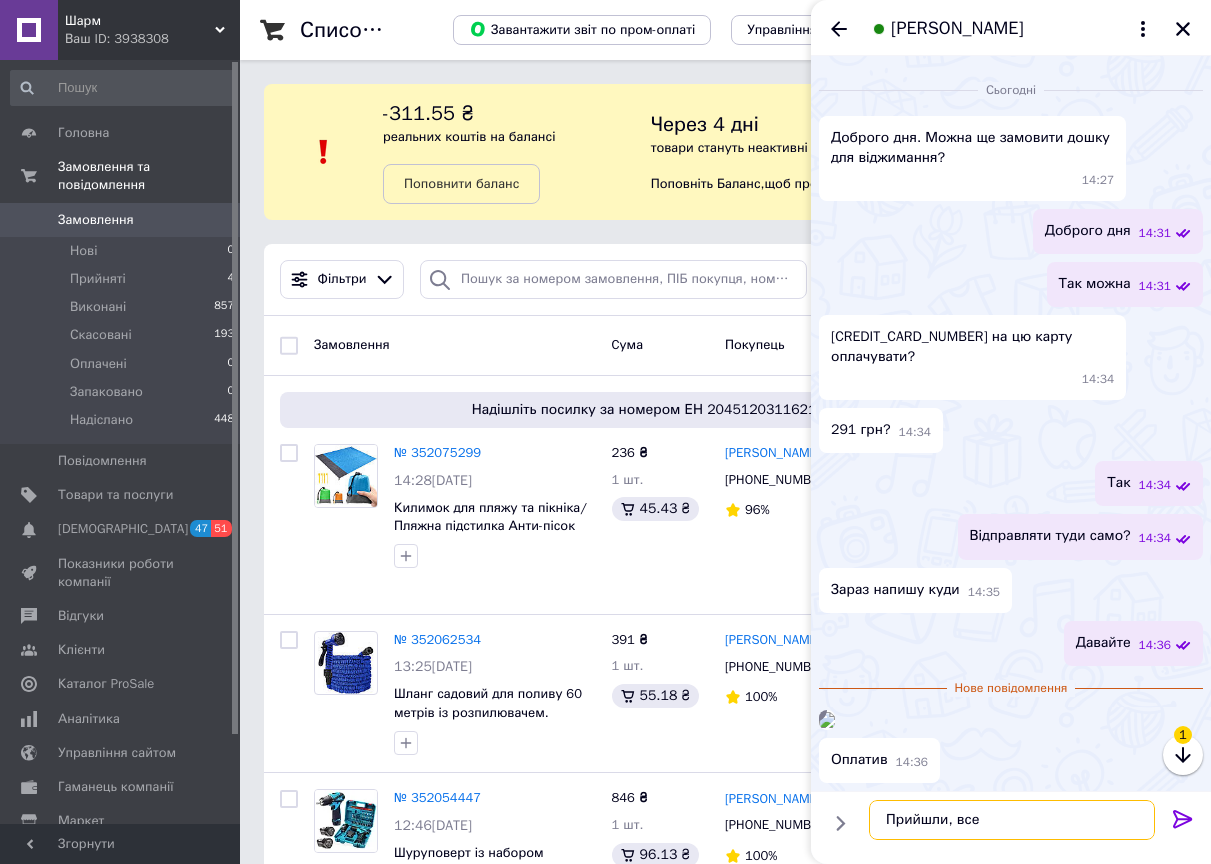 type on "Прийшли, все є" 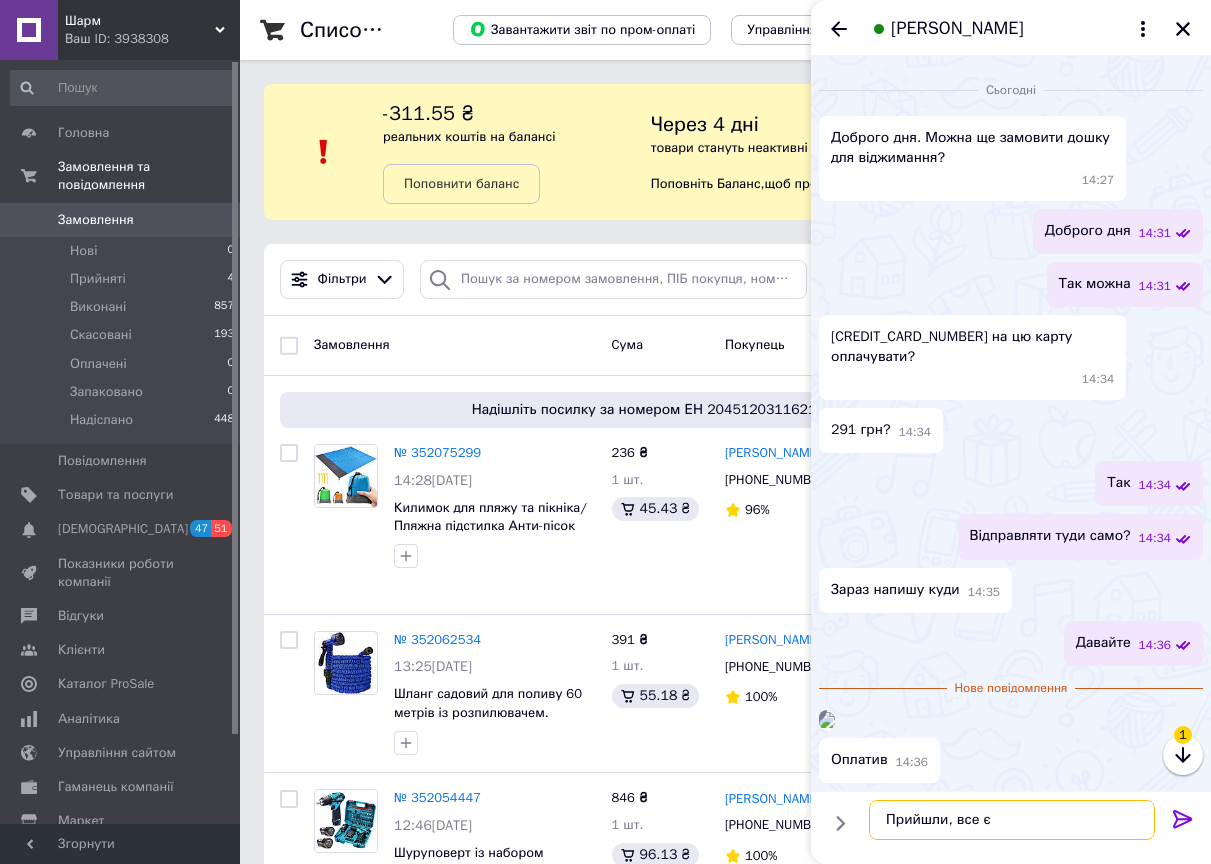 type 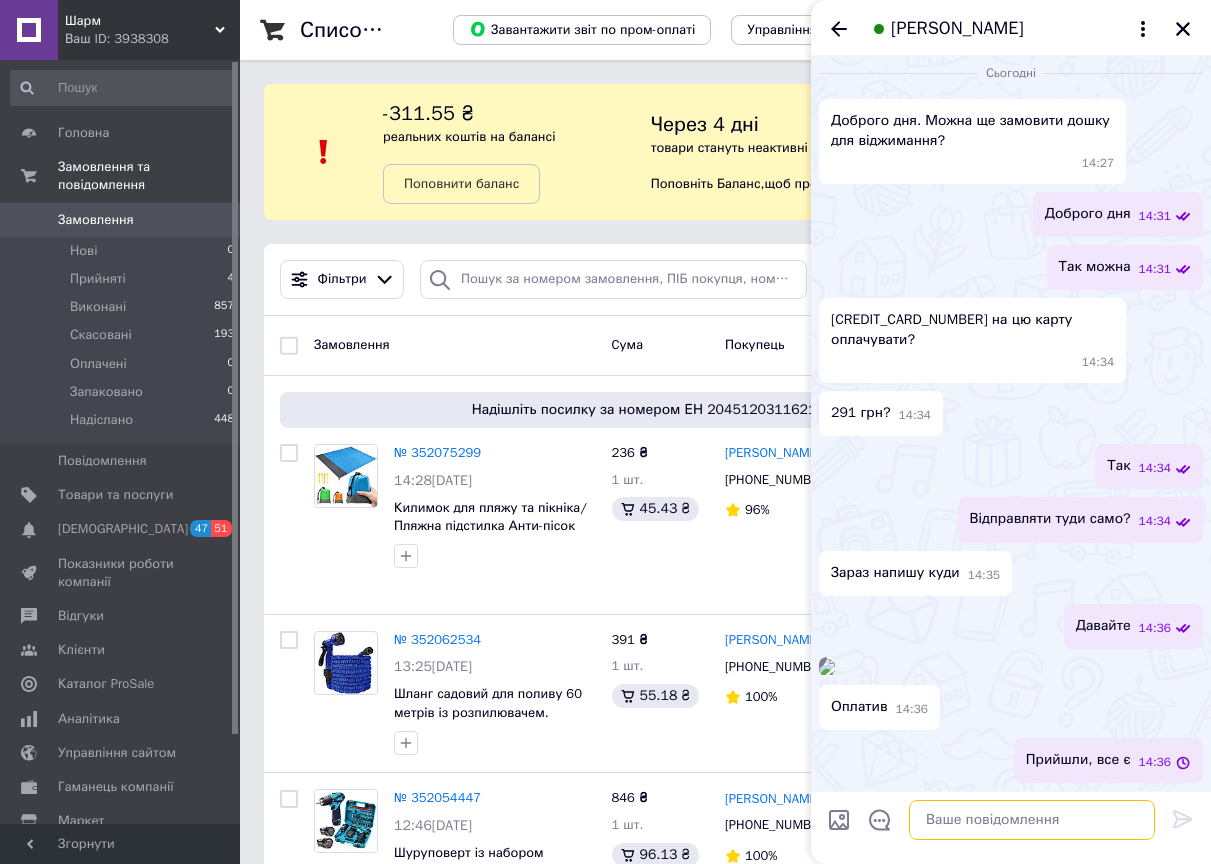 scroll, scrollTop: 1786, scrollLeft: 0, axis: vertical 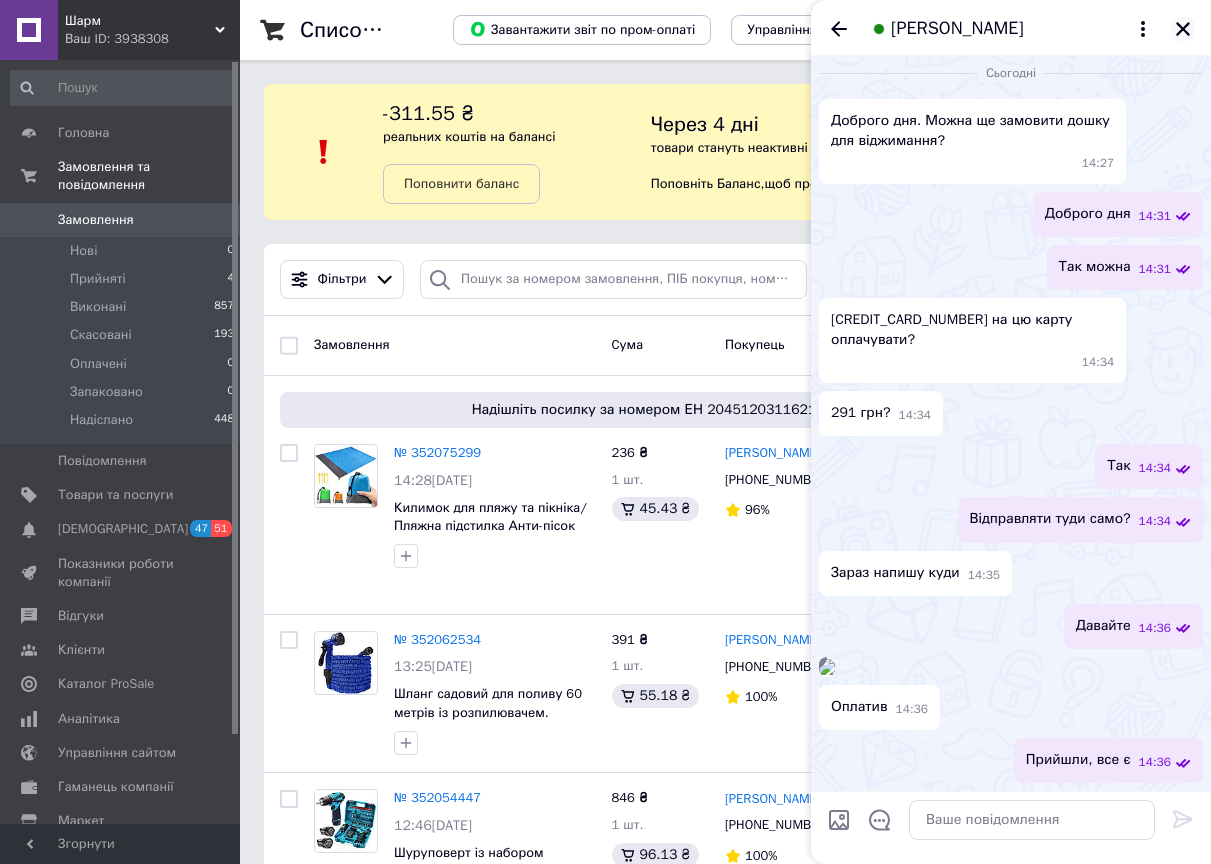 click 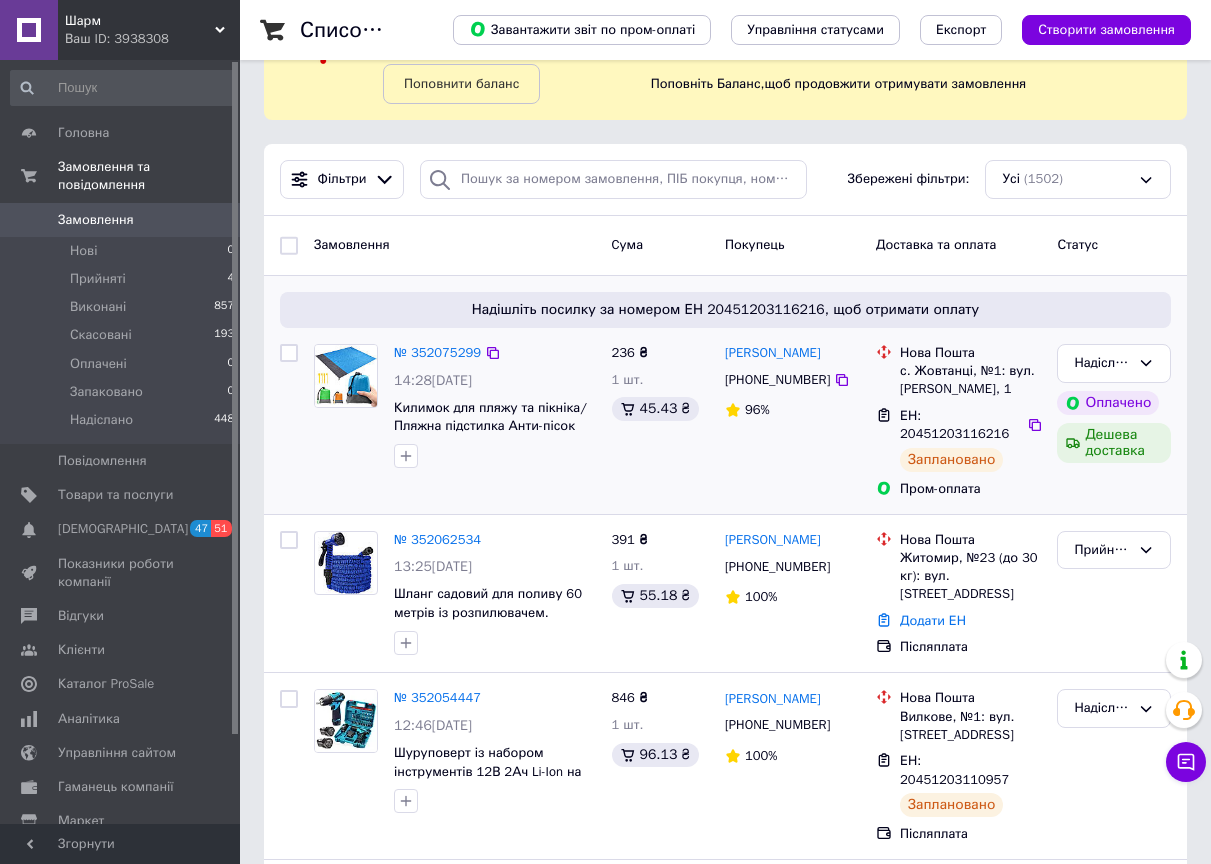 scroll, scrollTop: 200, scrollLeft: 0, axis: vertical 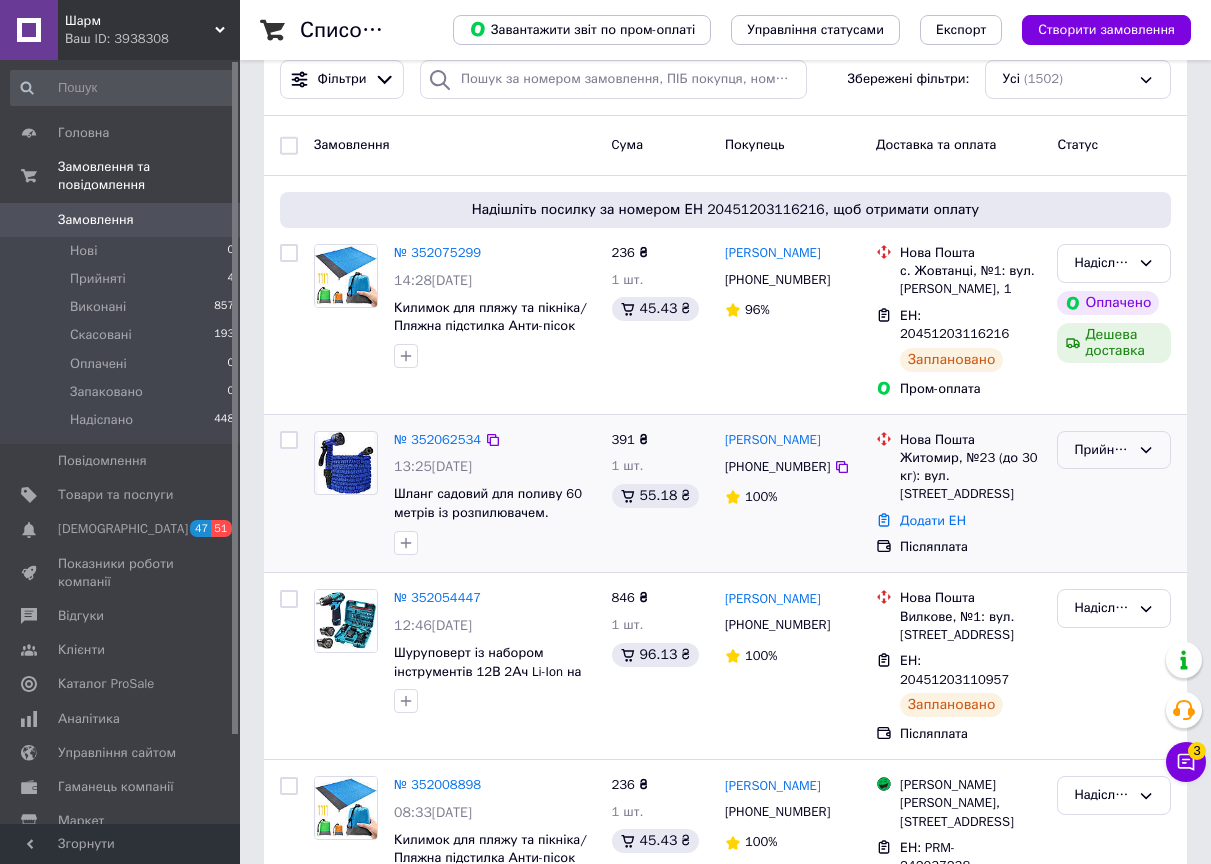 click on "Прийнято" at bounding box center [1114, 450] 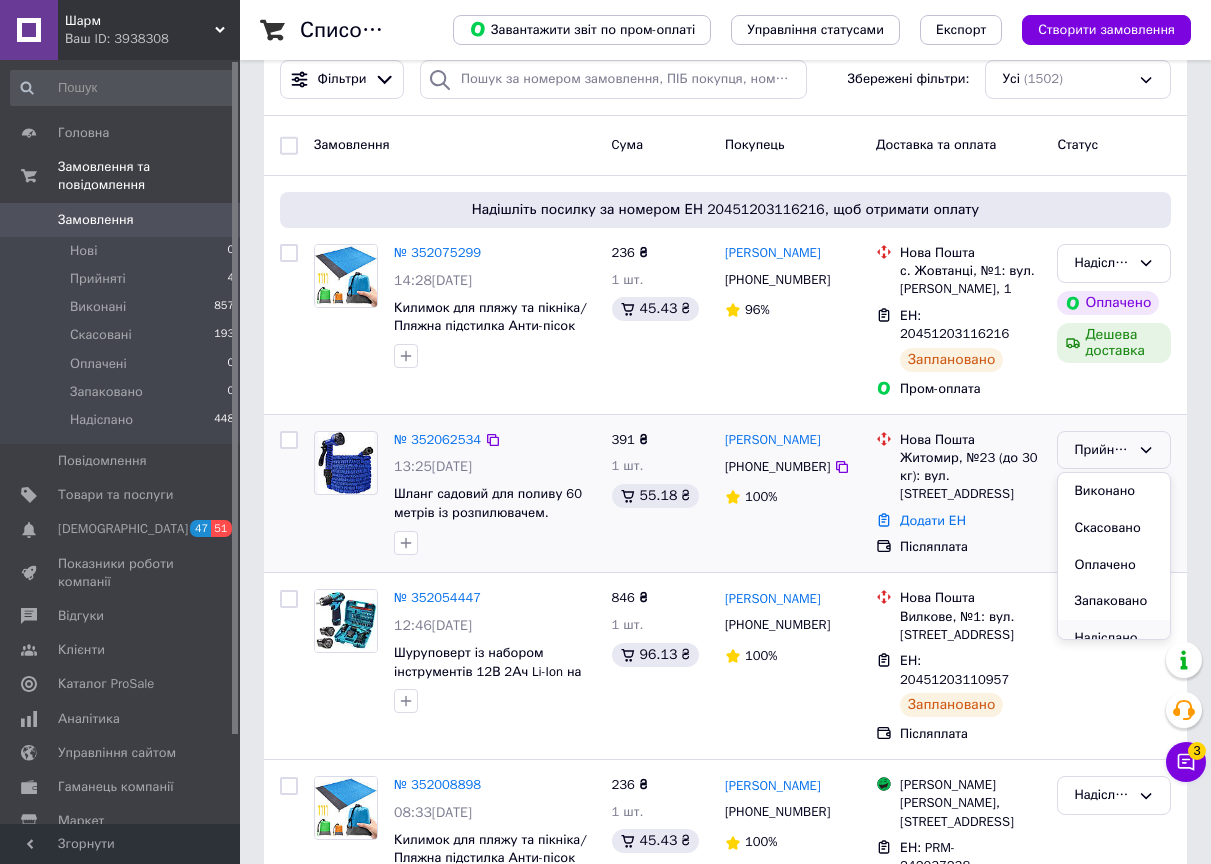 click on "Надіслано" at bounding box center [1114, 638] 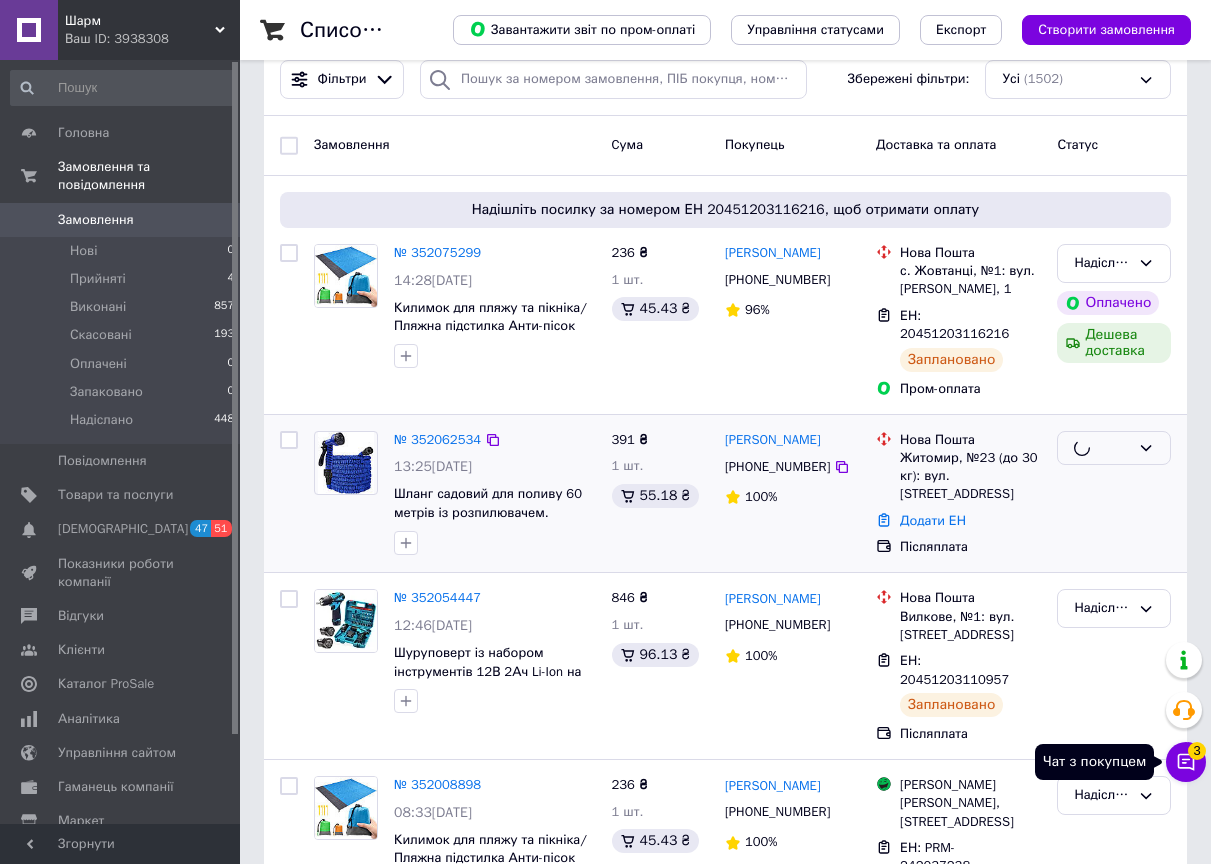 click 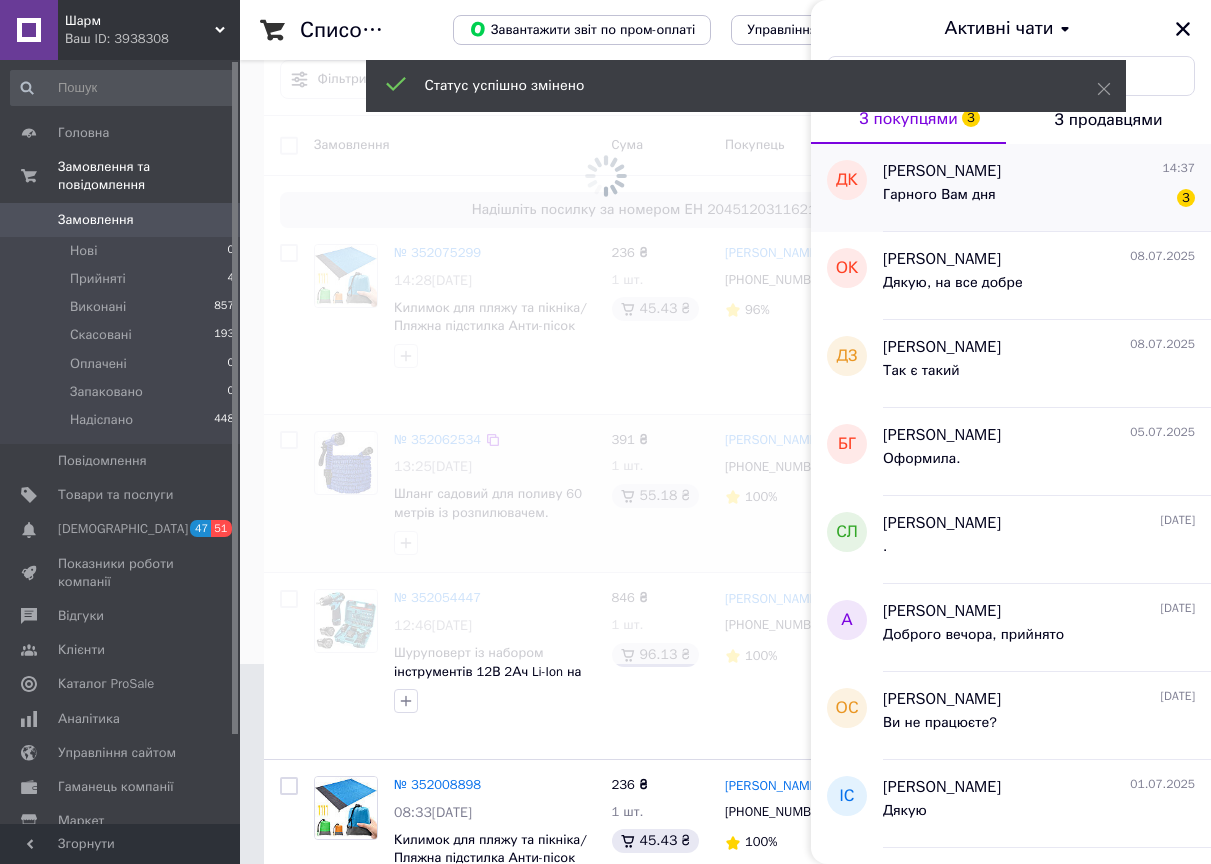click on "Гарного Вам дня 3" at bounding box center [1039, 199] 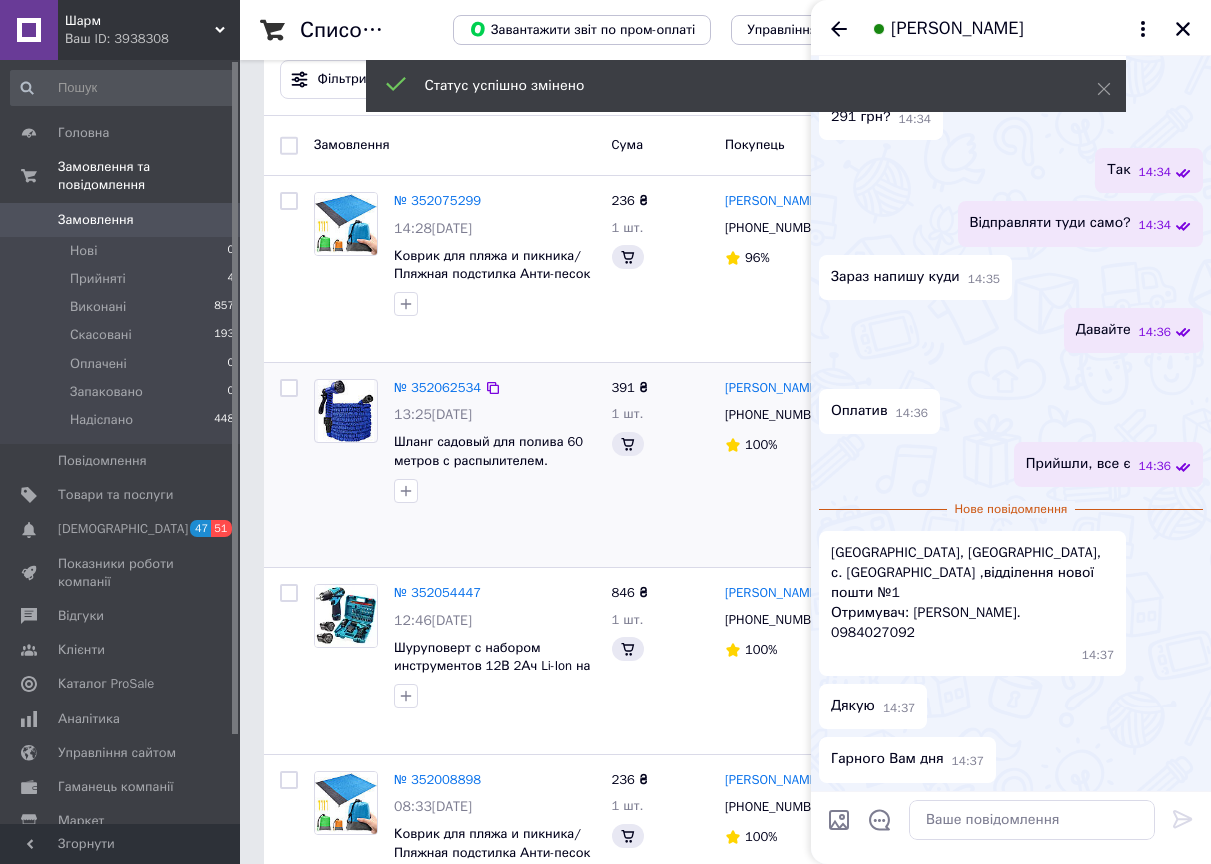 scroll, scrollTop: 2101, scrollLeft: 0, axis: vertical 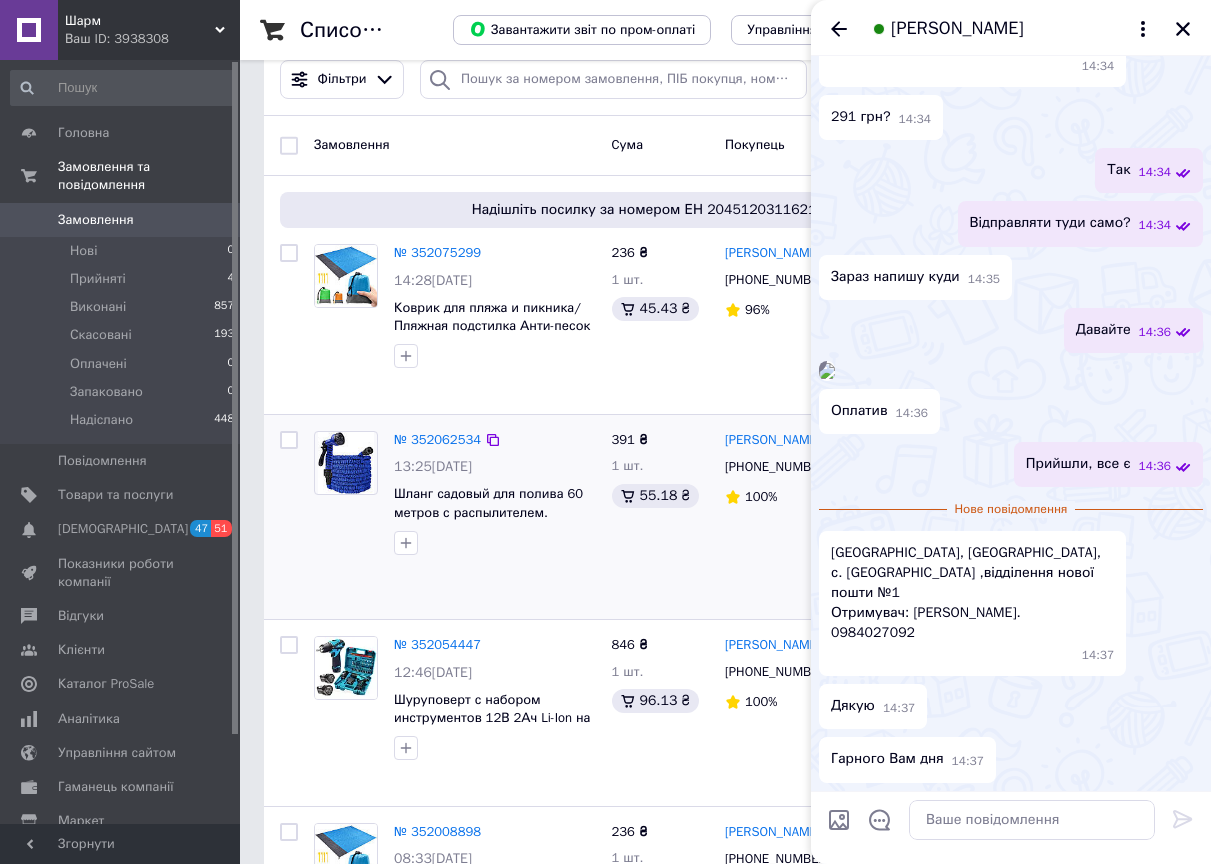 click on "Дніпропетровська область, Синельнікіаський район, с. Маломихайлівка ,відділення нової пошти №1 Отримувач: Колесник Дмитро Григорович. 0984027092" at bounding box center (972, 593) 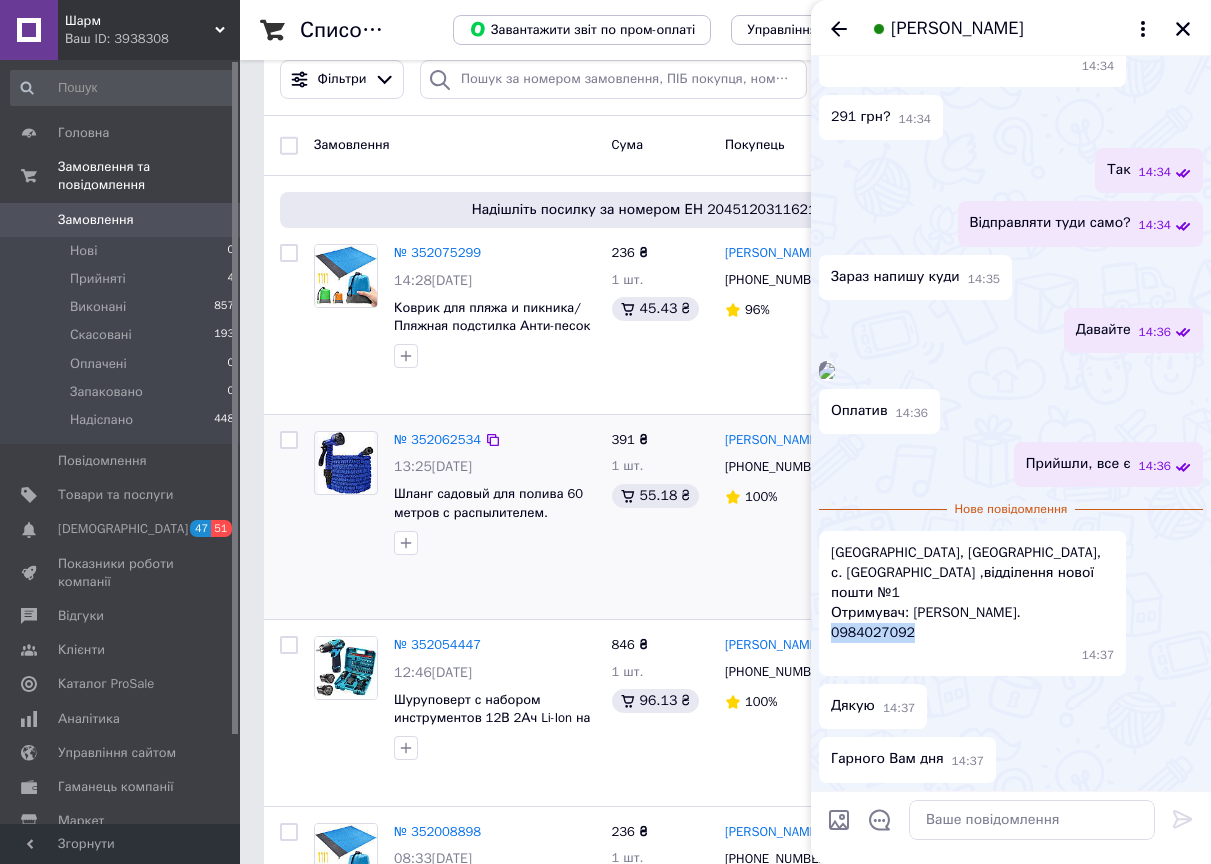 click on "Дніпропетровська область, Синельнікіаський район, с. Маломихайлівка ,відділення нової пошти №1 Отримувач: Колесник Дмитро Григорович. 0984027092" at bounding box center (972, 593) 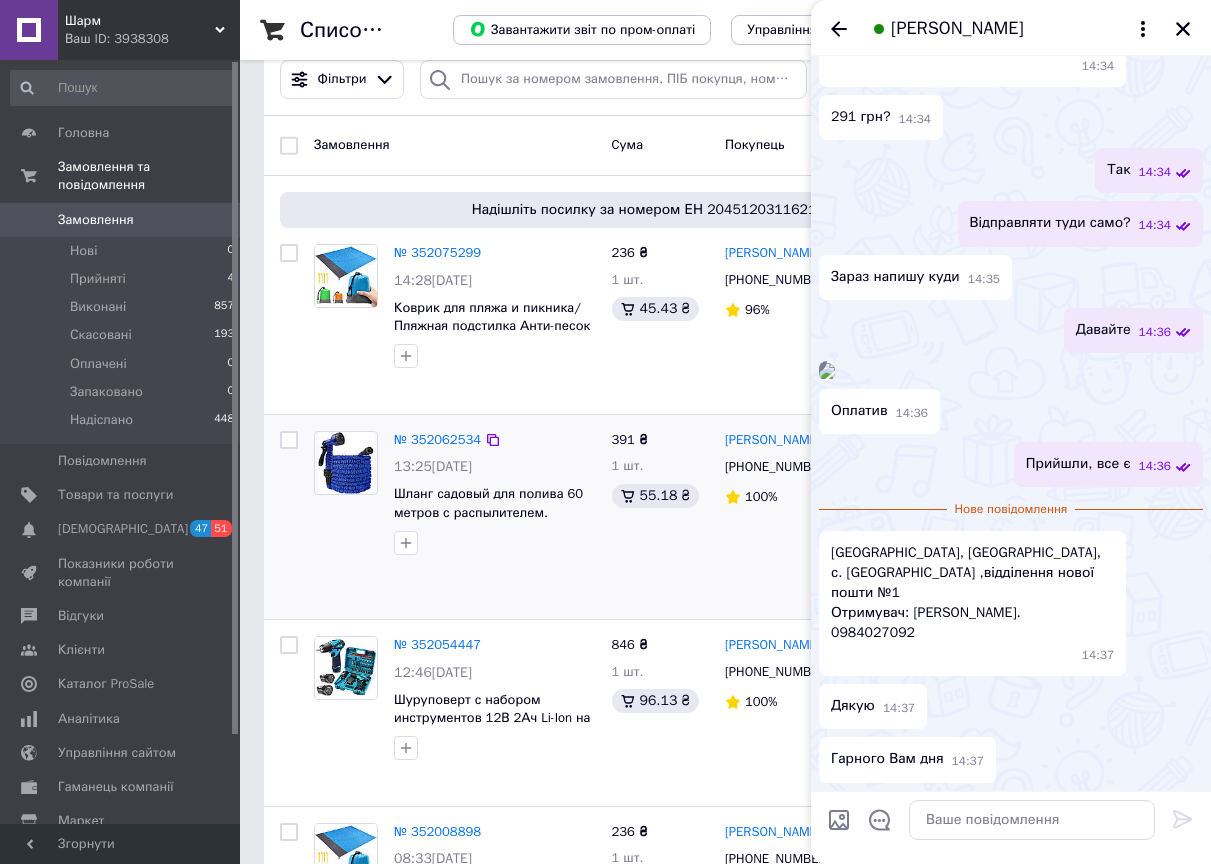 click on "14:37" at bounding box center (976, 655) 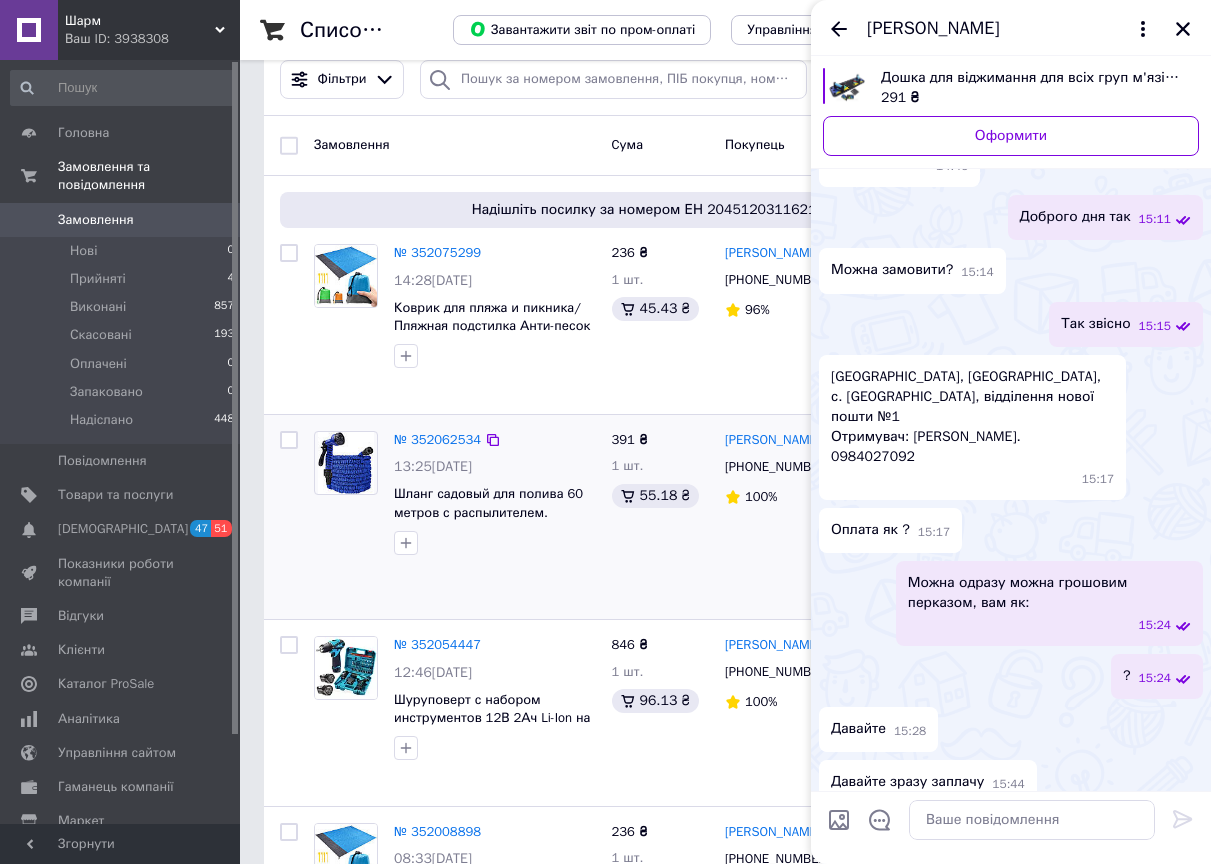 scroll, scrollTop: 0, scrollLeft: 0, axis: both 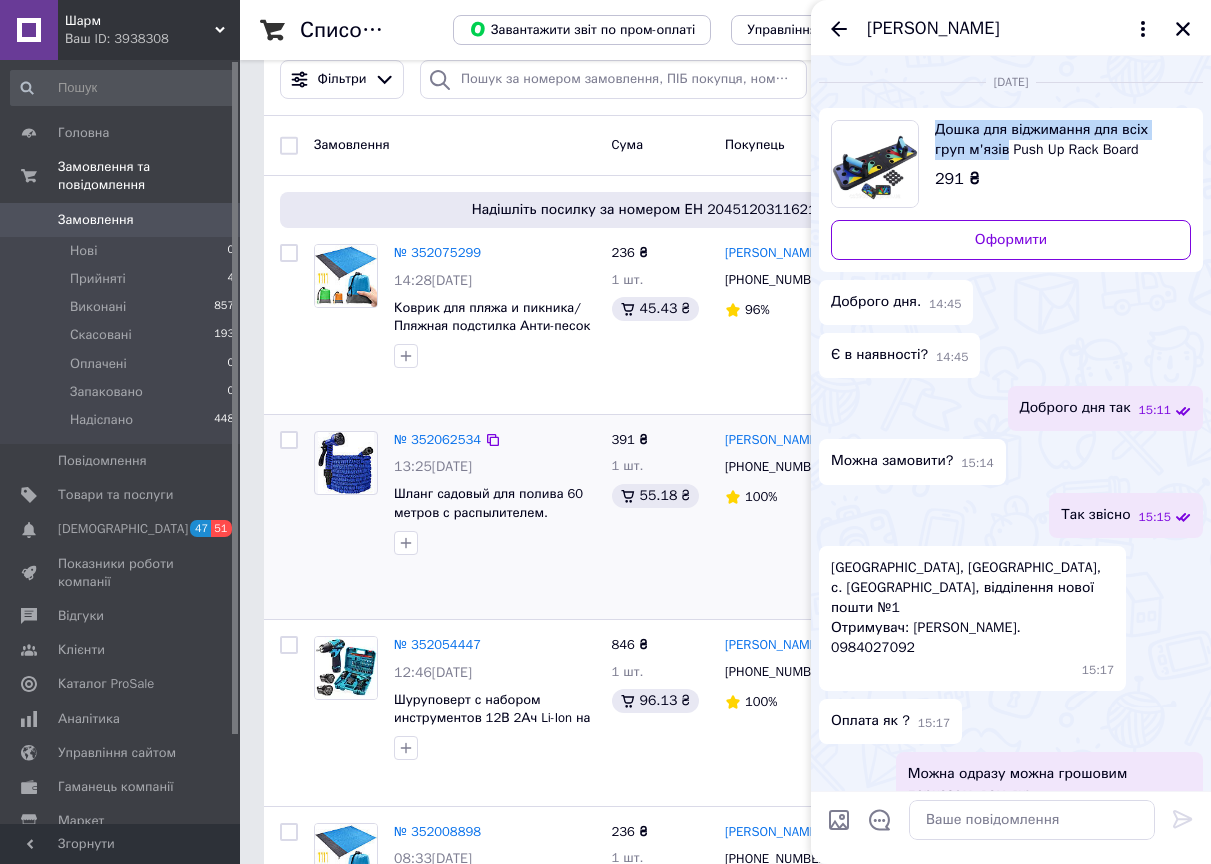 drag, startPoint x: 933, startPoint y: 127, endPoint x: 973, endPoint y: 157, distance: 50 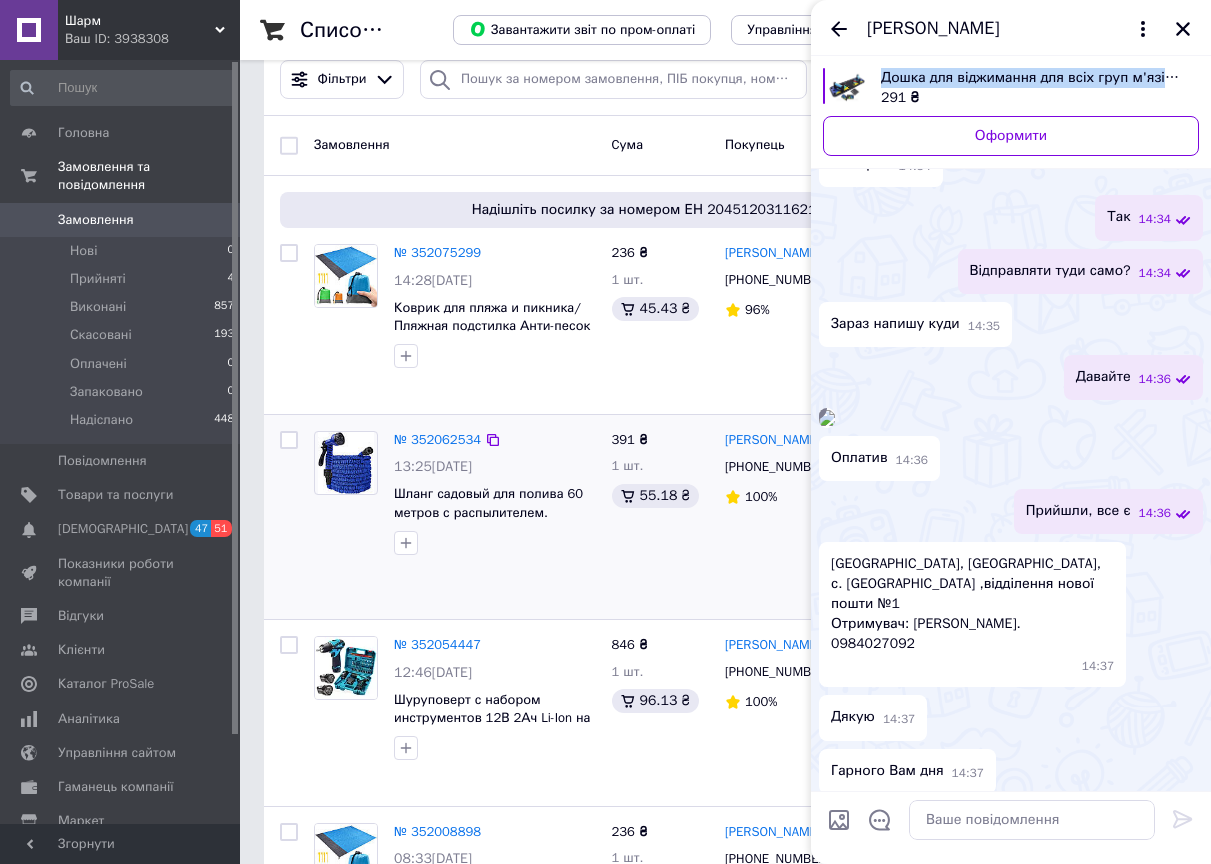 scroll, scrollTop: 2240, scrollLeft: 0, axis: vertical 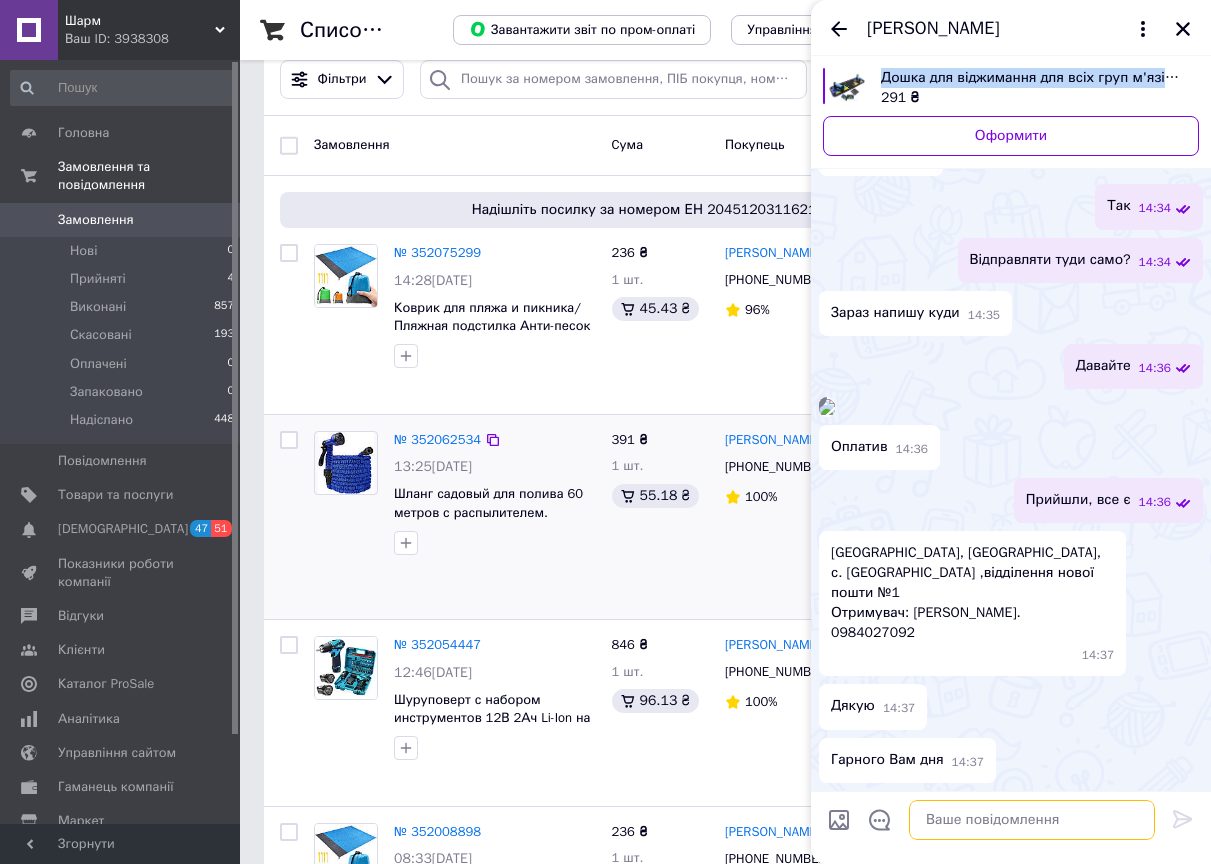 click at bounding box center [1032, 820] 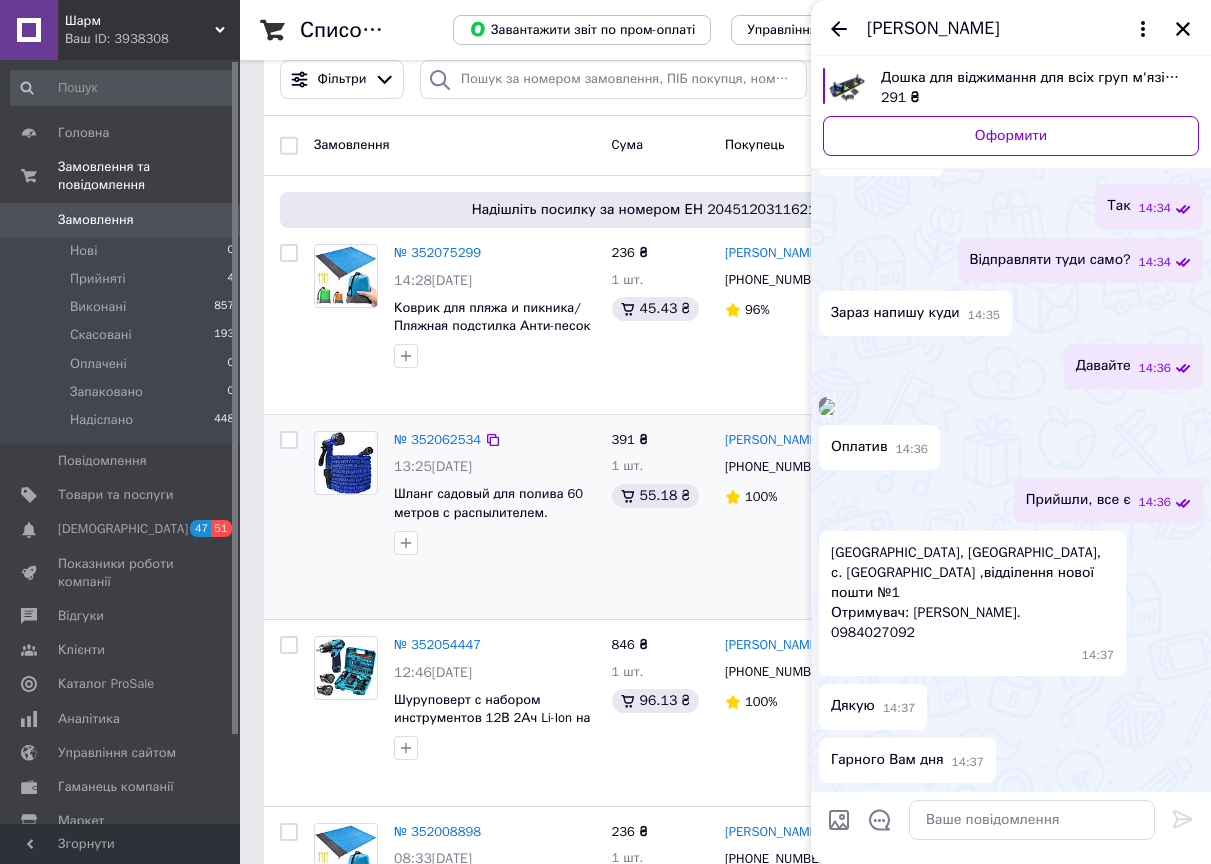 click on "Дніпропетровська область, Синельнікіаський район, с. Маломихайлівка ,відділення нової пошти №1 Отримувач: Колесник Дмитро Григорович. 0984027092" at bounding box center (972, 593) 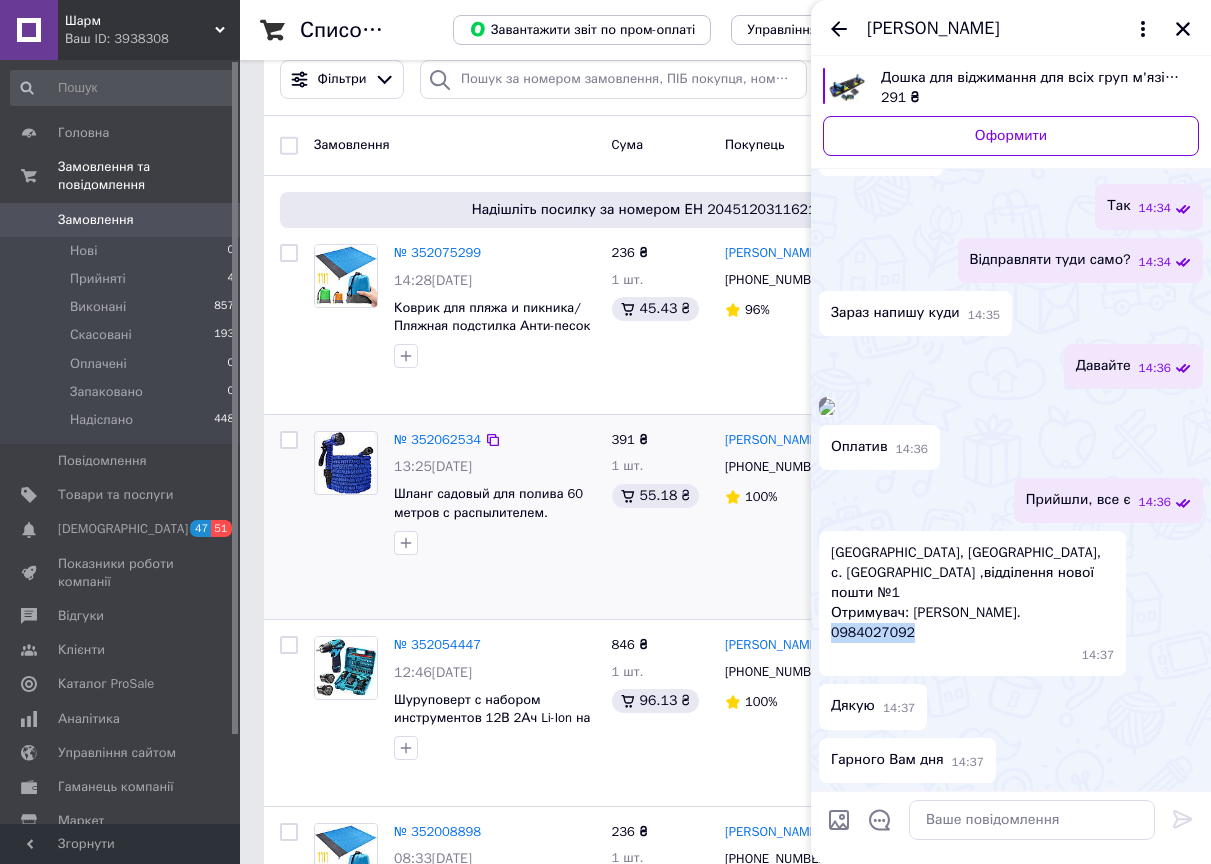 click on "Дніпропетровська область, Синельнікіаський район, с. Маломихайлівка ,відділення нової пошти №1 Отримувач: Колесник Дмитро Григорович. 0984027092" at bounding box center (972, 593) 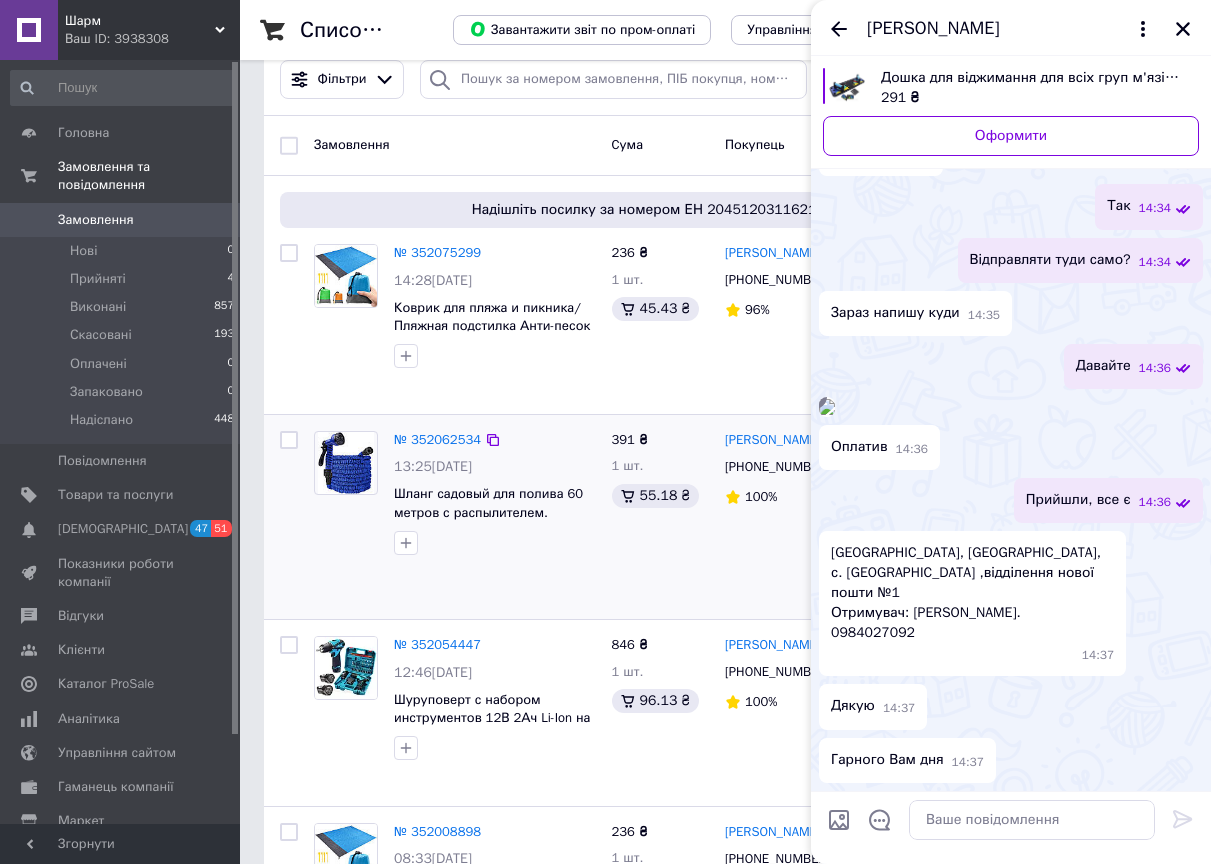 click on "Дніпропетровська область, Синельнікіаський район, с. Маломихайлівка ,відділення нової пошти №1 Отримувач: Колесник Дмитро Григорович. 0984027092" at bounding box center (972, 593) 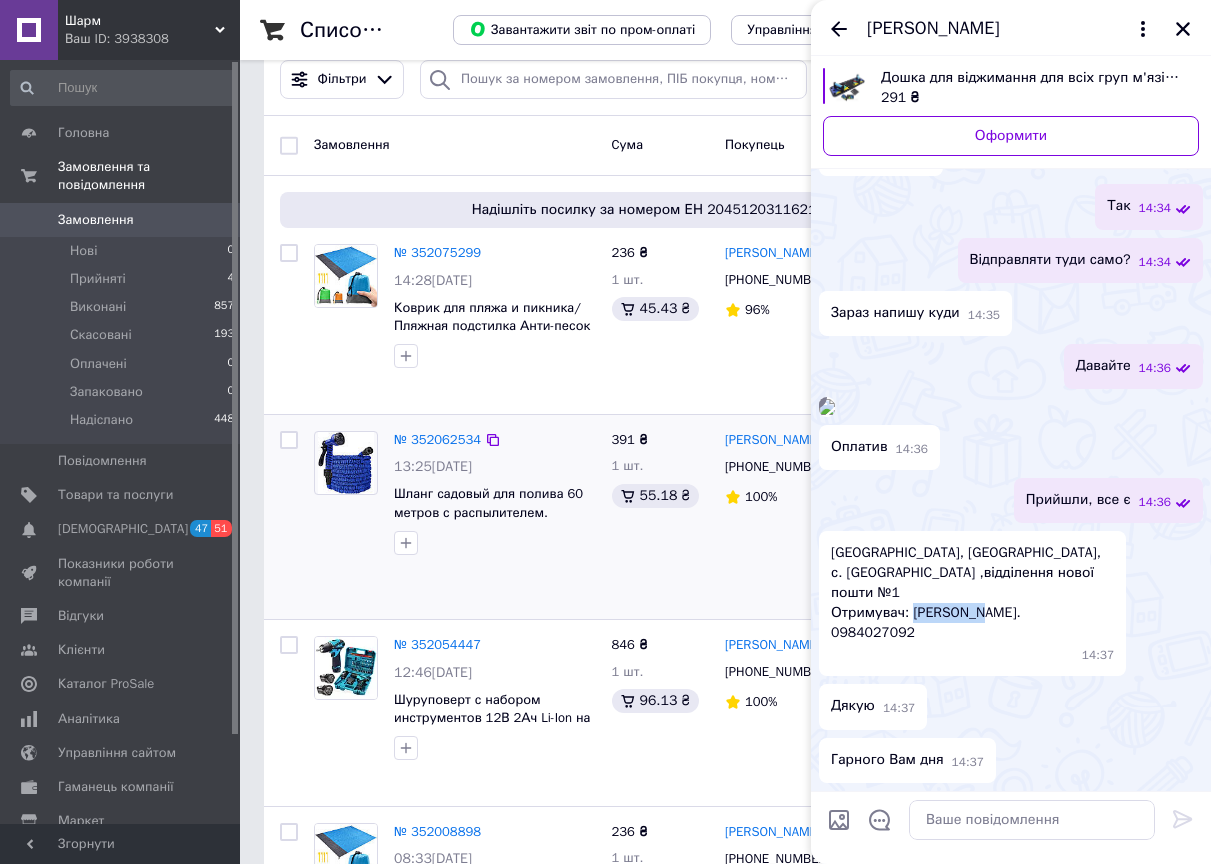 click on "Дніпропетровська область, Синельнікіаський район, с. Маломихайлівка ,відділення нової пошти №1 Отримувач: Колесник Дмитро Григорович. 0984027092" at bounding box center [972, 593] 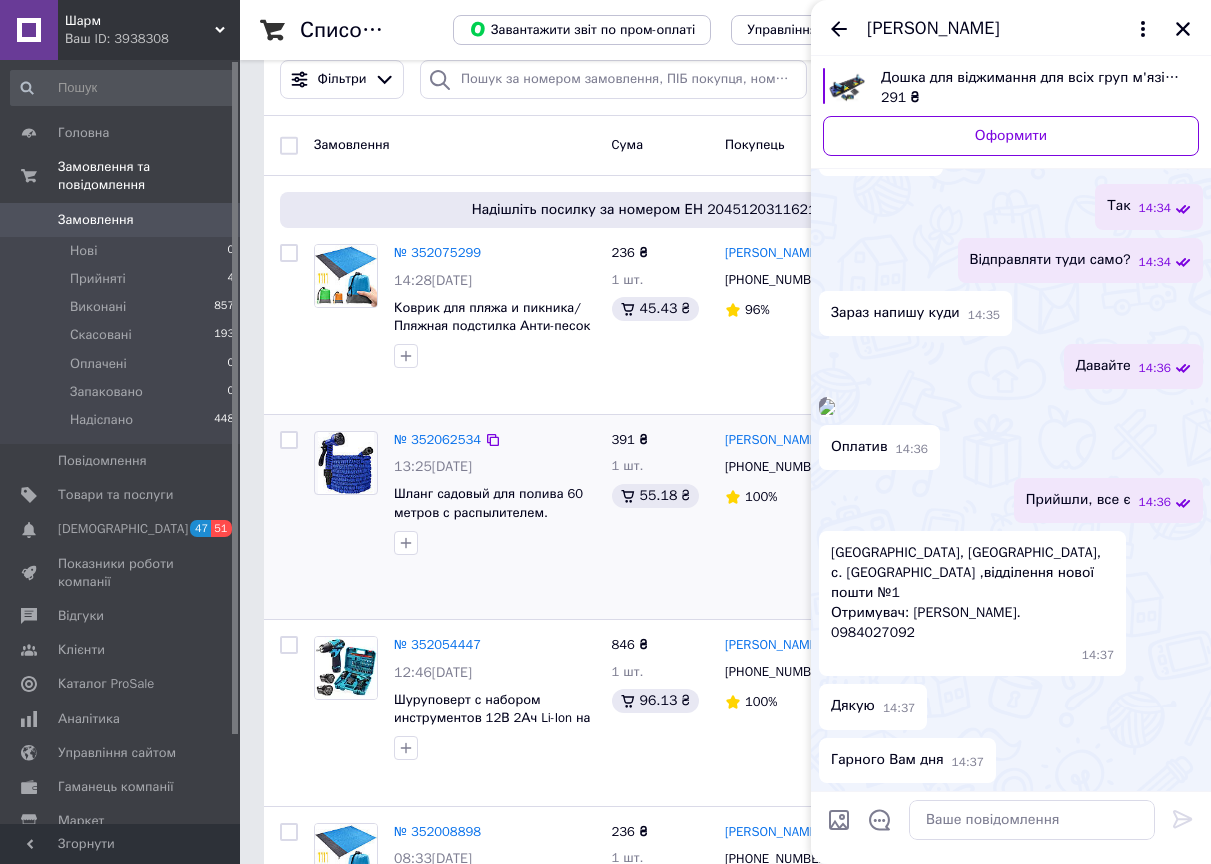 click on "Дніпропетровська область, Синельнікіаський район, с. Маломихайлівка ,відділення нової пошти №1 Отримувач: Колесник Дмитро Григорович. 0984027092" at bounding box center (972, 593) 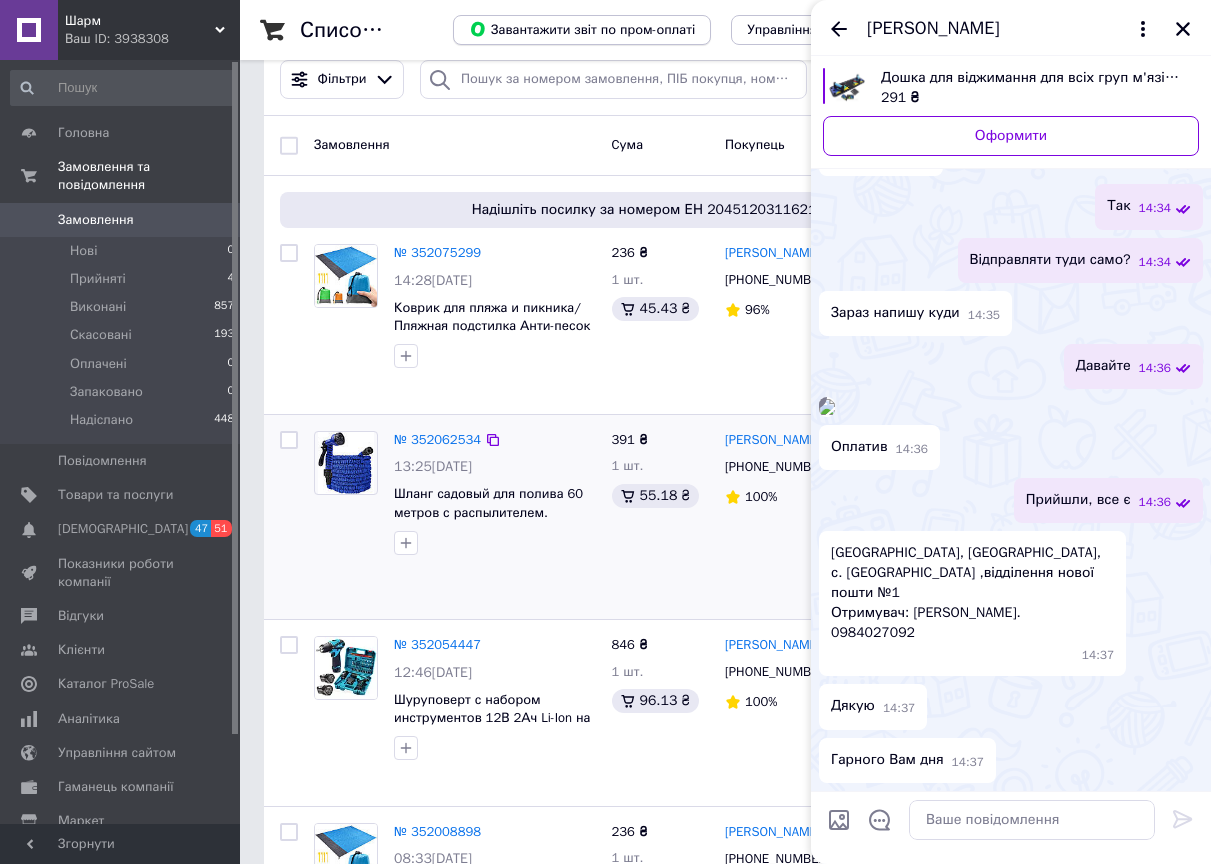 copy on "Дмитро" 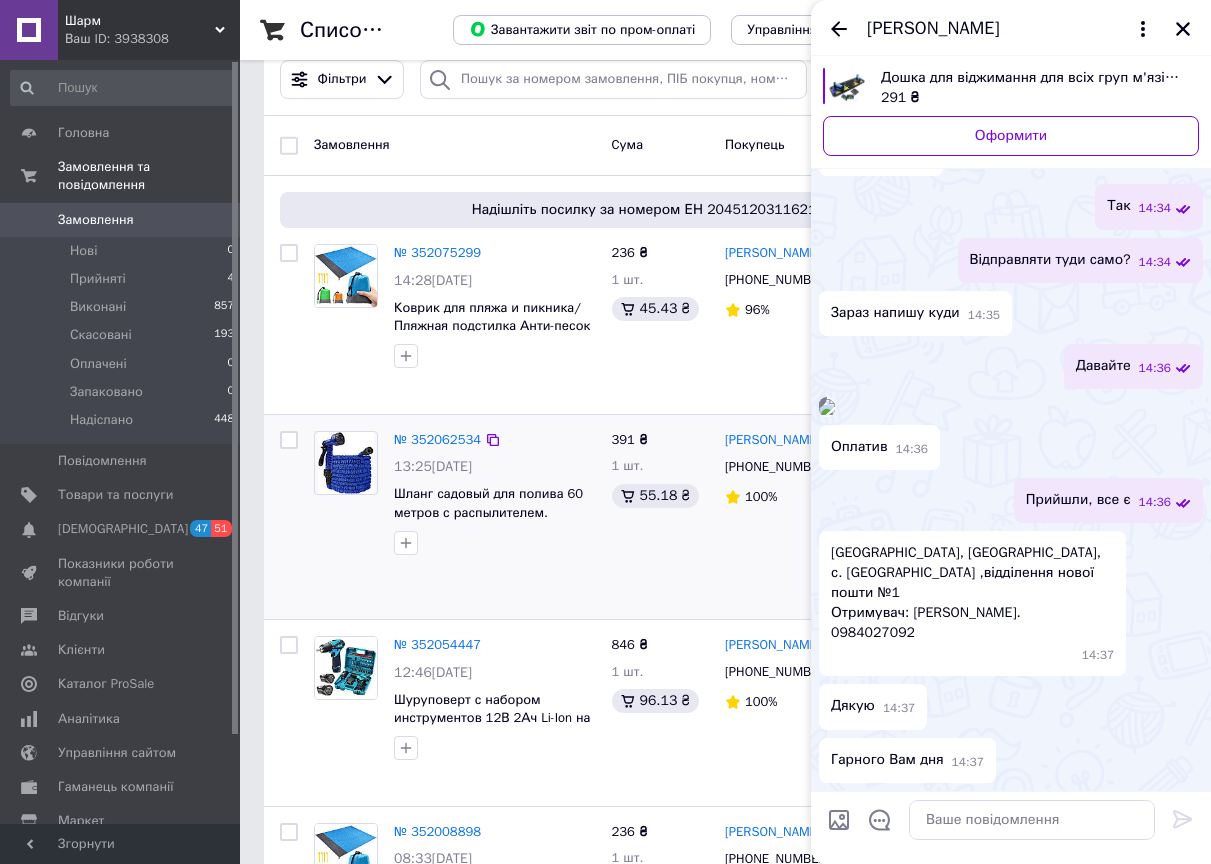click on "Дніпропетровська область, Синельнікіаський район, с. Маломихайлівка ,відділення нової пошти №1 Отримувач: Колесник Дмитро Григорович. 0984027092" at bounding box center [972, 593] 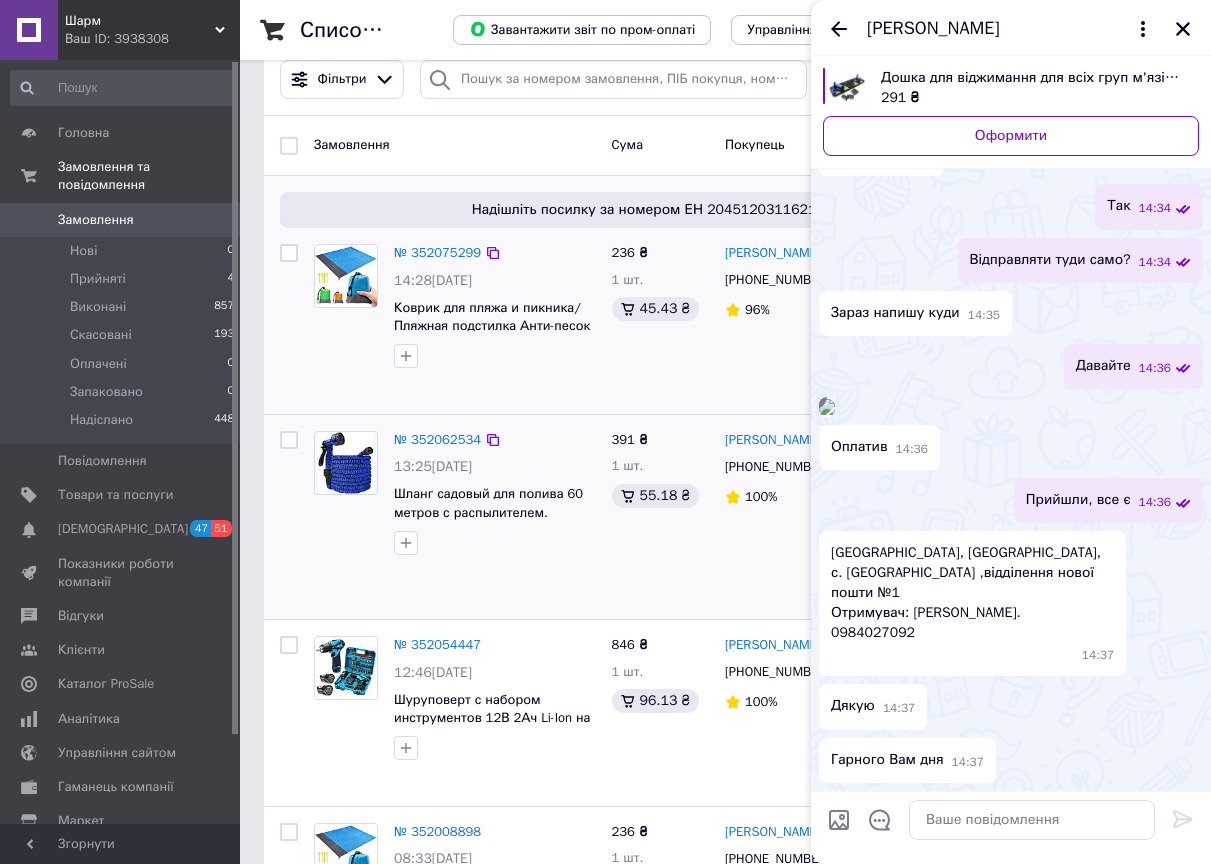 copy on "Григорович" 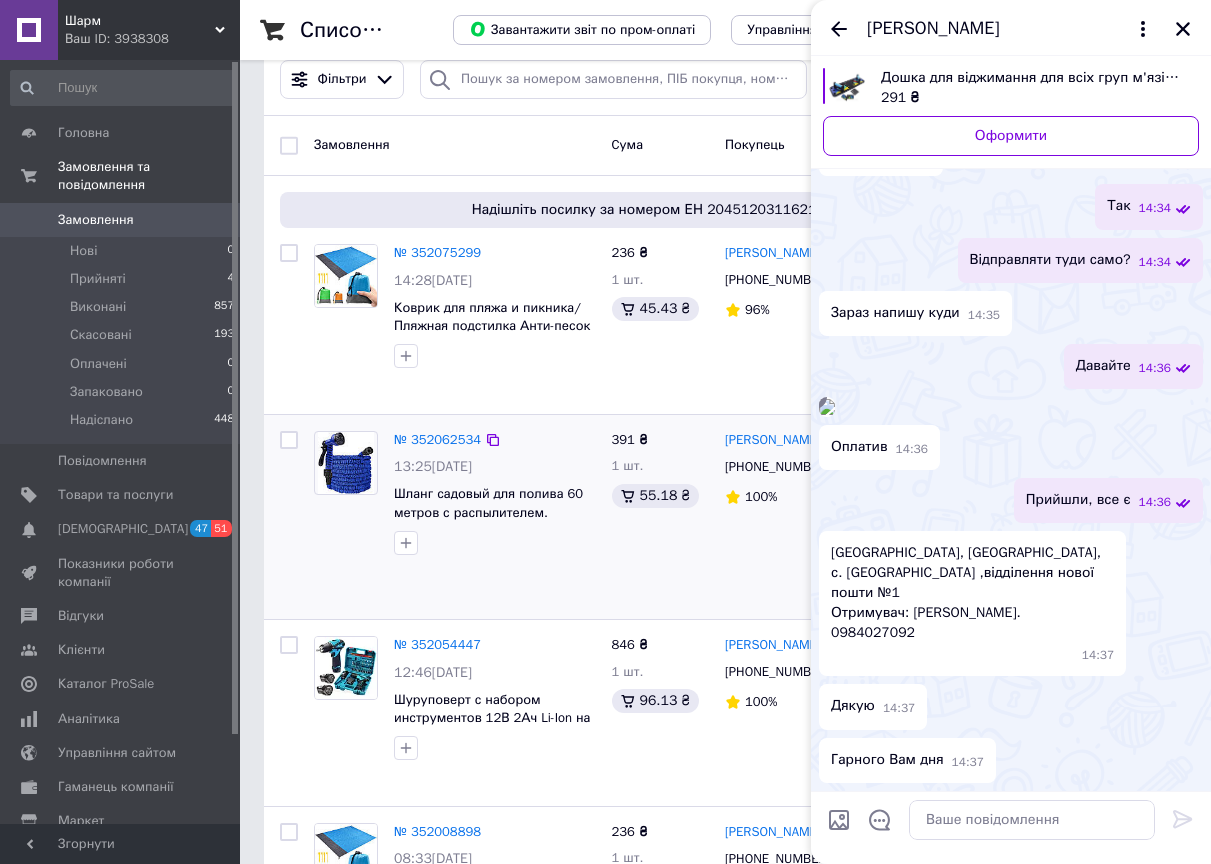 click on "Дніпропетровська область, Синельнікіаський район, с. Маломихайлівка ,відділення нової пошти №1 Отримувач: Колесник Дмитро Григорович. 0984027092" at bounding box center [972, 593] 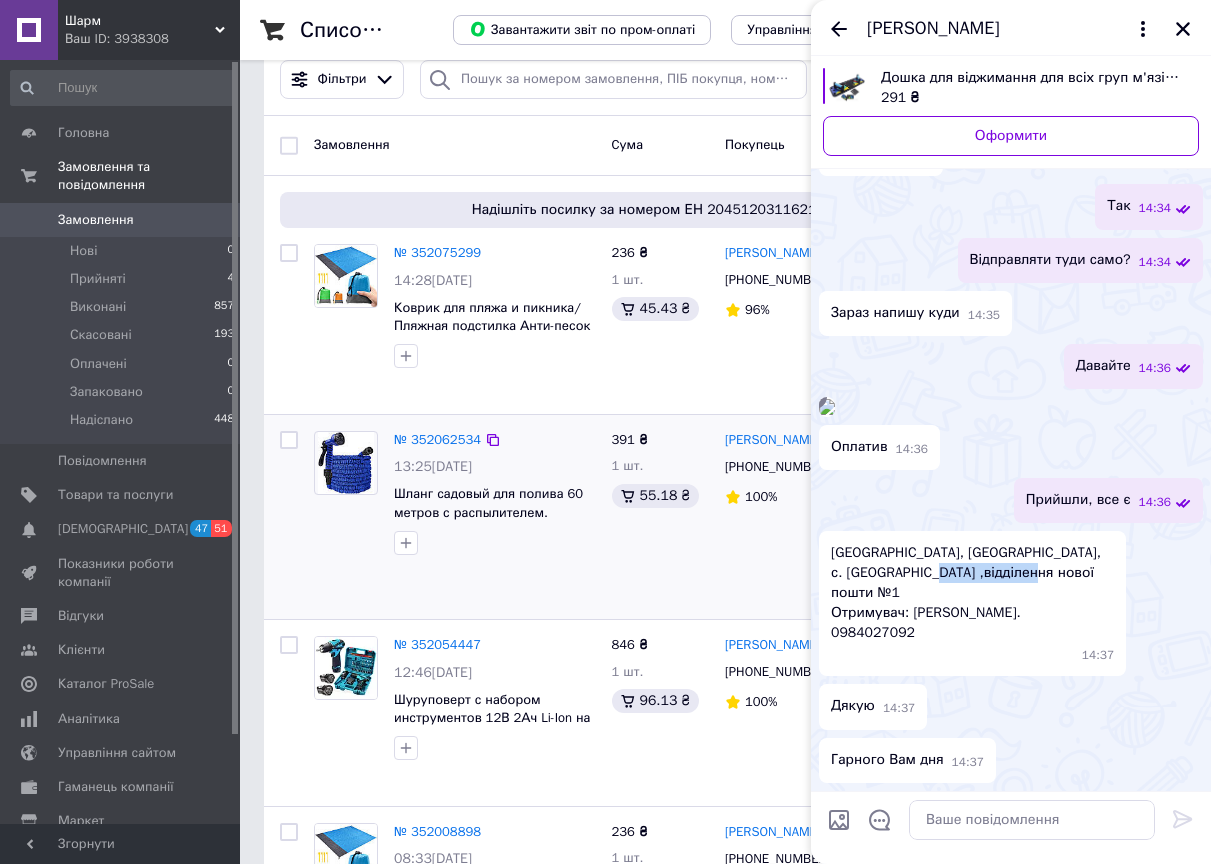 click on "Дніпропетровська область, Синельнікіаський район, с. Маломихайлівка ,відділення нової пошти №1 Отримувач: Колесник Дмитро Григорович. 0984027092" at bounding box center (972, 593) 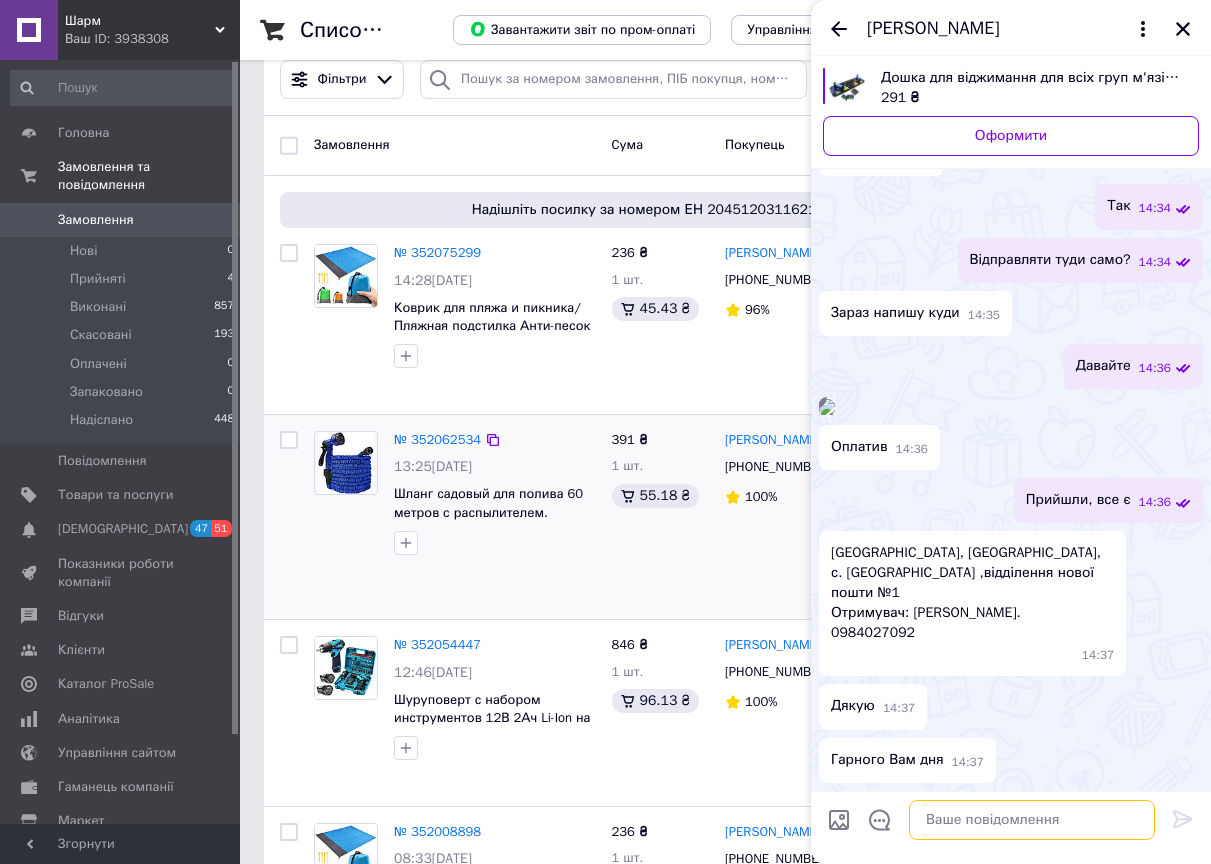click at bounding box center (1032, 820) 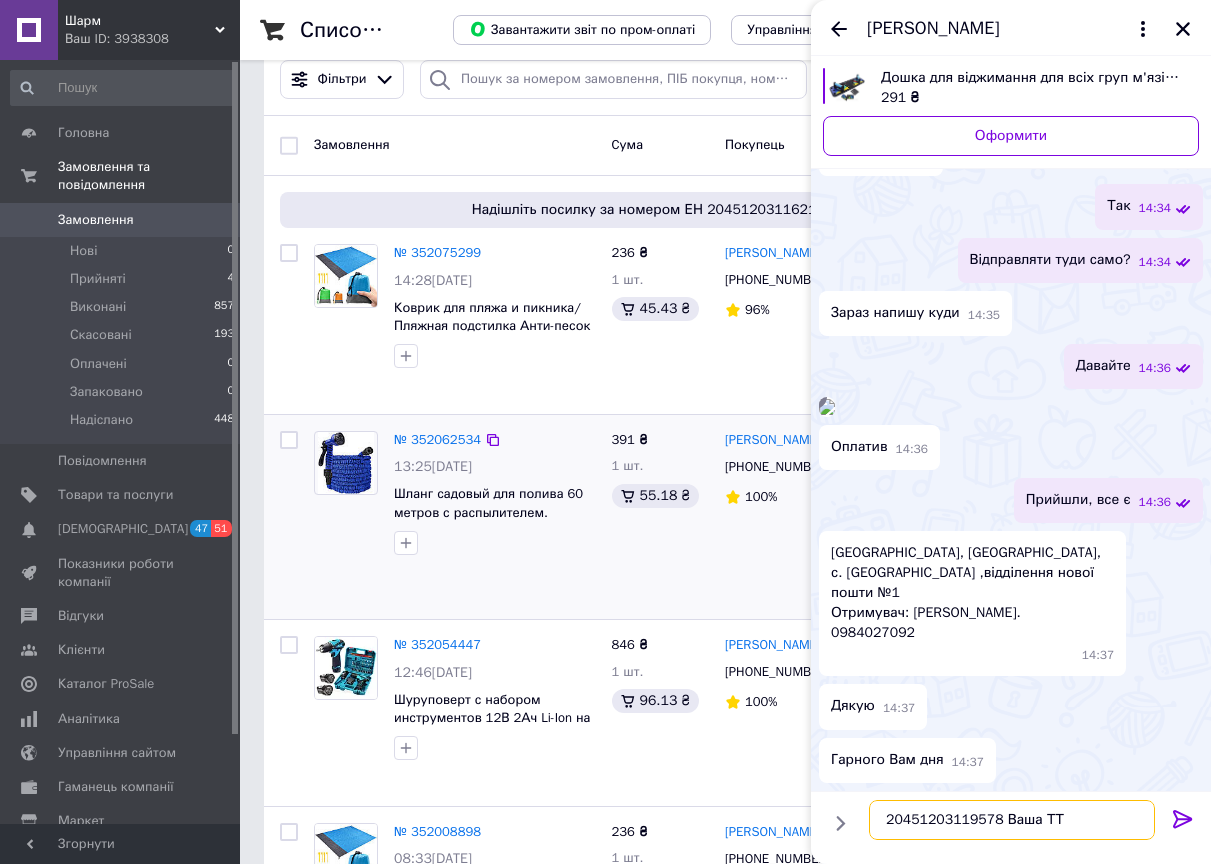 type on "20451203119578 Ваша ТТН" 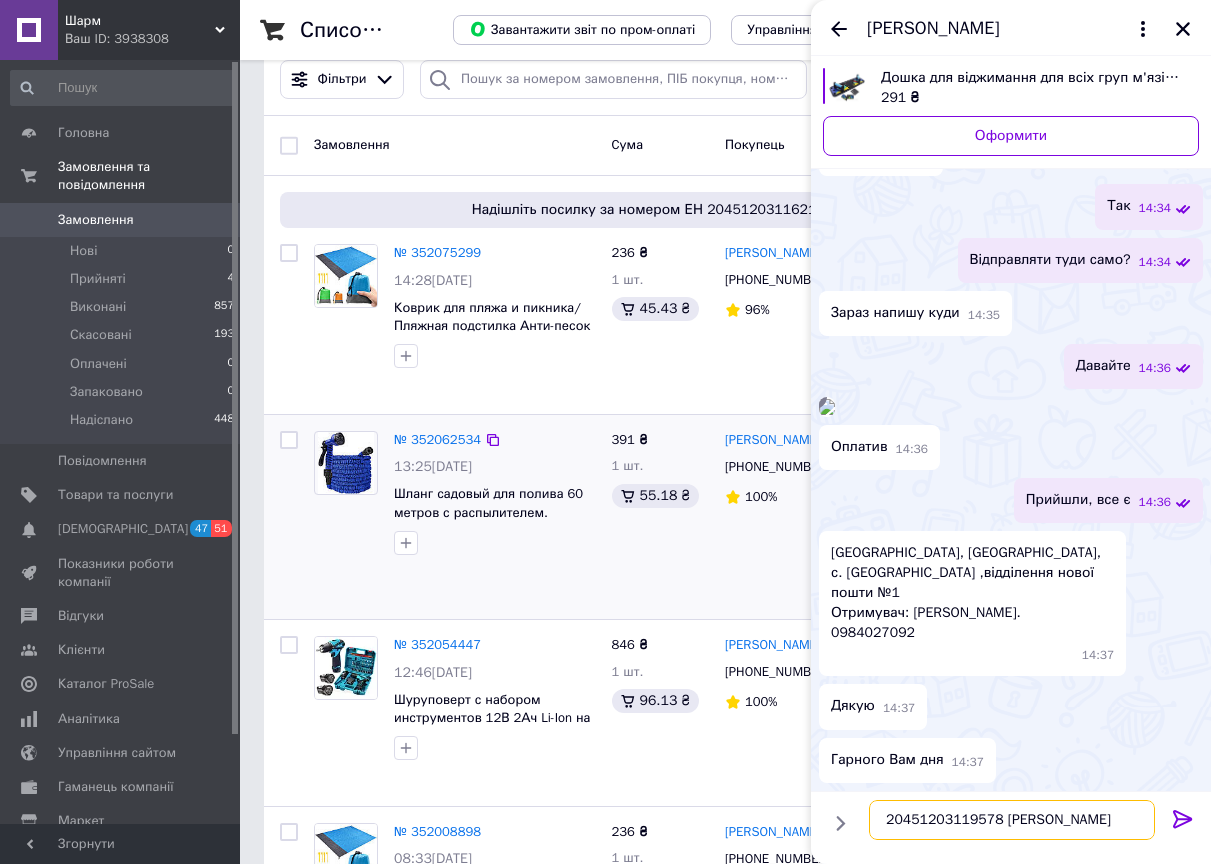 type 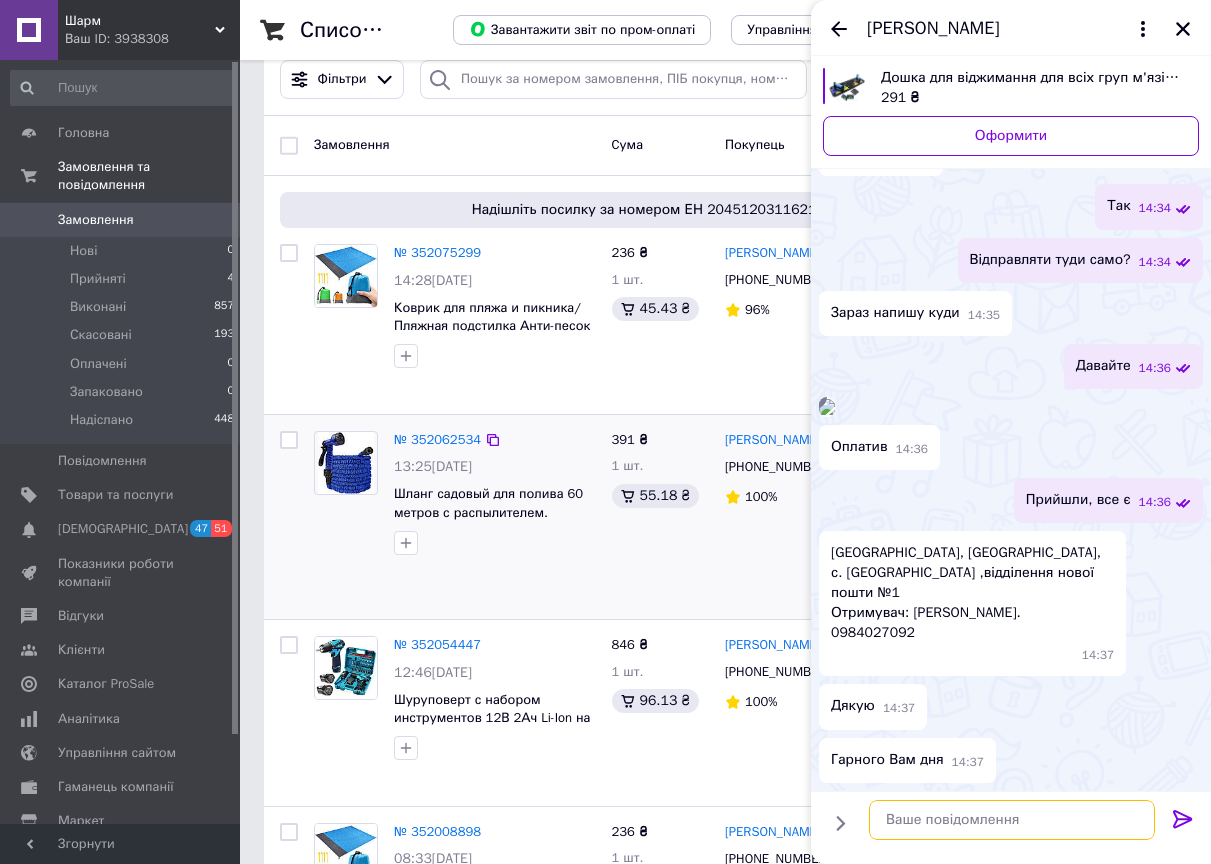 scroll, scrollTop: 2293, scrollLeft: 0, axis: vertical 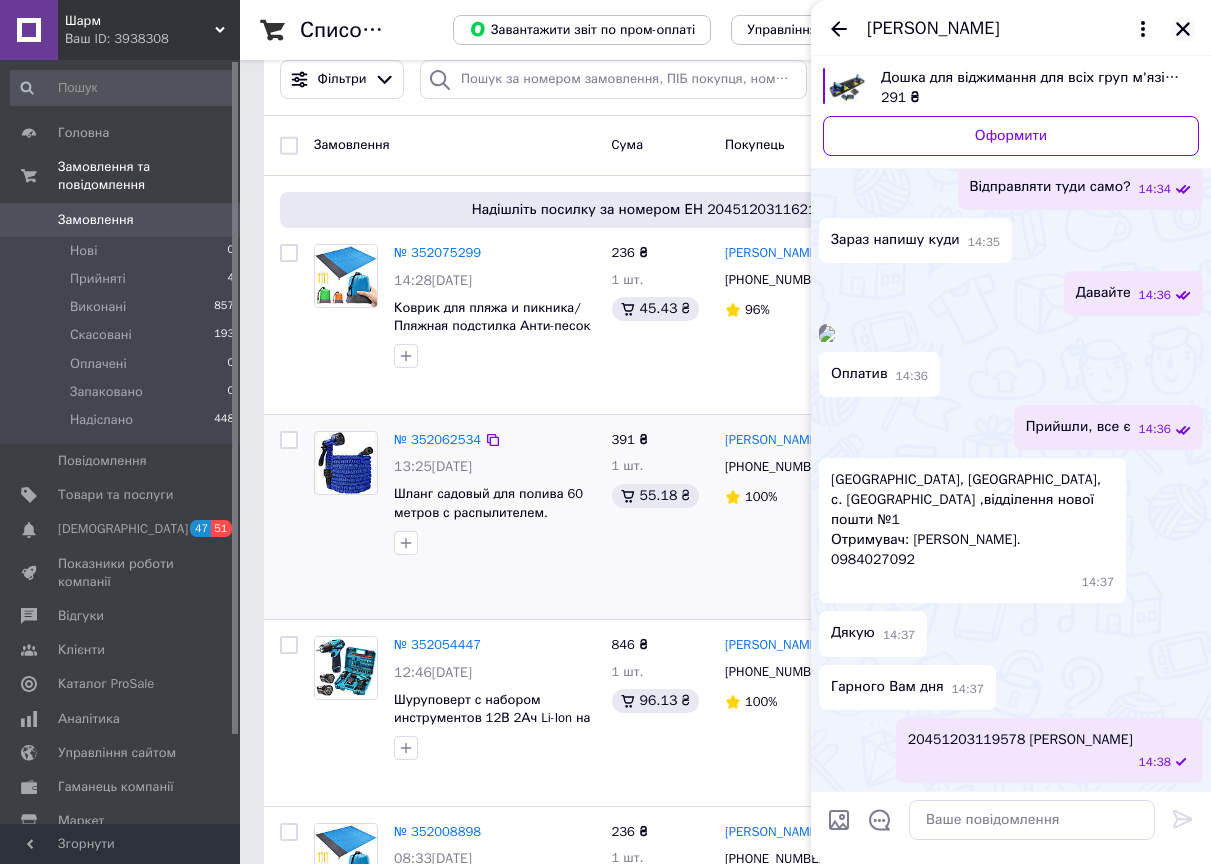 click 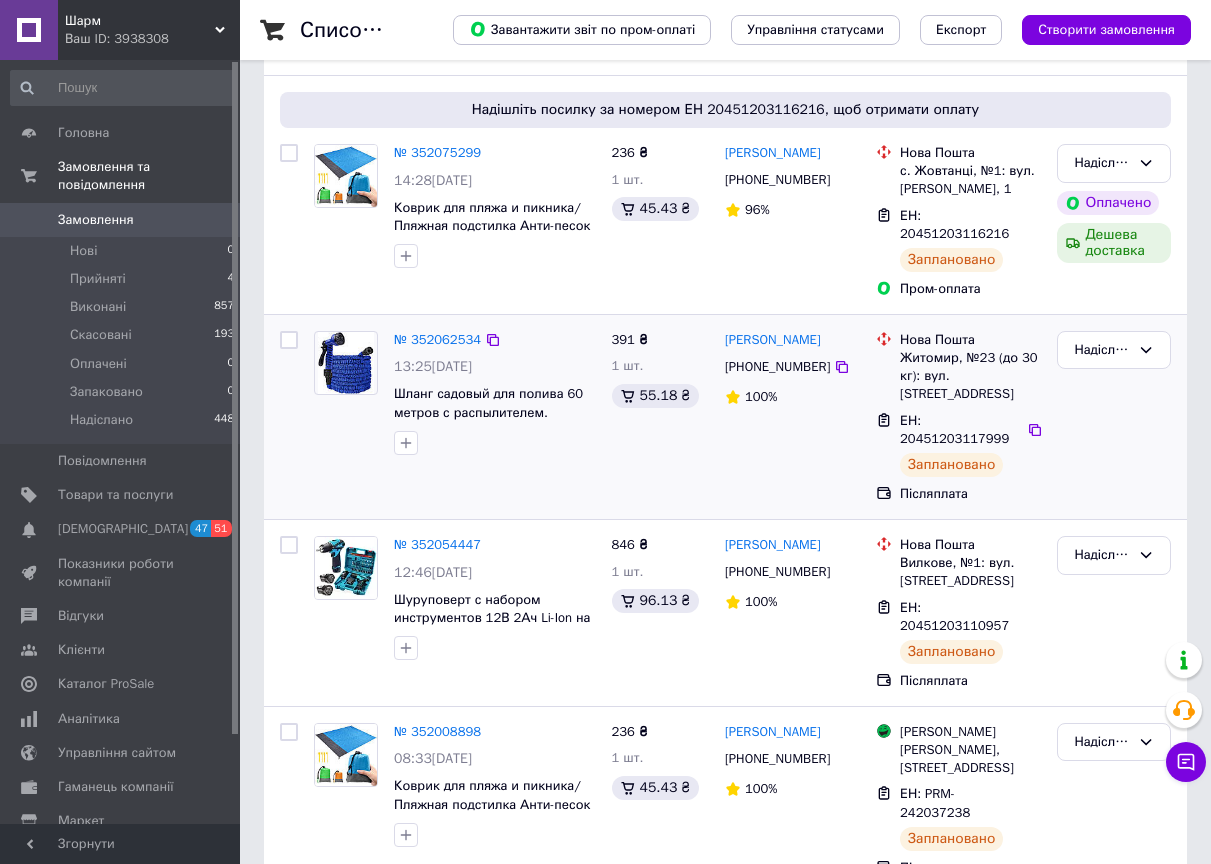 scroll, scrollTop: 700, scrollLeft: 0, axis: vertical 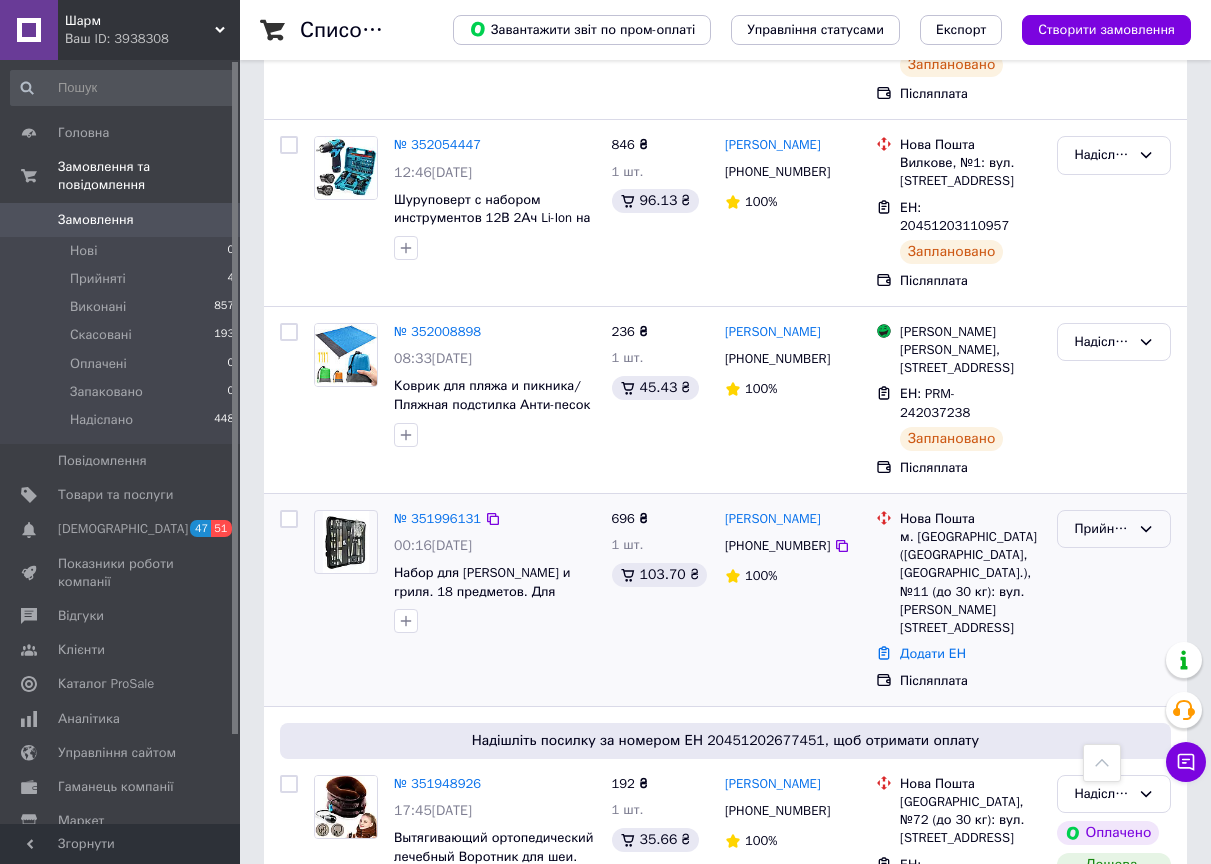 click on "Прийнято" at bounding box center (1102, 529) 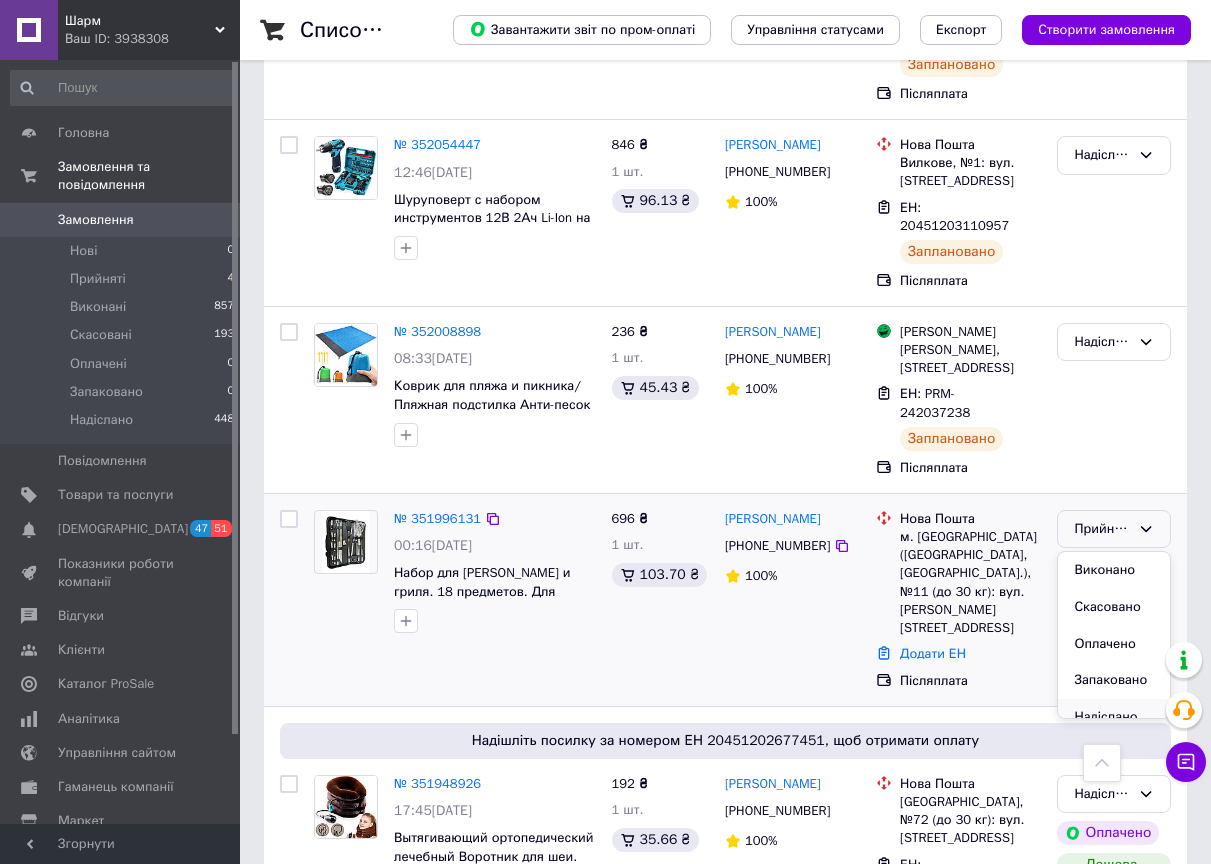 click on "Надіслано" at bounding box center [1114, 717] 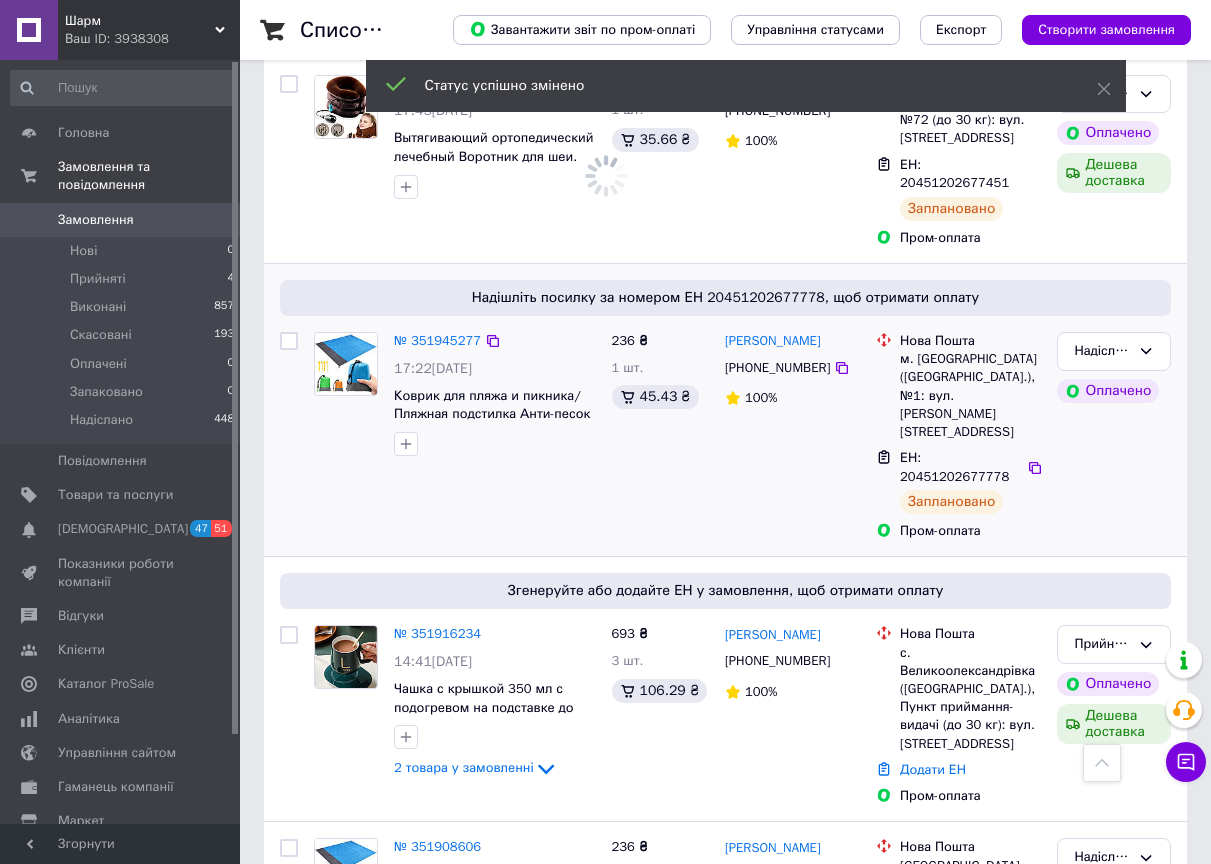 scroll, scrollTop: 1500, scrollLeft: 0, axis: vertical 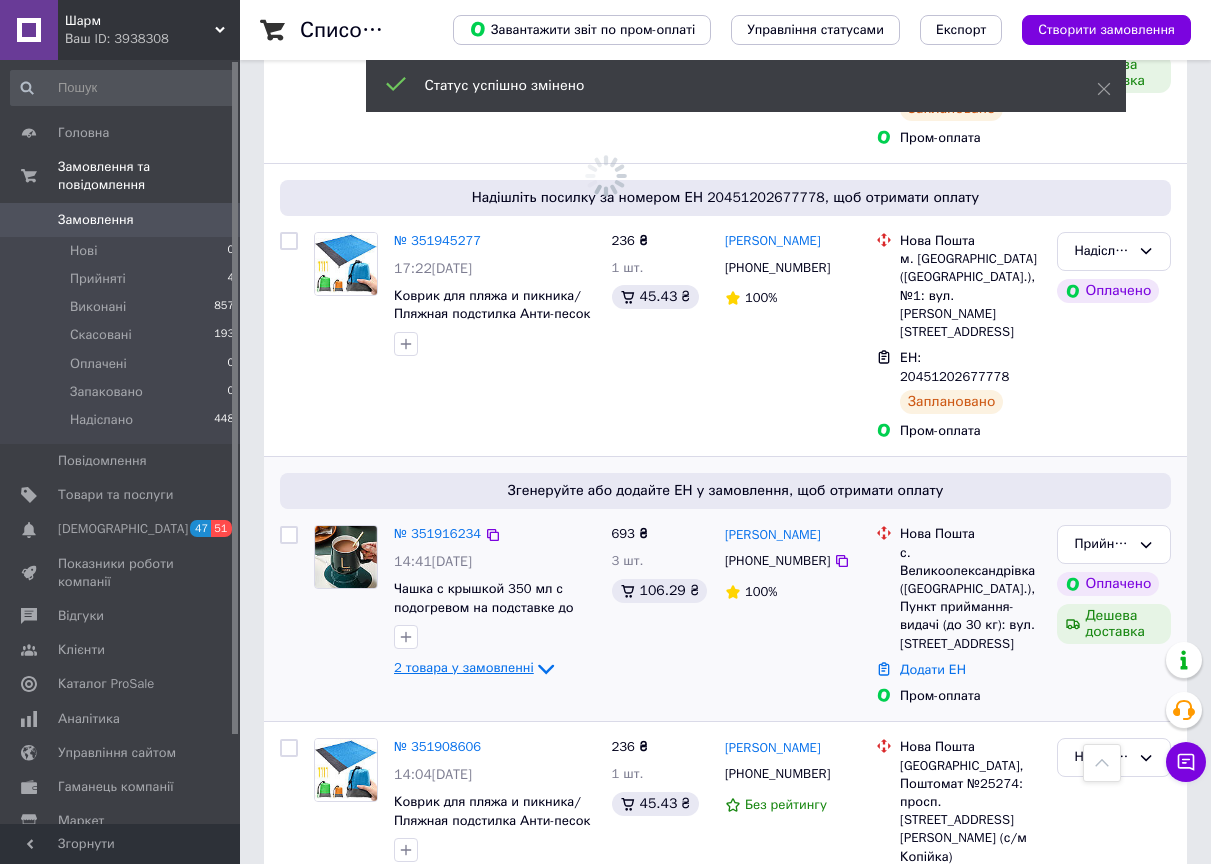 click on "2 товара у замовленні" at bounding box center [464, 668] 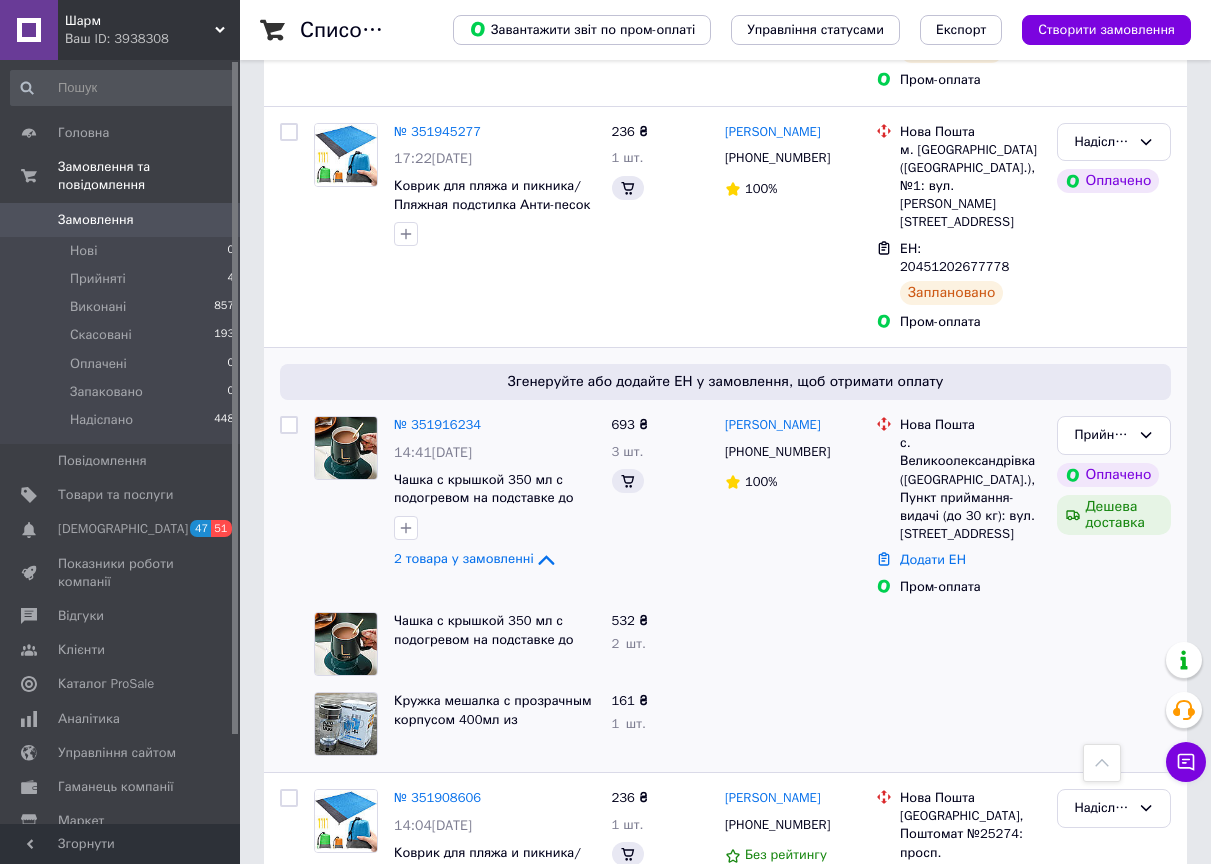 scroll, scrollTop: 1528, scrollLeft: 0, axis: vertical 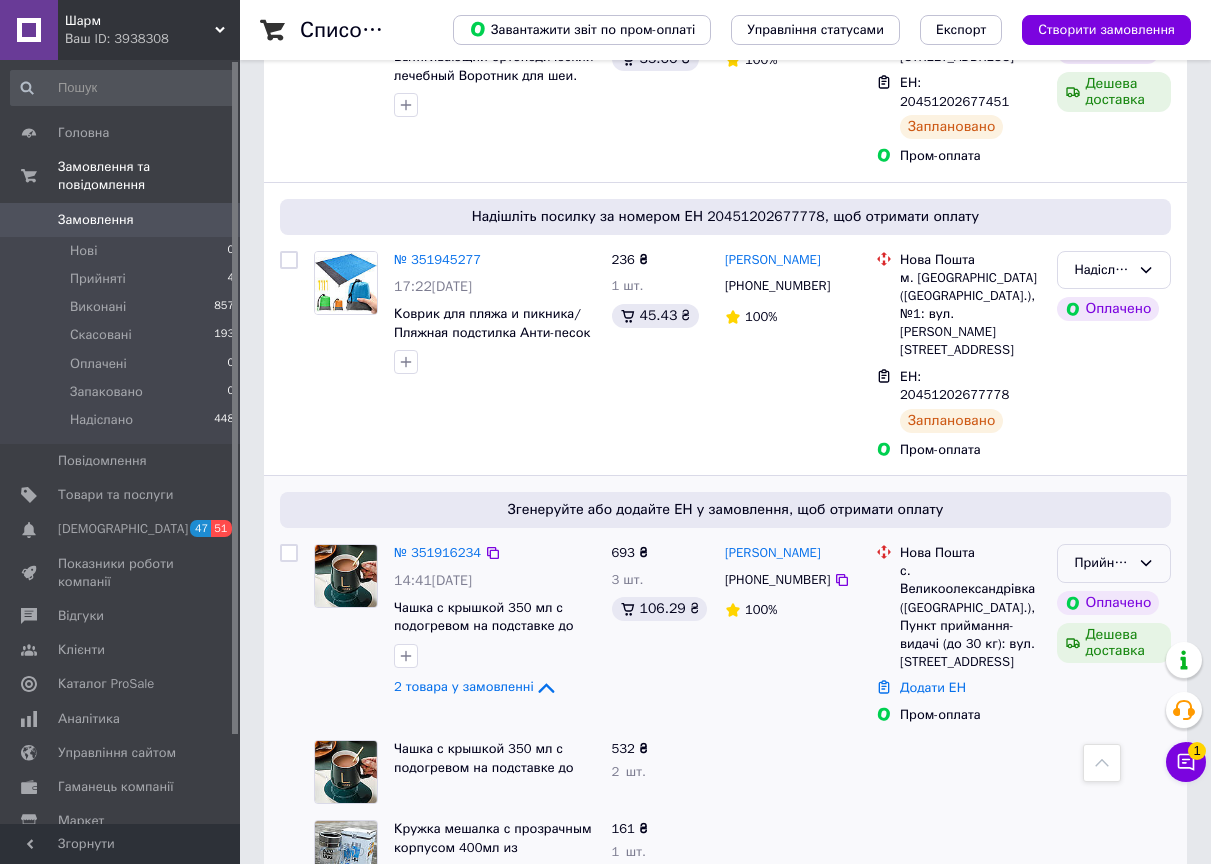 click on "Прийнято" at bounding box center [1102, 563] 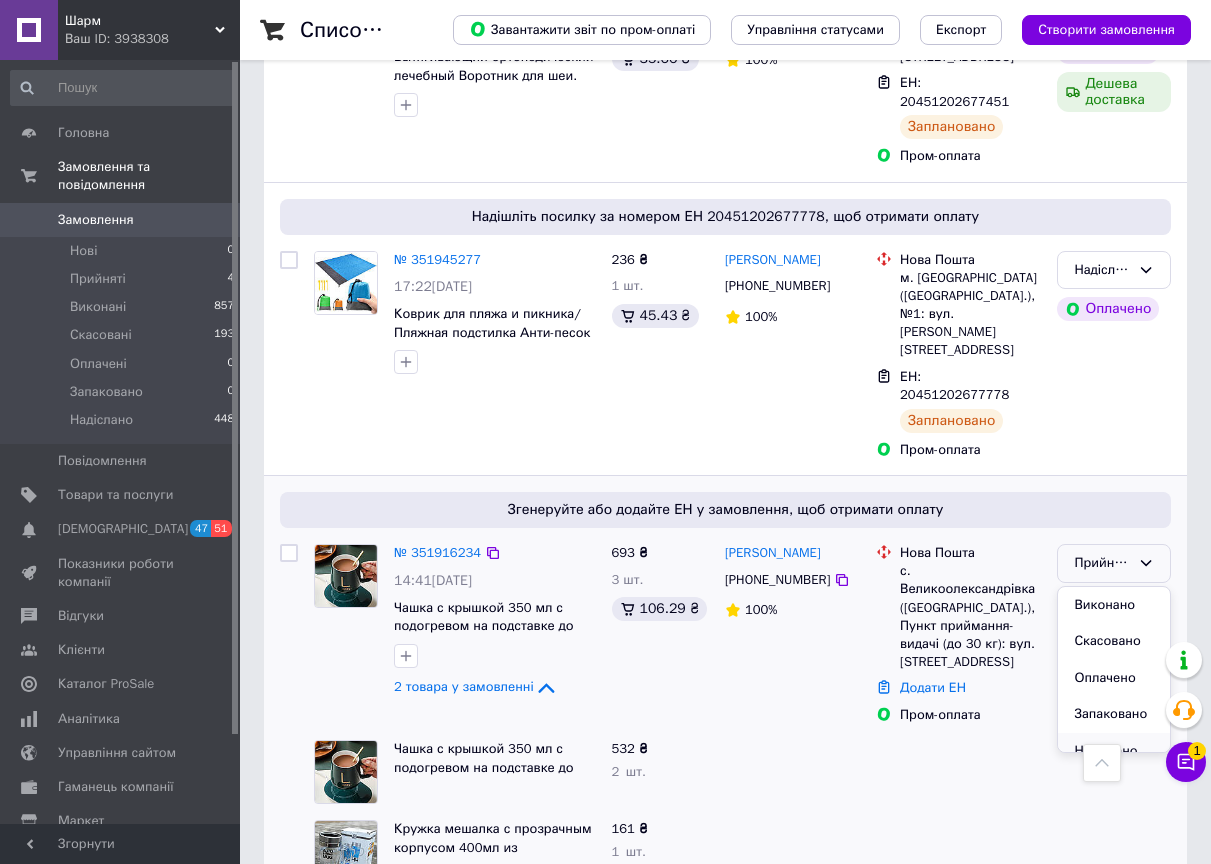 click on "Надіслано" at bounding box center [1114, 751] 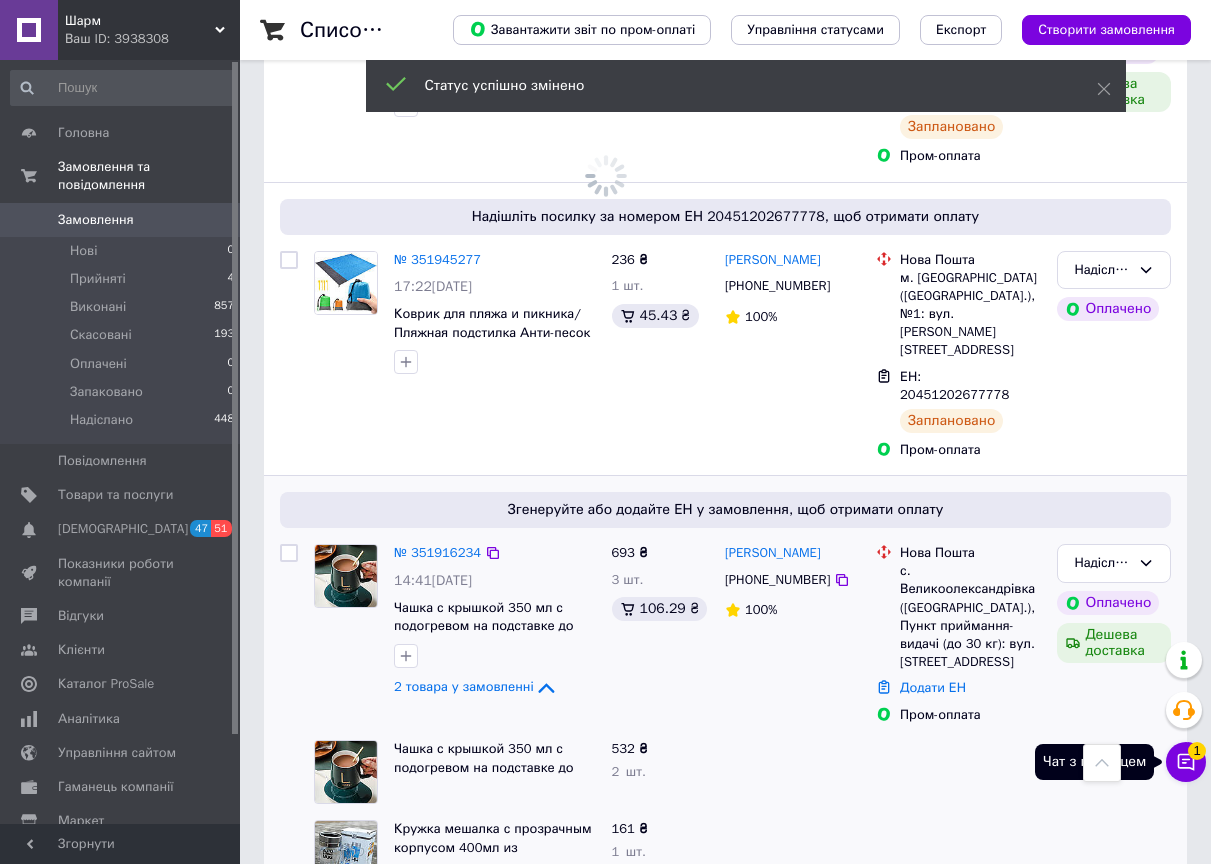 click 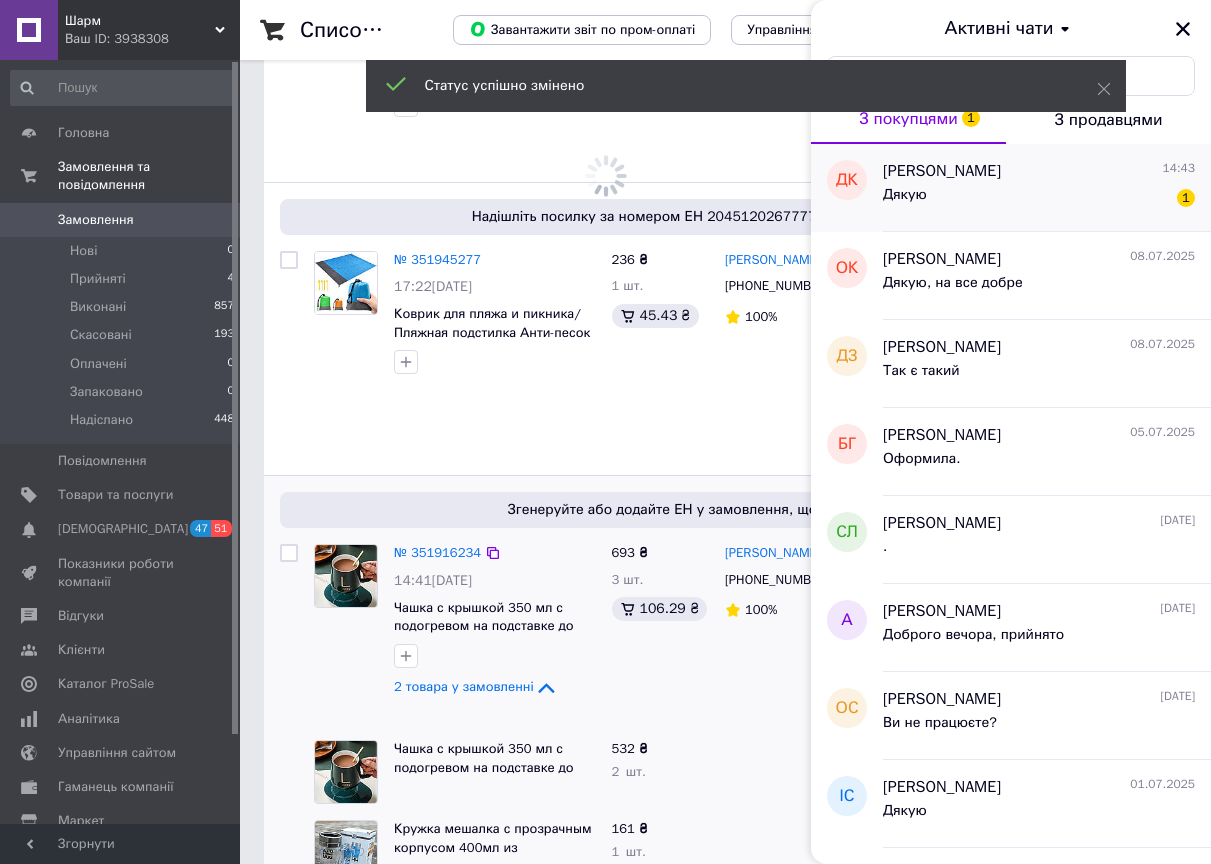 click on "Дякую 1" at bounding box center [1039, 199] 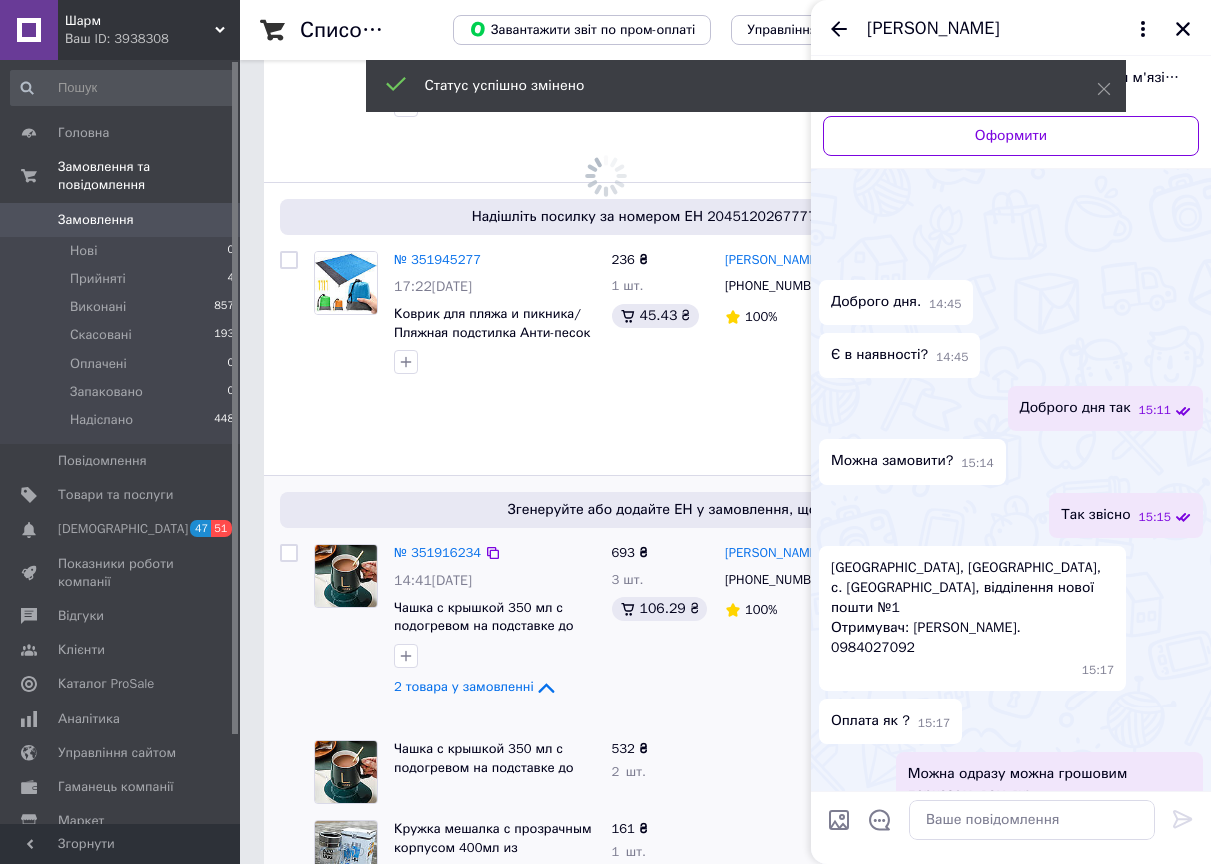 scroll, scrollTop: 2382, scrollLeft: 0, axis: vertical 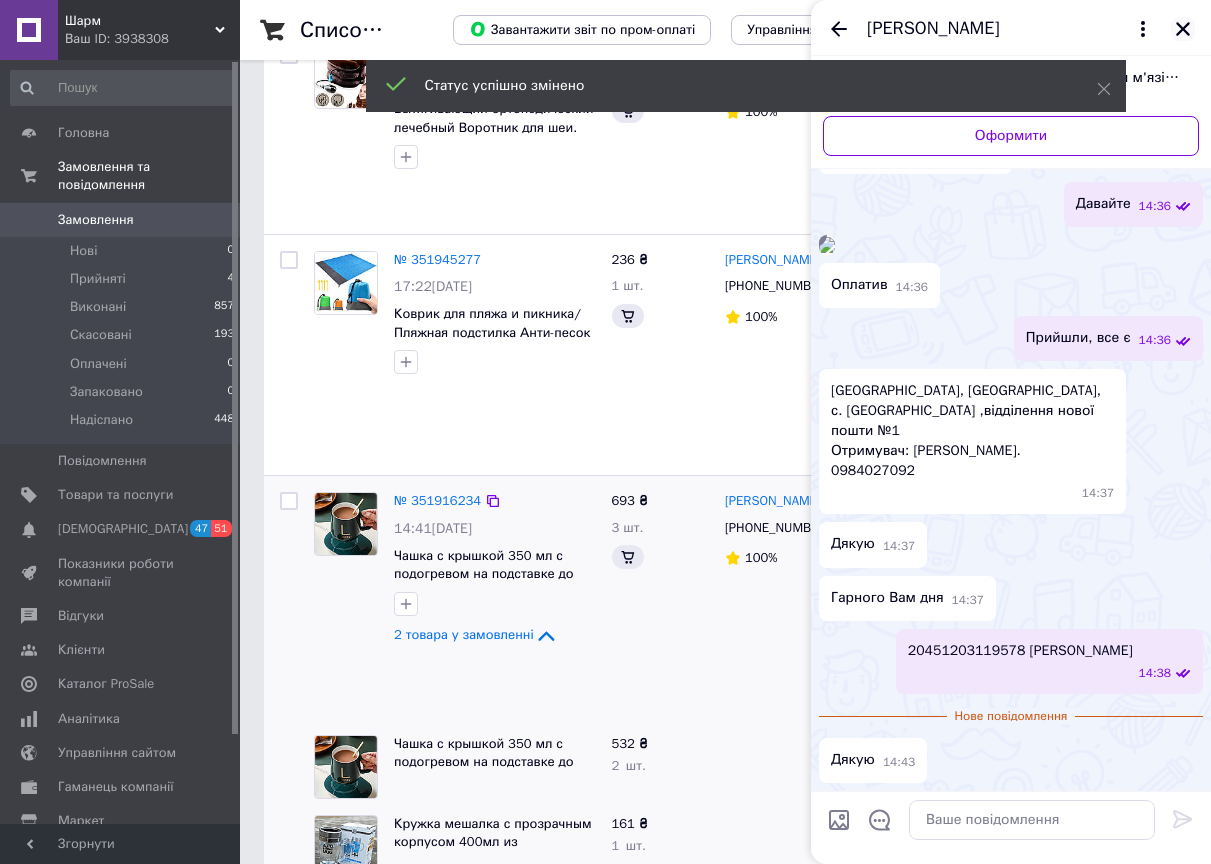 click 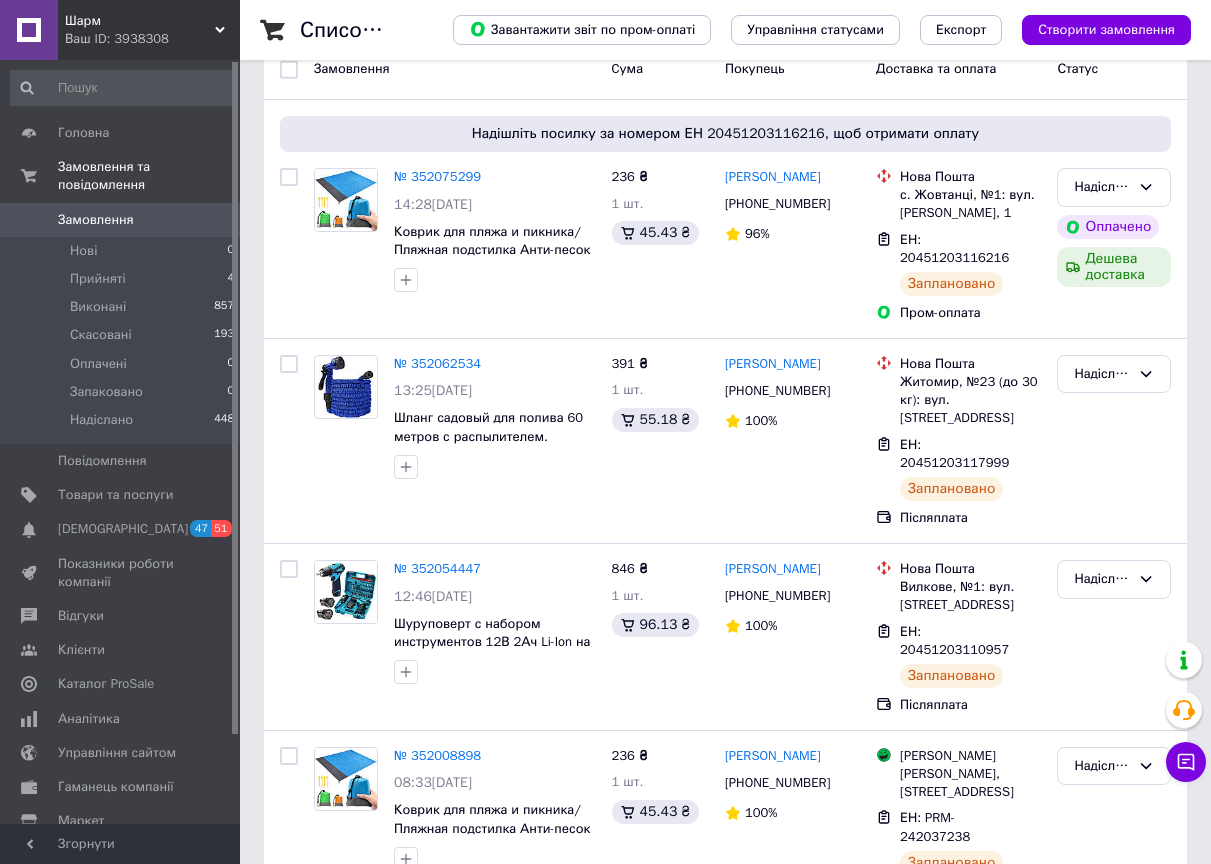 scroll, scrollTop: 0, scrollLeft: 0, axis: both 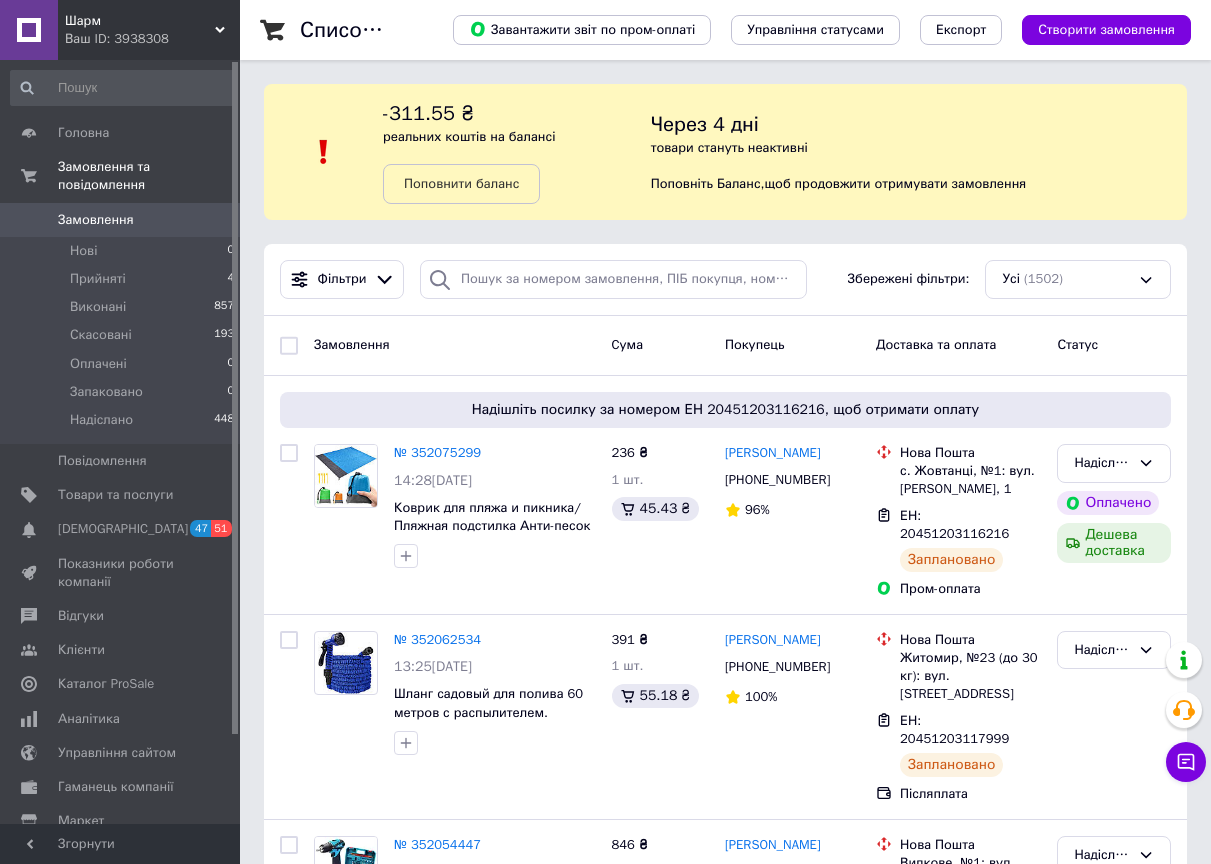 click on "Ваш ID: 3938308" at bounding box center [152, 39] 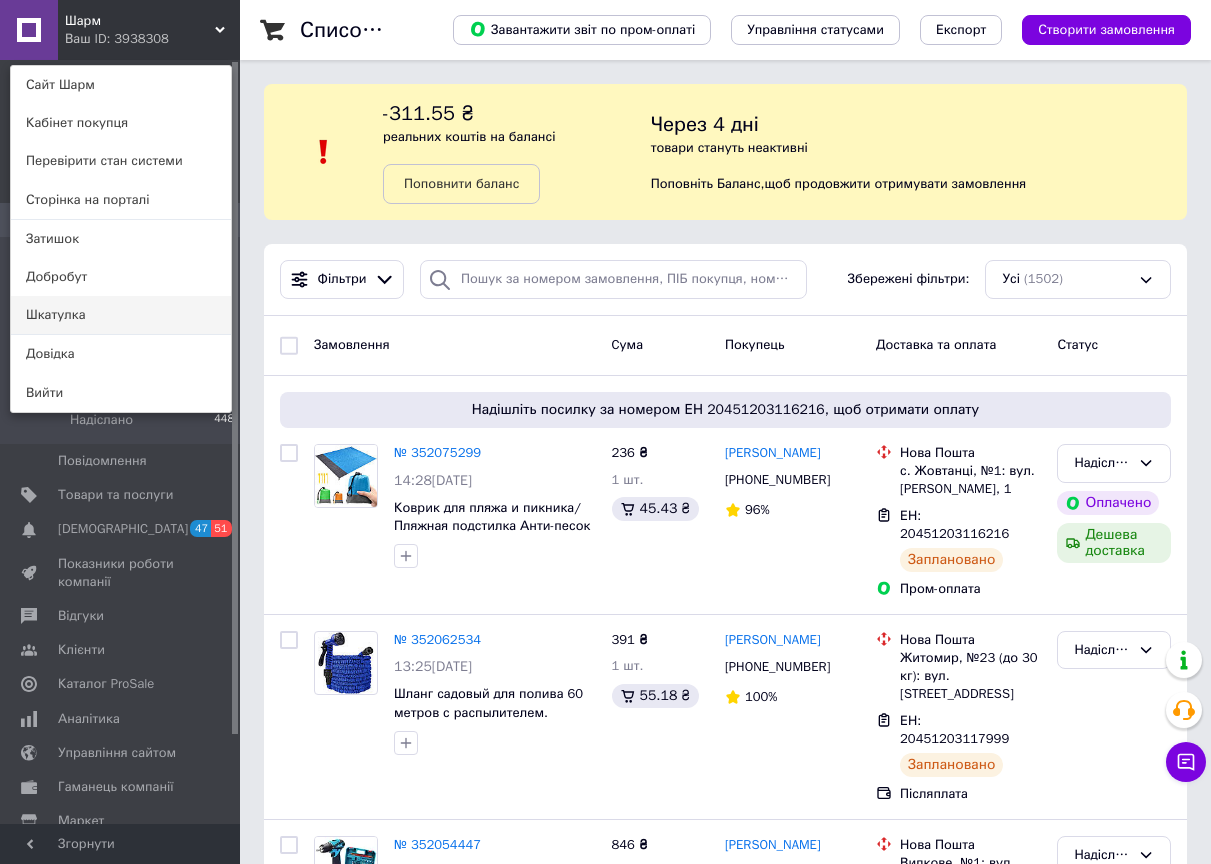 click on "Шкатулка" at bounding box center [121, 315] 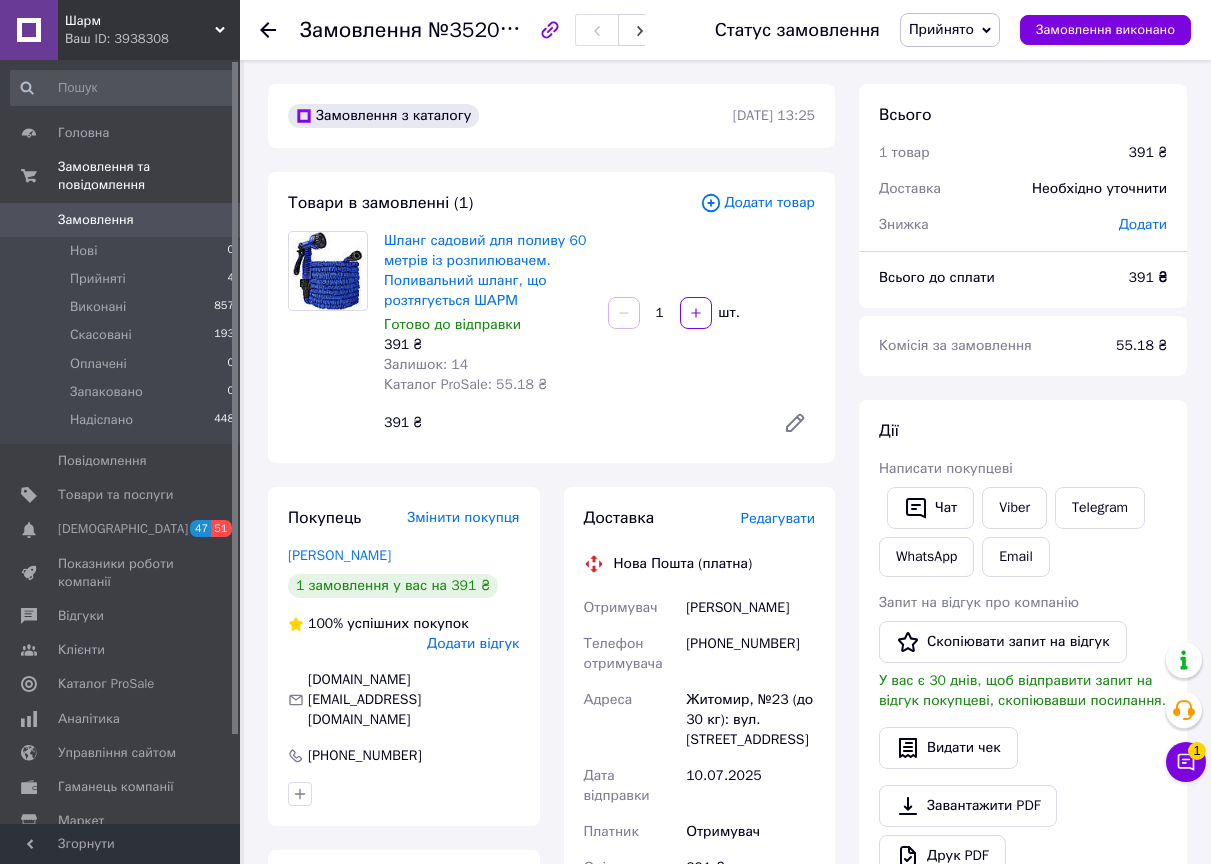 scroll, scrollTop: 600, scrollLeft: 0, axis: vertical 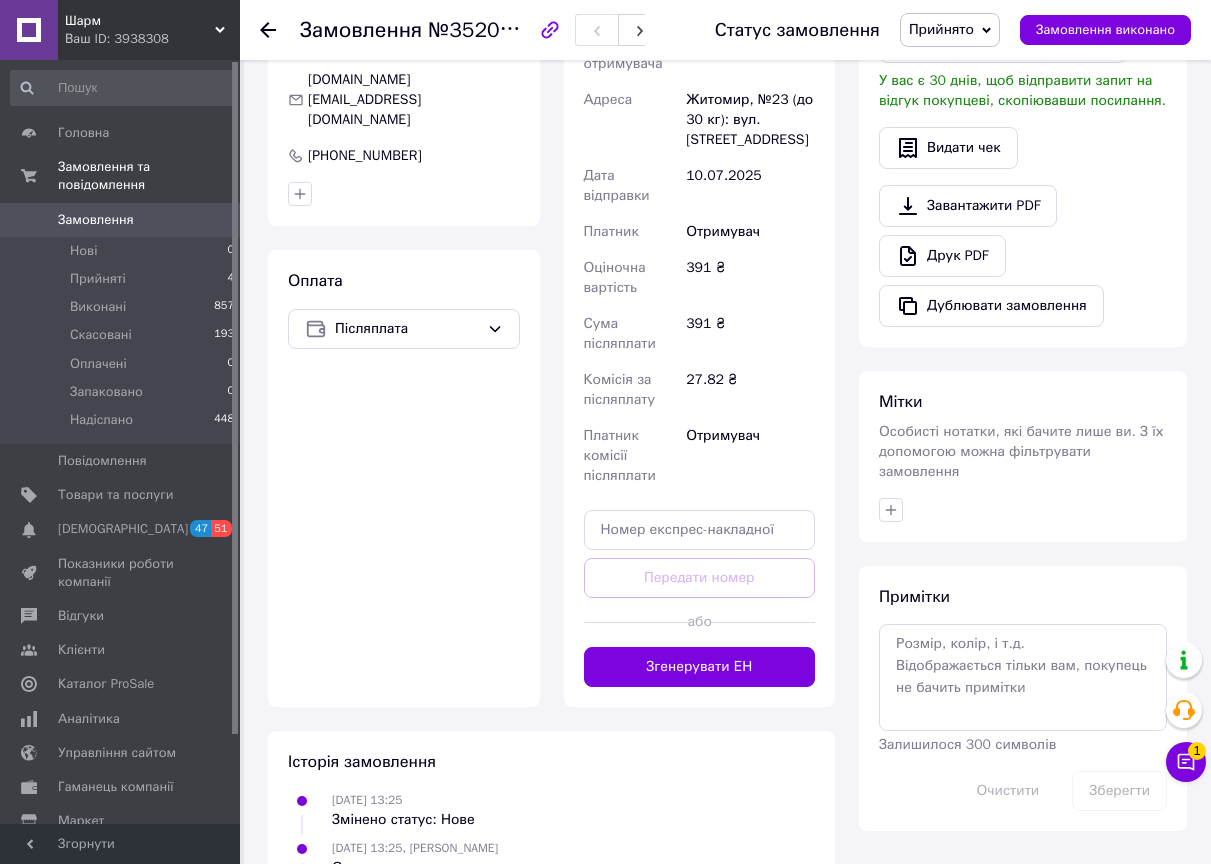 click on "Доставка Редагувати Нова Пошта (платна) Отримувач Піціль Андрій Телефон отримувача +380979196884 Адреса Житомир, №23 (до 30 кг): вул. Басейна, 2А Дата відправки 10.07.2025 Платник Отримувач Оціночна вартість 391 ₴ Сума післяплати 391 ₴ Комісія за післяплату 27.82 ₴ Платник комісії післяплати Отримувач Передати номер або Згенерувати ЕН Платник Отримувач Відправник Прізвище отримувача Піціль Ім'я отримувача Андрій По батькові отримувача Телефон отримувача +380979196884 Тип доставки У відділенні Кур'єром В поштоматі Місто Житомир Відділення №23 (до 30 кг): вул. Басейна, 2А Вантаж" at bounding box center (700, 297) 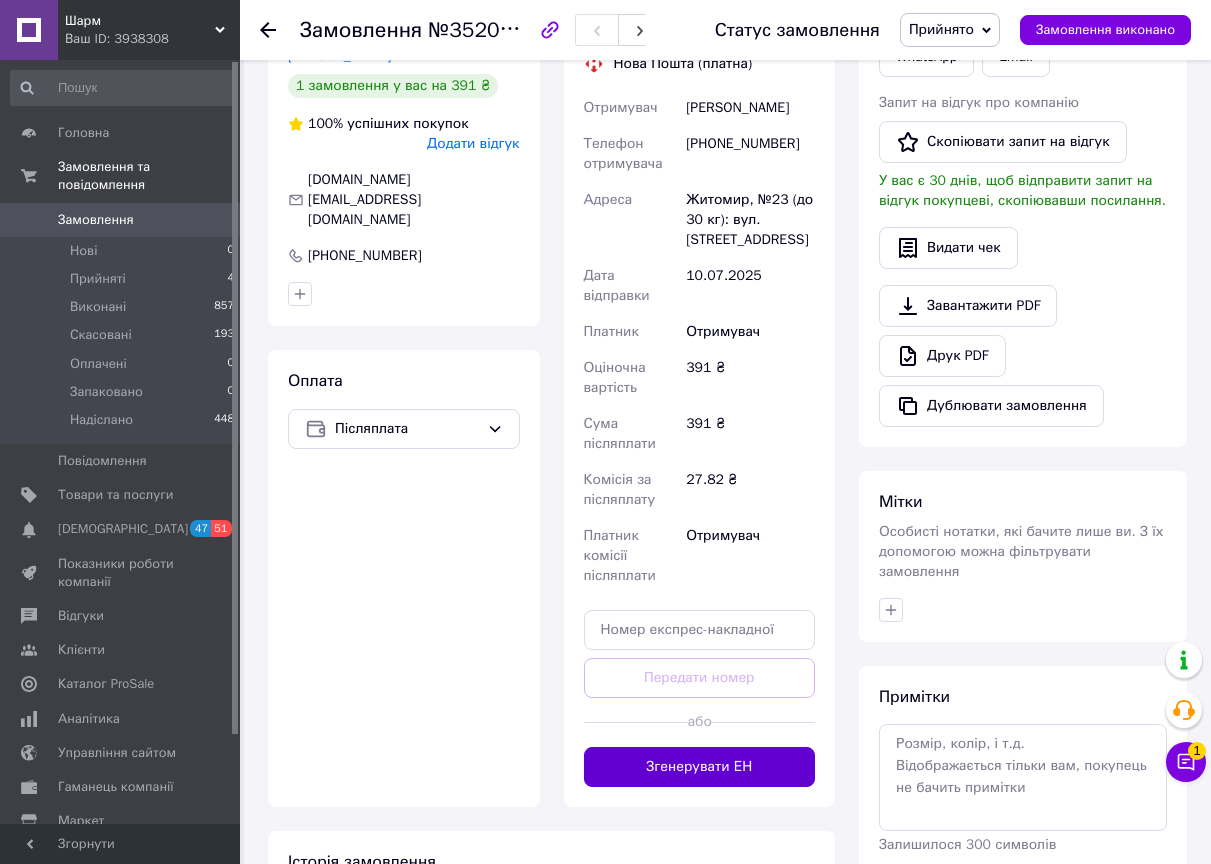 click on "Згенерувати ЕН" at bounding box center [700, 767] 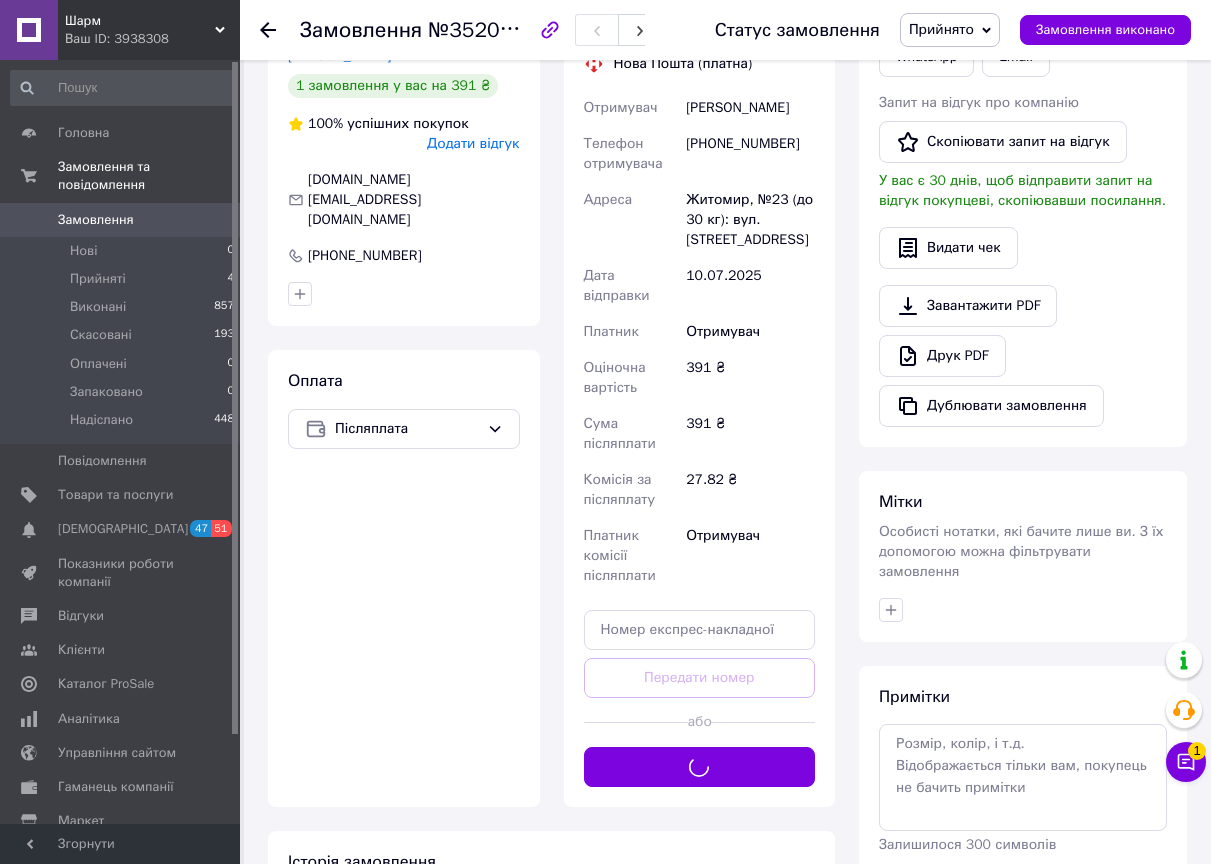 scroll, scrollTop: 400, scrollLeft: 0, axis: vertical 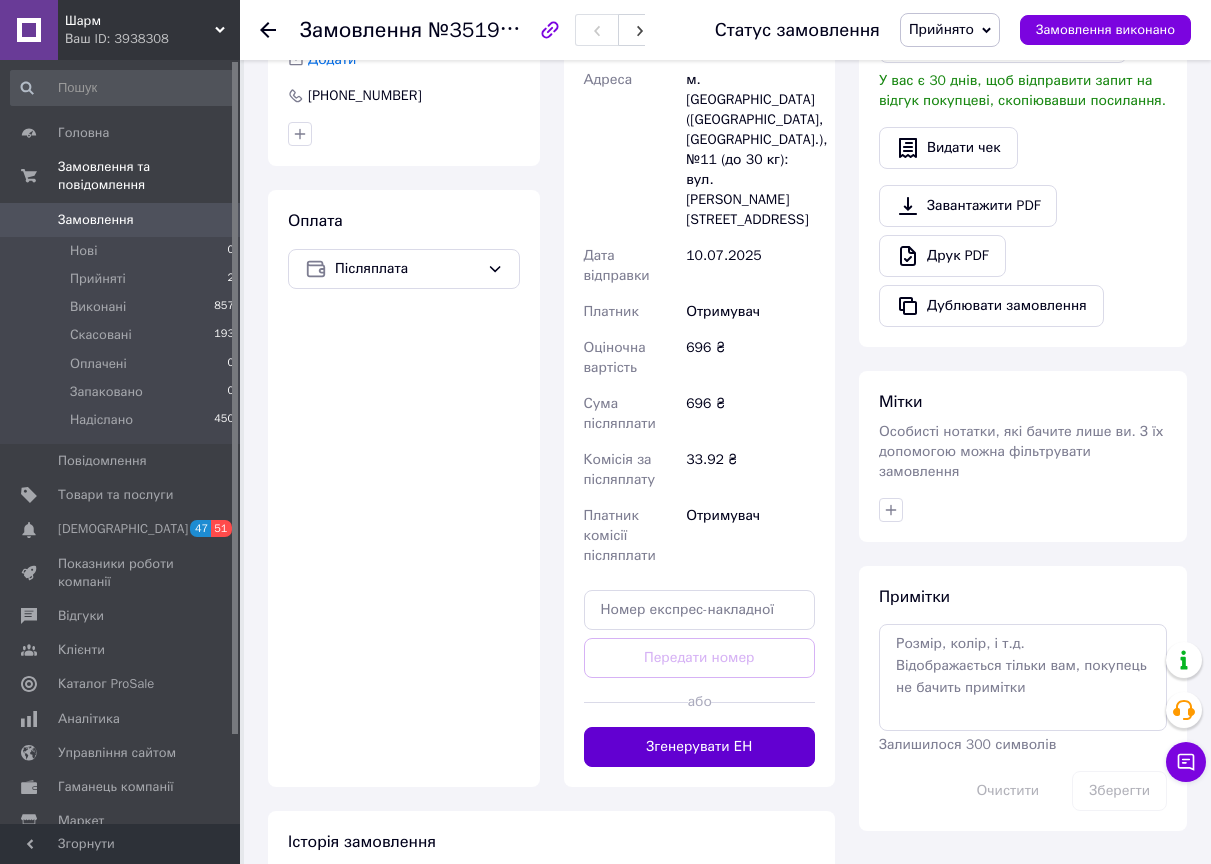 click on "Згенерувати ЕН" at bounding box center (700, 747) 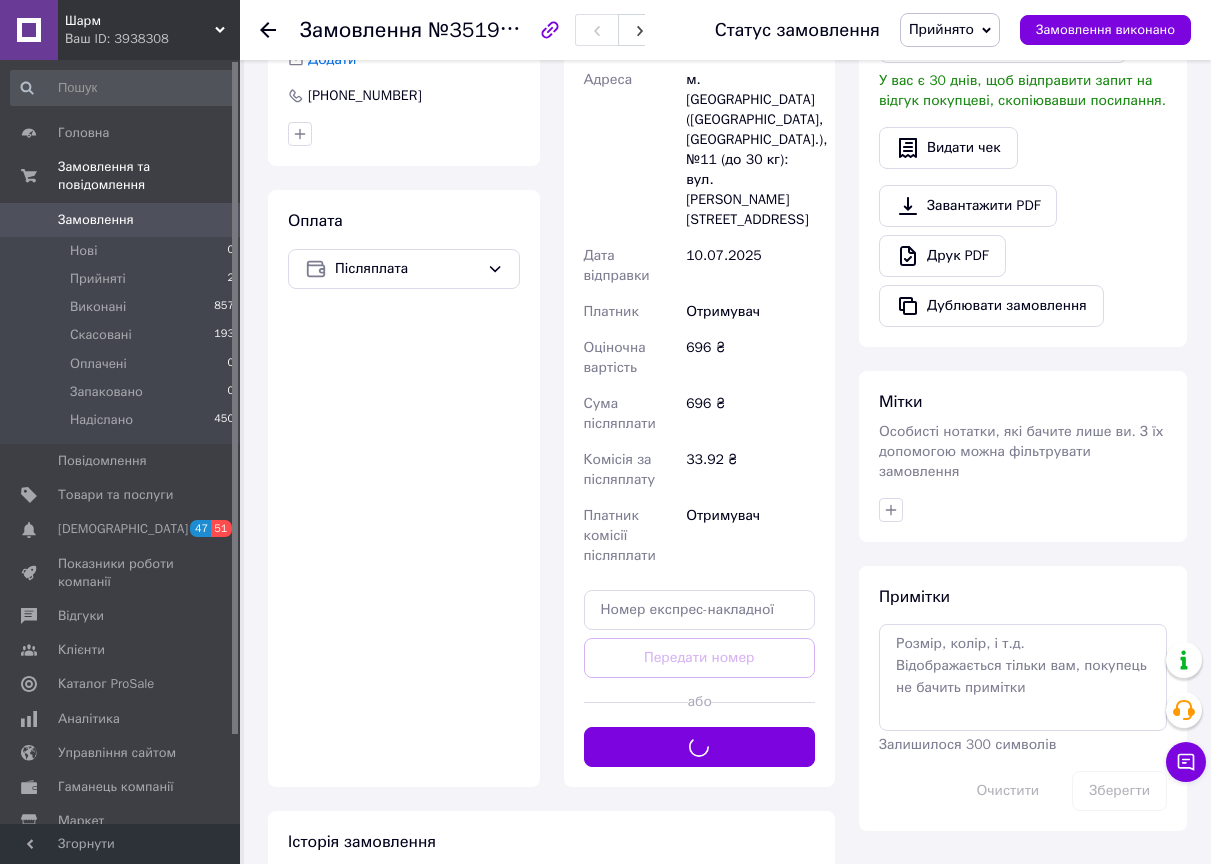 scroll, scrollTop: 100, scrollLeft: 0, axis: vertical 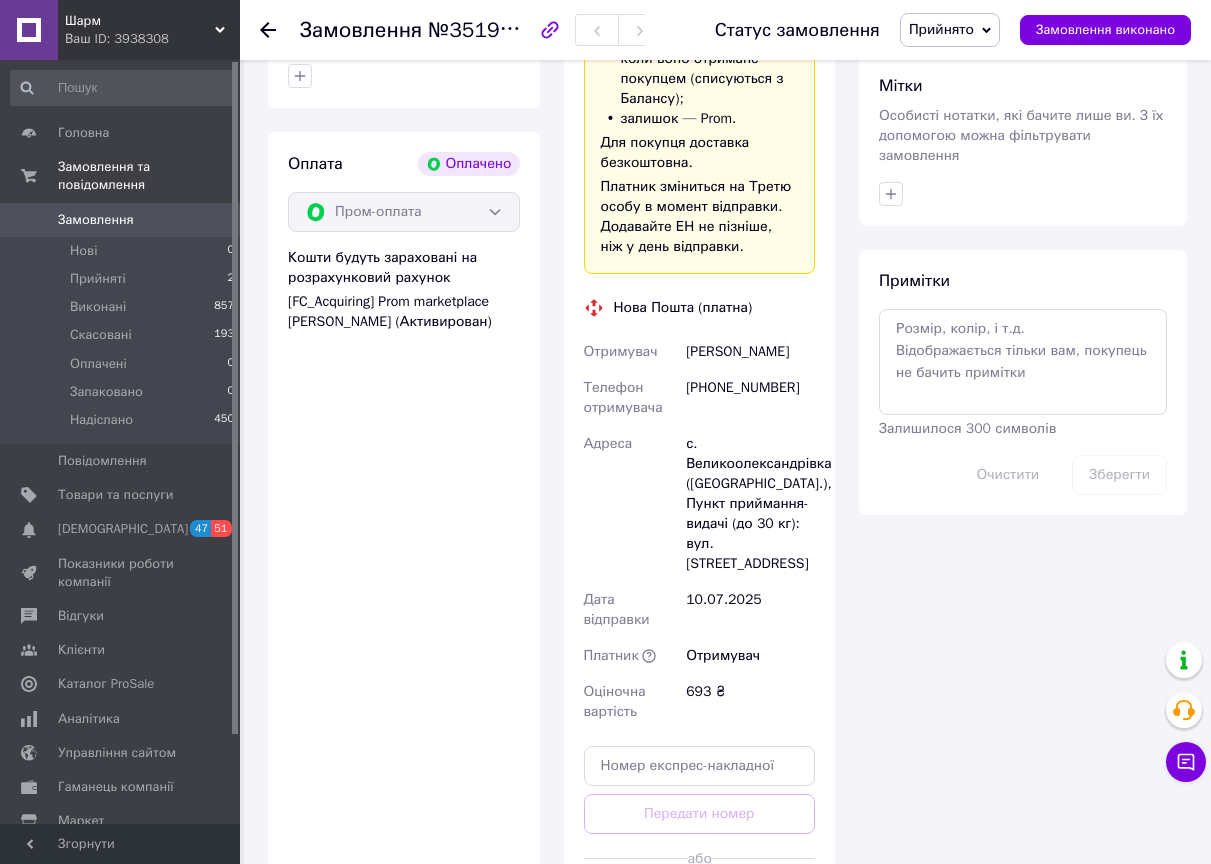 click on "Згенерувати ЕН" at bounding box center (700, 903) 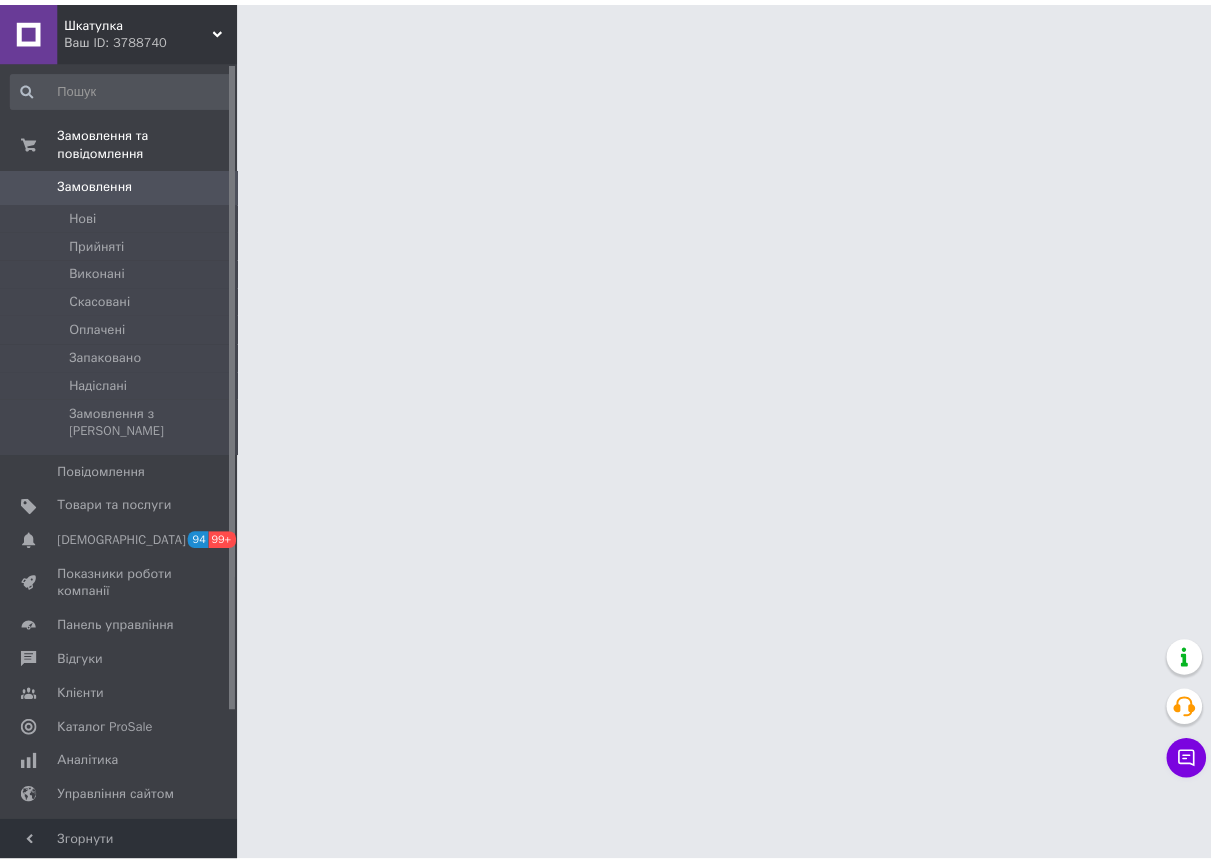 scroll, scrollTop: 0, scrollLeft: 0, axis: both 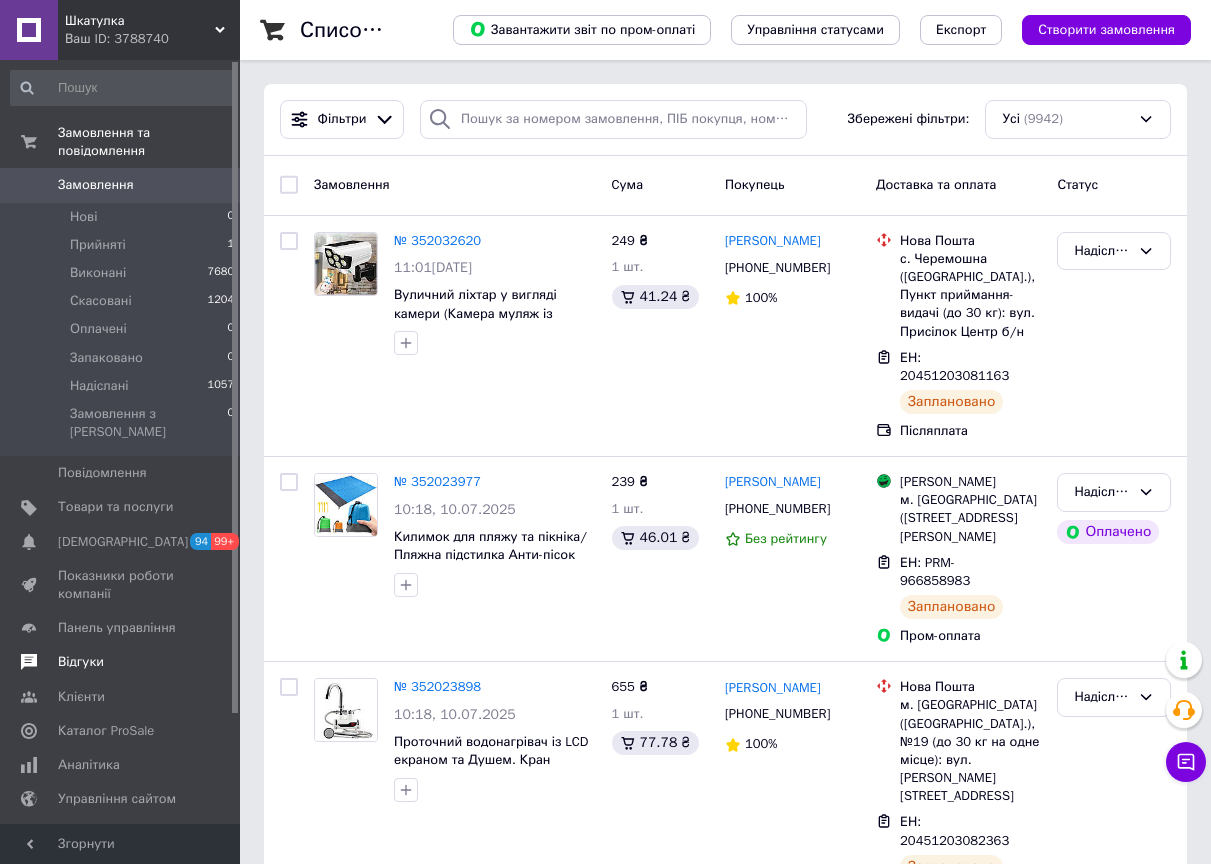 click on "Відгуки" at bounding box center [123, 662] 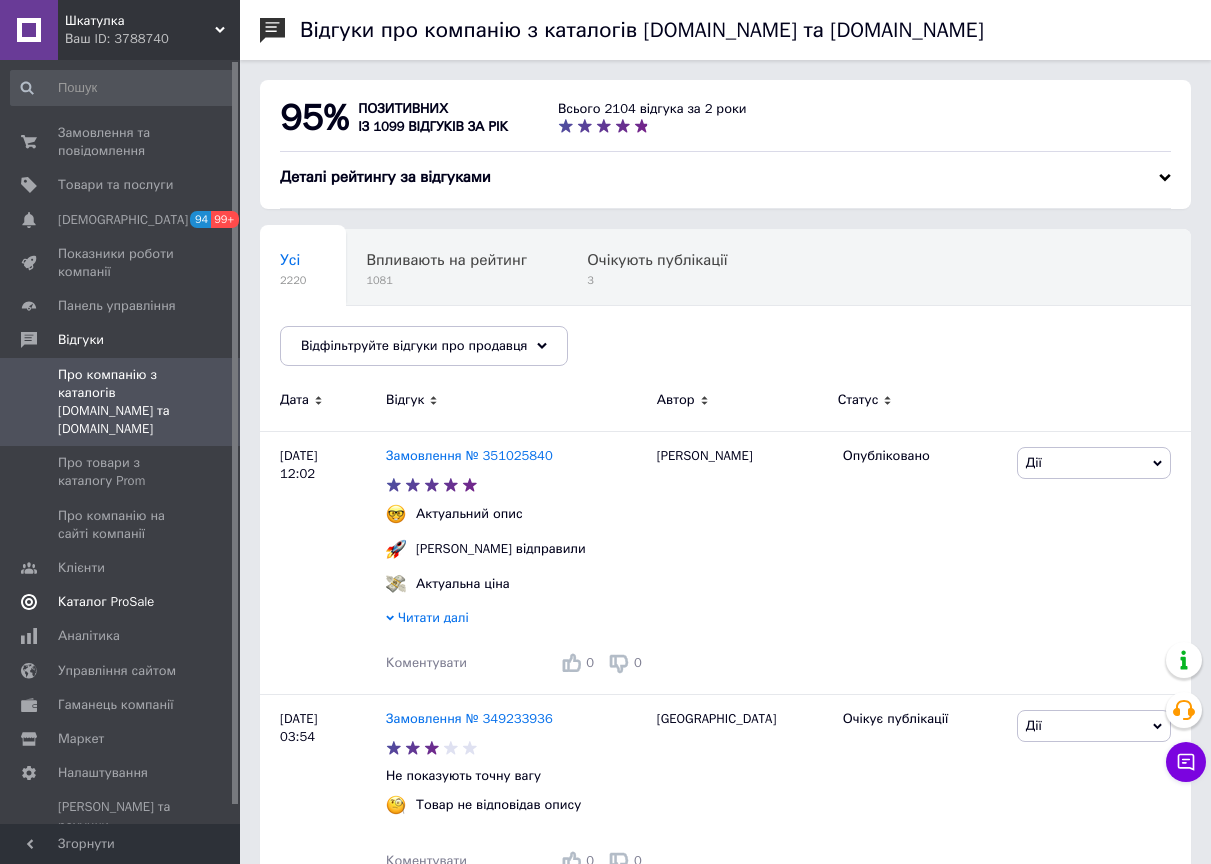 click on "Каталог ProSale" at bounding box center [106, 602] 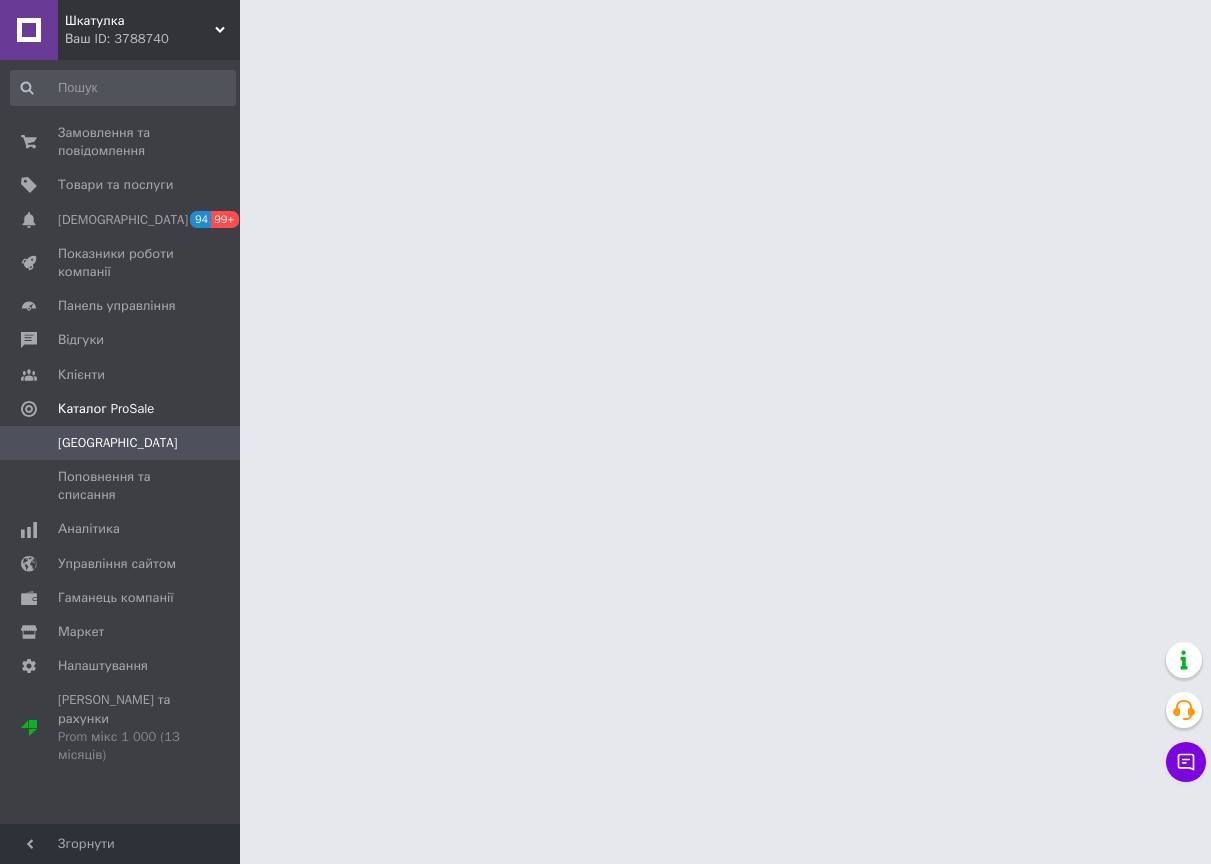 click on "Ваш ID: 3788740" at bounding box center [152, 39] 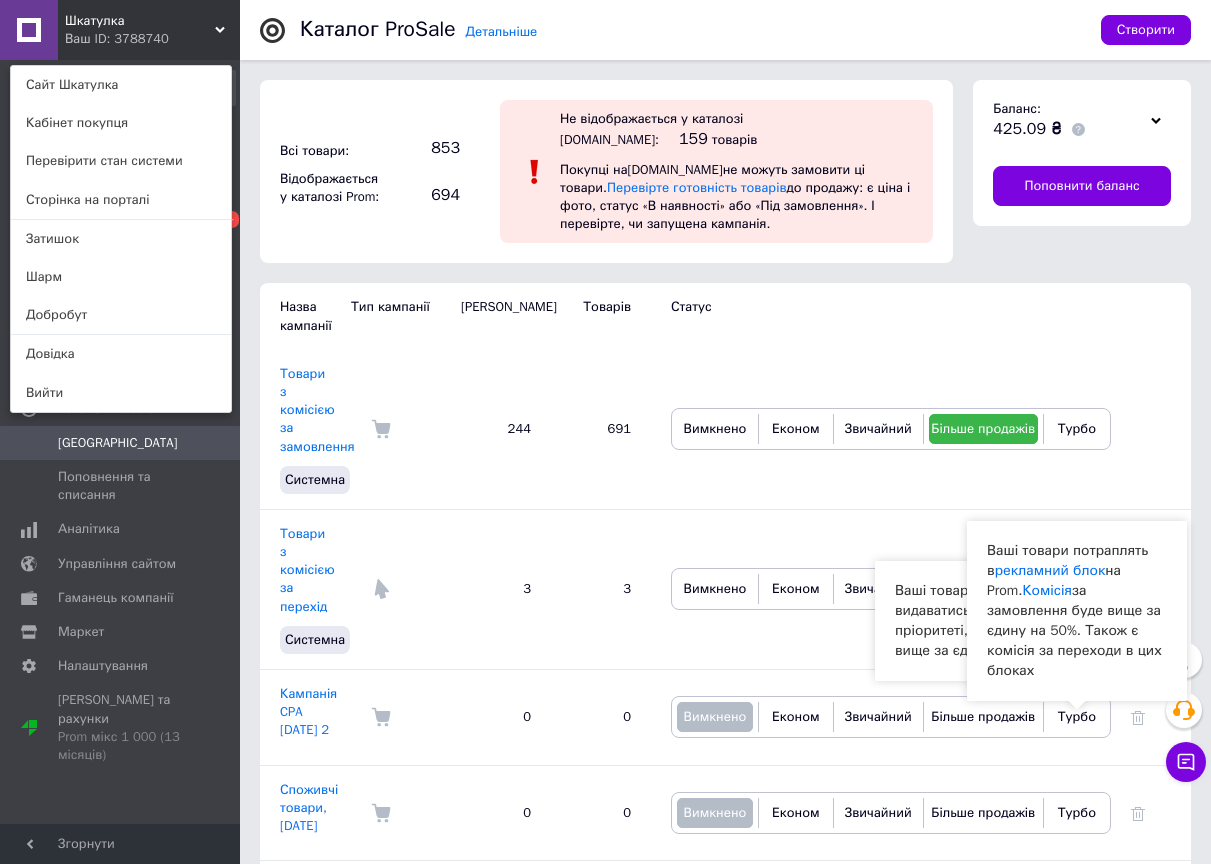 click on "Чат з покупцем" at bounding box center [1186, 762] 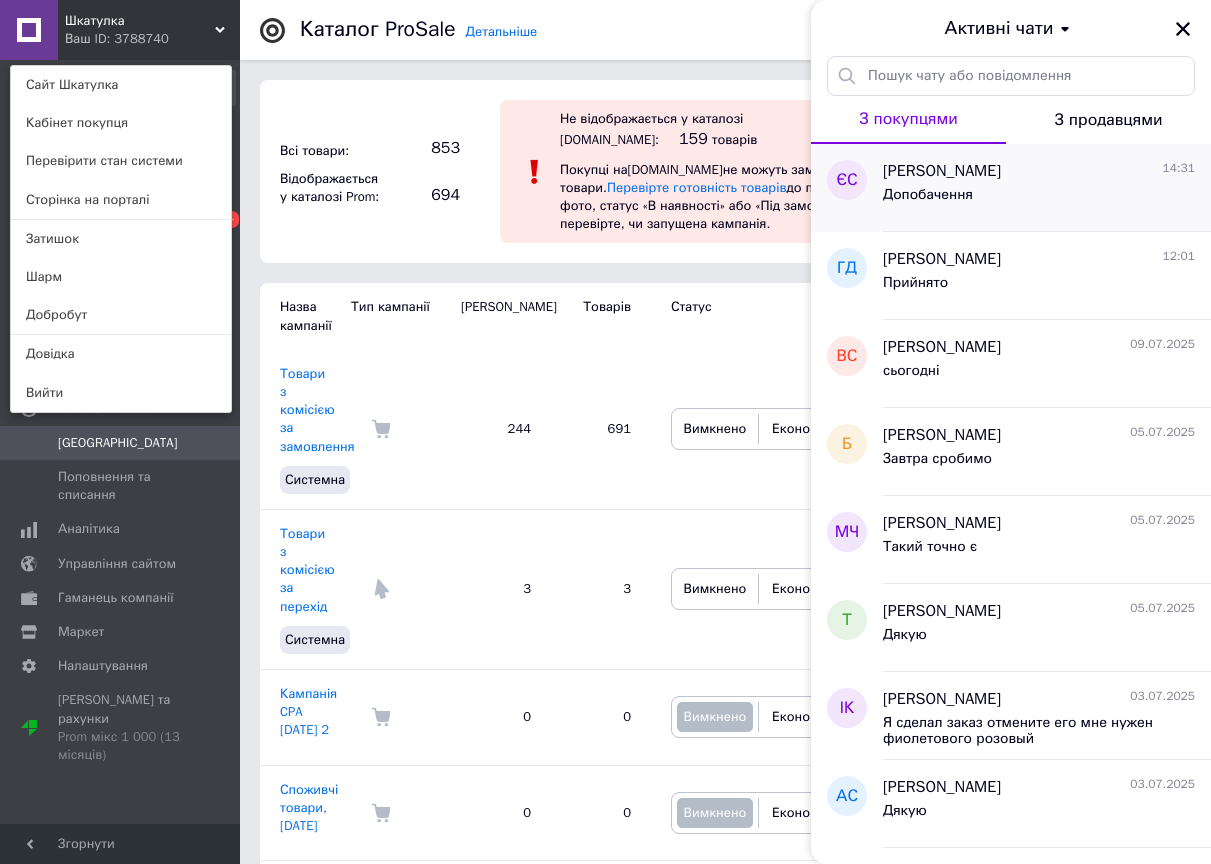 click on "Допобачення" at bounding box center [1039, 199] 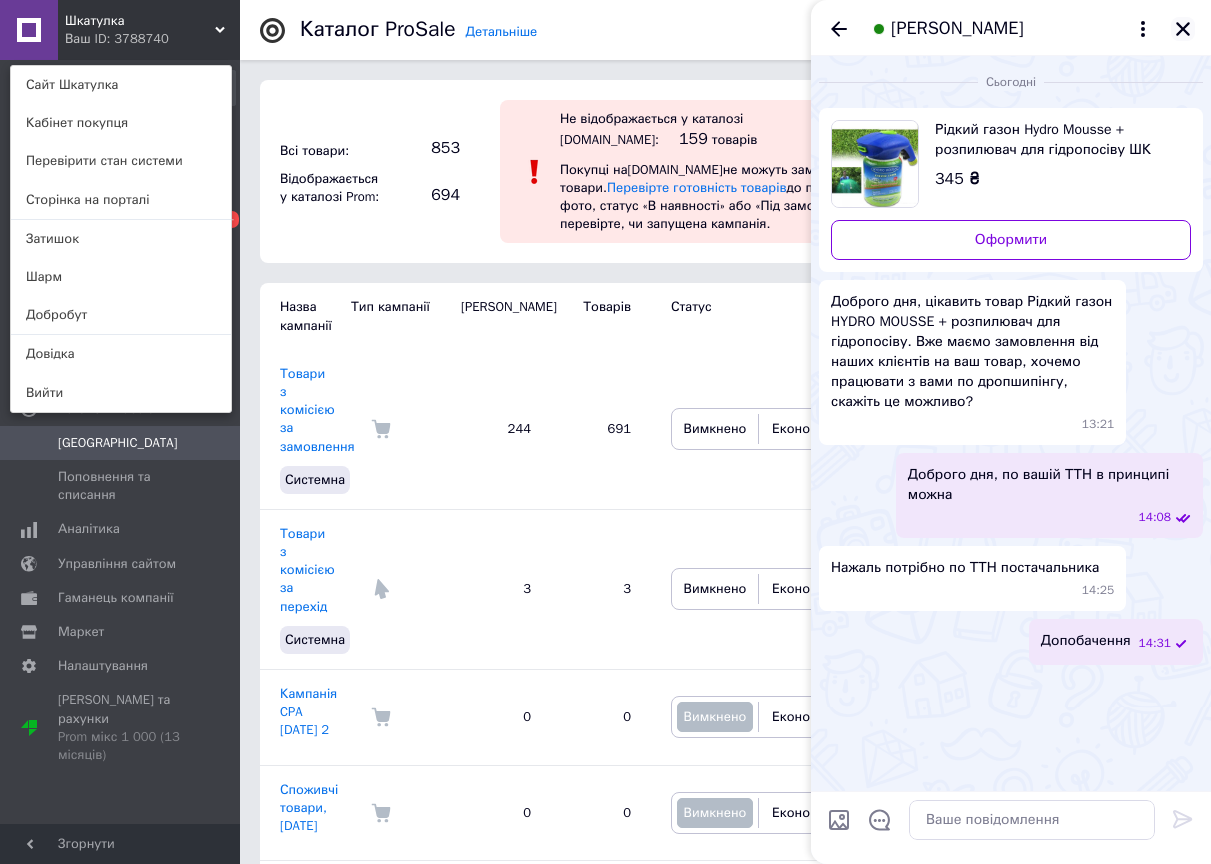 click 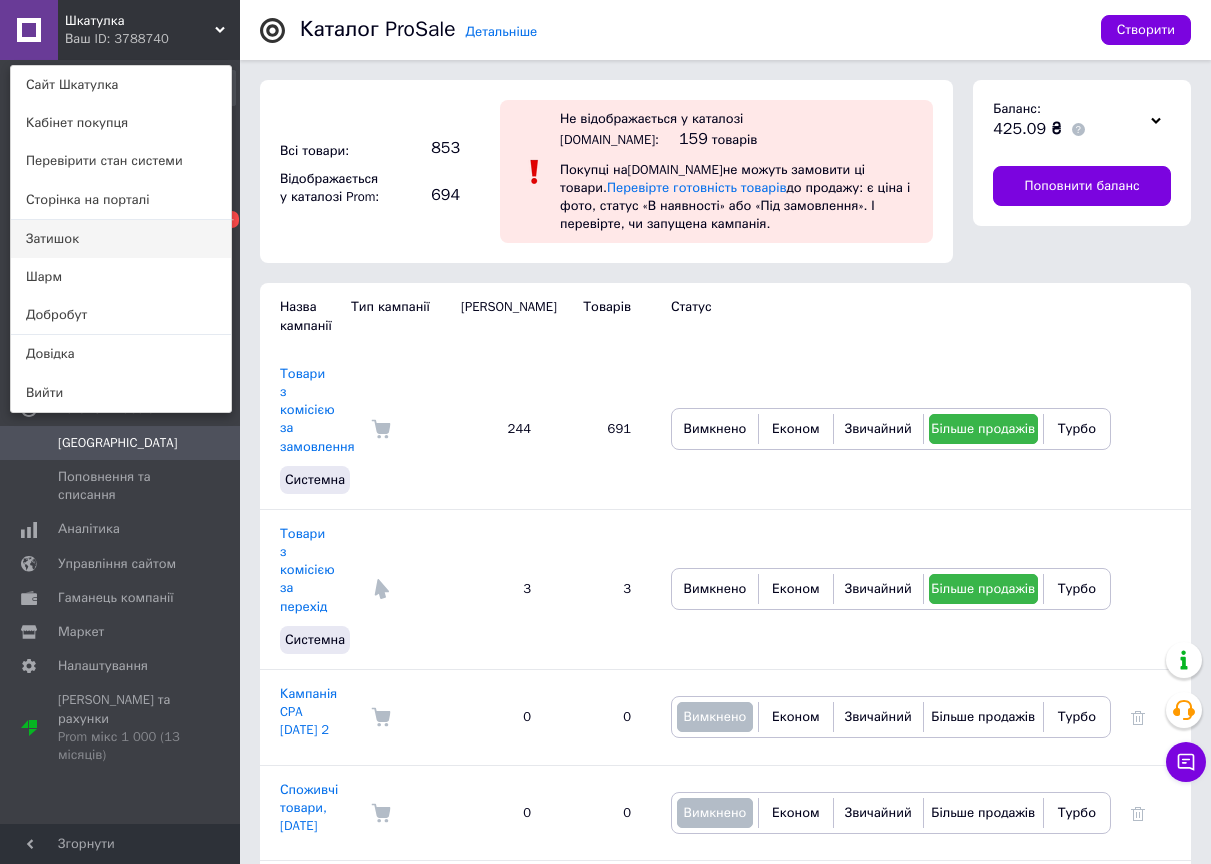 click on "Затишок" at bounding box center (121, 239) 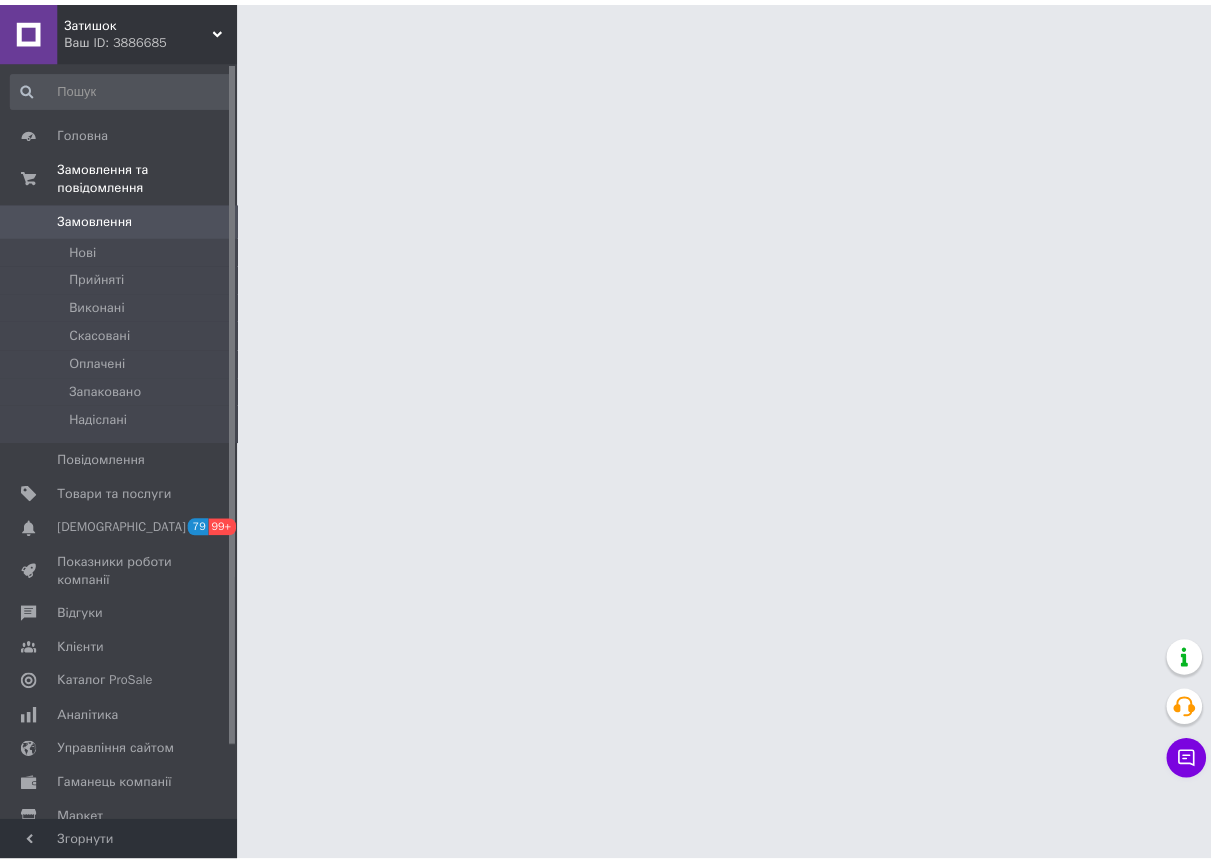scroll, scrollTop: 0, scrollLeft: 0, axis: both 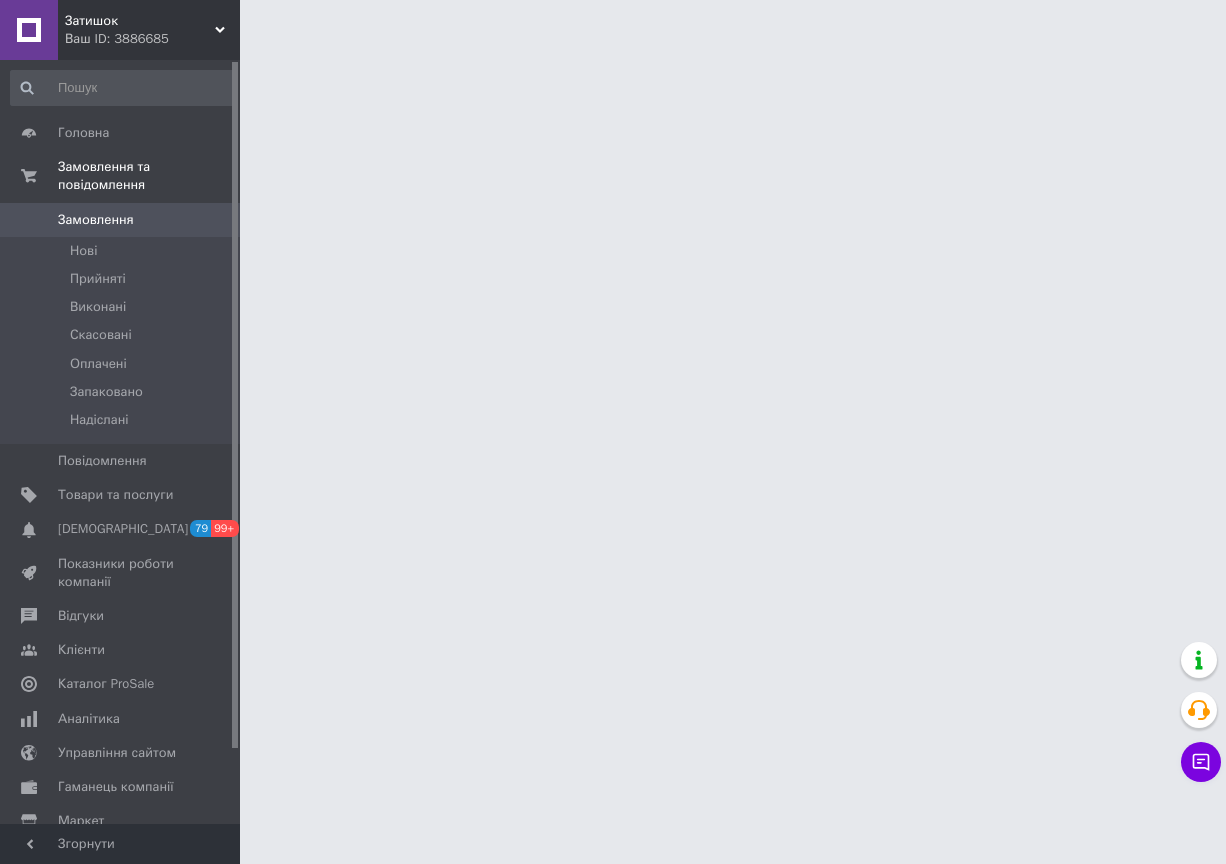 click on "Ваш ID: 3886685" at bounding box center (152, 39) 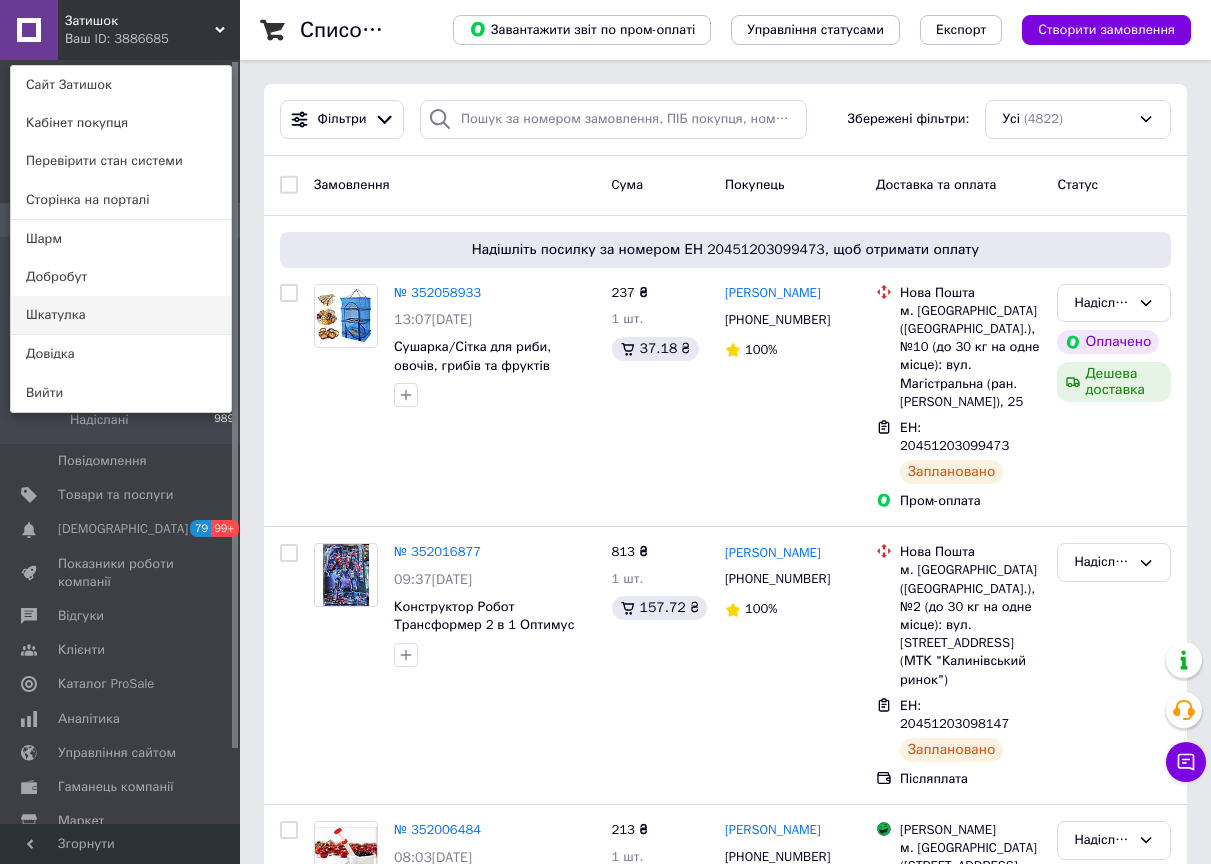 click on "Шкатулка" at bounding box center (121, 315) 